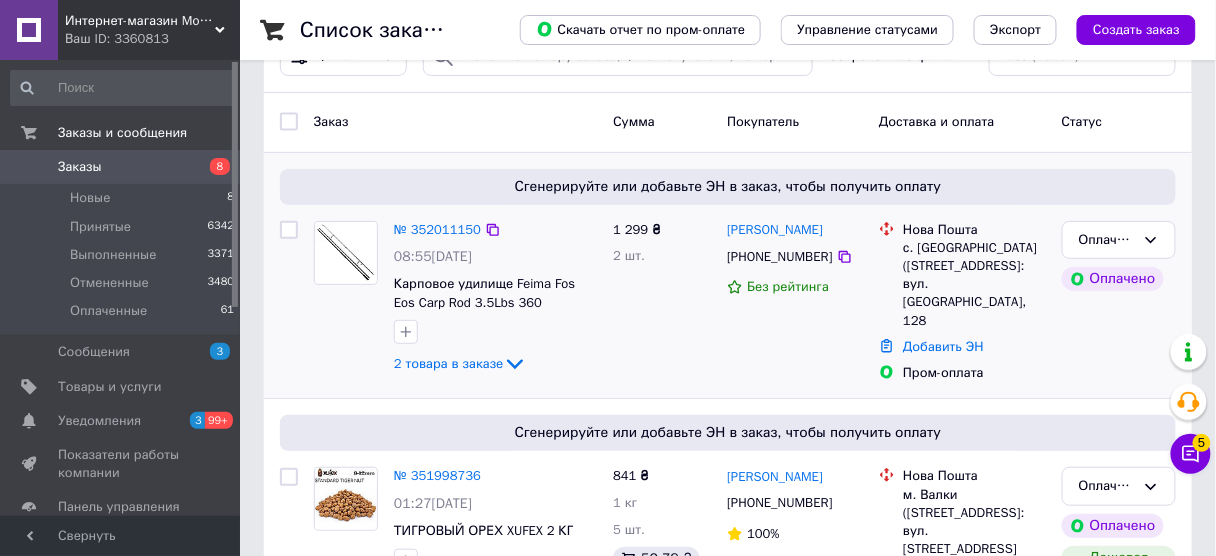 scroll, scrollTop: 160, scrollLeft: 0, axis: vertical 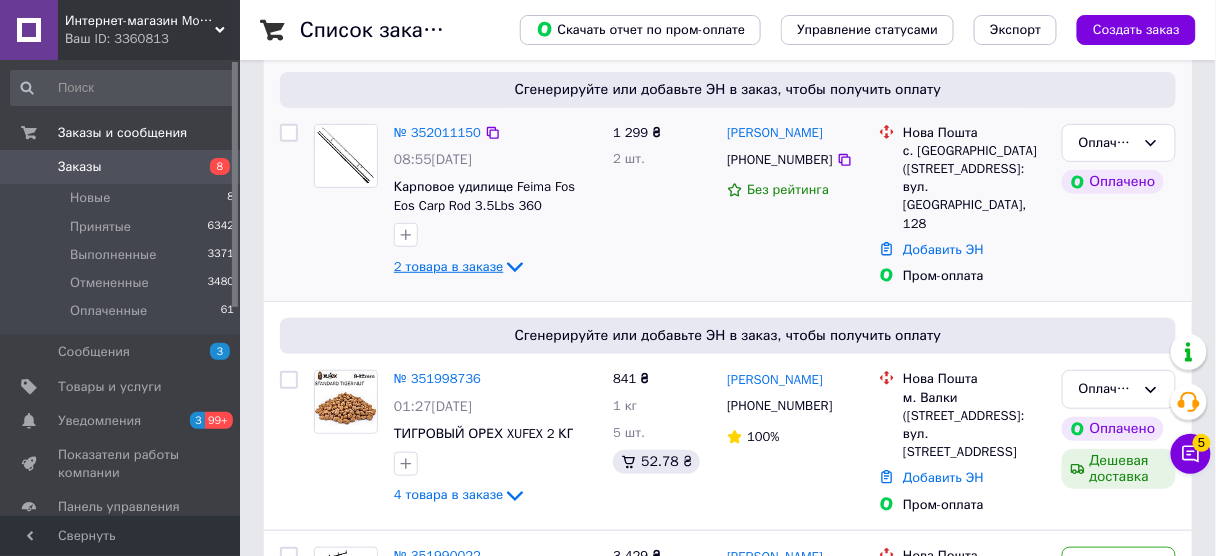 click on "2 товара в заказе" at bounding box center (448, 266) 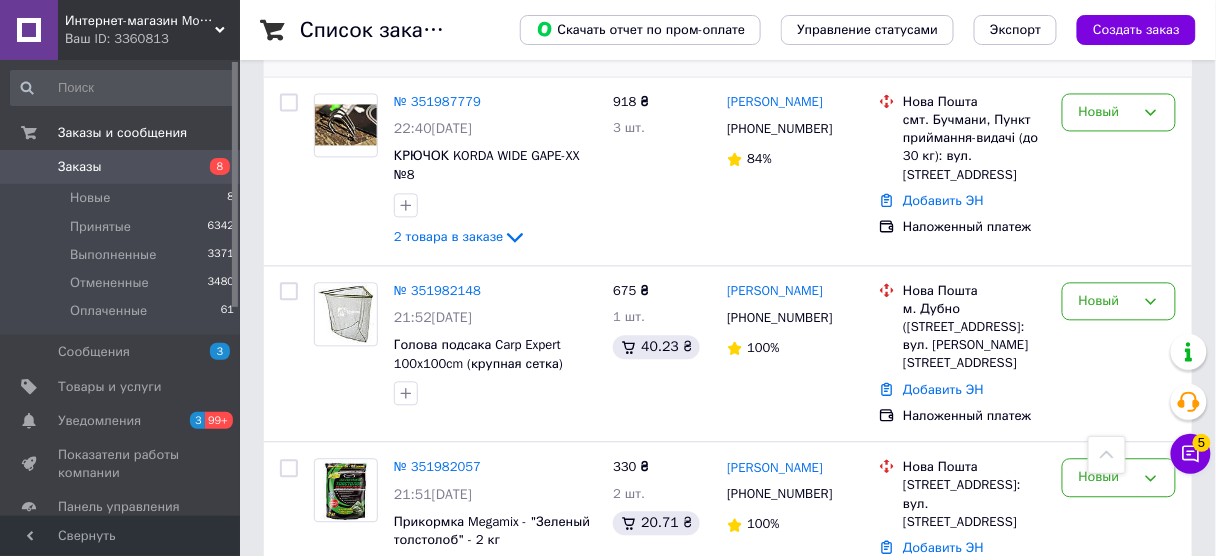 scroll, scrollTop: 1040, scrollLeft: 0, axis: vertical 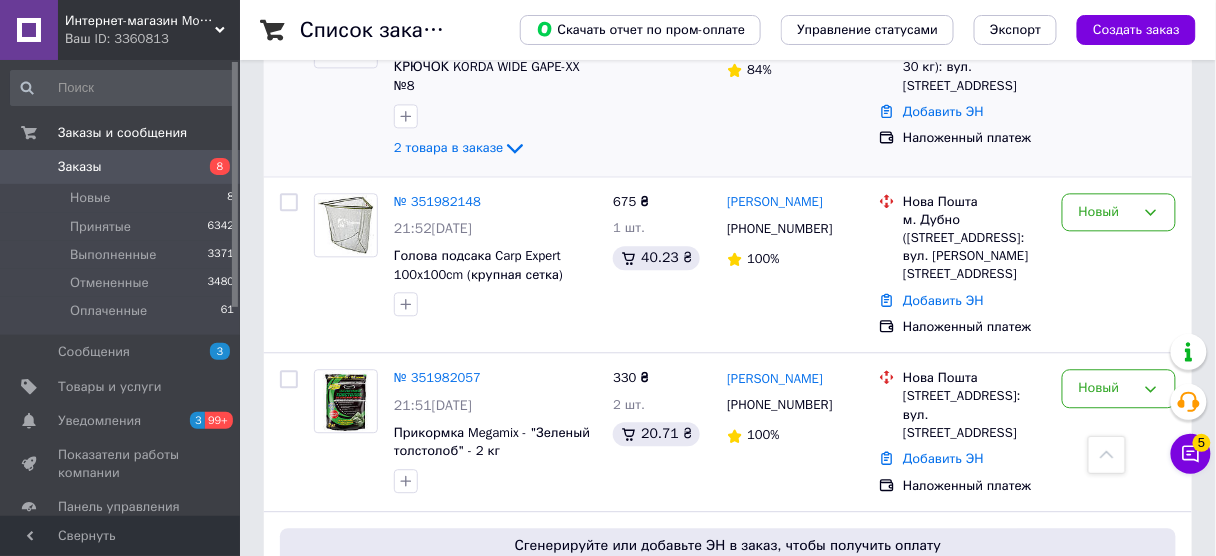 click on "Новый" at bounding box center [1119, 82] 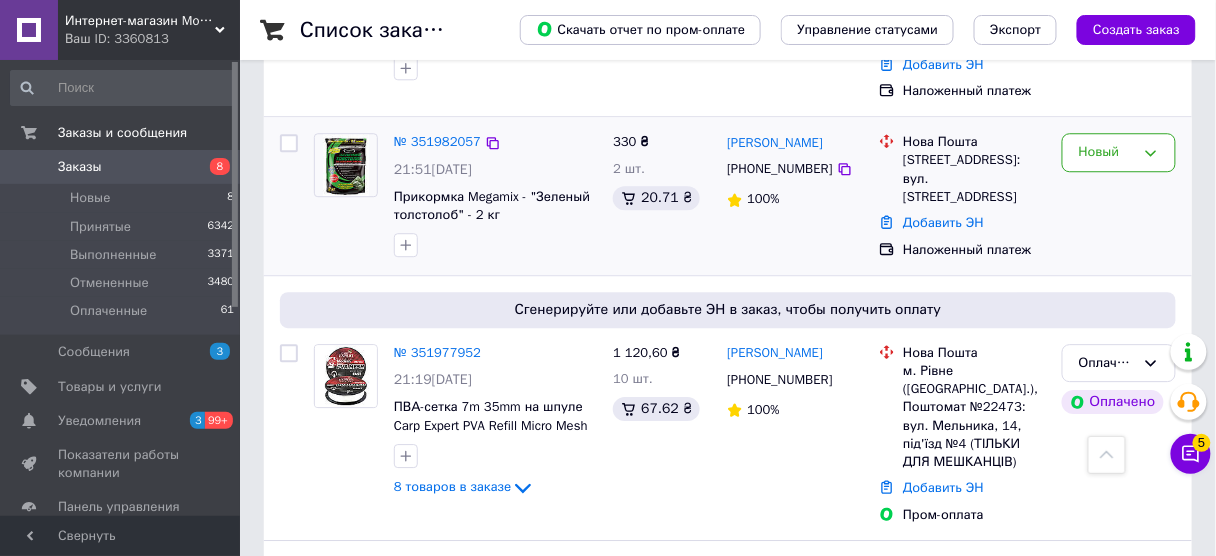 scroll, scrollTop: 1360, scrollLeft: 0, axis: vertical 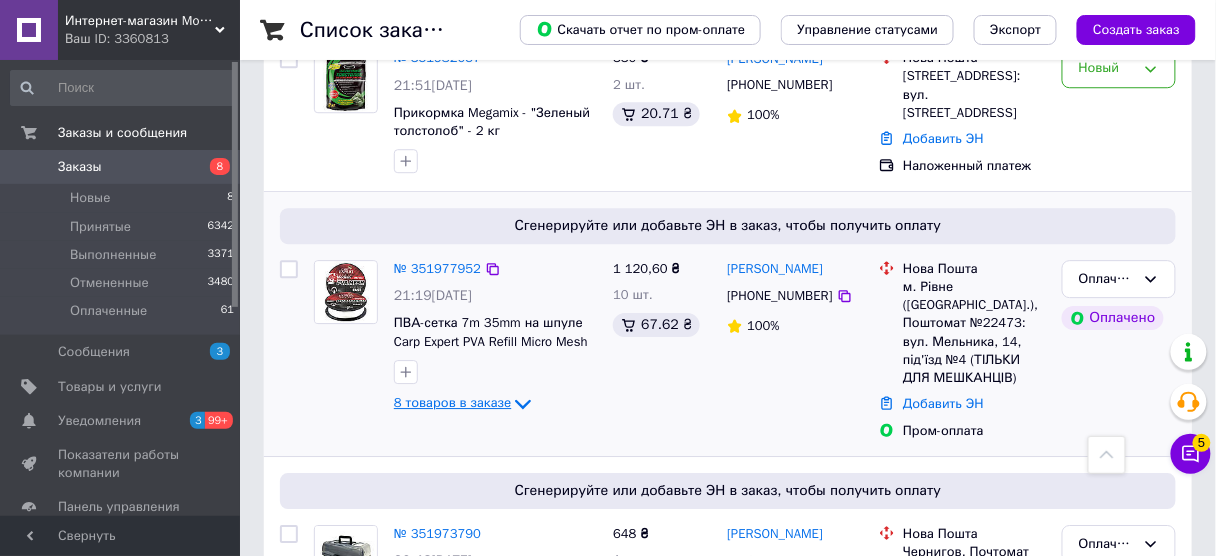 click on "8 товаров в заказе" at bounding box center [464, 402] 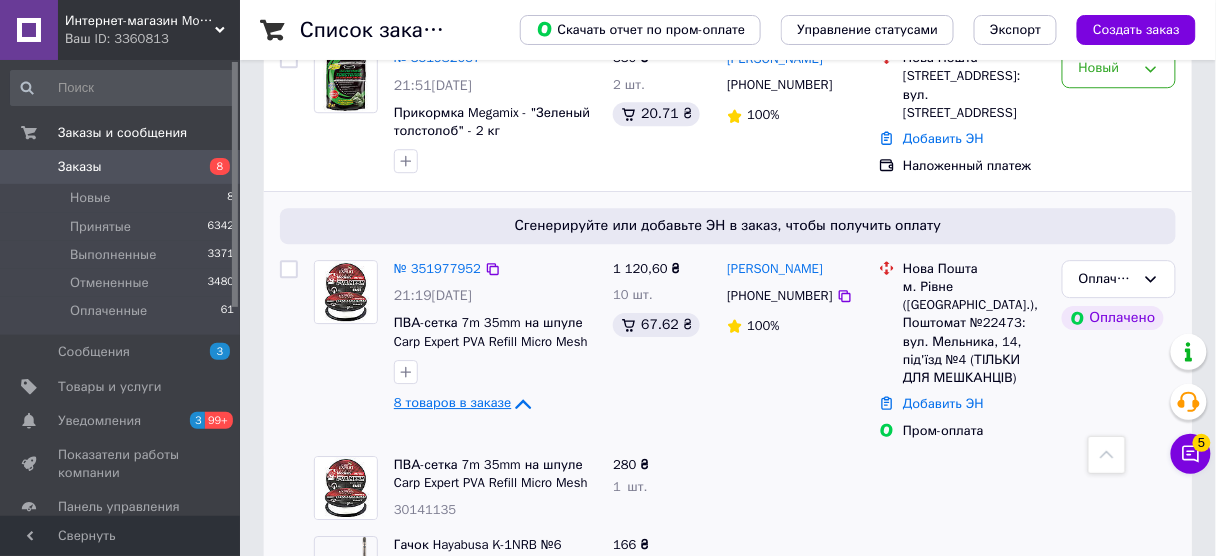 click on "8 товаров в заказе" at bounding box center (452, 402) 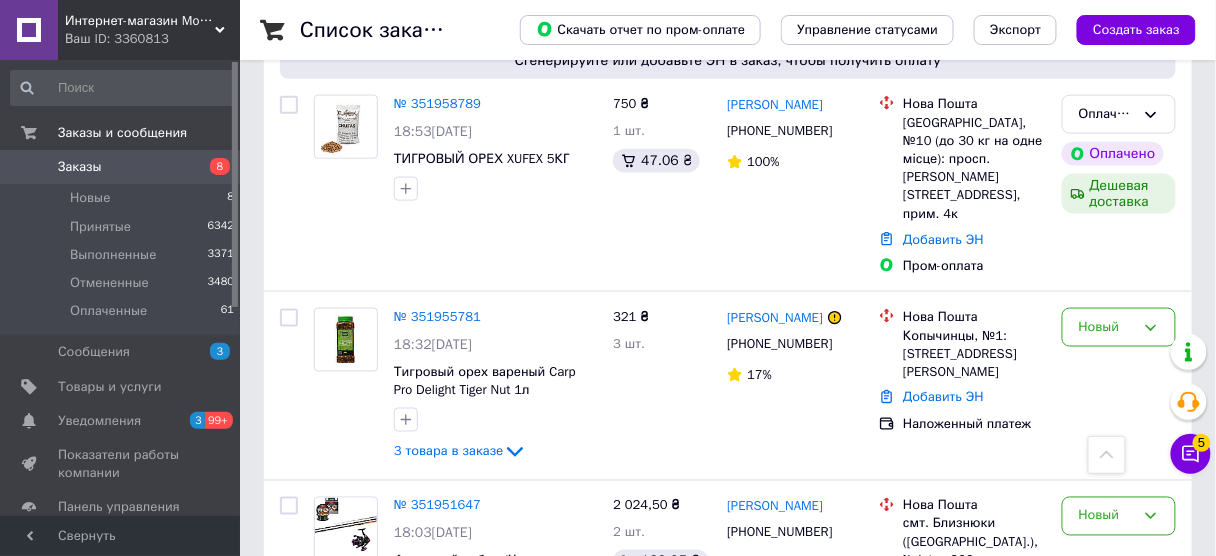 scroll, scrollTop: 2640, scrollLeft: 0, axis: vertical 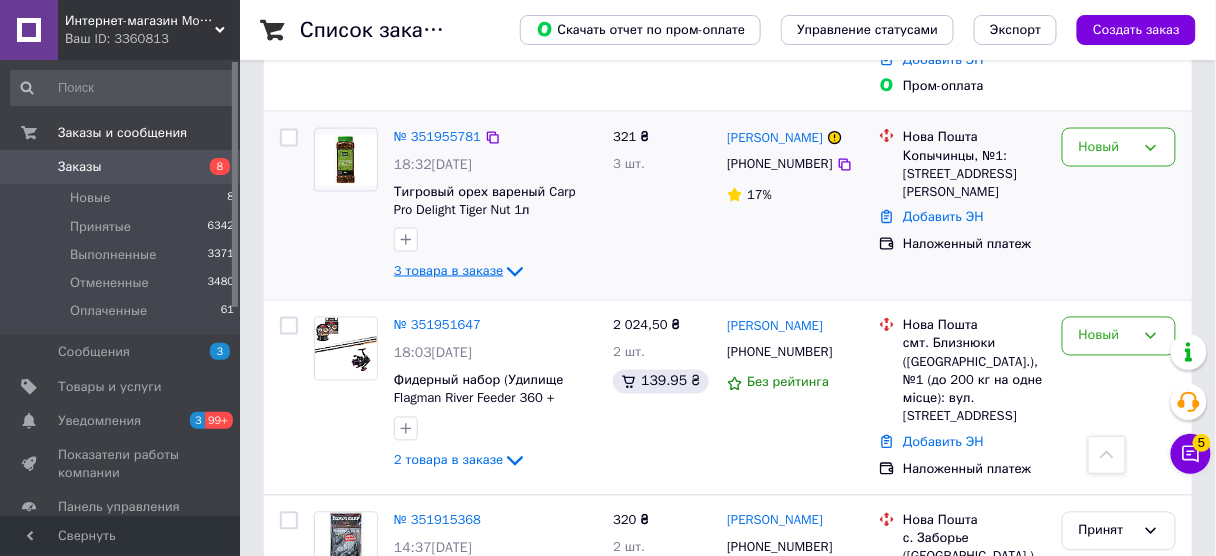 click 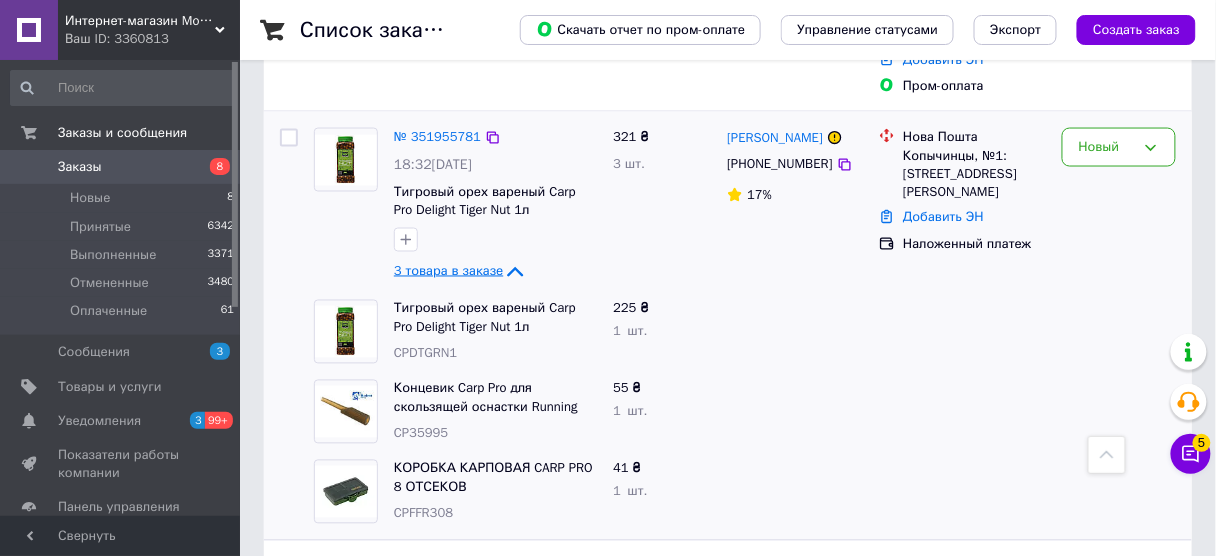 click 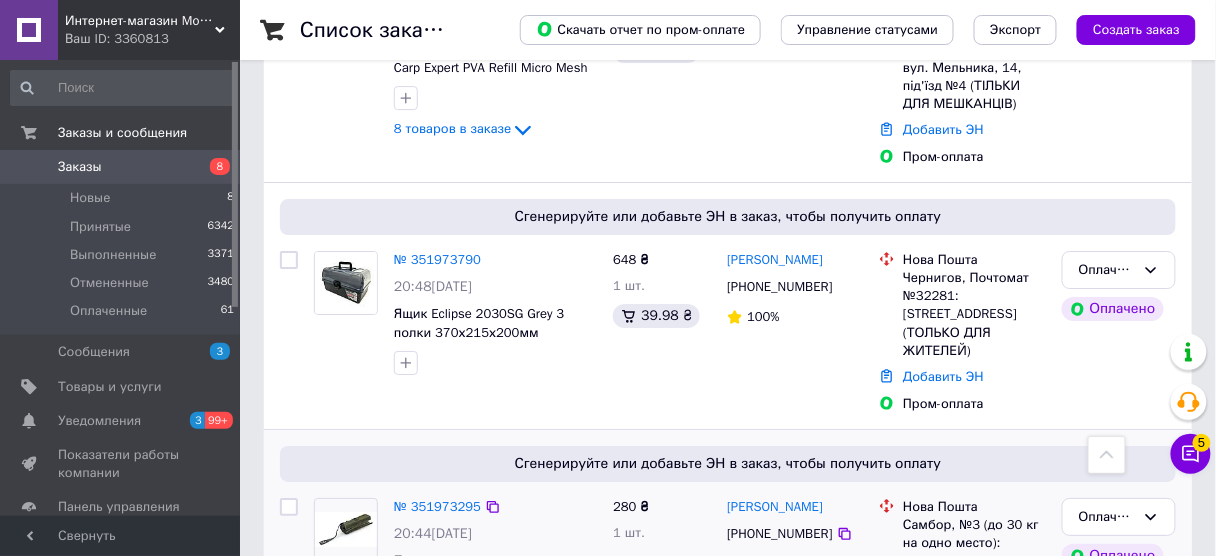 scroll, scrollTop: 1440, scrollLeft: 0, axis: vertical 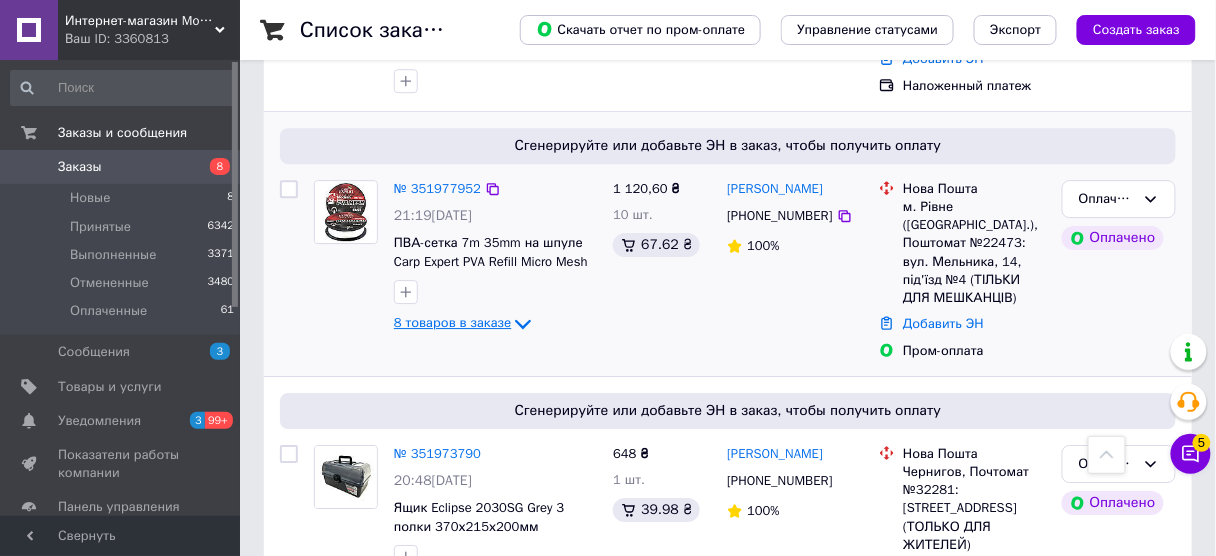 click on "8 товаров в заказе" at bounding box center [452, 322] 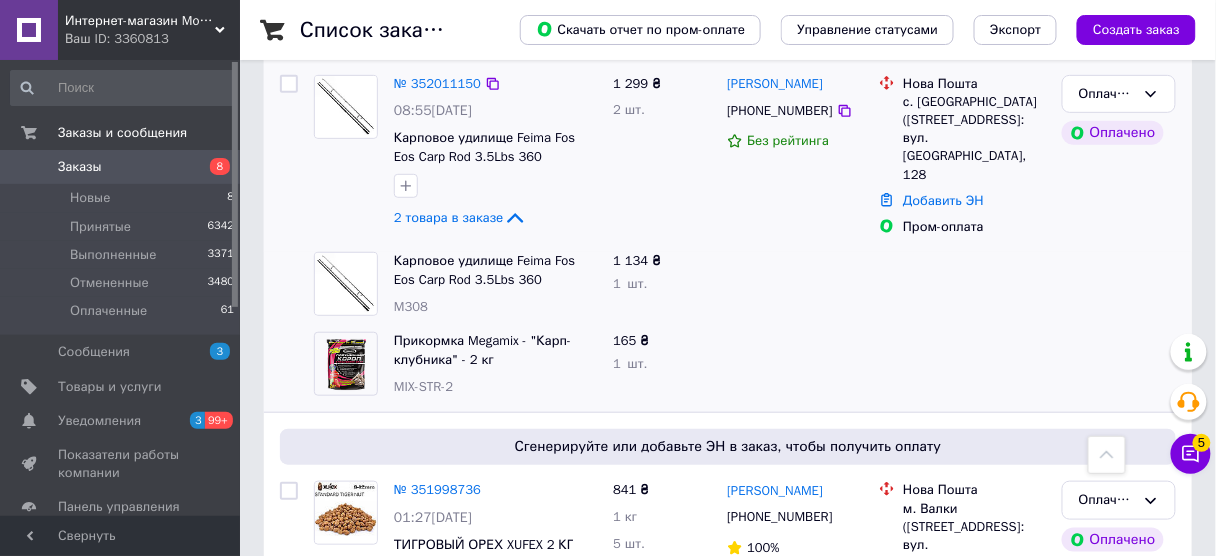 scroll, scrollTop: 0, scrollLeft: 0, axis: both 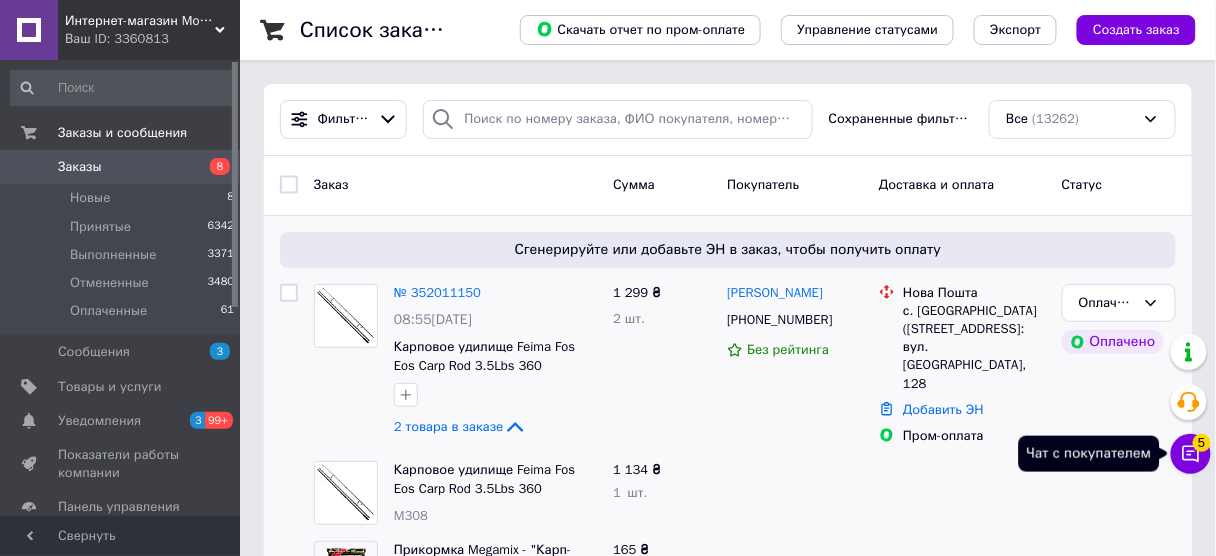 click 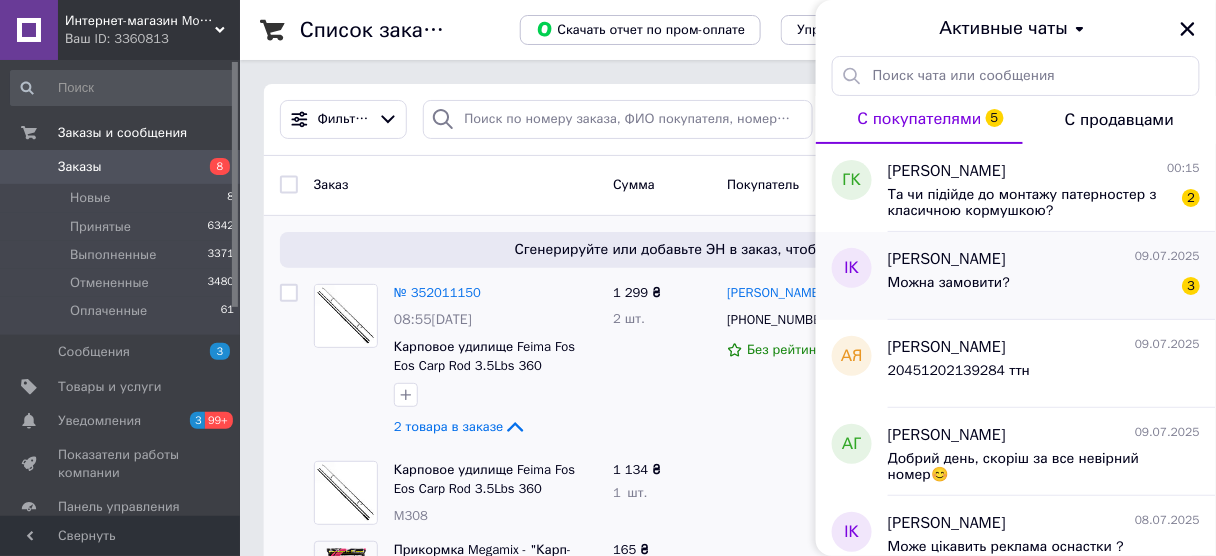click on "Іван Костюк 09.07.2025" at bounding box center [1044, 259] 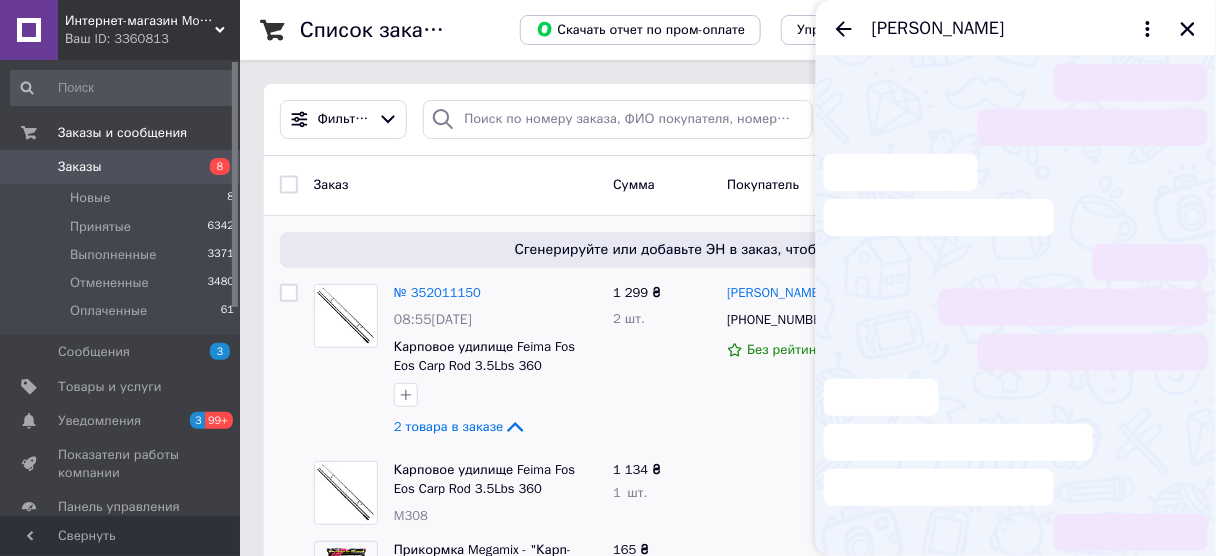 scroll, scrollTop: 11, scrollLeft: 0, axis: vertical 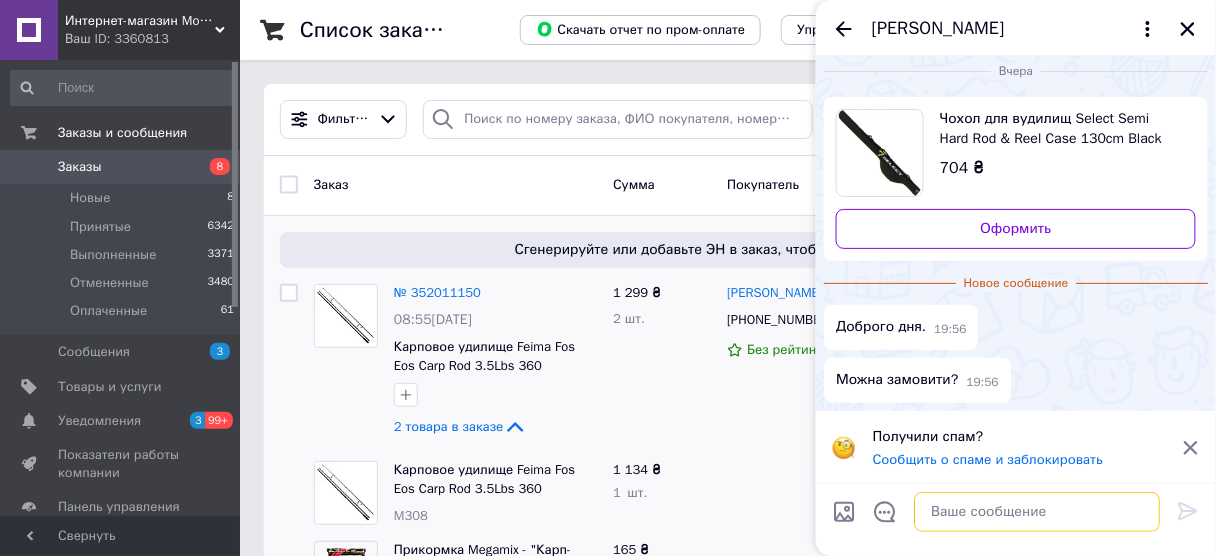 click at bounding box center (1037, 512) 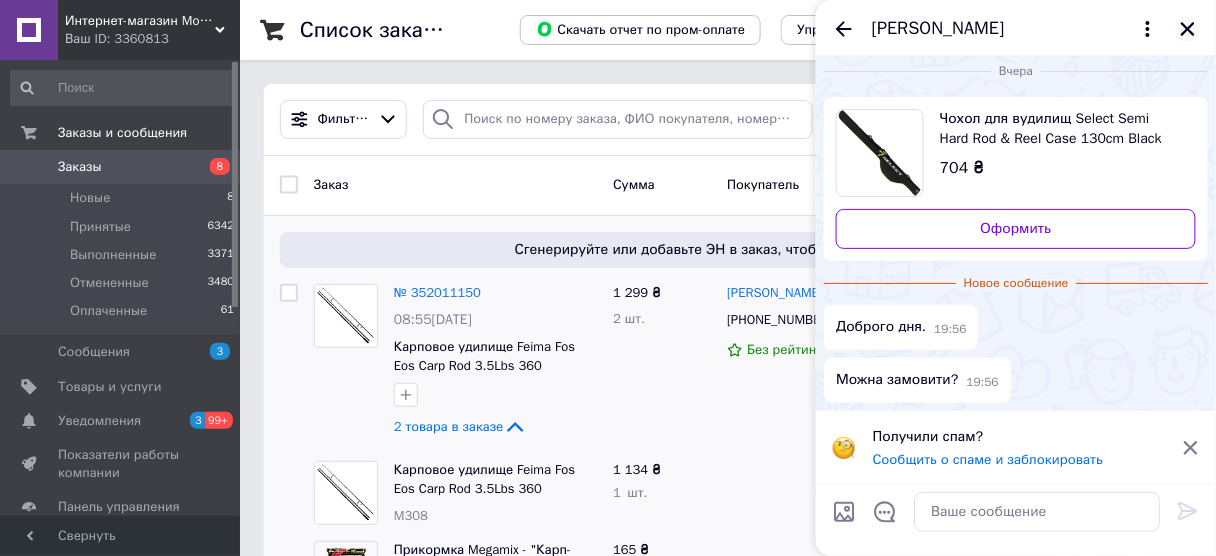 click 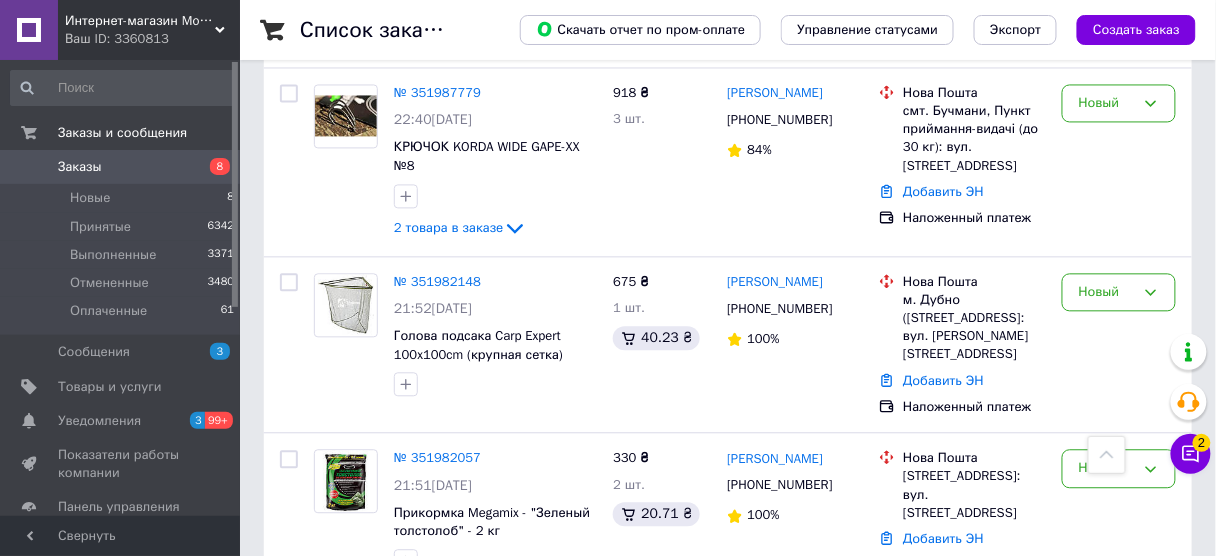 scroll, scrollTop: 1120, scrollLeft: 0, axis: vertical 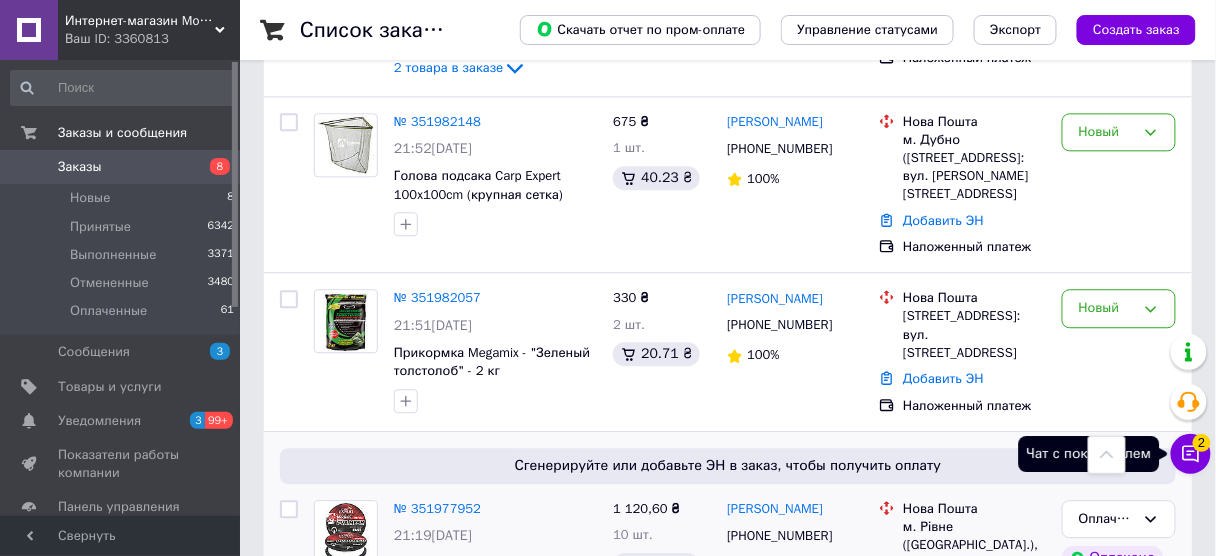 click on "2" at bounding box center (1202, 443) 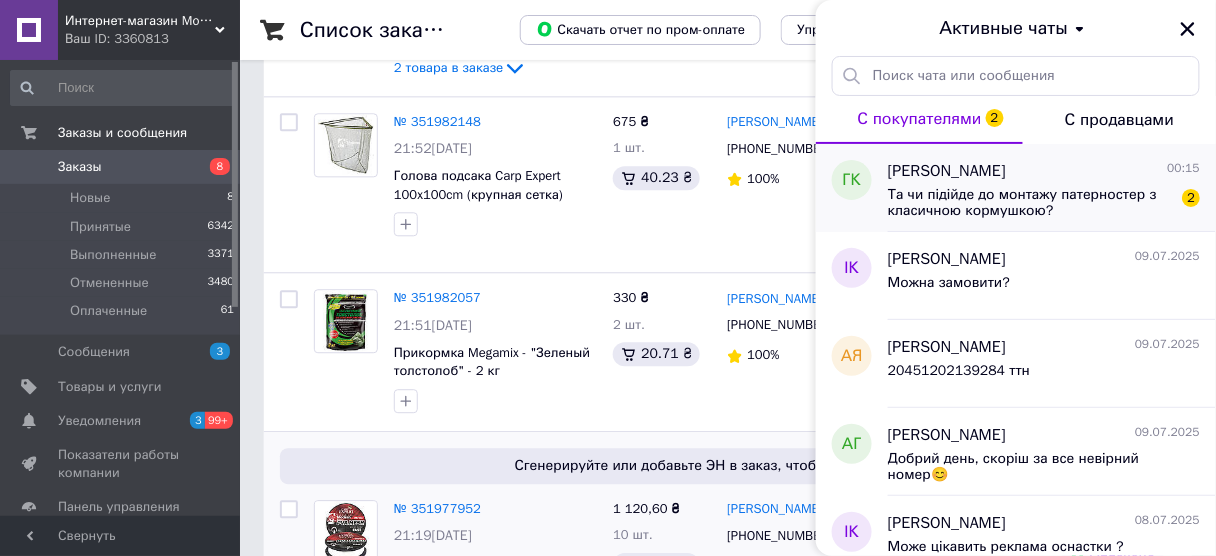 click on "Та чи підійде до монтажу патерностер з класичною кормушкою? 2" at bounding box center (1044, 201) 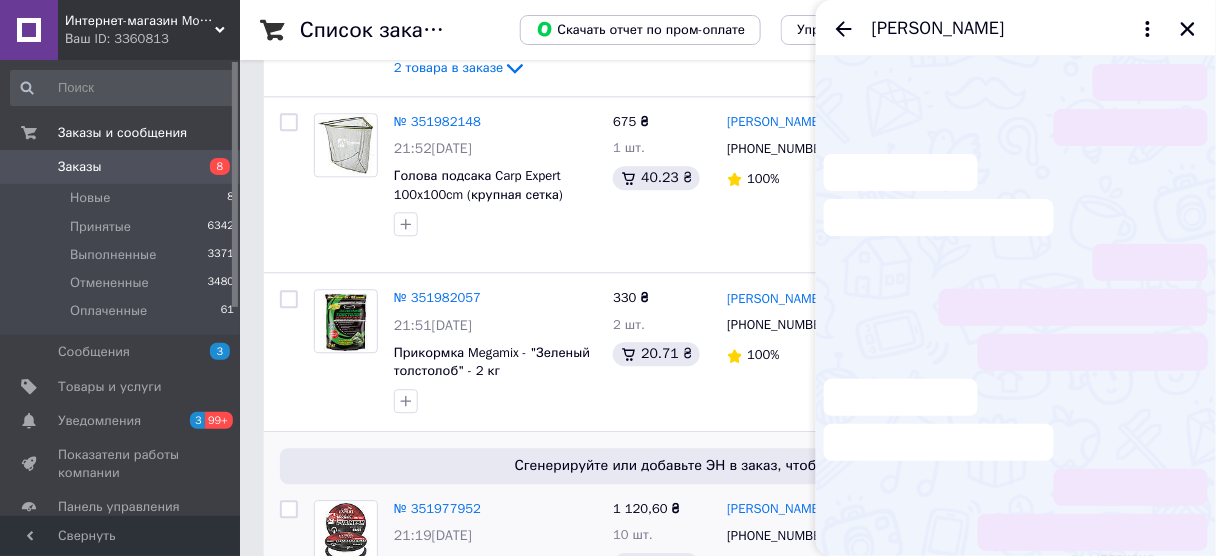 scroll, scrollTop: 538, scrollLeft: 0, axis: vertical 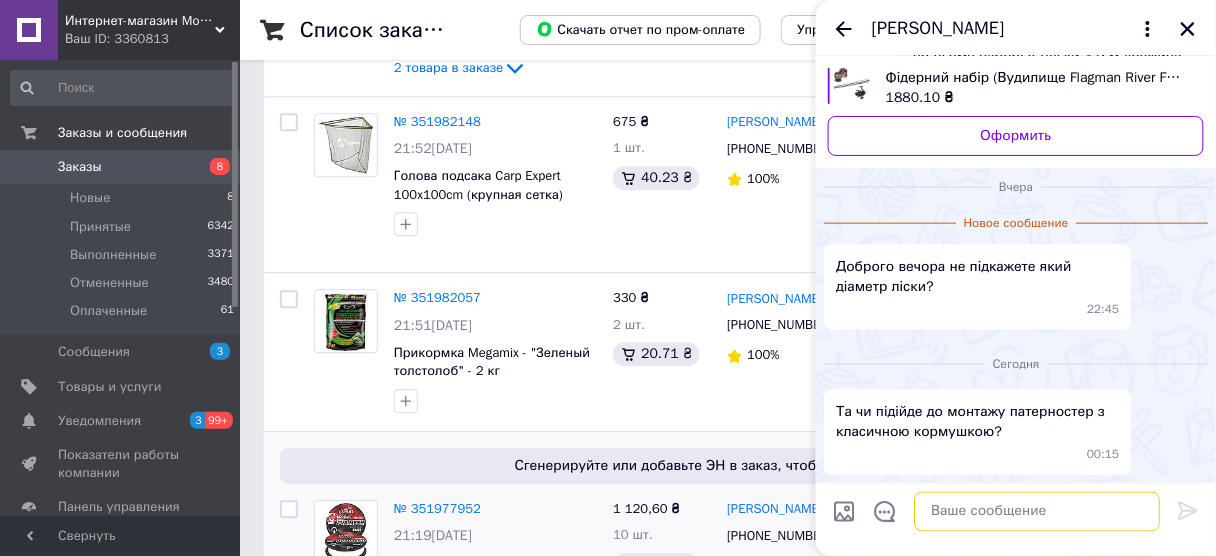 click at bounding box center (1037, 512) 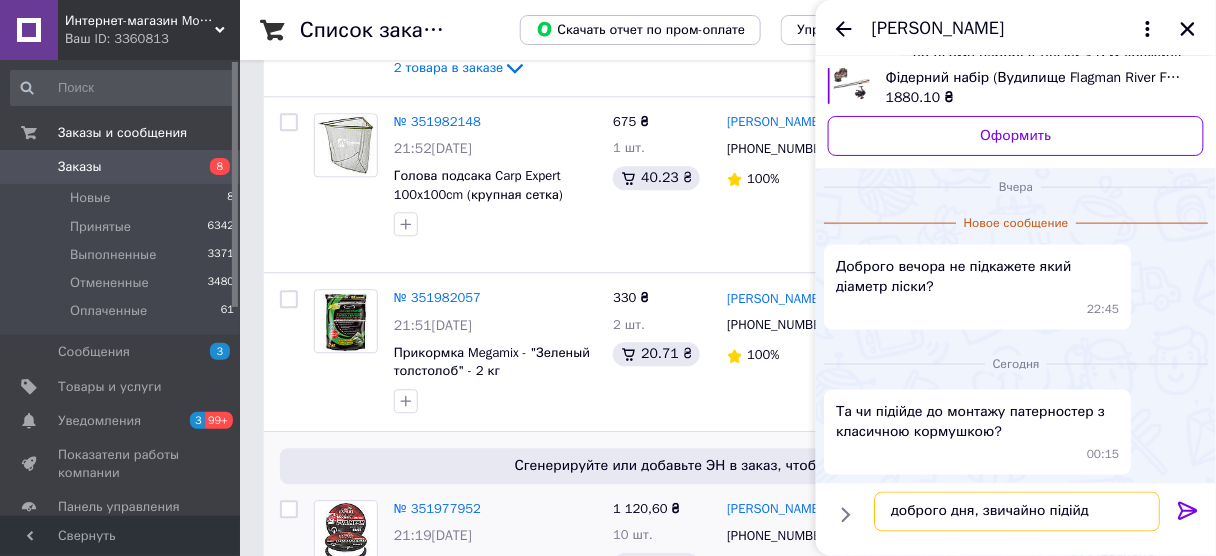 type on "доброго дня, звичайно підійде" 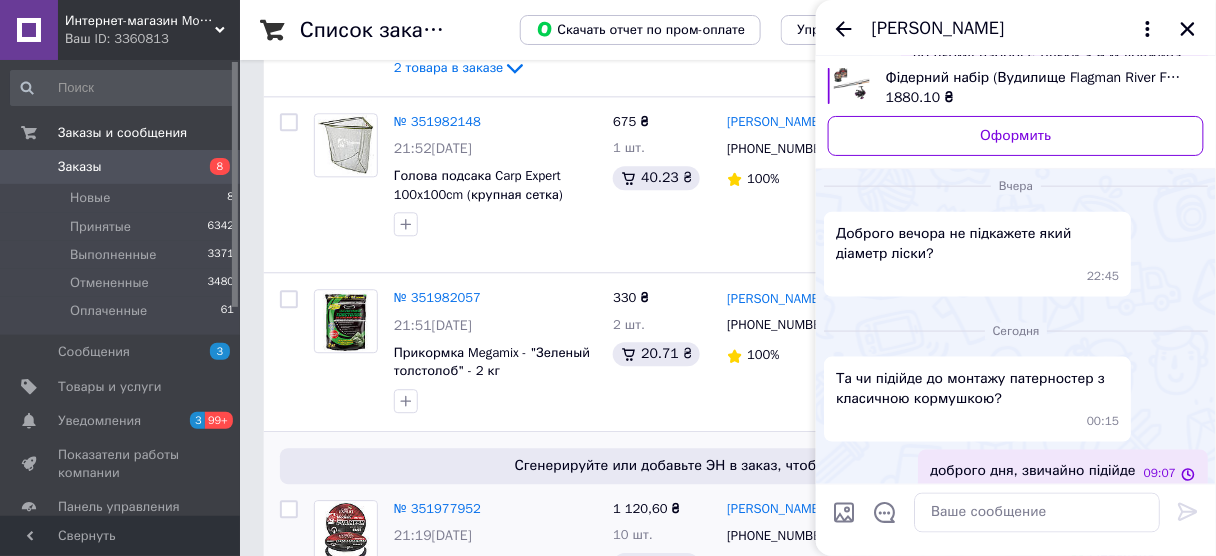 click on "1880.10 ₴" at bounding box center (920, 97) 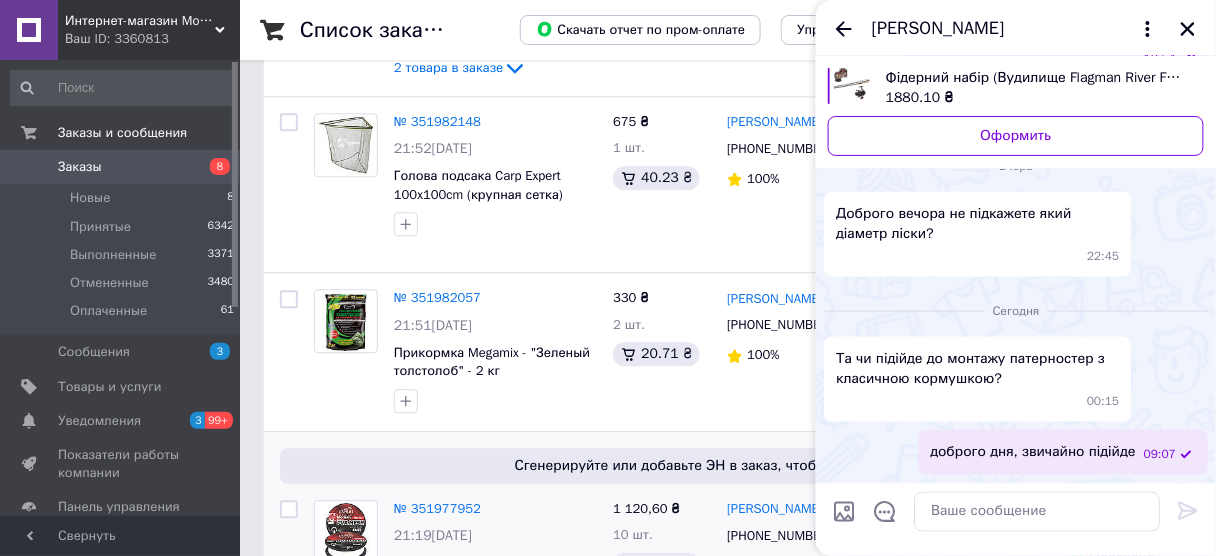 scroll, scrollTop: 507, scrollLeft: 0, axis: vertical 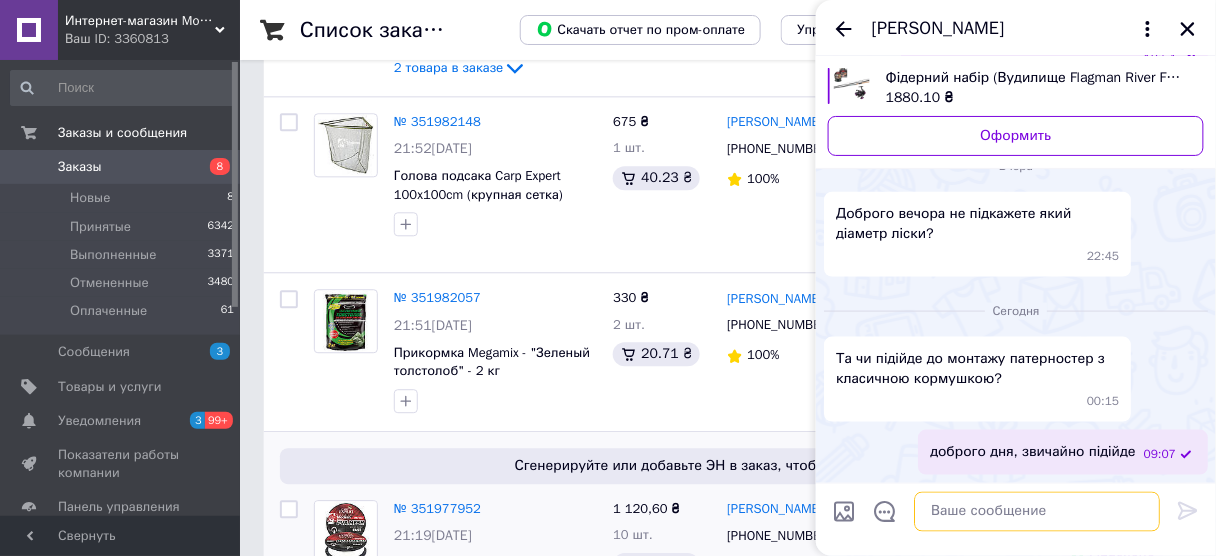 click at bounding box center (1037, 512) 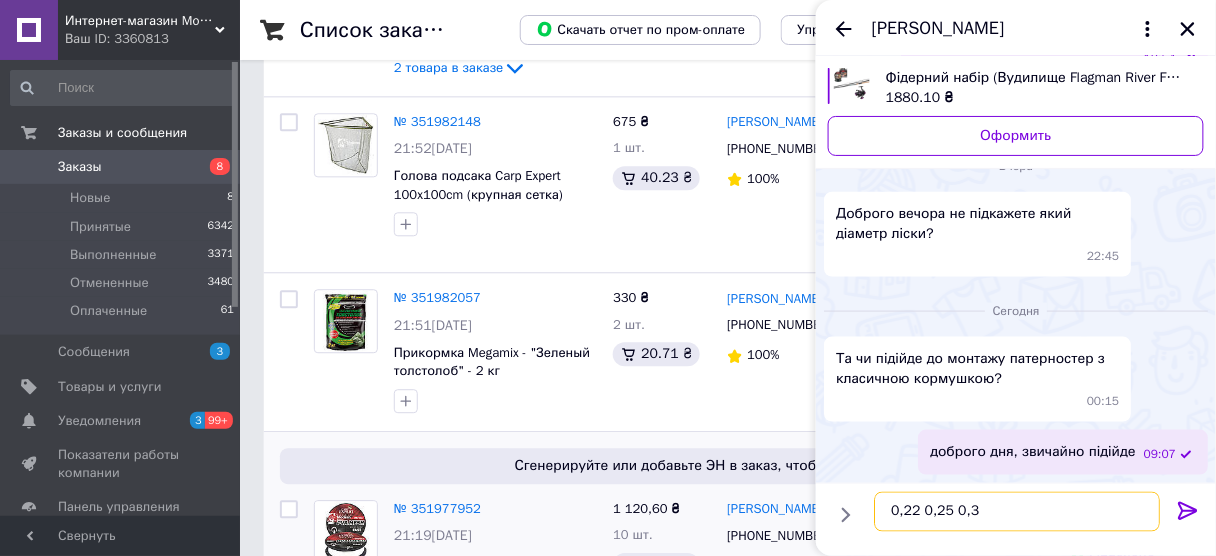 type on "0,22 0,25 0,30" 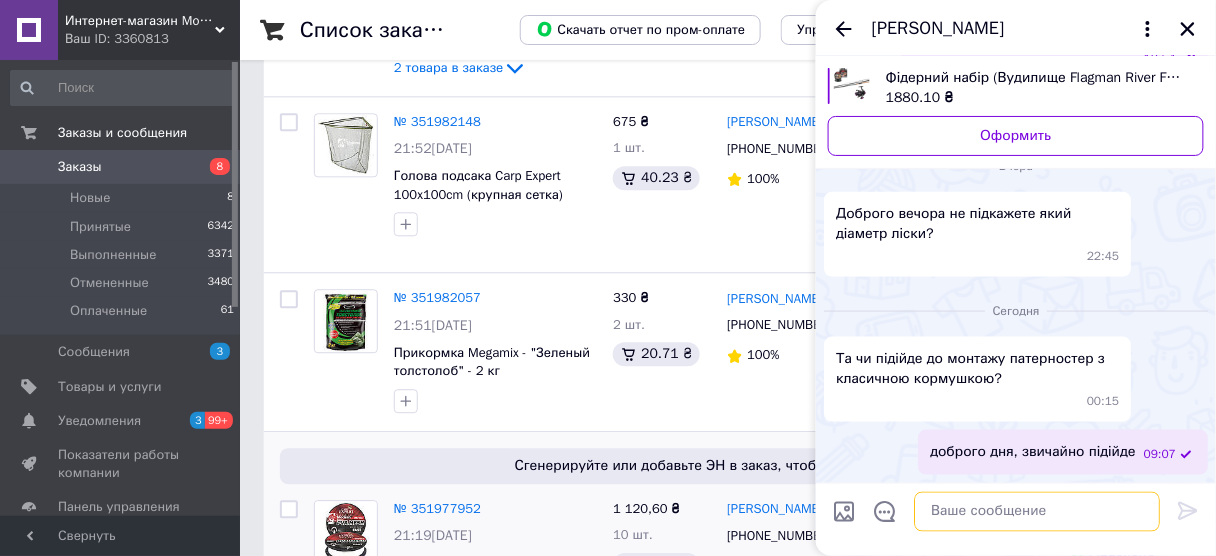 scroll, scrollTop: 560, scrollLeft: 0, axis: vertical 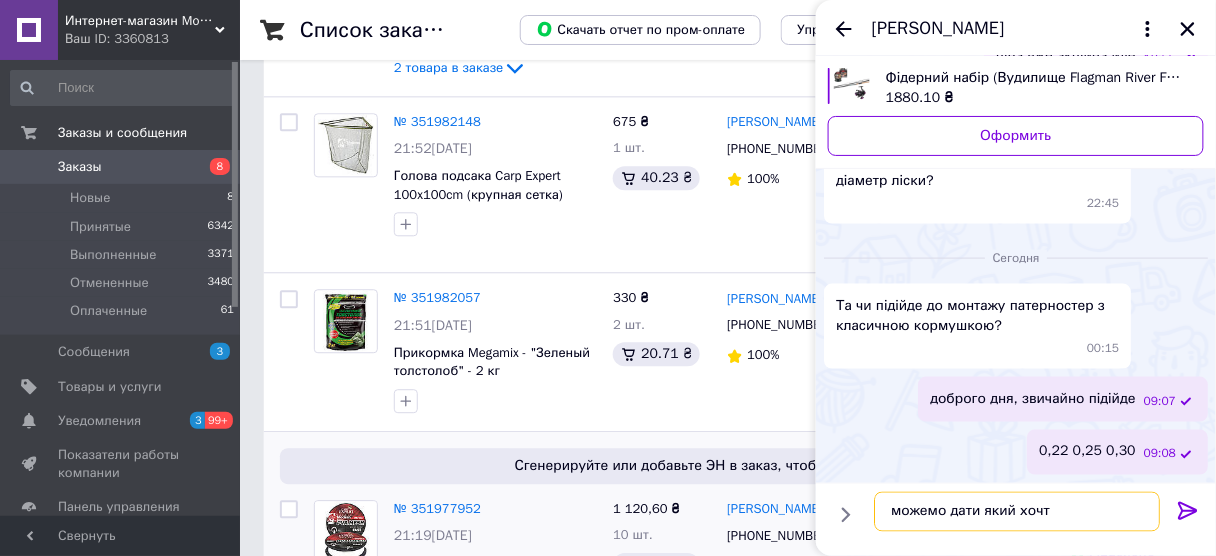 type on "можемо дати який хочте" 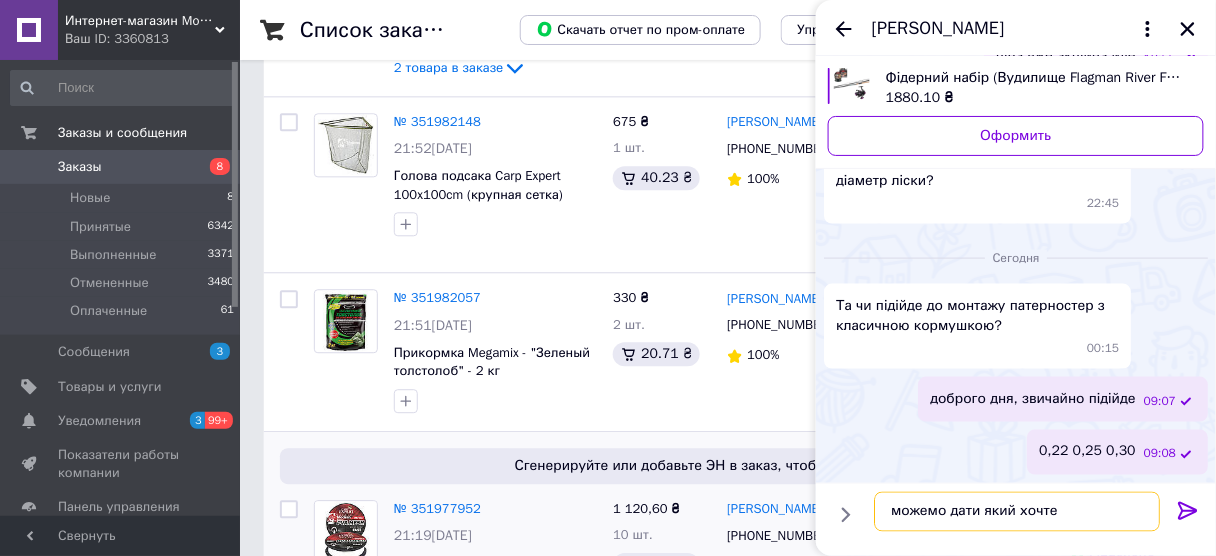 type 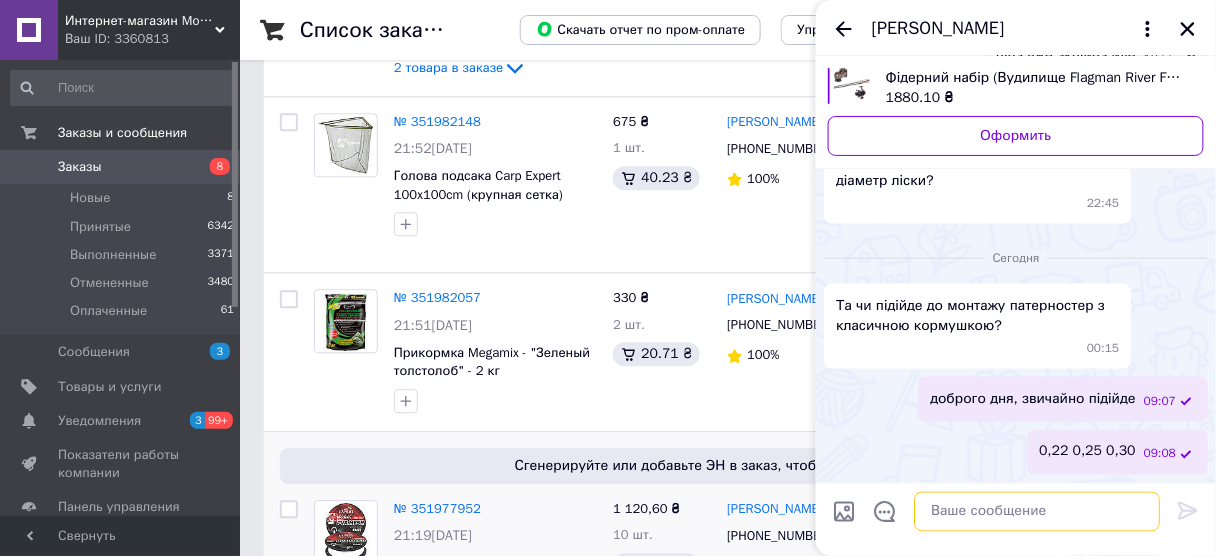 scroll, scrollTop: 613, scrollLeft: 0, axis: vertical 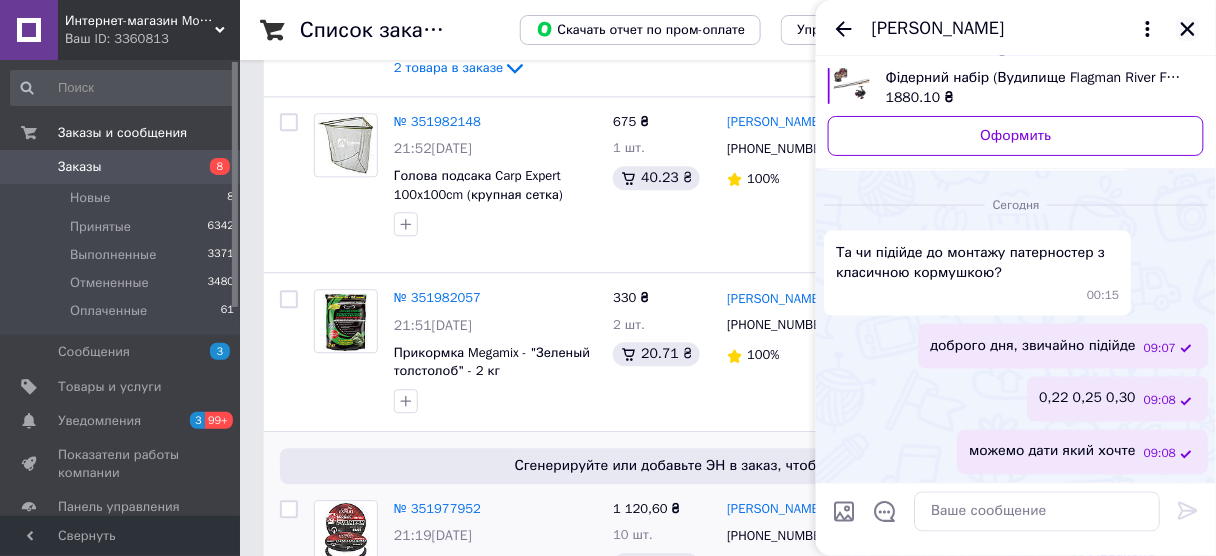 click 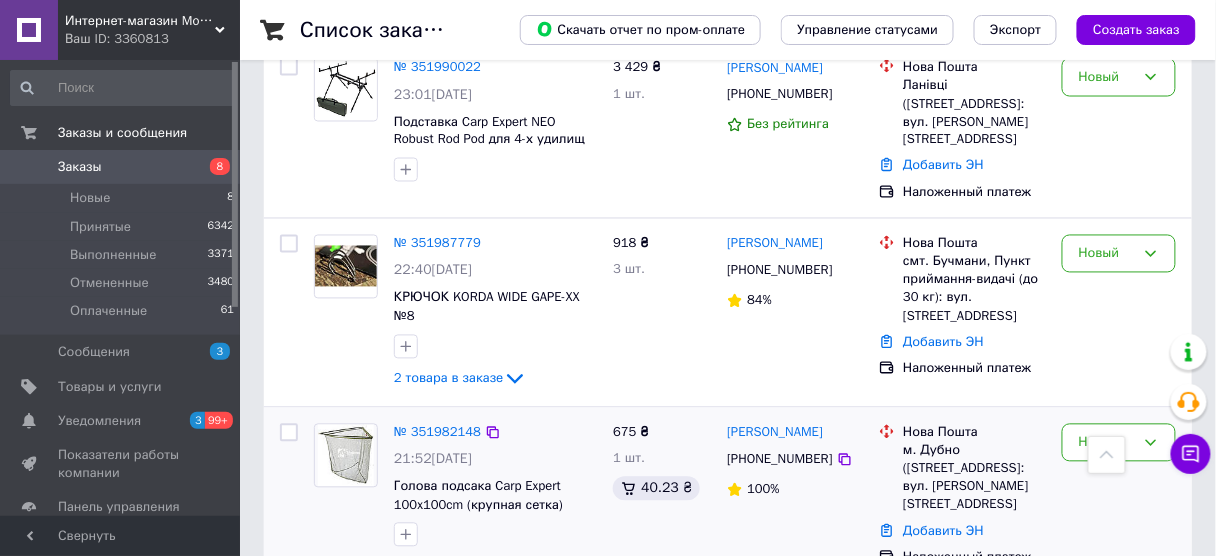 scroll, scrollTop: 880, scrollLeft: 0, axis: vertical 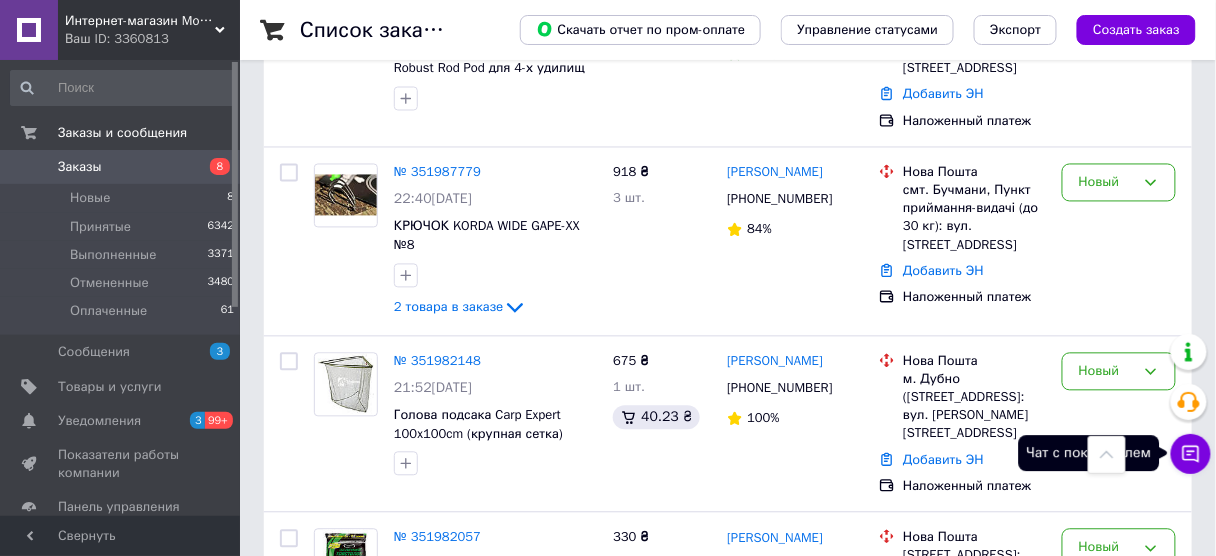 click 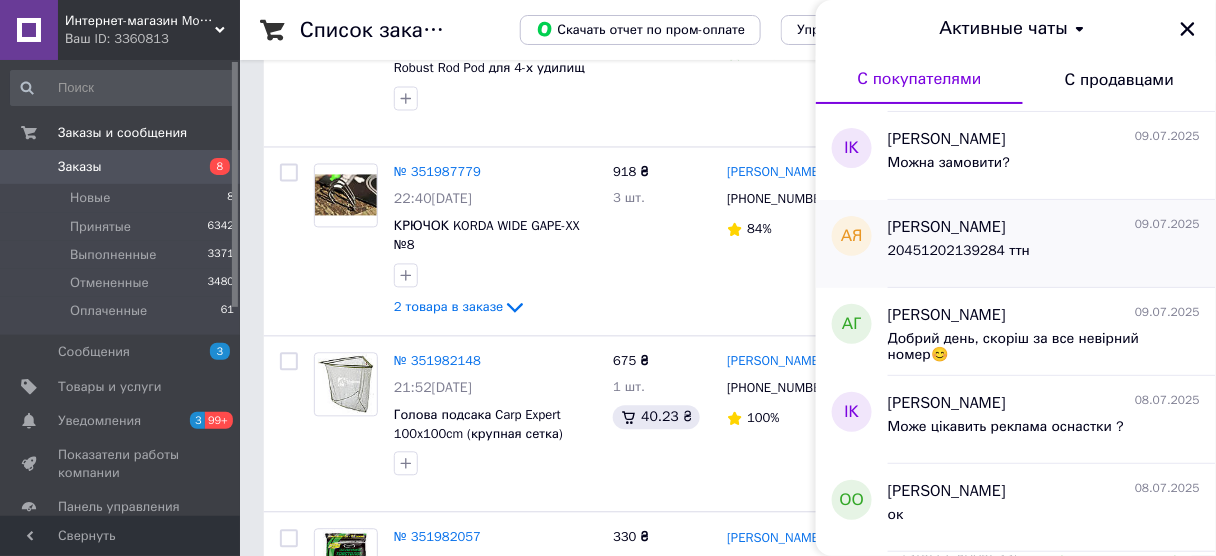 scroll, scrollTop: 0, scrollLeft: 0, axis: both 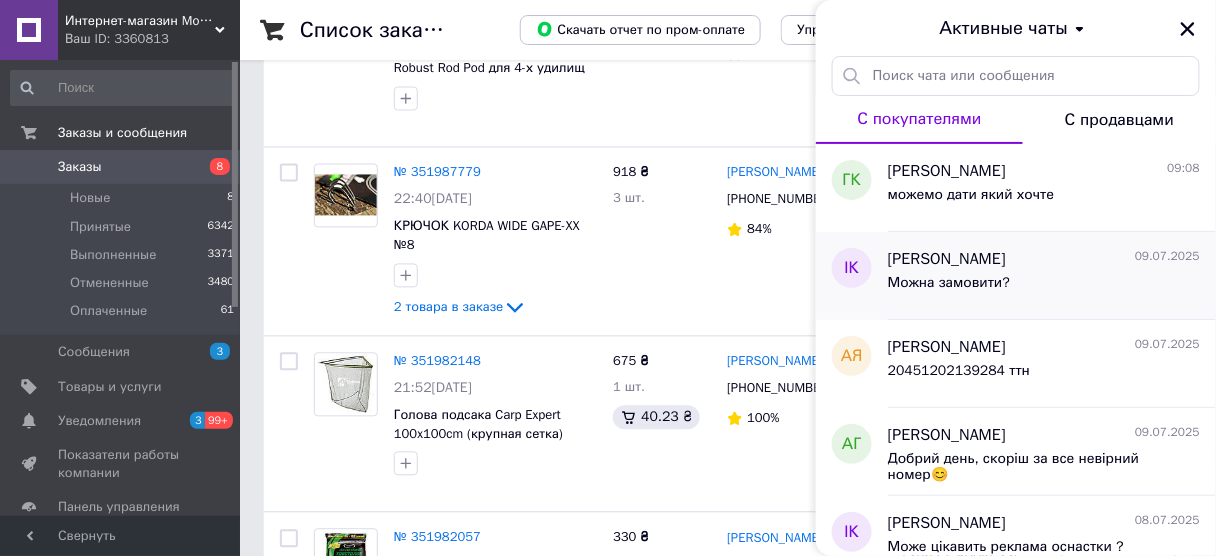 click on "Можна замовити?" at bounding box center (1044, 287) 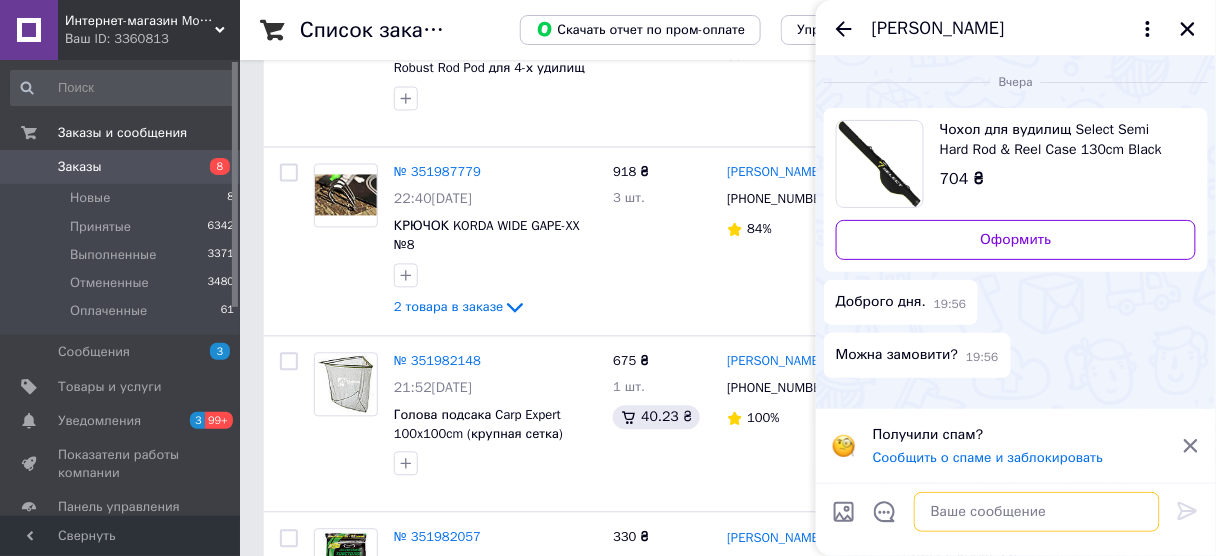 click at bounding box center (1037, 512) 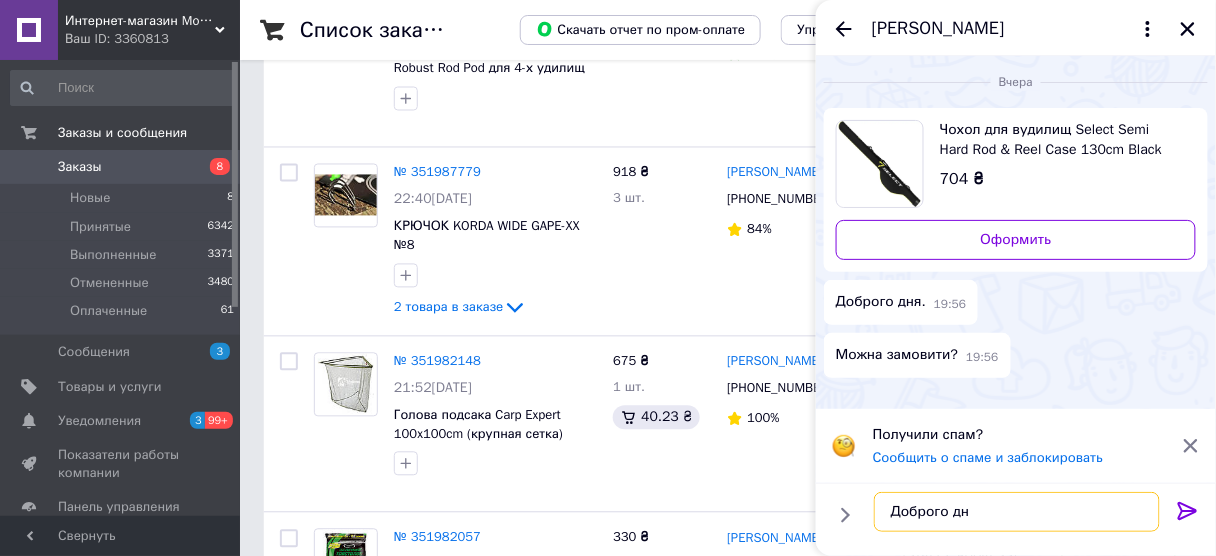 type on "Доброго дня" 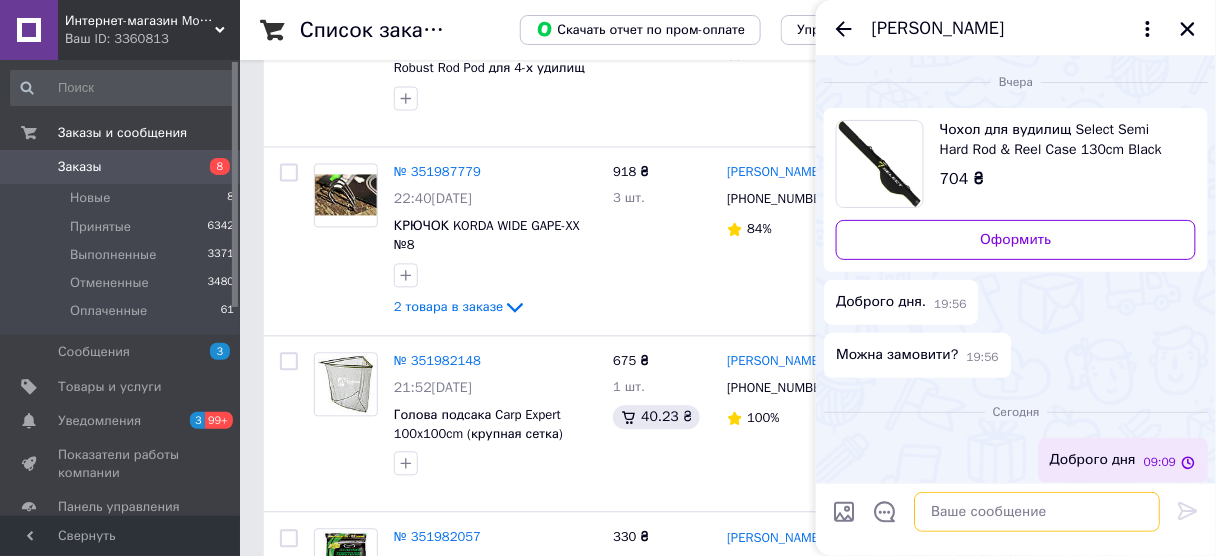 scroll, scrollTop: 7, scrollLeft: 0, axis: vertical 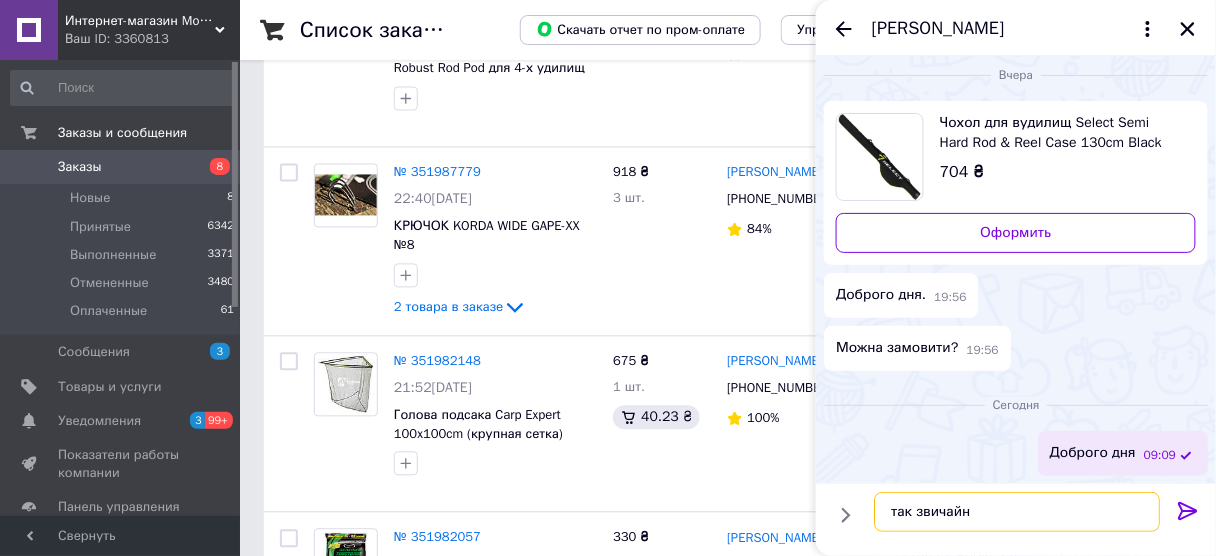 type on "так звичайно" 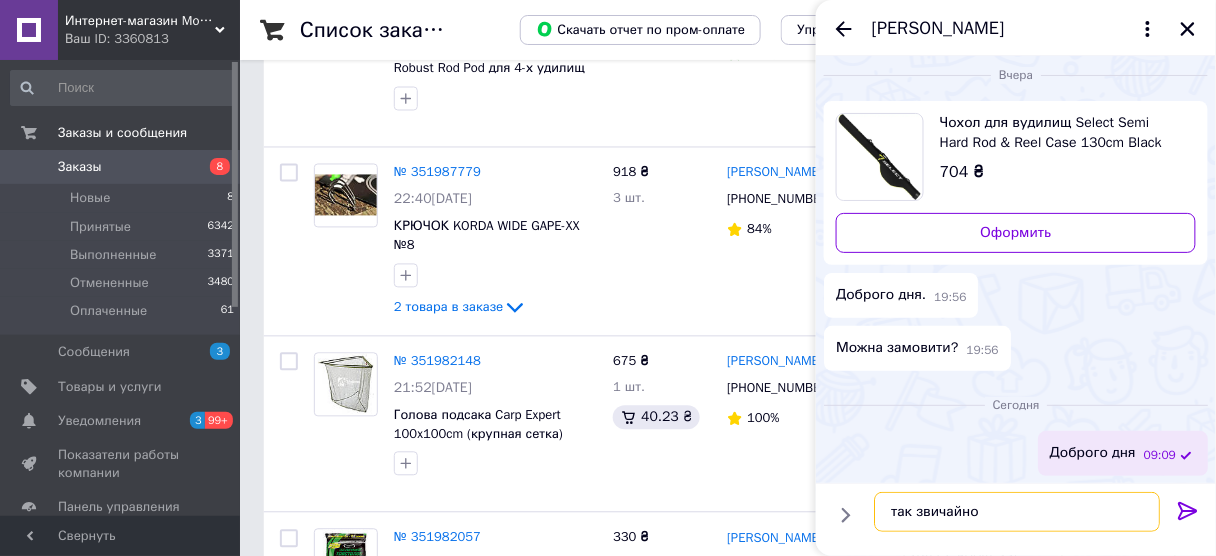 type 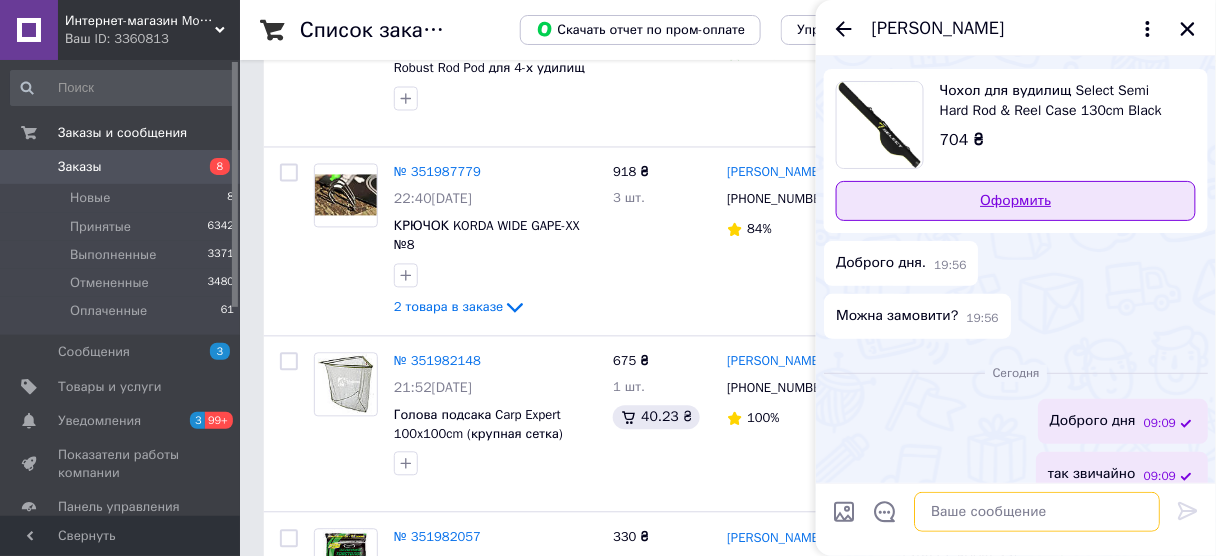 scroll, scrollTop: 12, scrollLeft: 0, axis: vertical 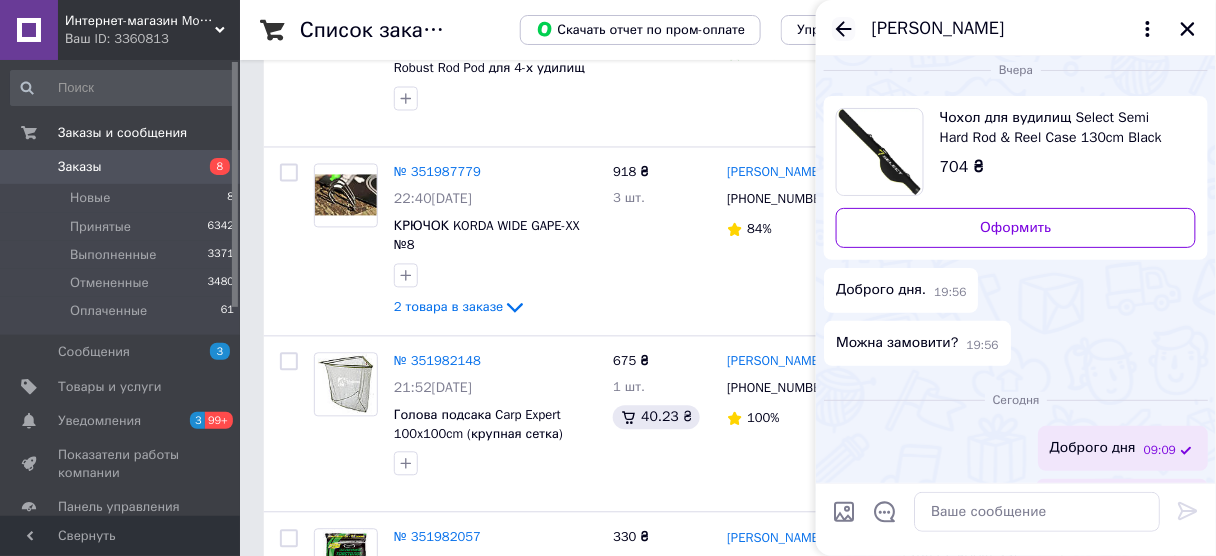 drag, startPoint x: 844, startPoint y: 24, endPoint x: 865, endPoint y: 48, distance: 31.890438 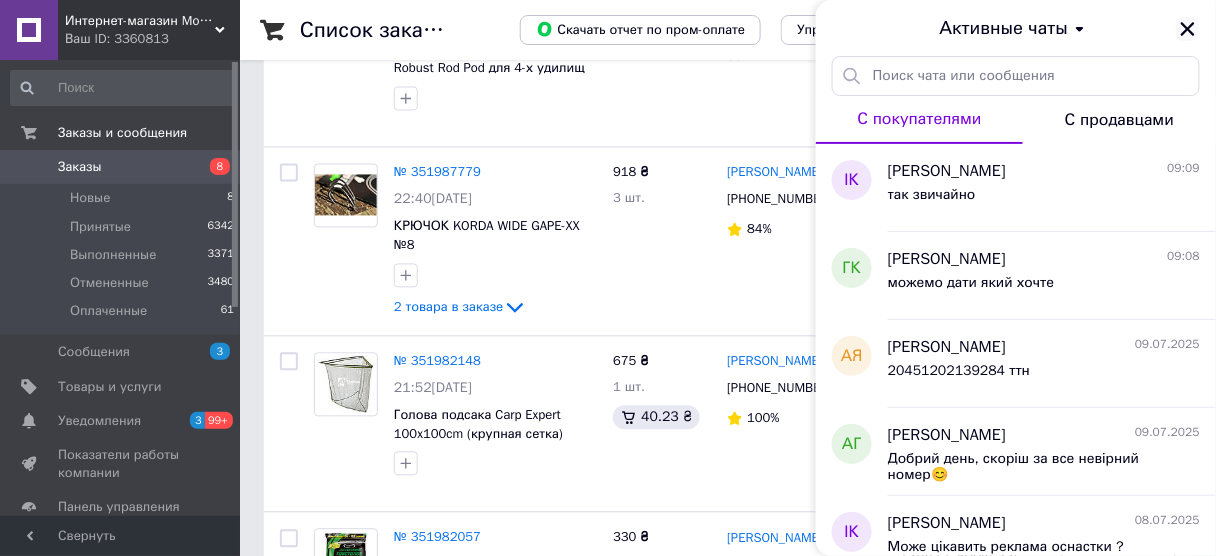 click 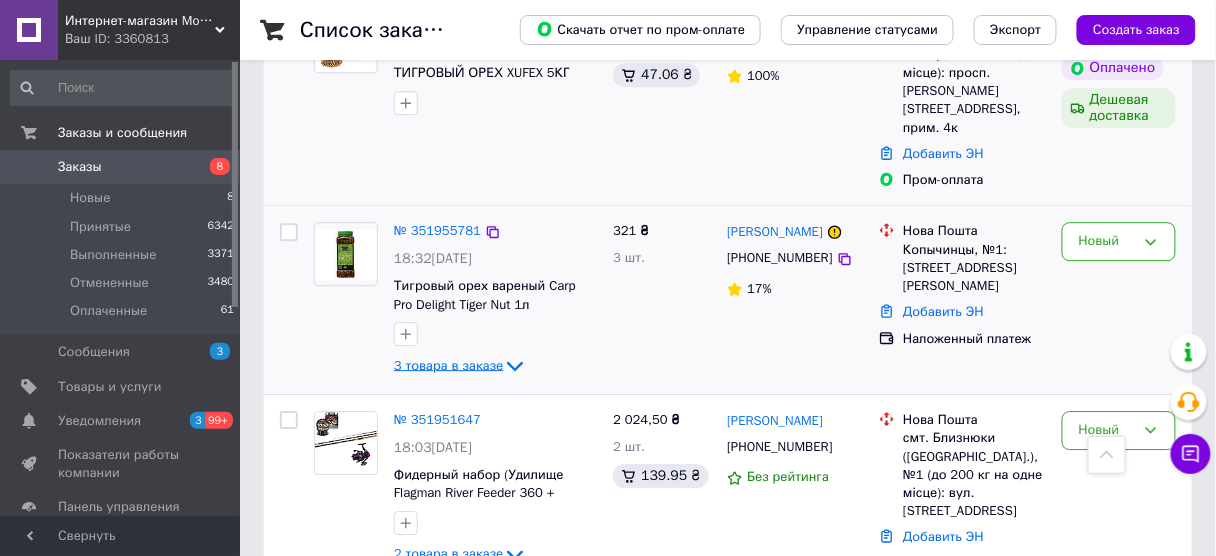scroll, scrollTop: 3200, scrollLeft: 0, axis: vertical 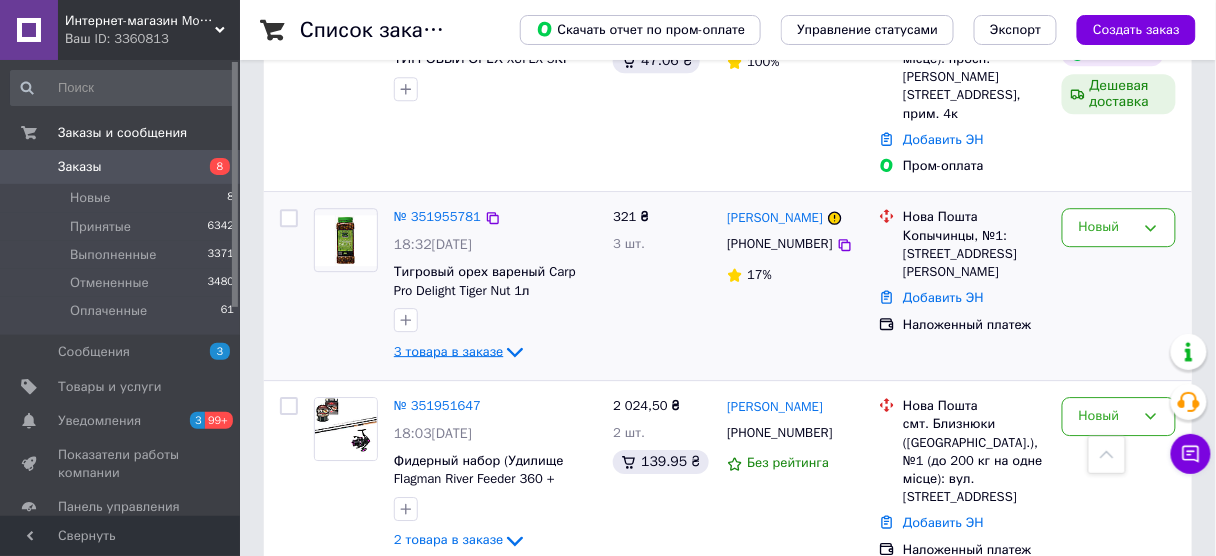 click on "3 товара в заказе" at bounding box center [448, 351] 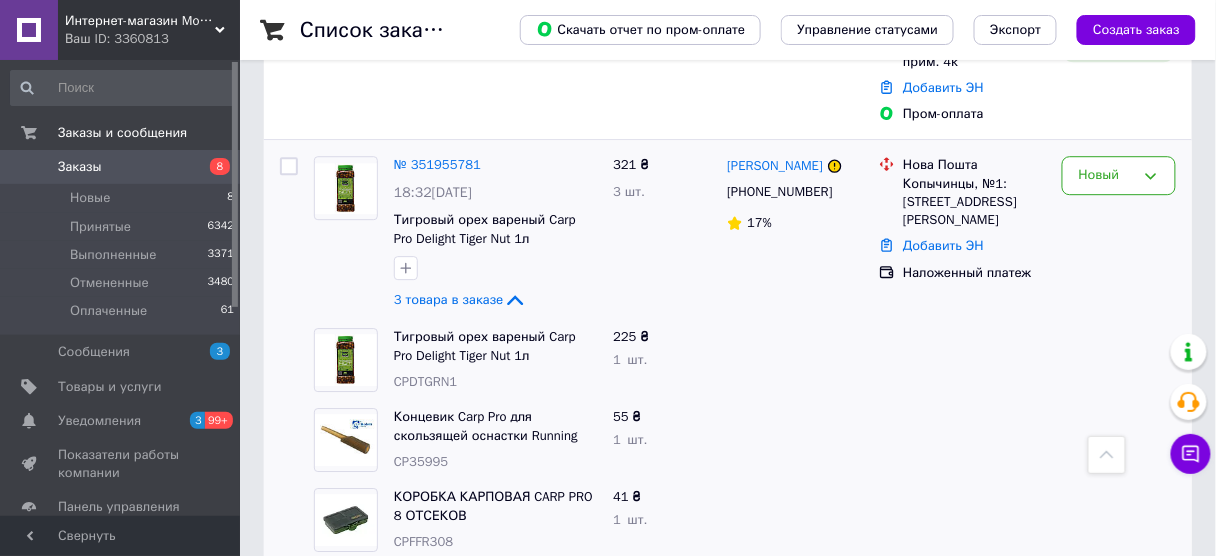 scroll, scrollTop: 3280, scrollLeft: 0, axis: vertical 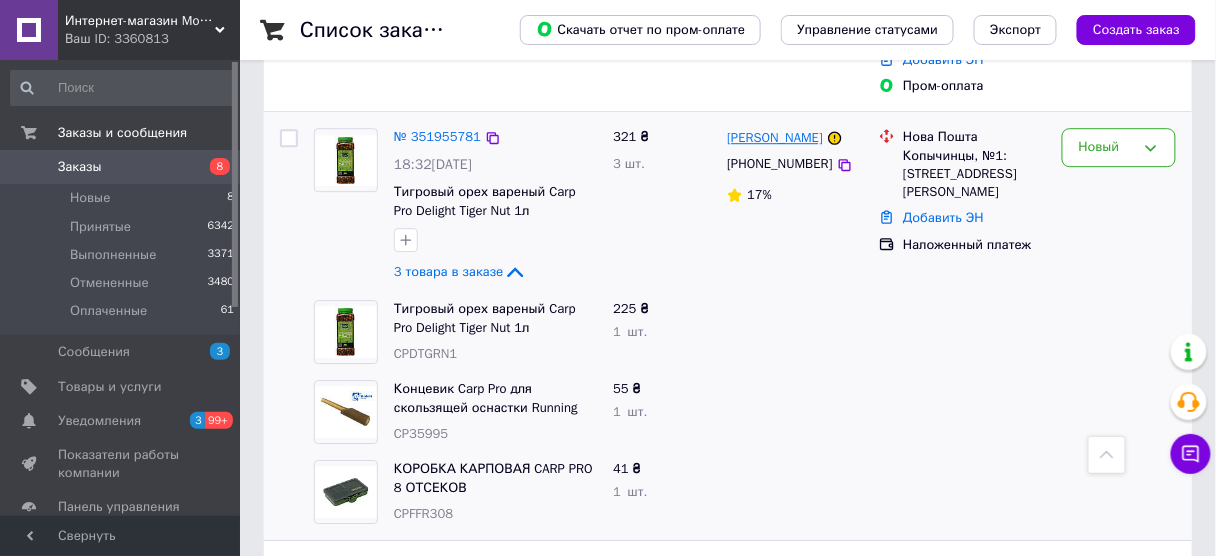 click on "[PERSON_NAME]" at bounding box center (775, 138) 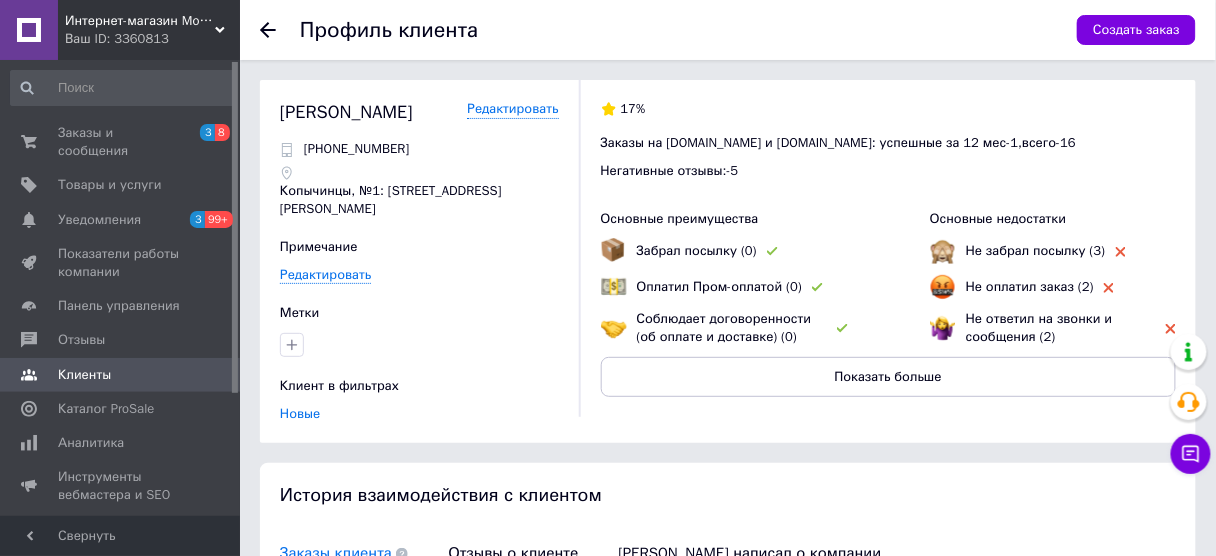 scroll, scrollTop: 334, scrollLeft: 0, axis: vertical 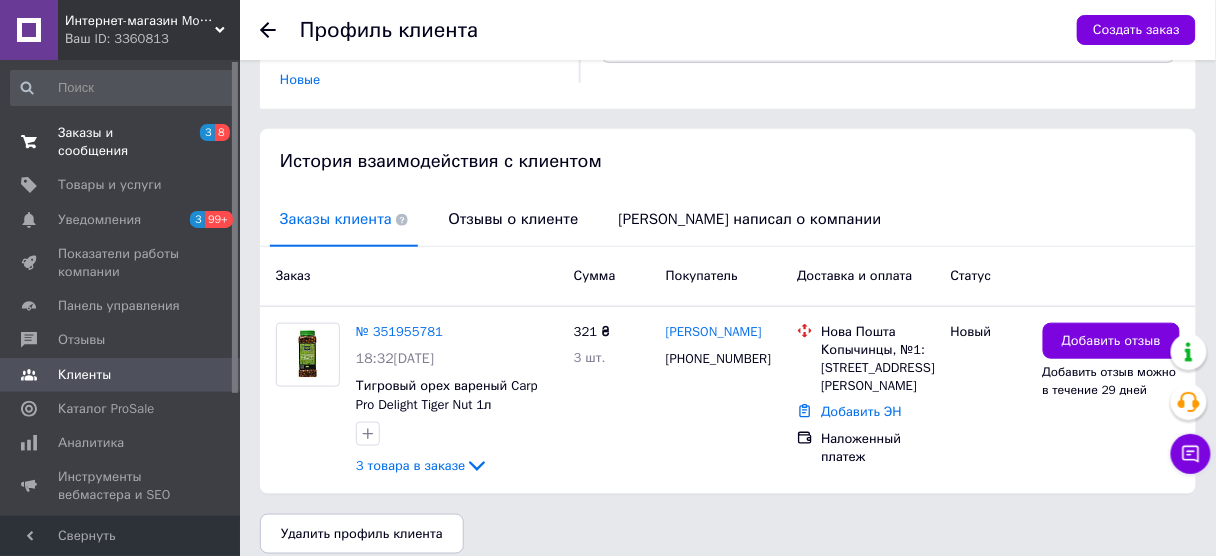 click on "Заказы и сообщения" at bounding box center [121, 142] 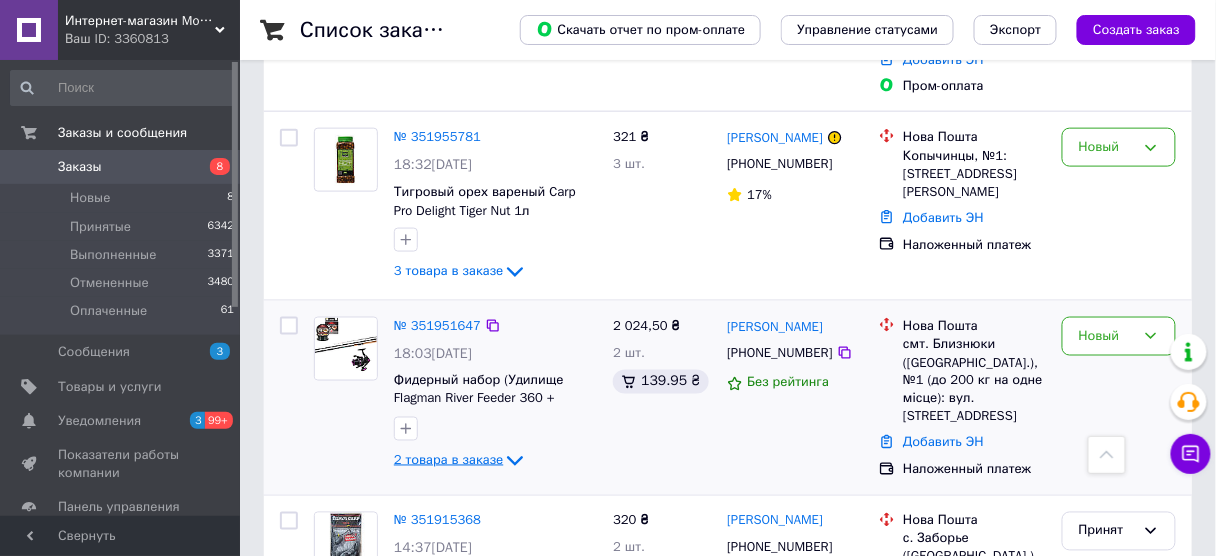 click on "2 товара в заказе" at bounding box center (448, 460) 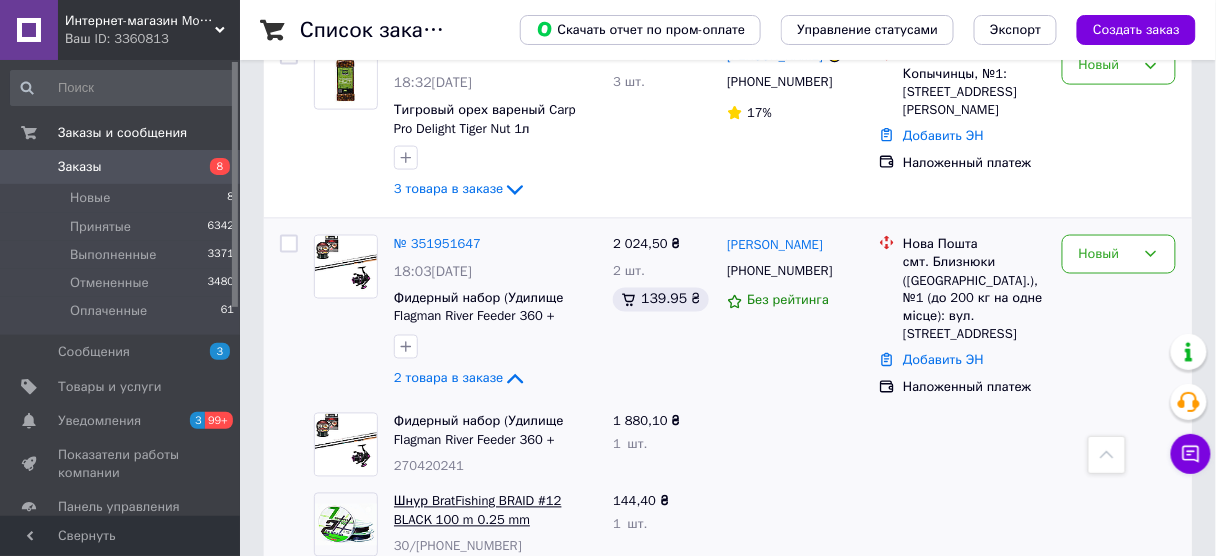 scroll, scrollTop: 2720, scrollLeft: 0, axis: vertical 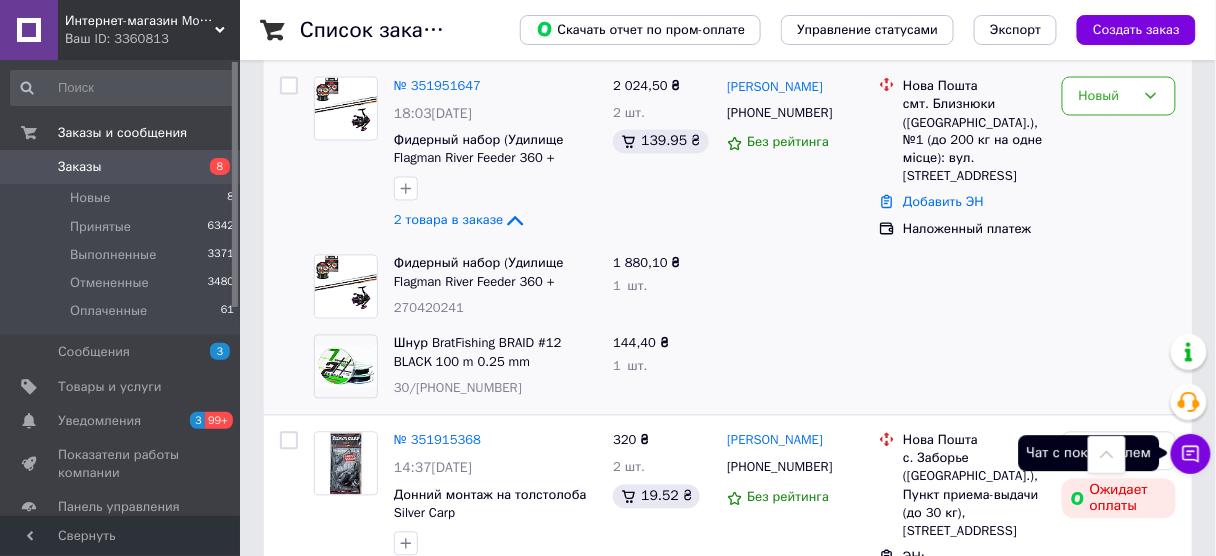 click on "Чат с покупателем" at bounding box center [1191, 454] 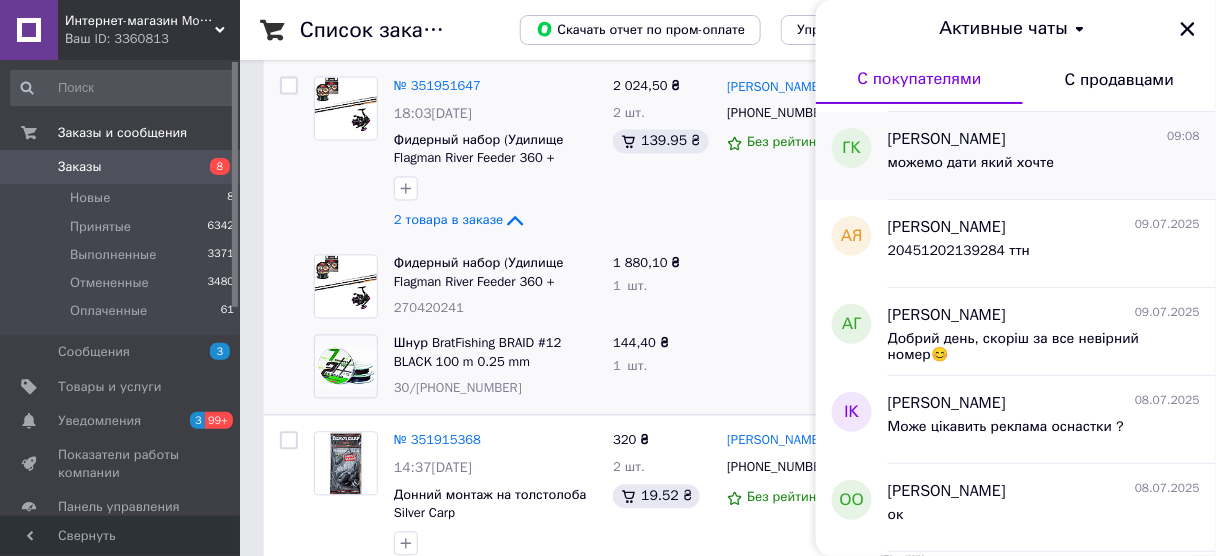 scroll, scrollTop: 0, scrollLeft: 0, axis: both 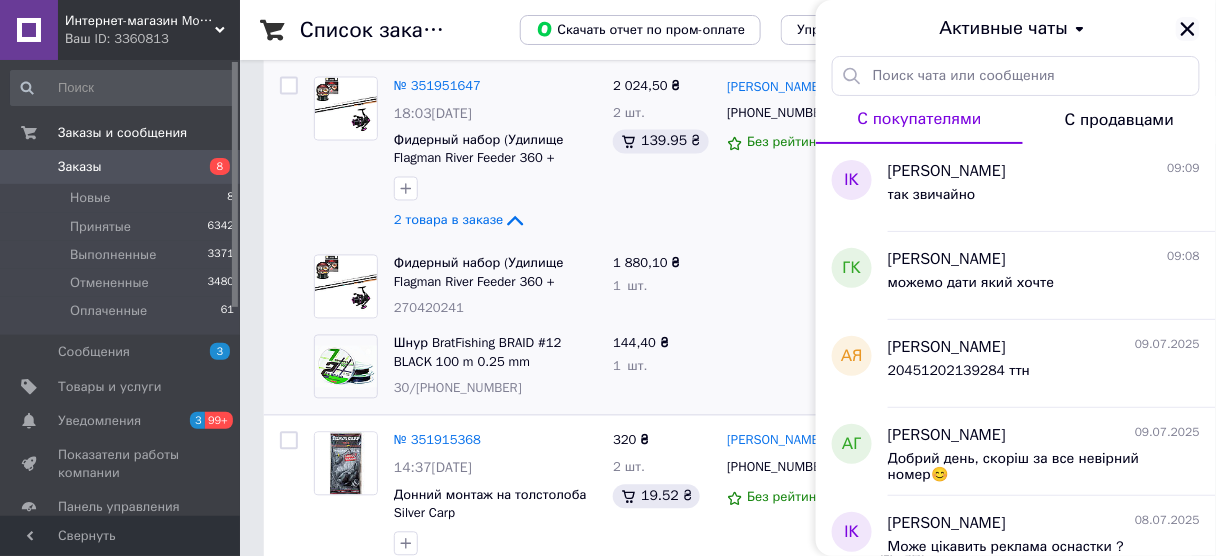 click at bounding box center (1188, 29) 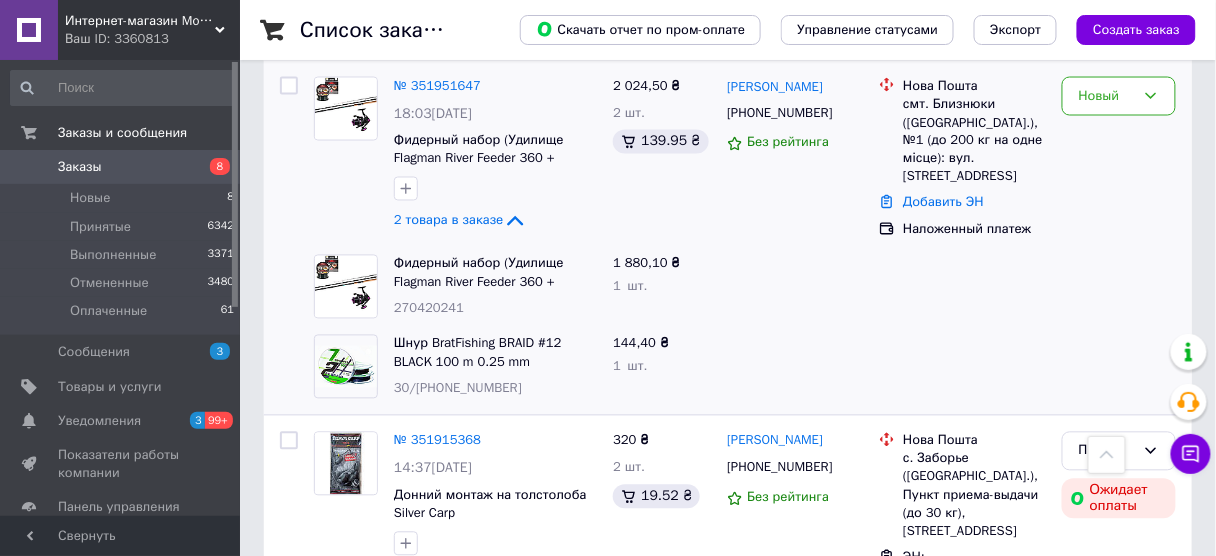 scroll, scrollTop: 2640, scrollLeft: 0, axis: vertical 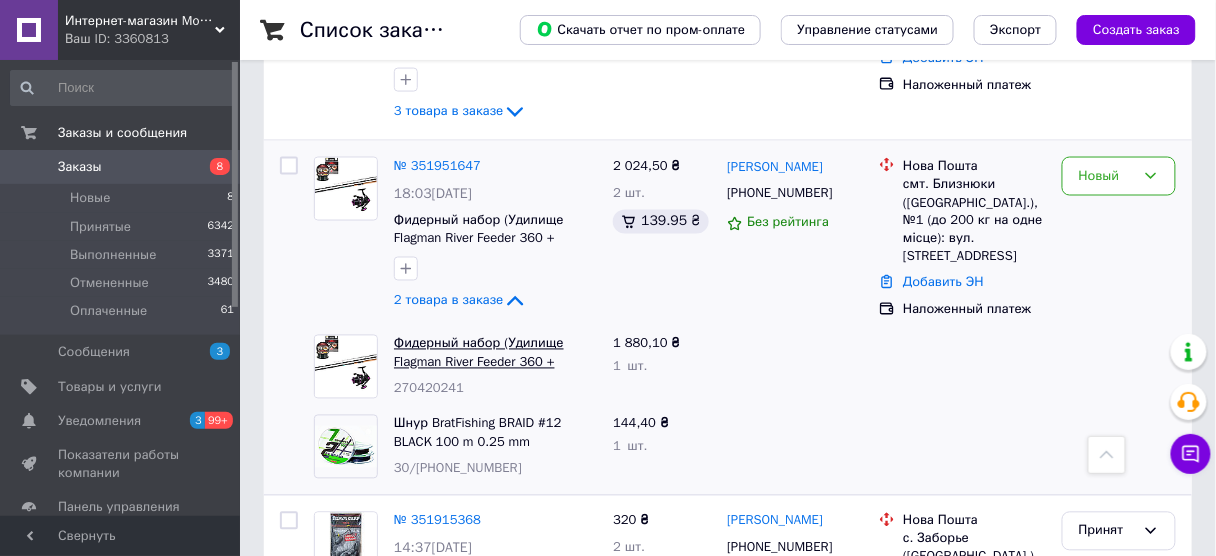 click on "Фидерный набор (Удилище Flagman River Feeder 360 + Катушка Flagman Trial Feeder 5000 + Леска Method Feeder)" at bounding box center [482, 371] 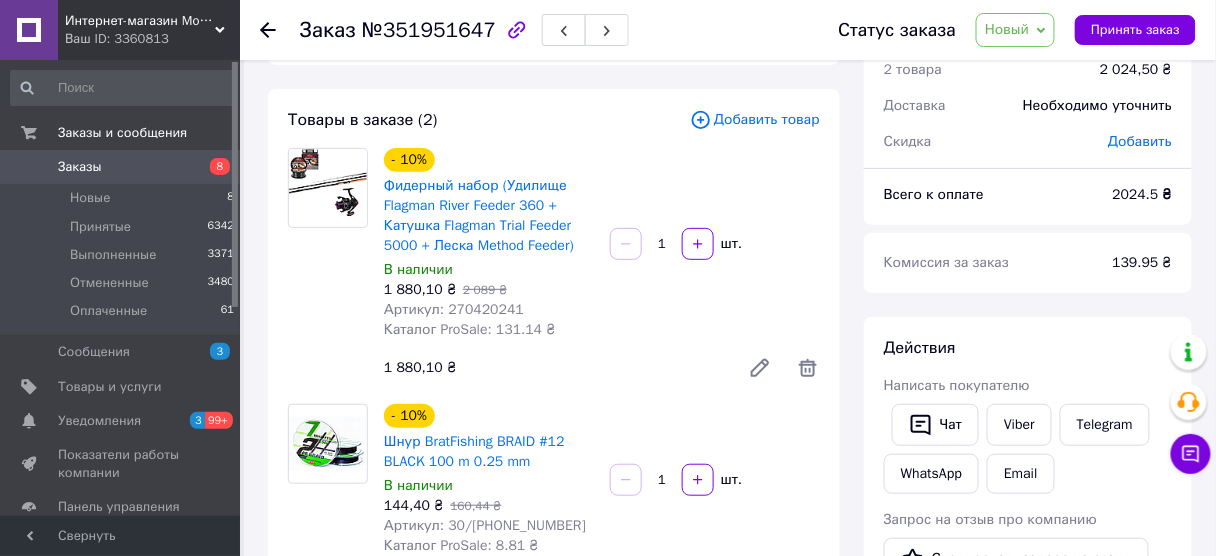 scroll, scrollTop: 80, scrollLeft: 0, axis: vertical 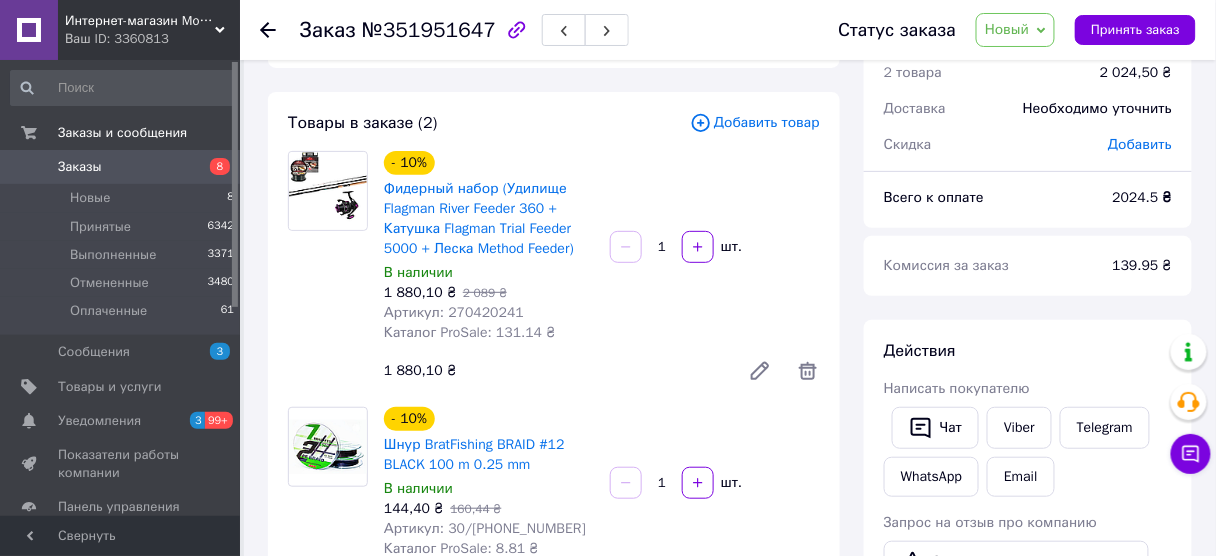 click on "Заказы 8" at bounding box center [123, 167] 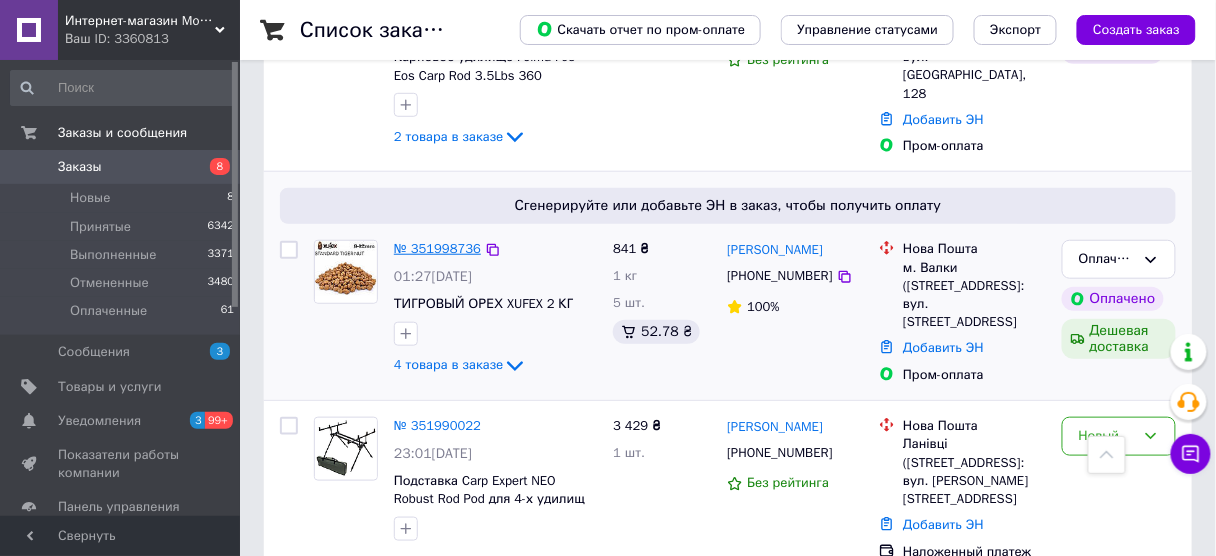 scroll, scrollTop: 240, scrollLeft: 0, axis: vertical 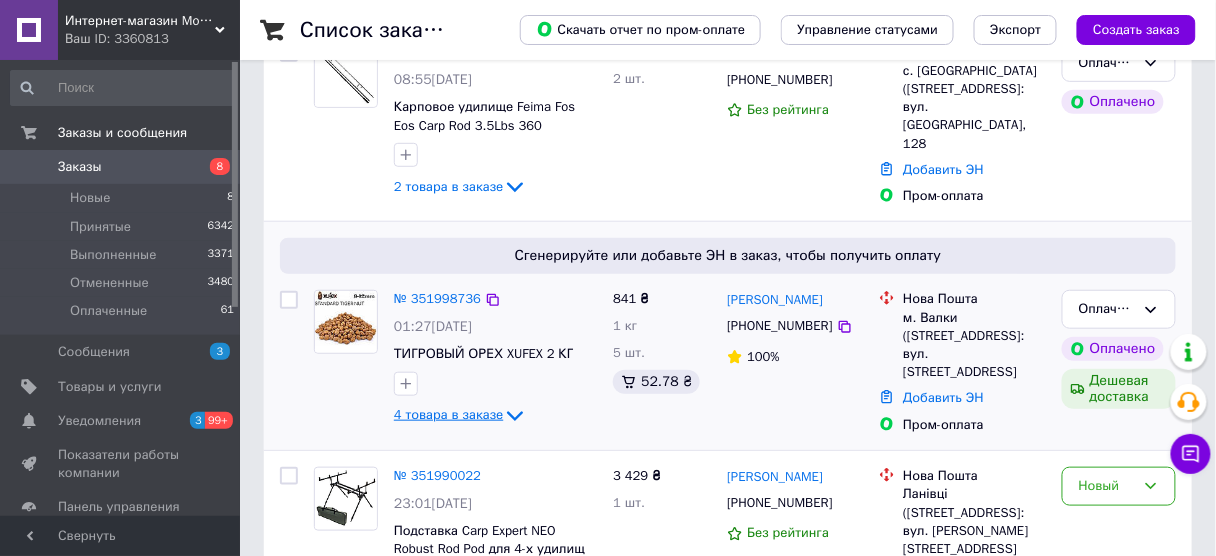 click on "4 товара в заказе" at bounding box center (448, 414) 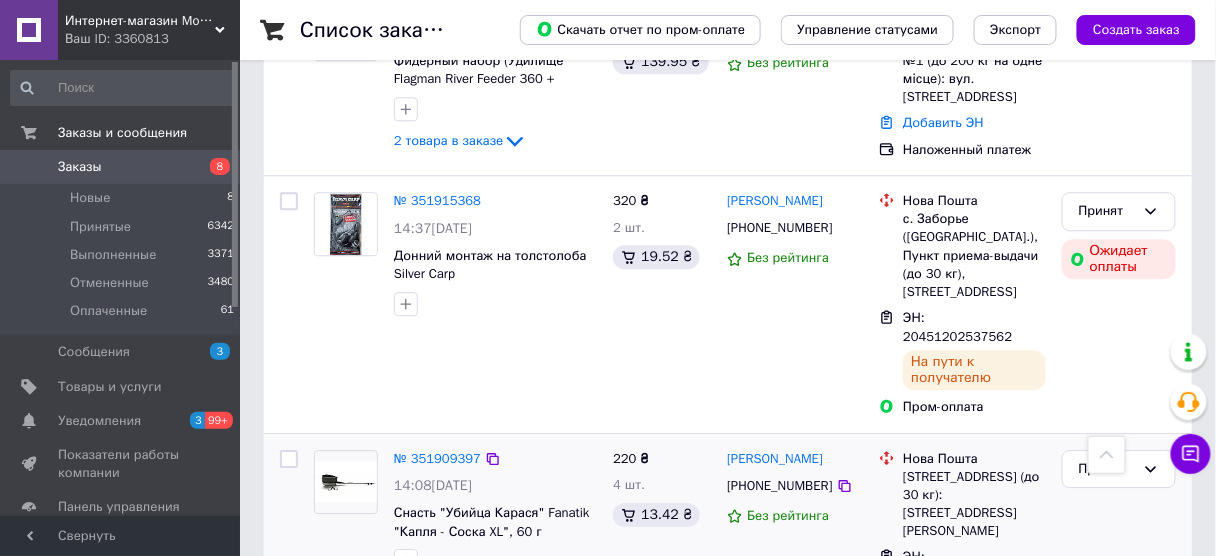 scroll, scrollTop: 2880, scrollLeft: 0, axis: vertical 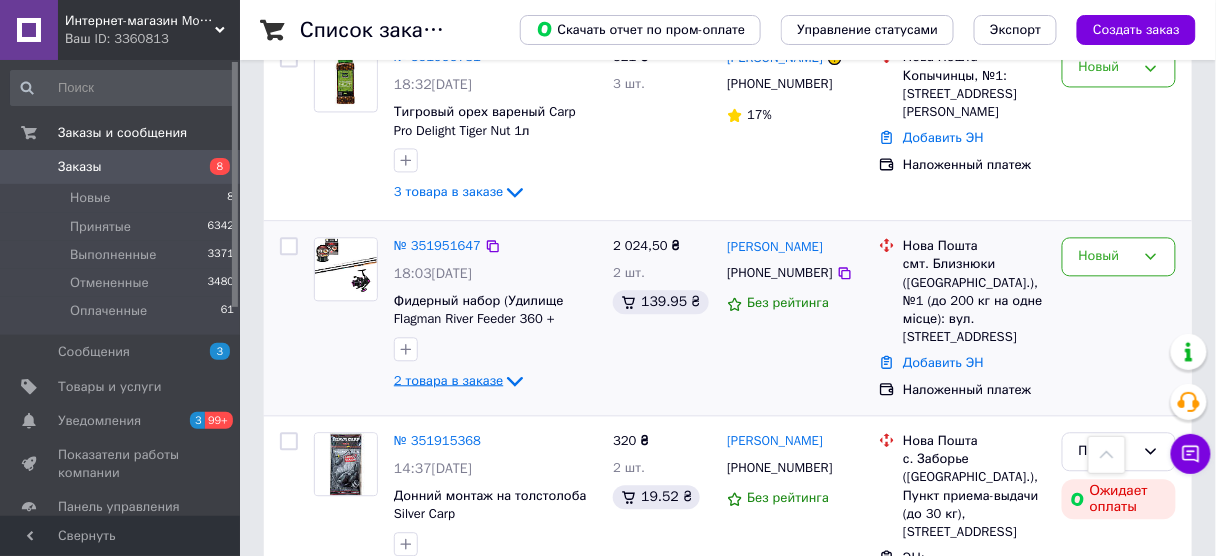 click on "2 товара в заказе" at bounding box center (448, 380) 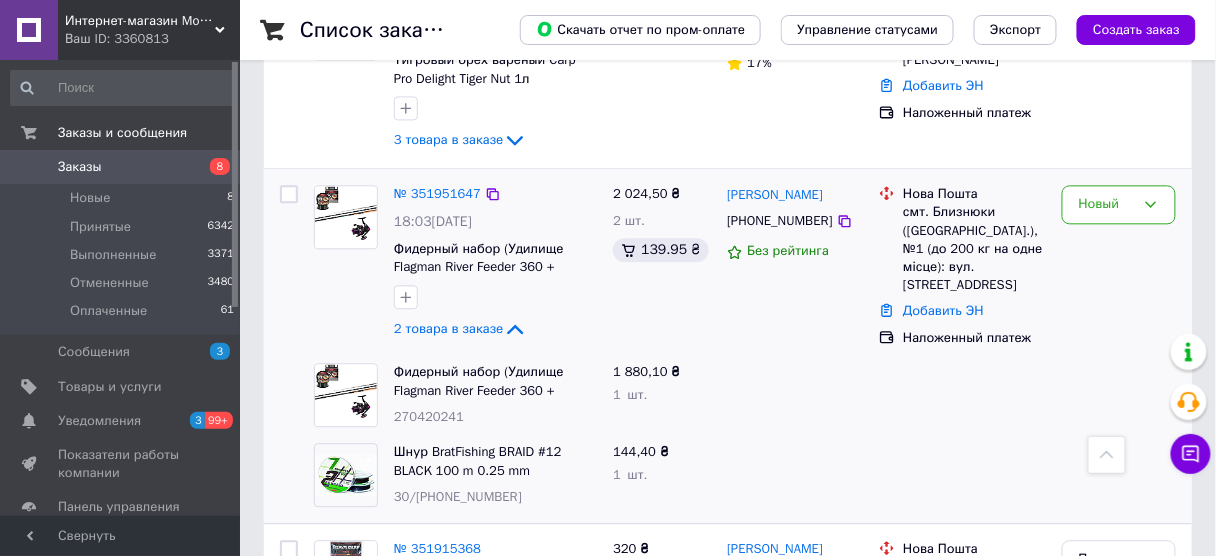 scroll, scrollTop: 2960, scrollLeft: 0, axis: vertical 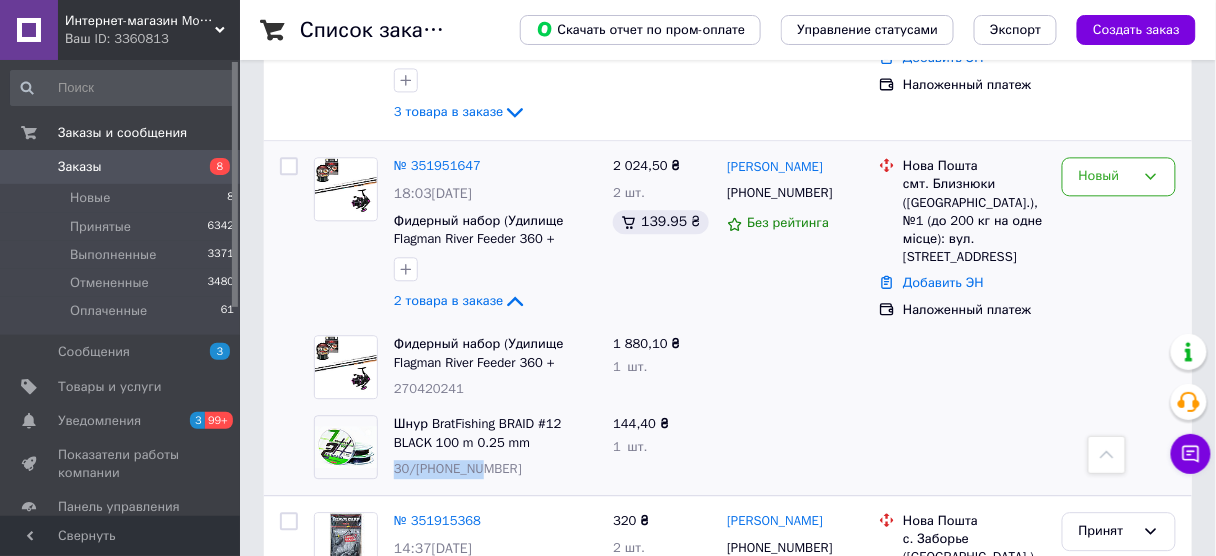 drag, startPoint x: 407, startPoint y: 427, endPoint x: 472, endPoint y: 427, distance: 65 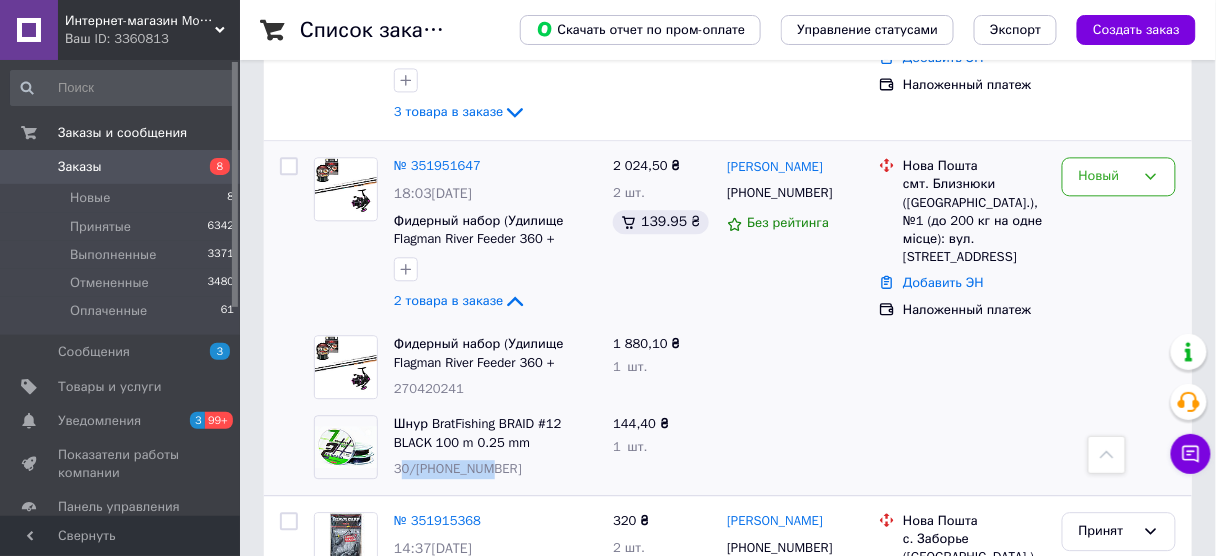 drag, startPoint x: 483, startPoint y: 428, endPoint x: 398, endPoint y: 421, distance: 85.28775 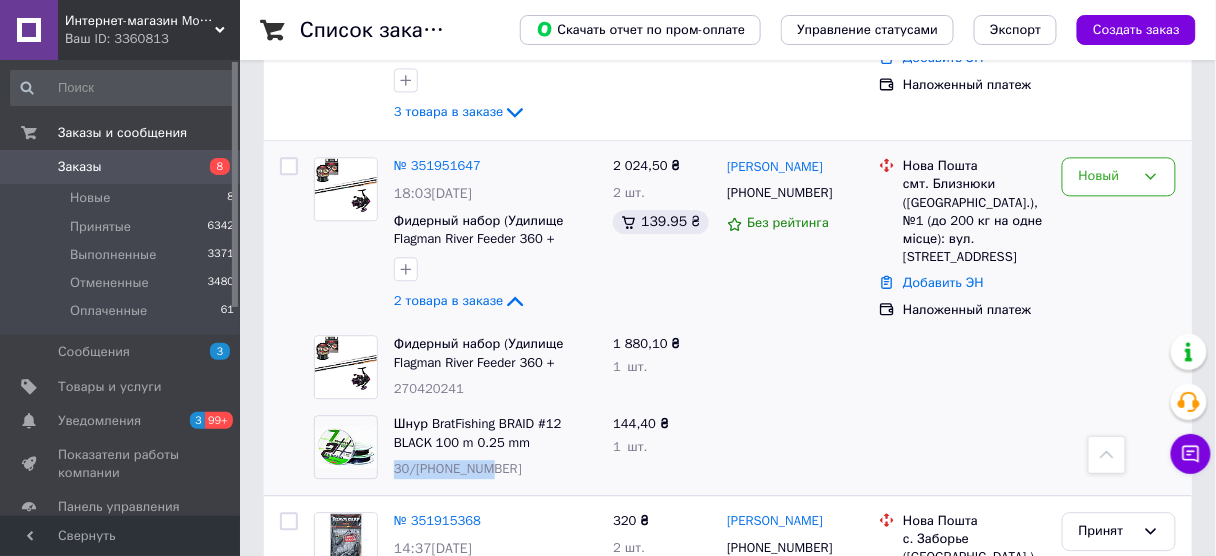 drag, startPoint x: 392, startPoint y: 428, endPoint x: 492, endPoint y: 432, distance: 100.07997 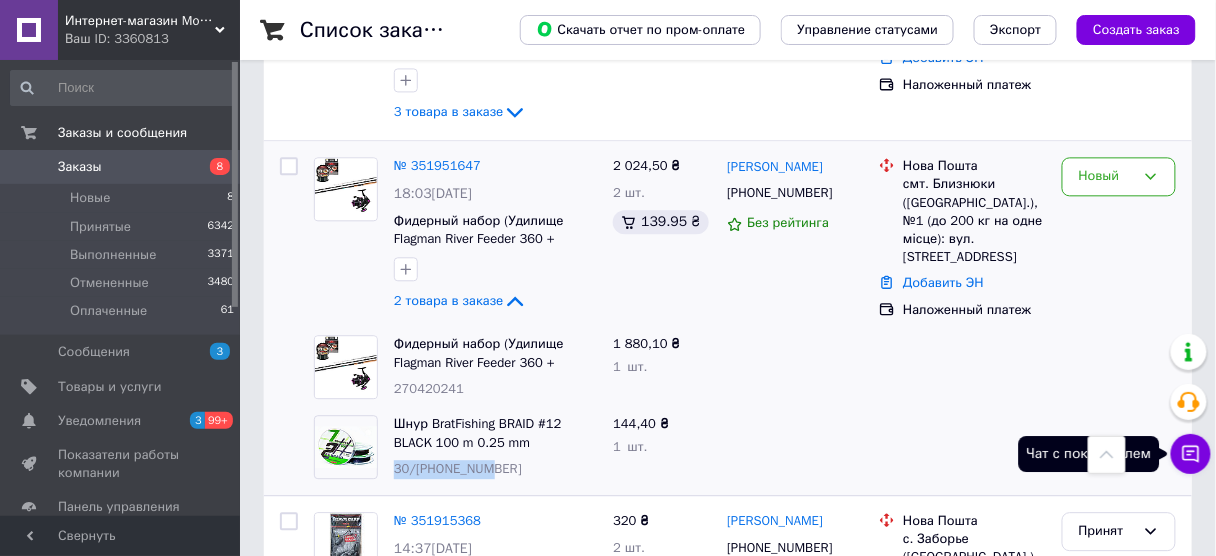 click 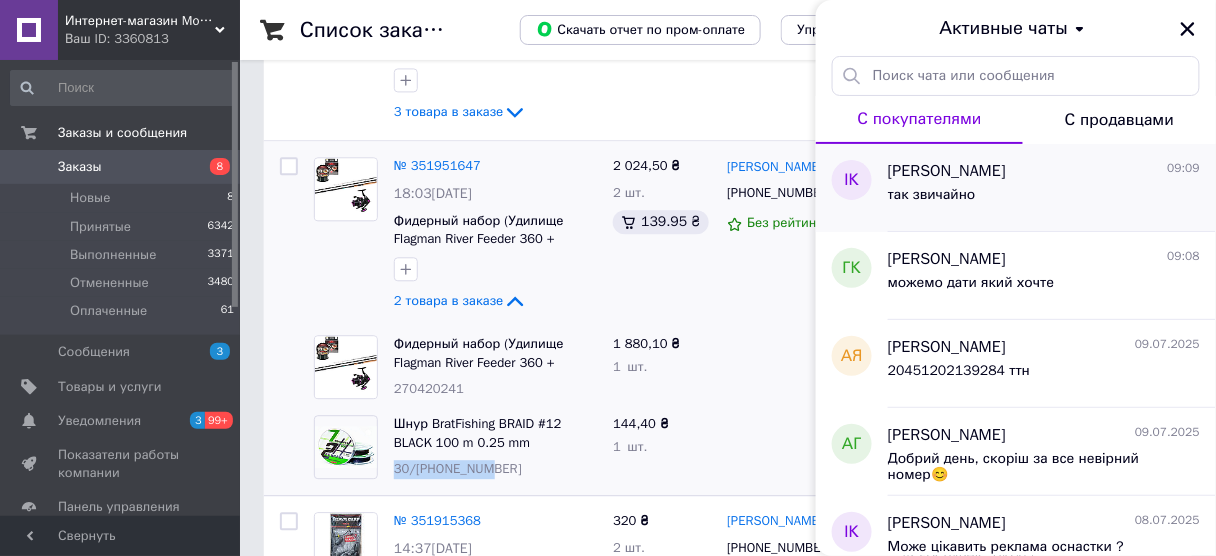 click on "[PERSON_NAME] 09:09" at bounding box center [1044, 171] 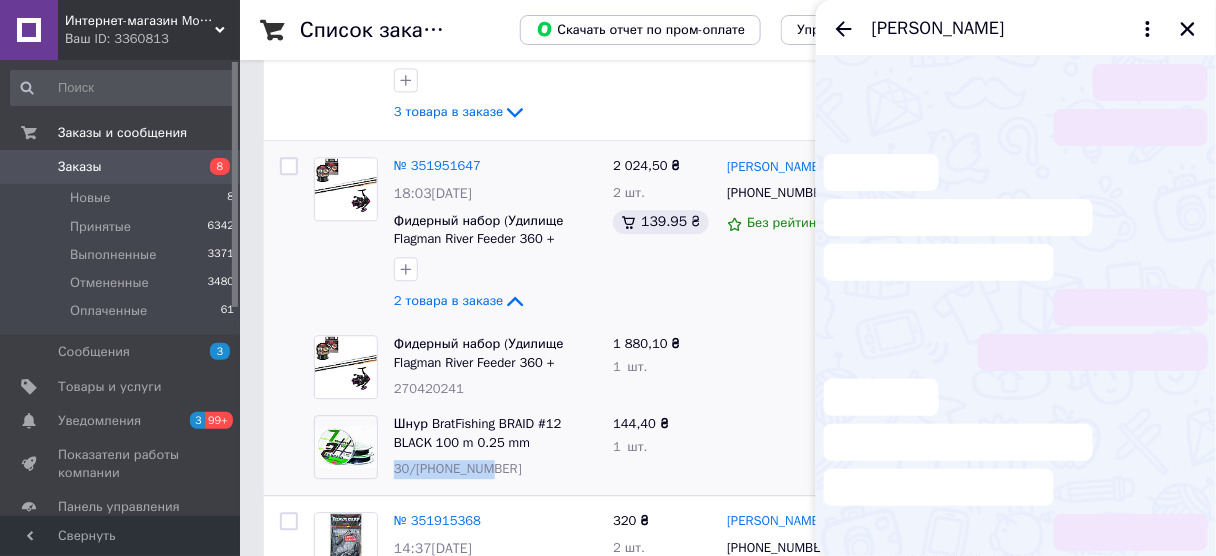 scroll, scrollTop: 60, scrollLeft: 0, axis: vertical 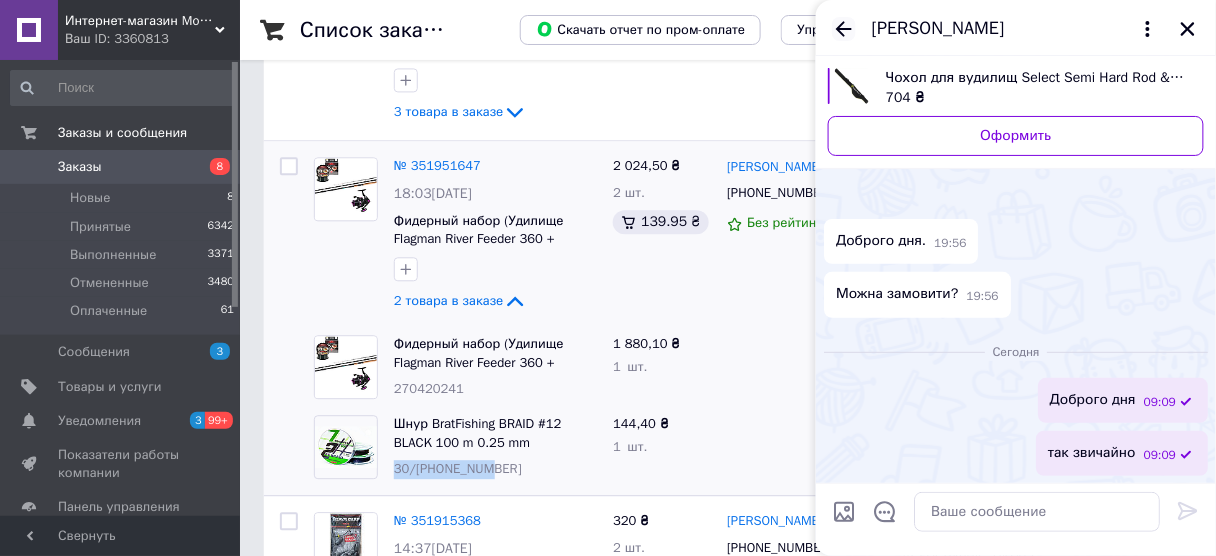 drag, startPoint x: 844, startPoint y: 21, endPoint x: 874, endPoint y: 47, distance: 39.698868 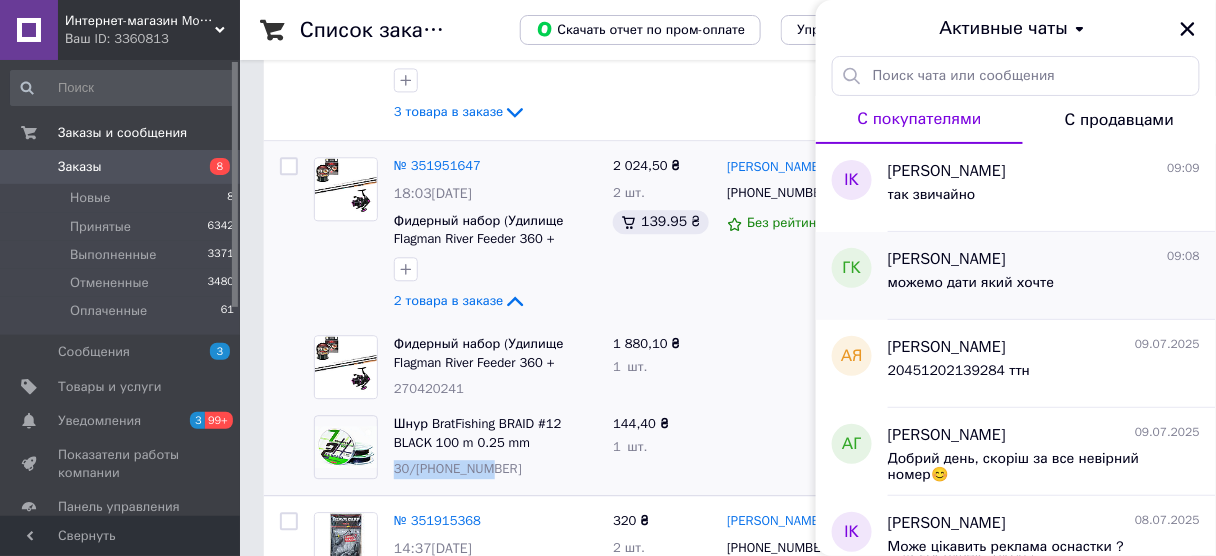 click on "можемо дати який хочте" at bounding box center (971, 283) 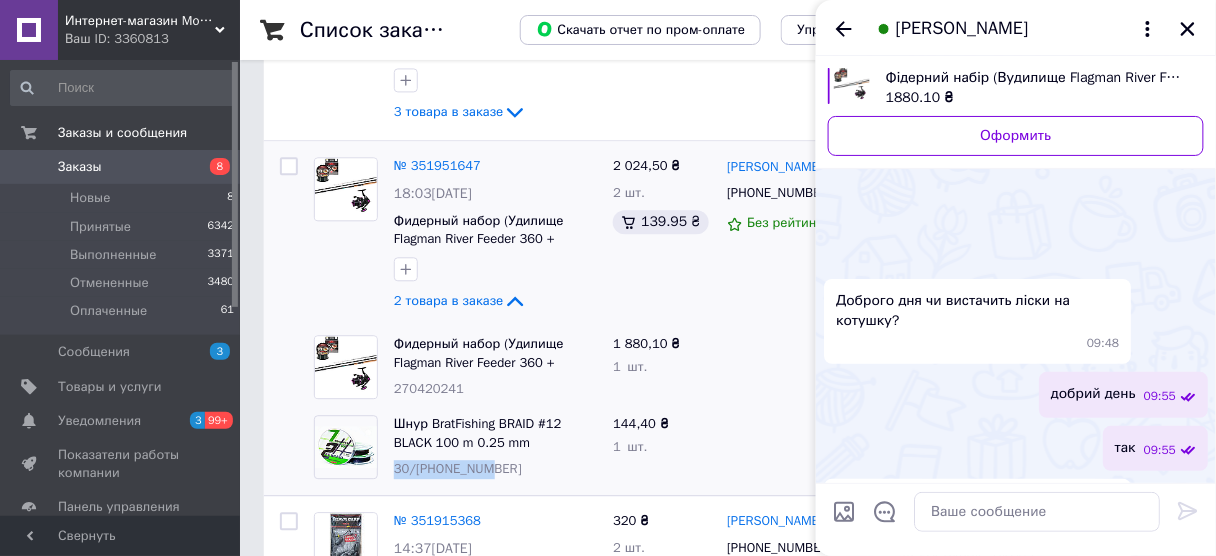 scroll, scrollTop: 664, scrollLeft: 0, axis: vertical 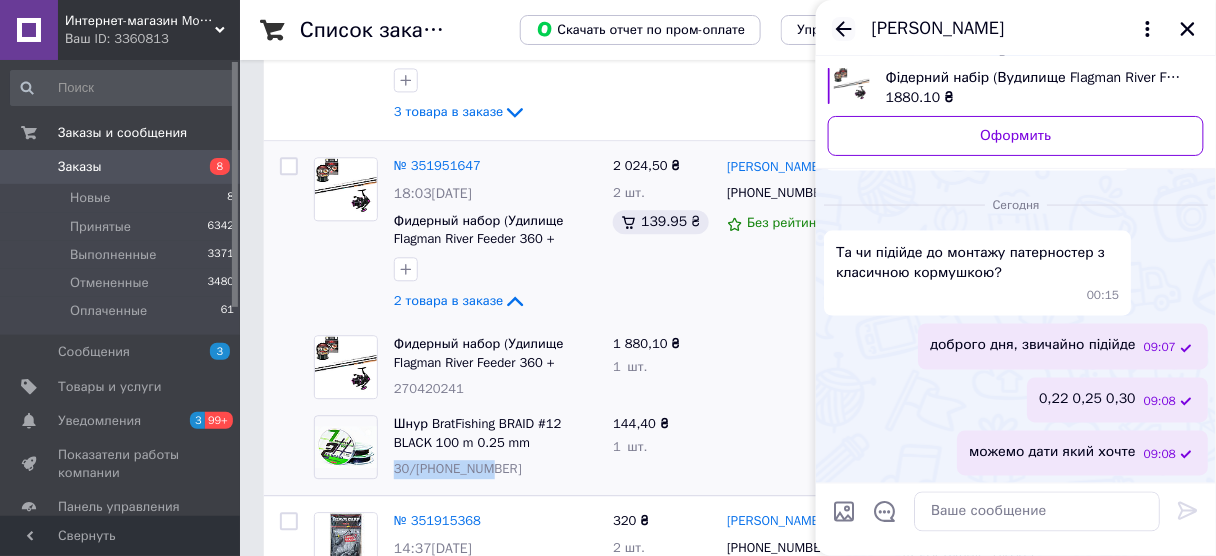 click 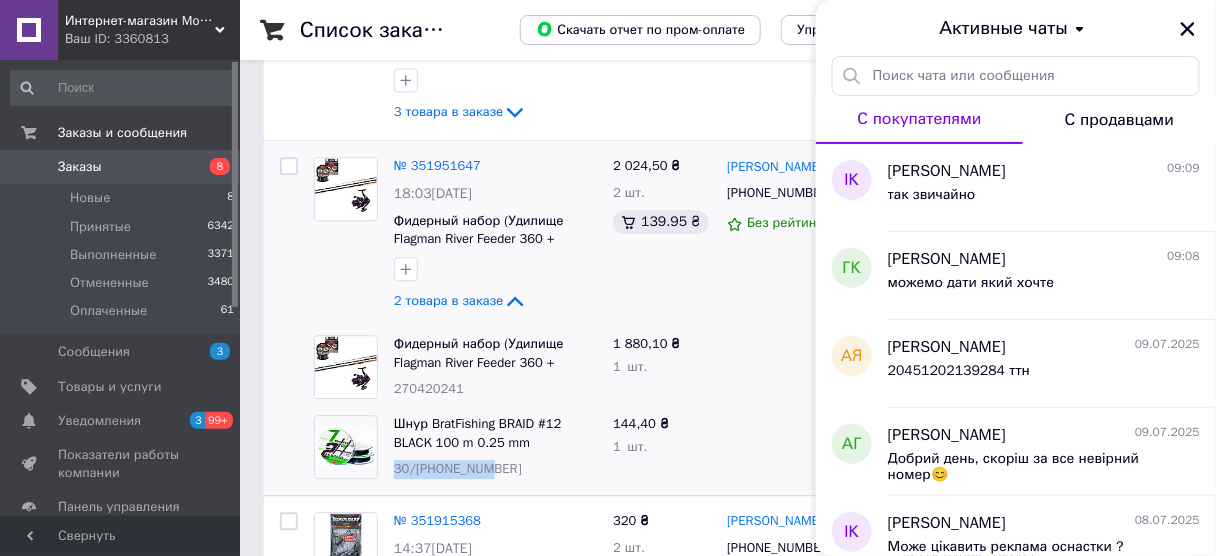 click at bounding box center [1188, 29] 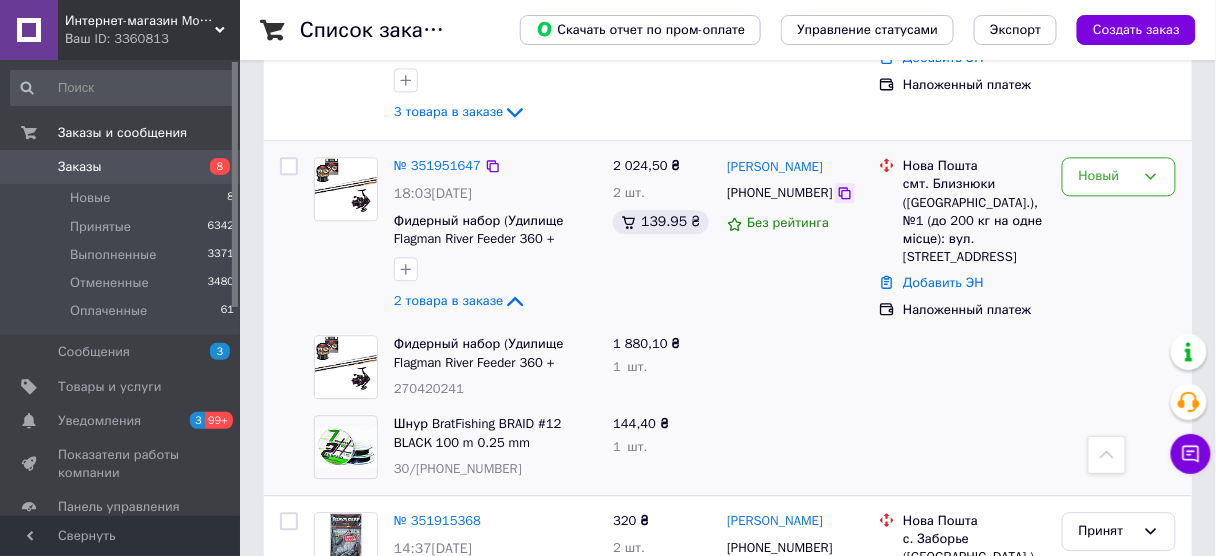 click 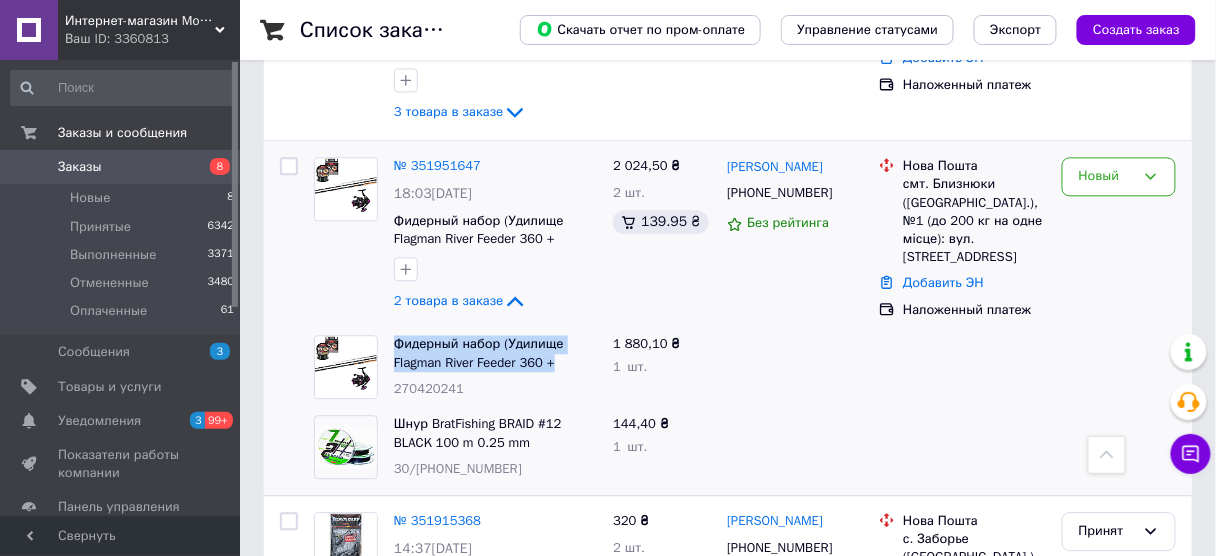 drag, startPoint x: 385, startPoint y: 305, endPoint x: 564, endPoint y: 327, distance: 180.3469 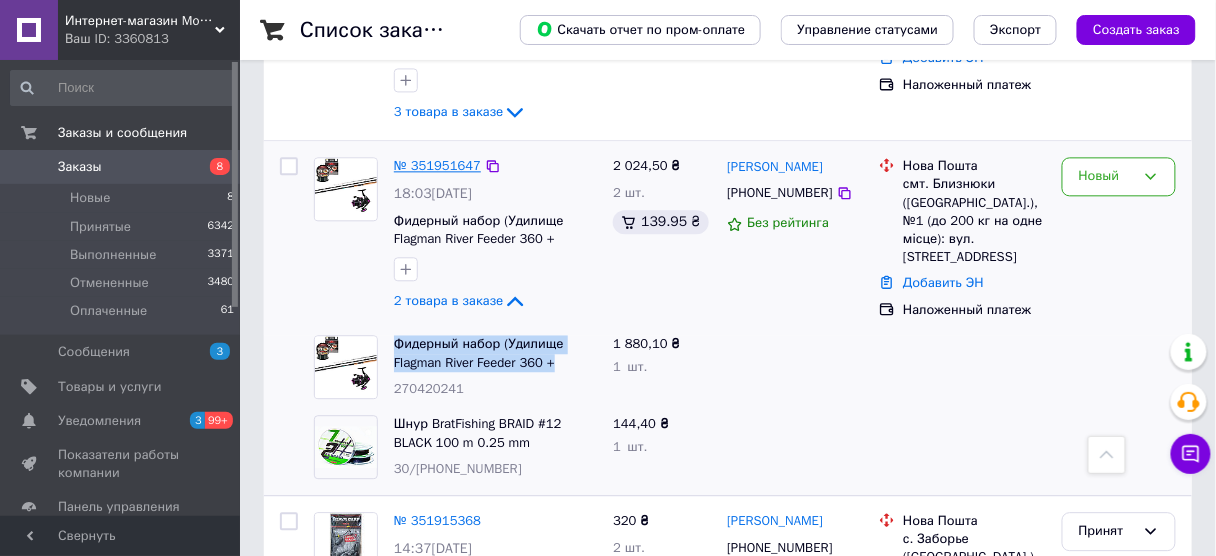click on "№ 351951647" at bounding box center [437, 165] 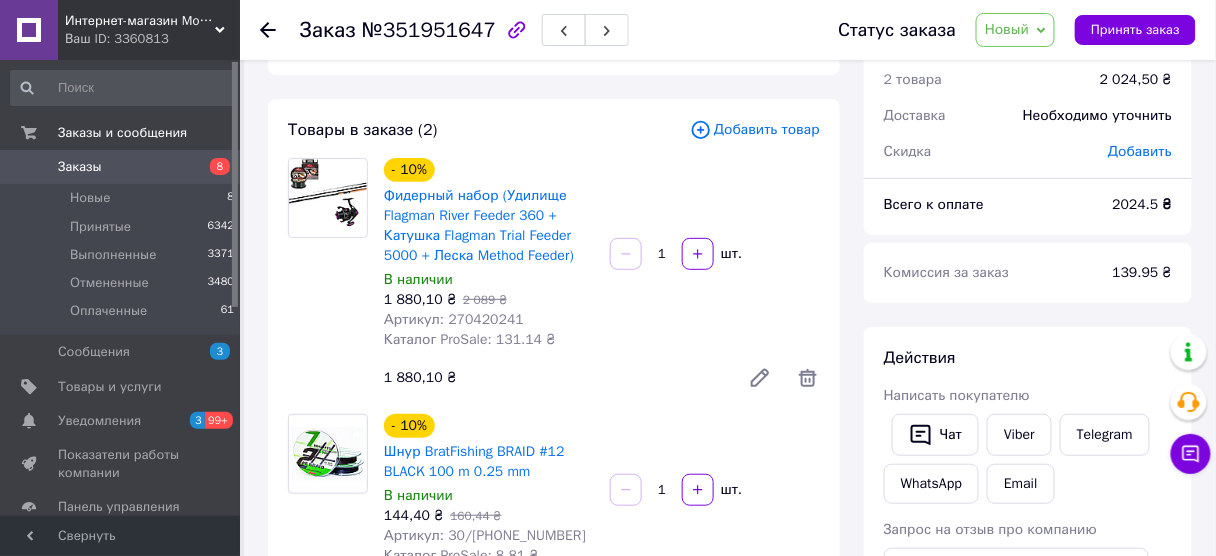 scroll, scrollTop: 0, scrollLeft: 0, axis: both 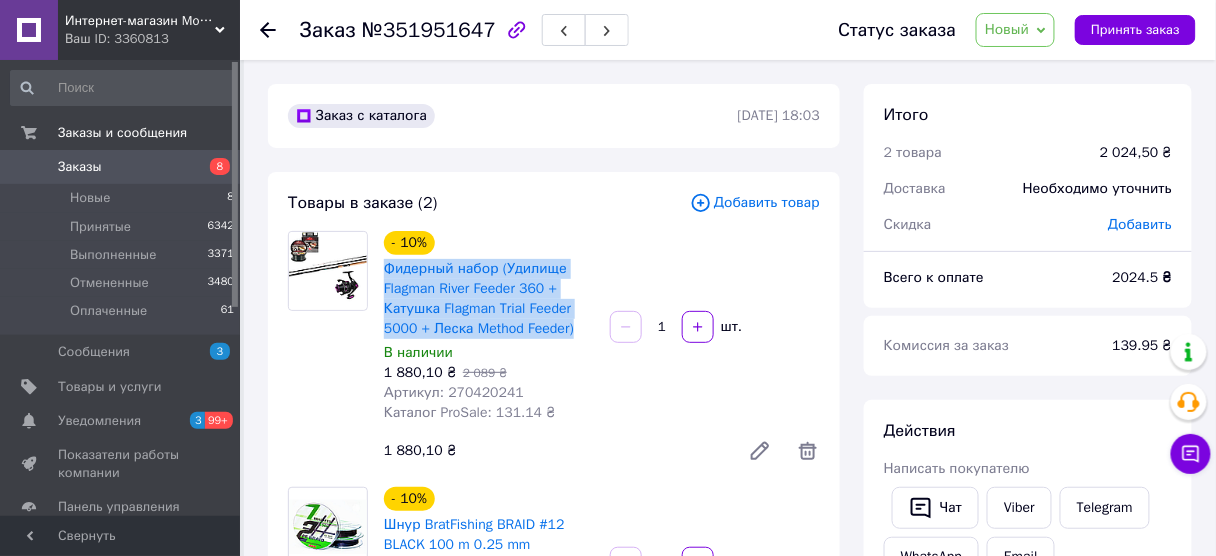 drag, startPoint x: 382, startPoint y: 262, endPoint x: 574, endPoint y: 337, distance: 206.1286 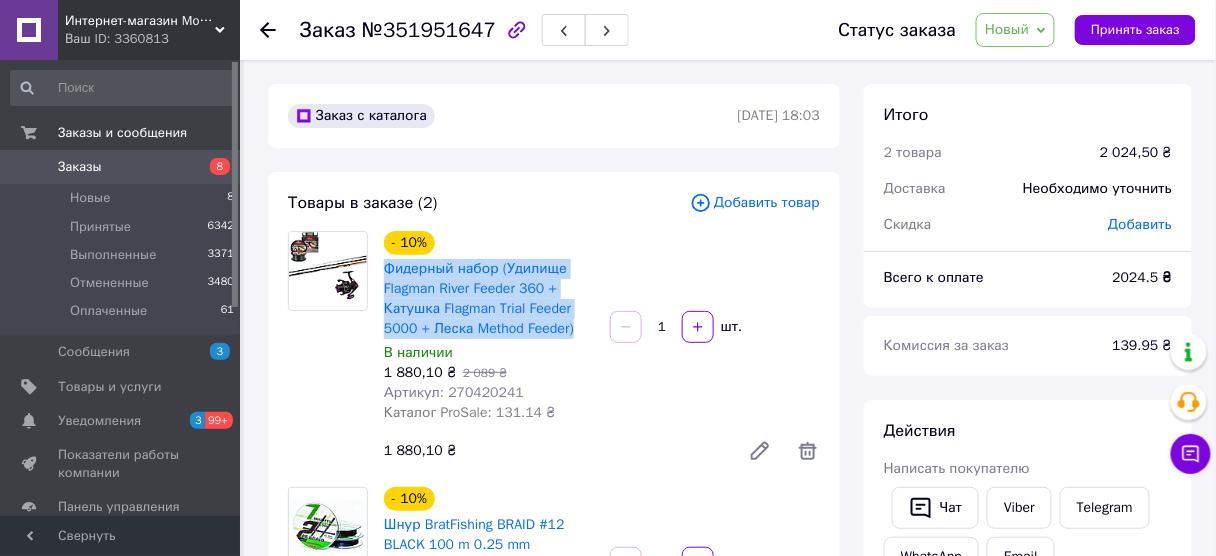 scroll, scrollTop: 80, scrollLeft: 0, axis: vertical 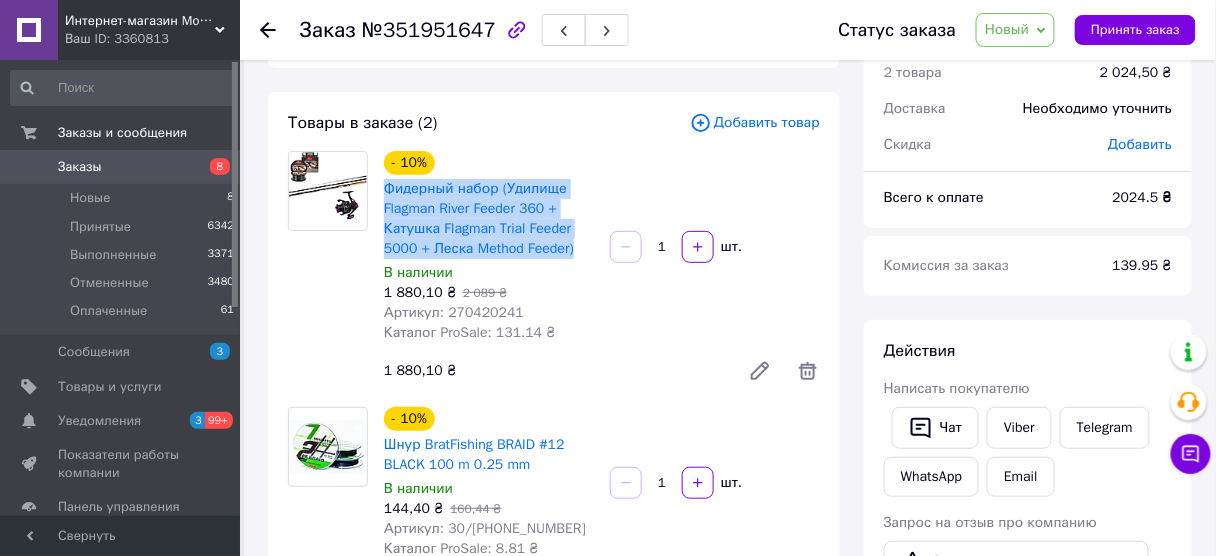 click on "Заказы" at bounding box center (80, 167) 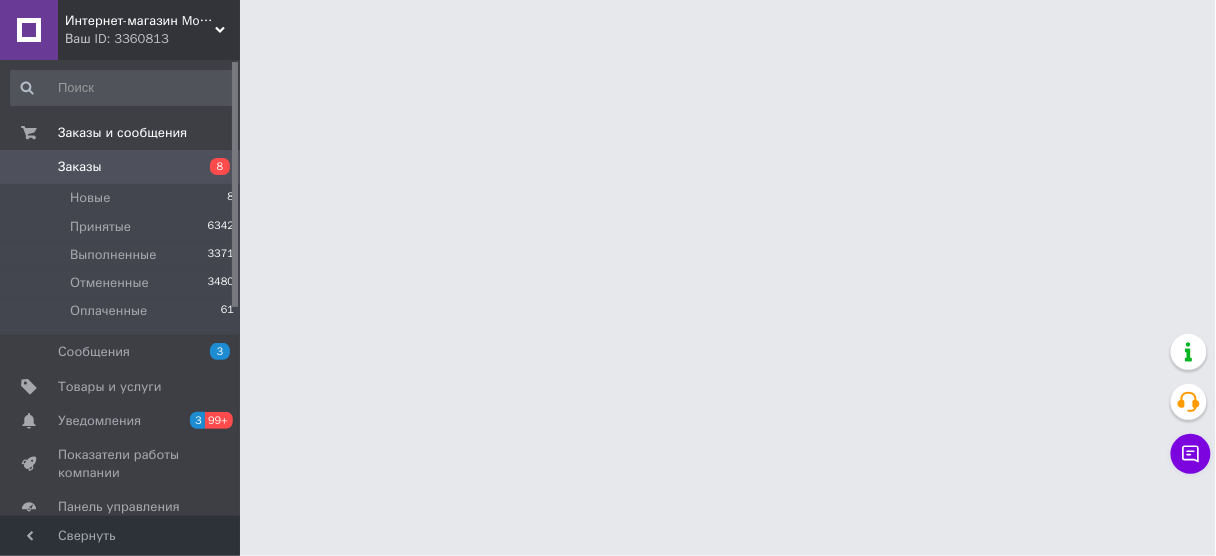 scroll, scrollTop: 0, scrollLeft: 0, axis: both 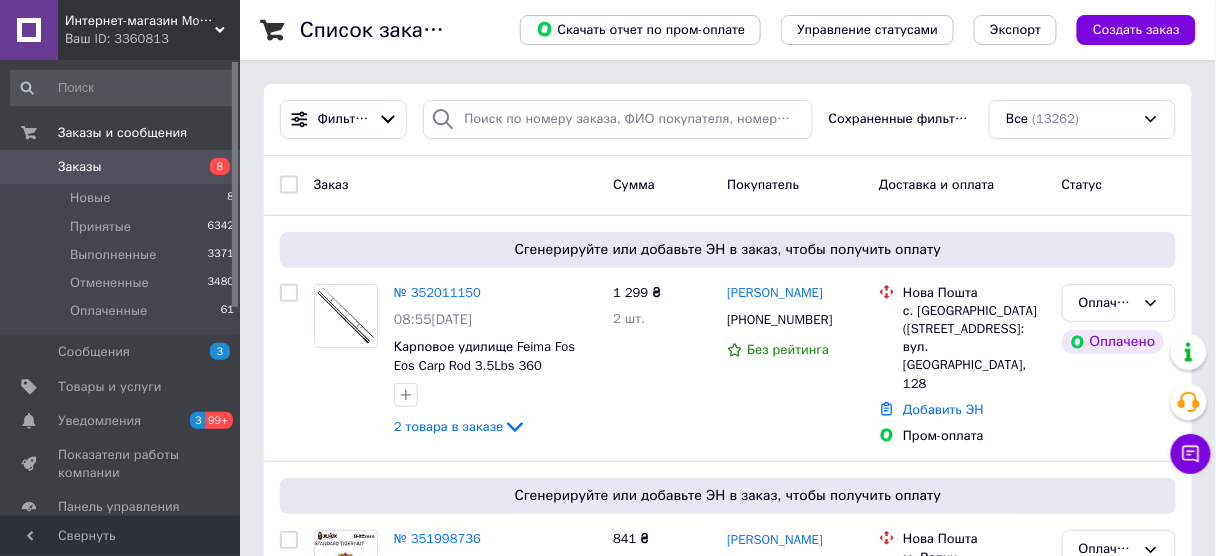 click on "Чат с покупателем" at bounding box center (1191, 454) 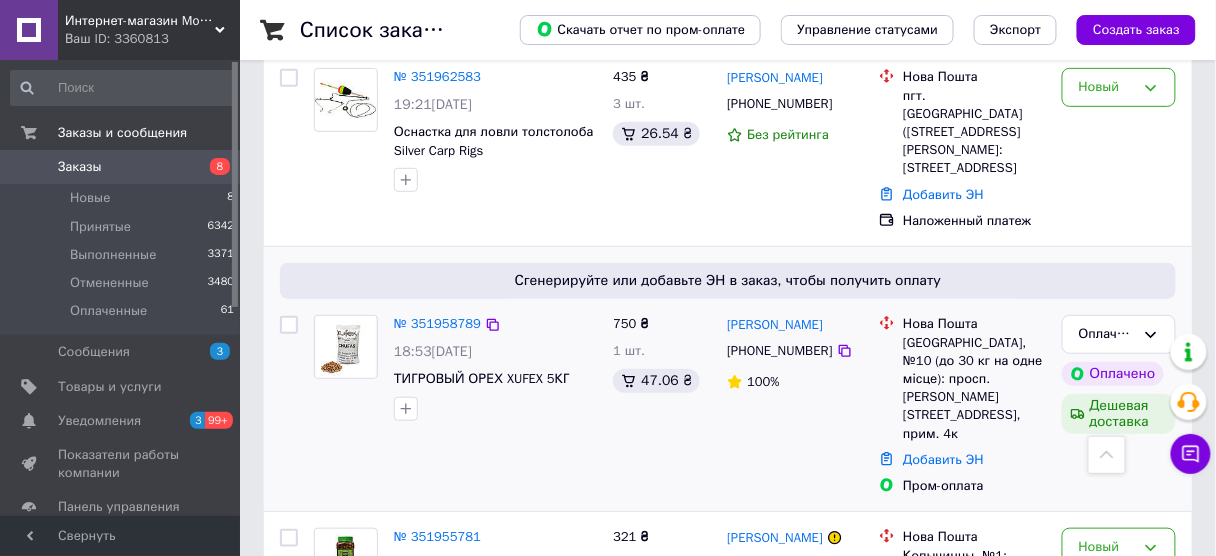scroll, scrollTop: 2320, scrollLeft: 0, axis: vertical 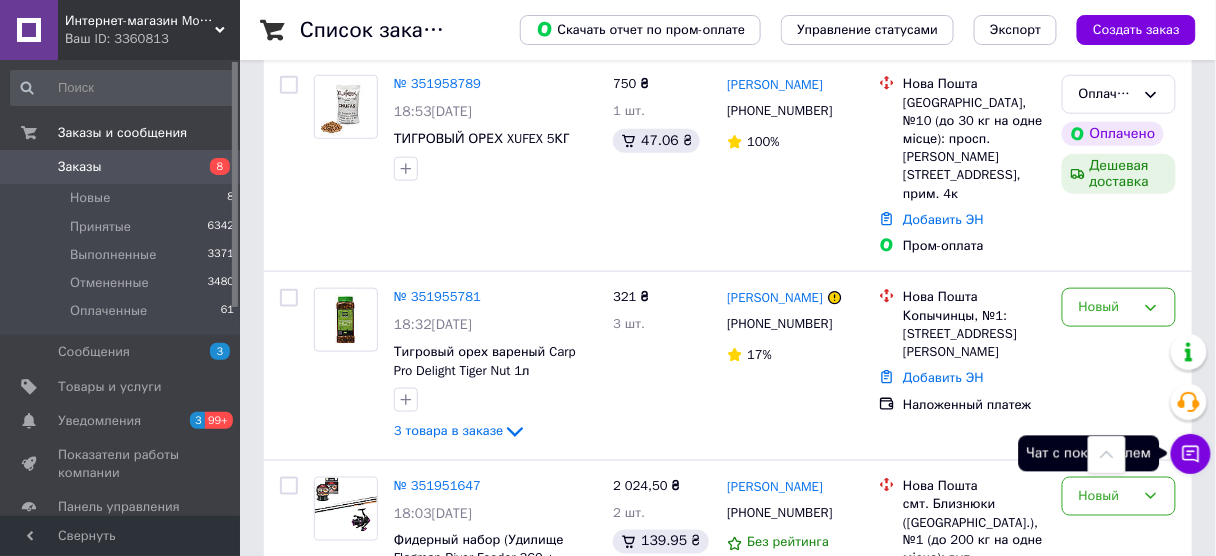 click 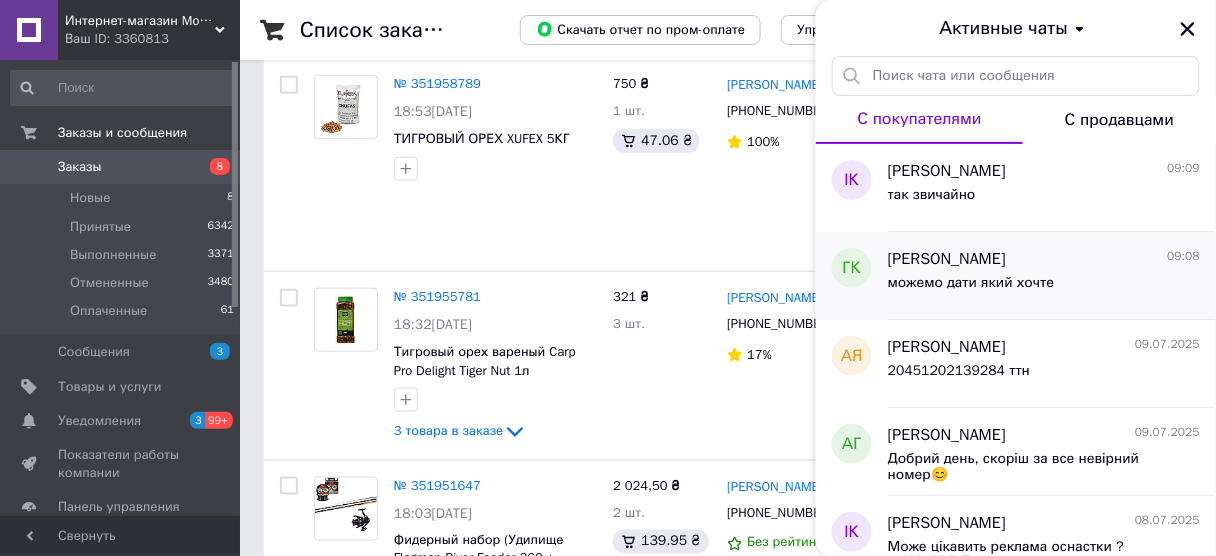 click on "можемо дати який хочте" at bounding box center (971, 283) 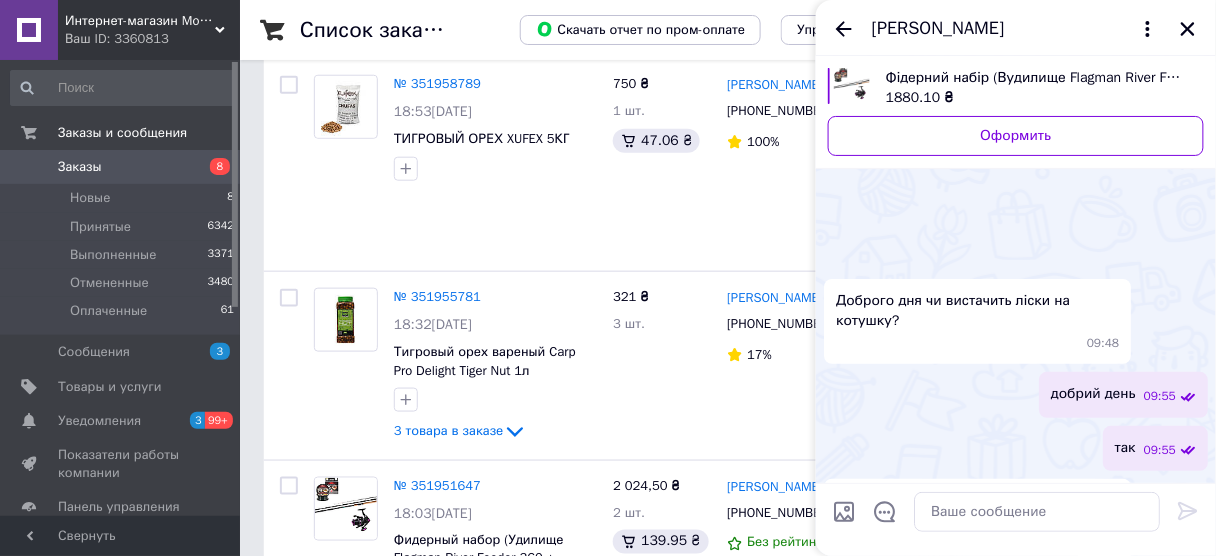 scroll, scrollTop: 664, scrollLeft: 0, axis: vertical 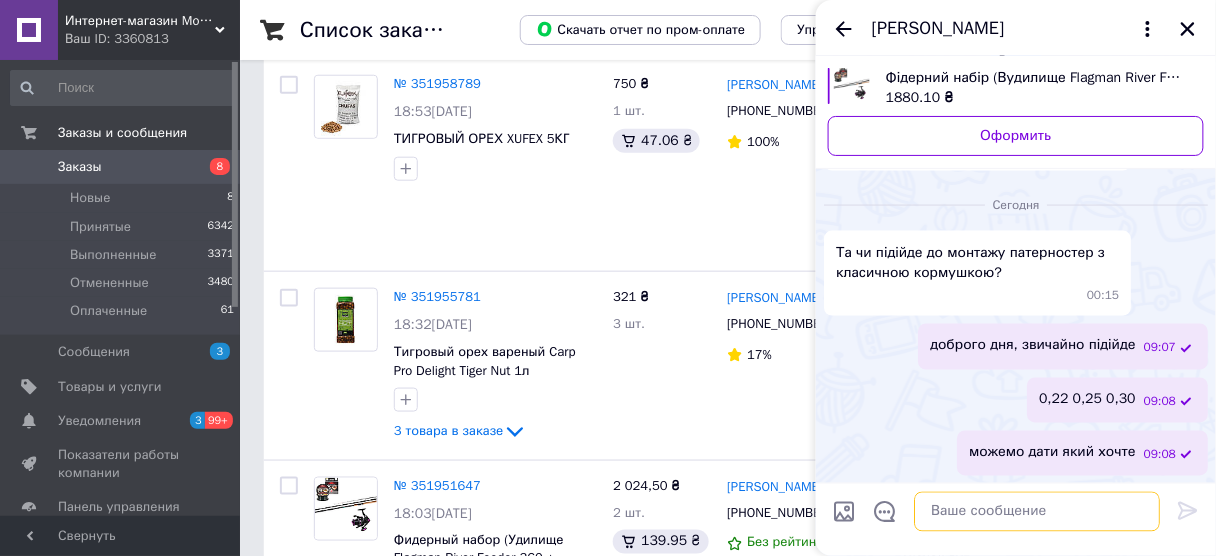 click at bounding box center (1037, 512) 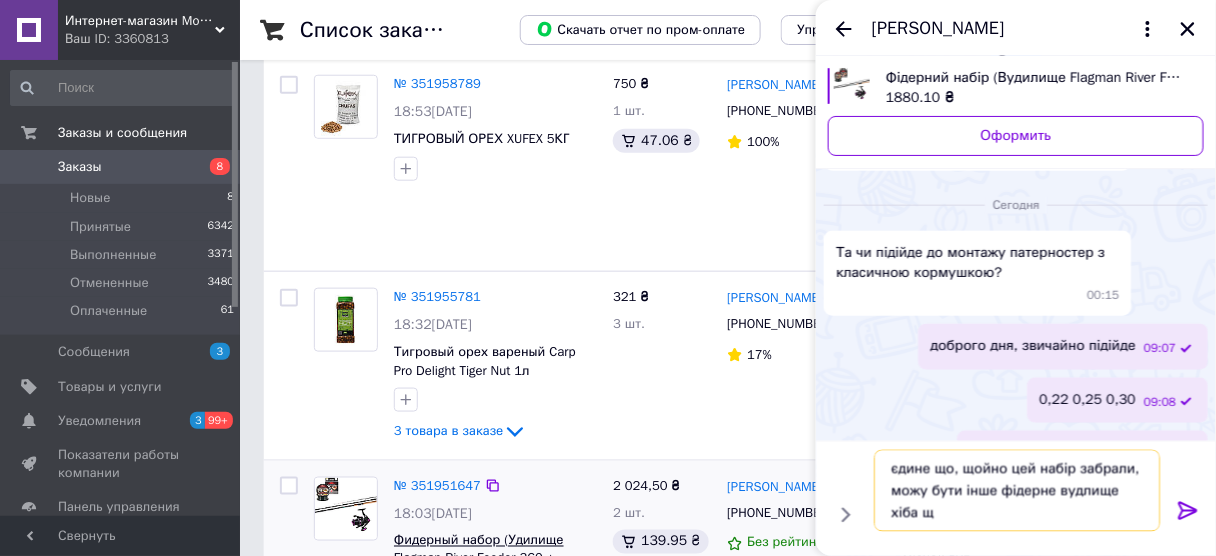 type on "єдине що, щойно цей набір забрали, можу бути інше фідерне вудлище хіба що" 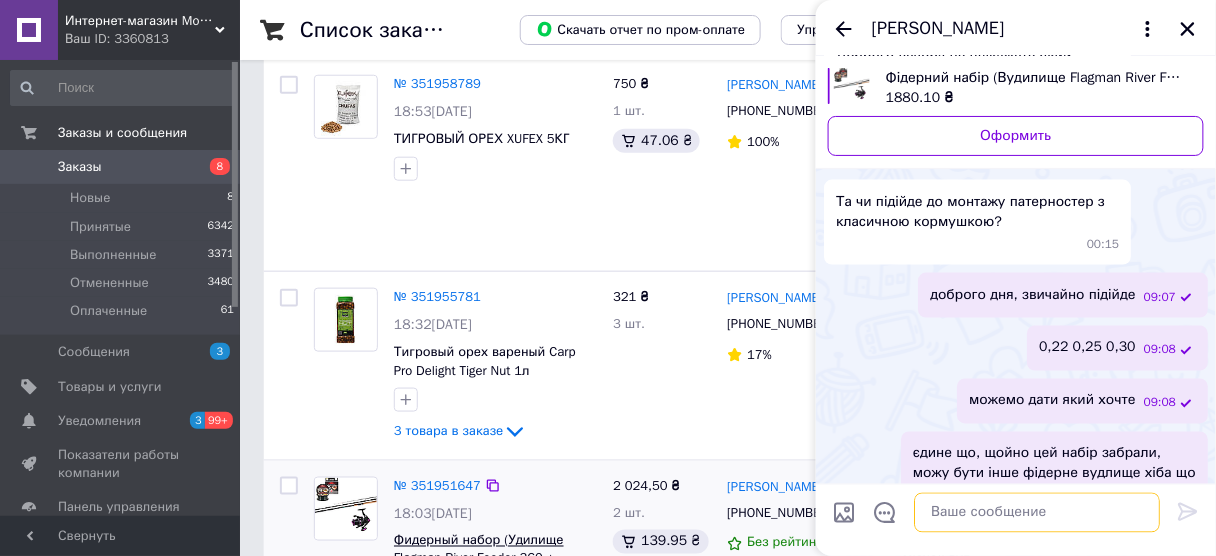 scroll, scrollTop: 707, scrollLeft: 0, axis: vertical 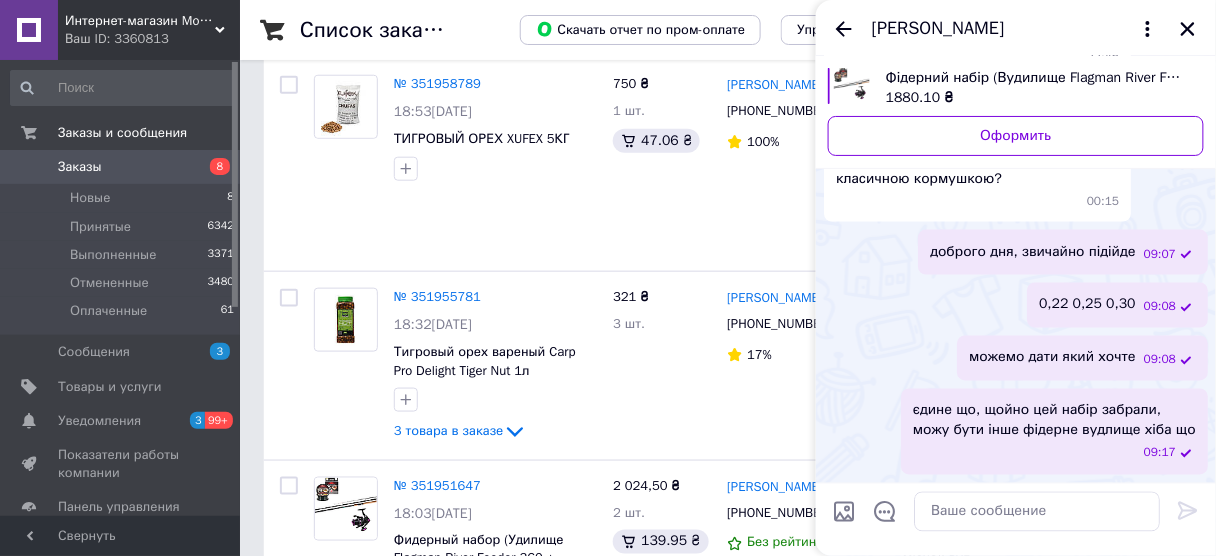 click on "єдине що, щойно цей набір забрали, можу бути інше фідерне вудлище хіба що" at bounding box center (1054, 421) 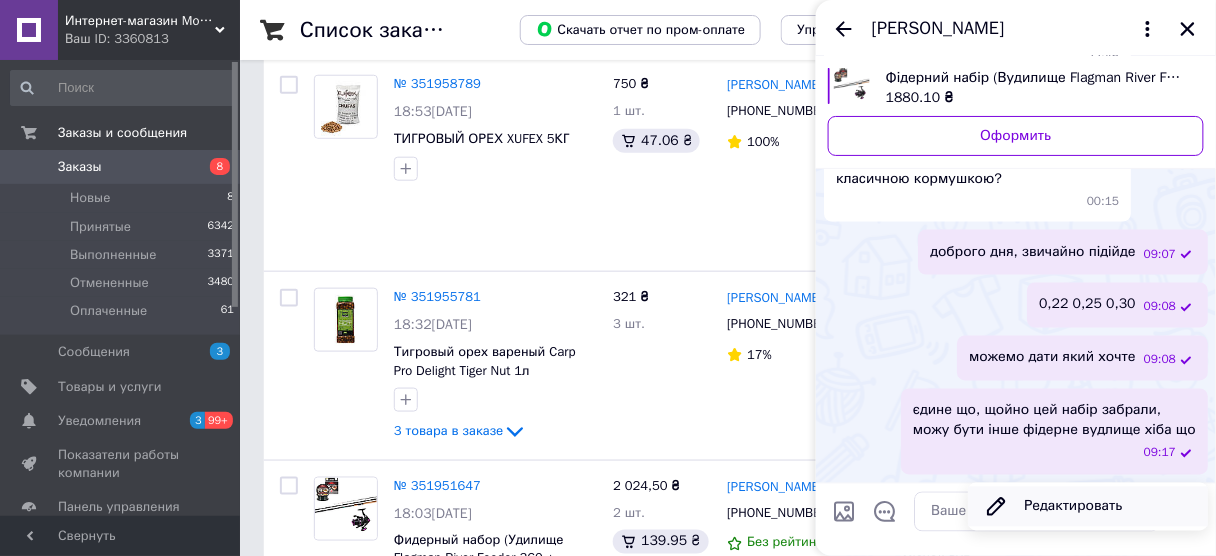 click on "Редактировать" at bounding box center (1088, 507) 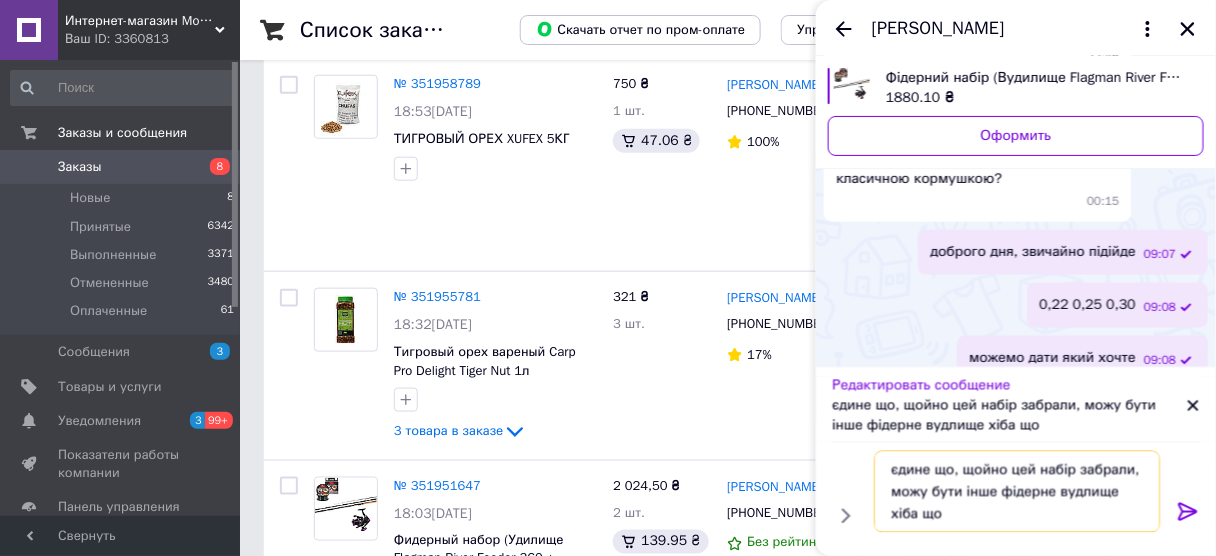 click on "єдине що, щойно цей набір забрали, можу бути інше фідерне вудлище хіба що" at bounding box center (1017, 491) 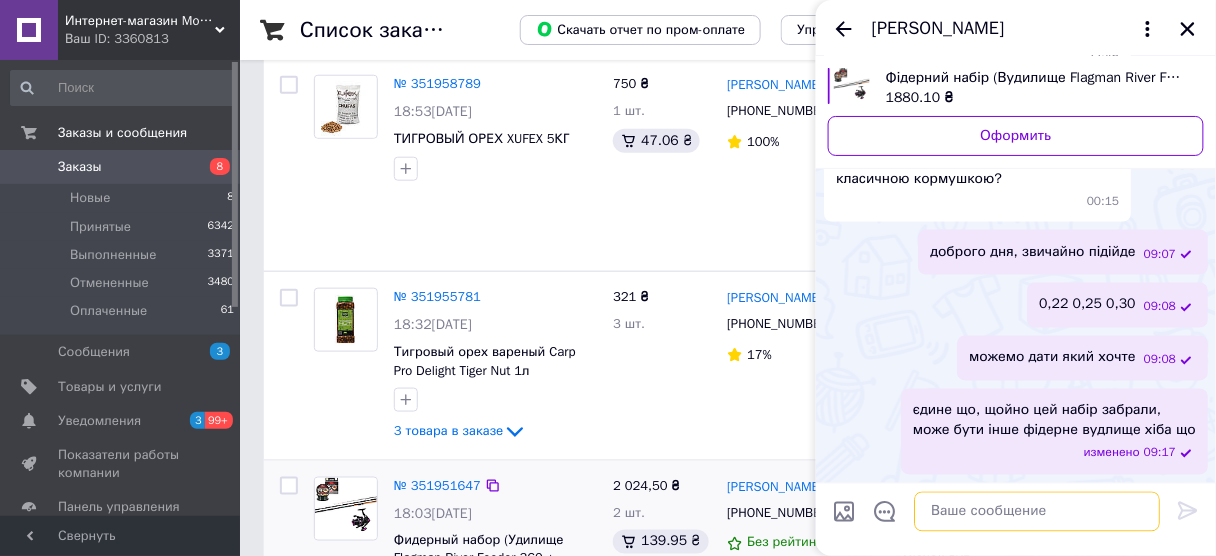 type 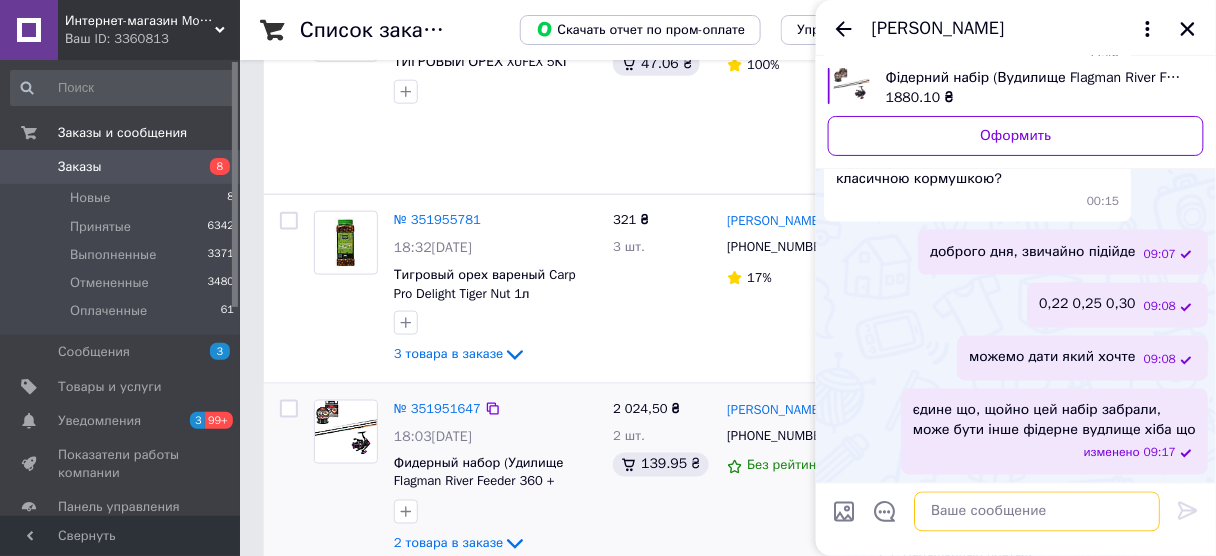 scroll, scrollTop: 2560, scrollLeft: 0, axis: vertical 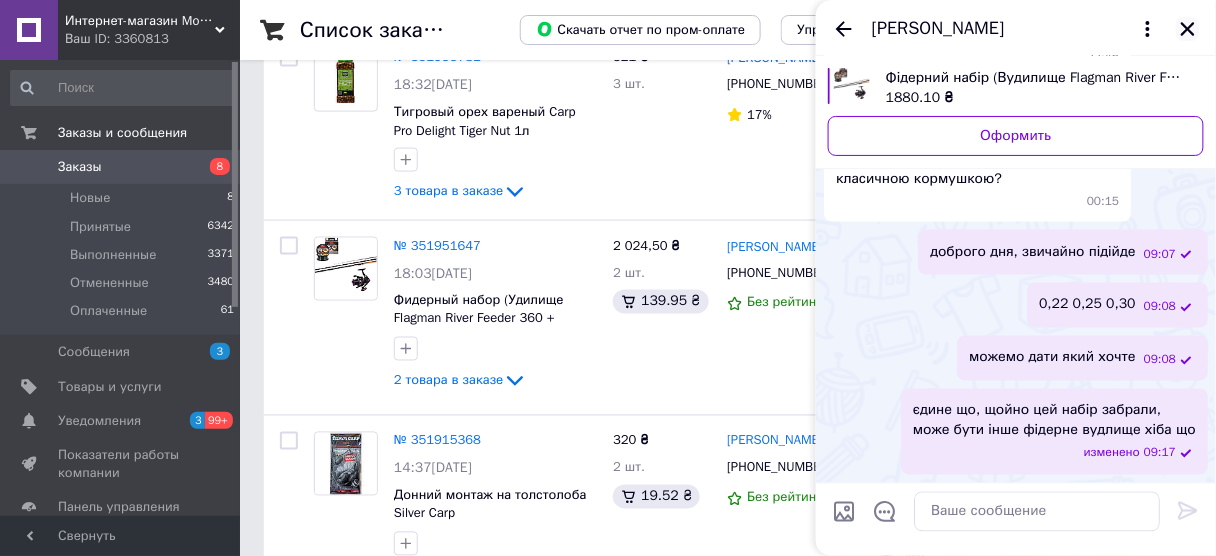 click 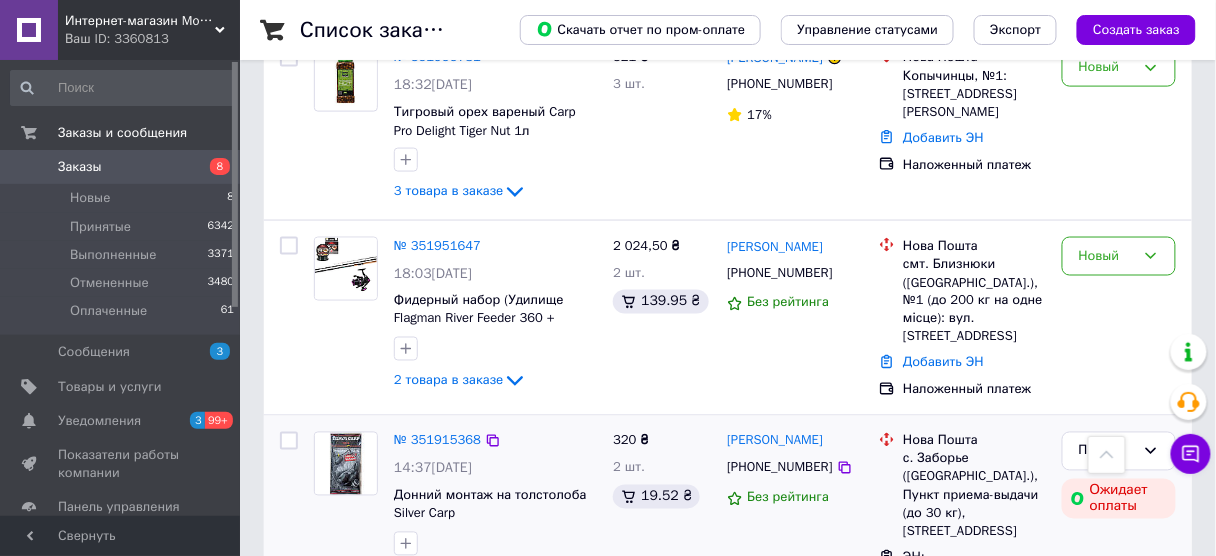 click on "320 ₴ 2 шт. 19.52 ₴" at bounding box center [662, 544] 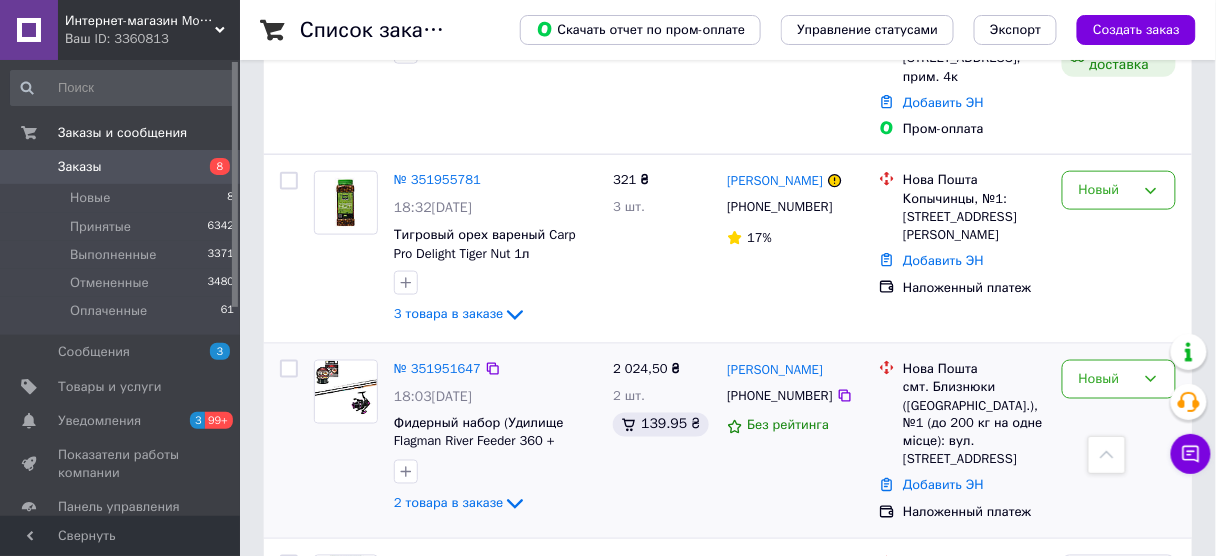 scroll, scrollTop: 2320, scrollLeft: 0, axis: vertical 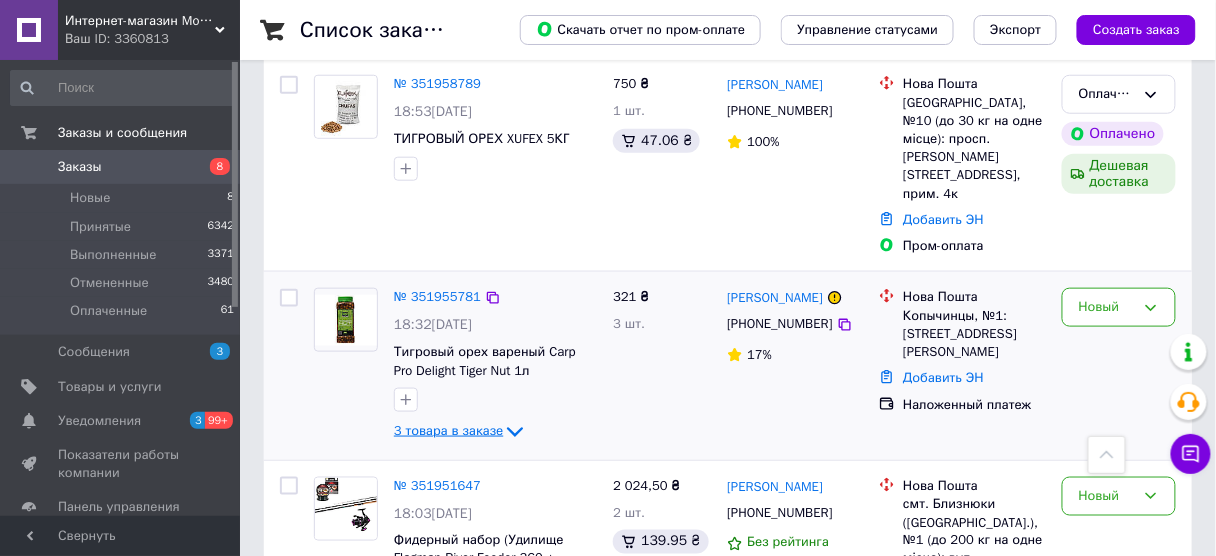 click on "3 товара в заказе" at bounding box center (448, 431) 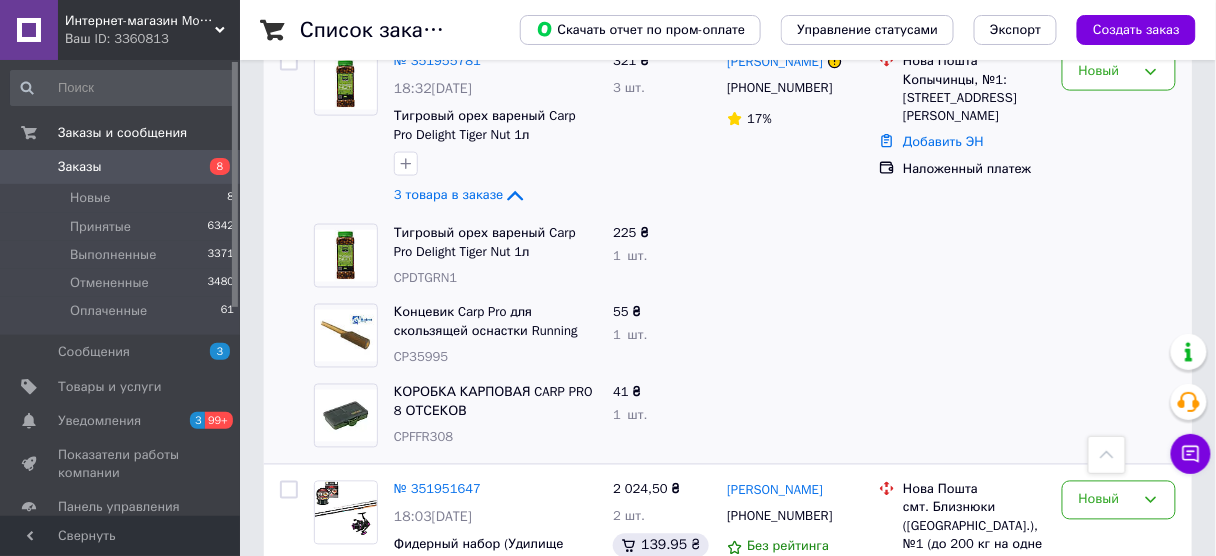 scroll, scrollTop: 2560, scrollLeft: 0, axis: vertical 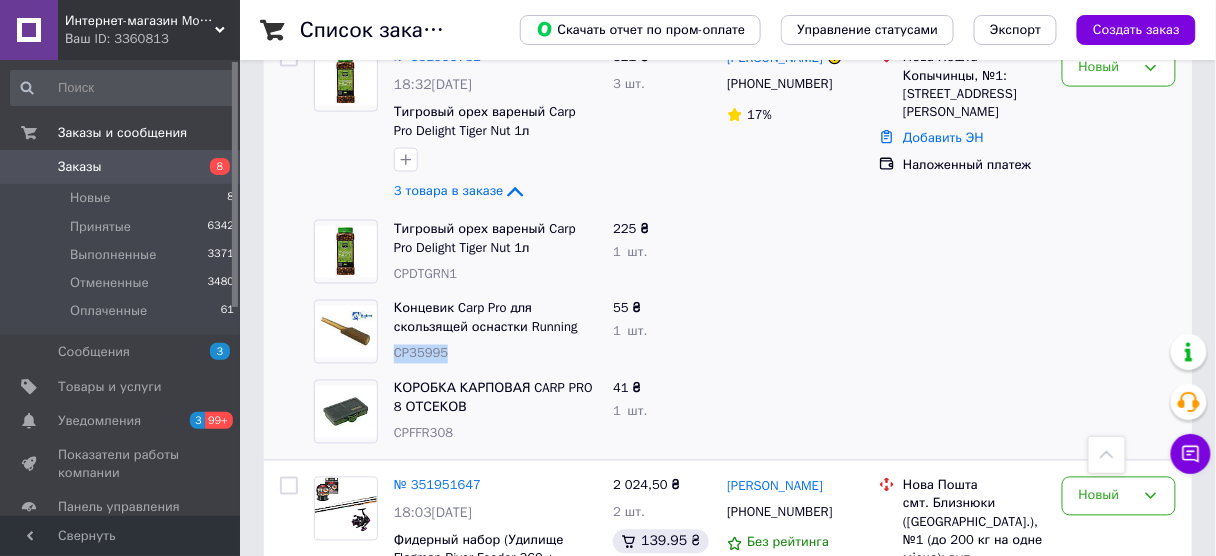 drag, startPoint x: 390, startPoint y: 321, endPoint x: 458, endPoint y: 326, distance: 68.18358 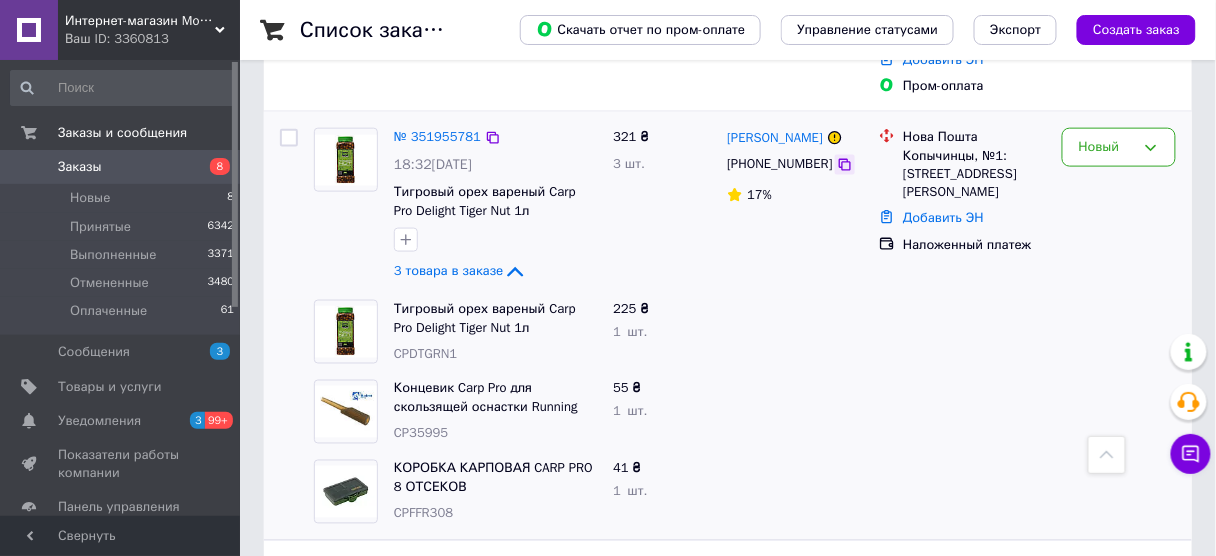 click 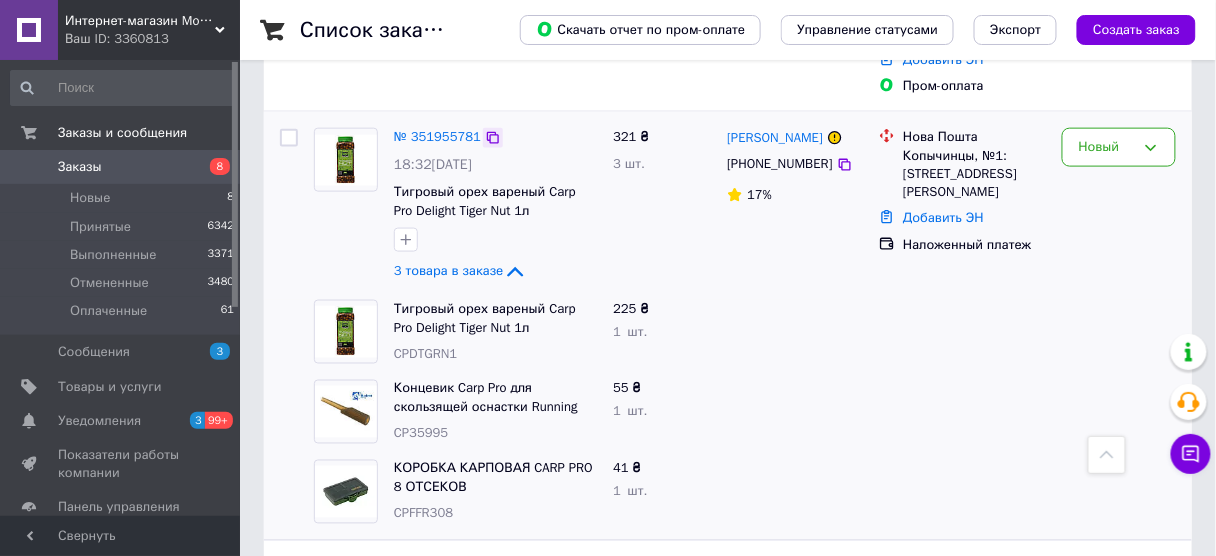 click 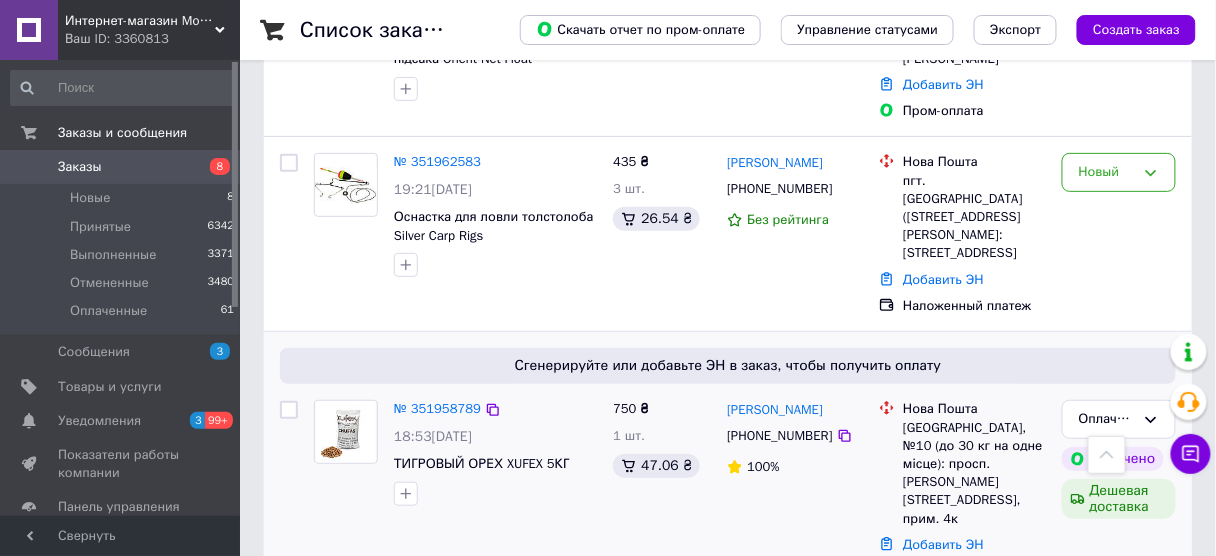 scroll, scrollTop: 1920, scrollLeft: 0, axis: vertical 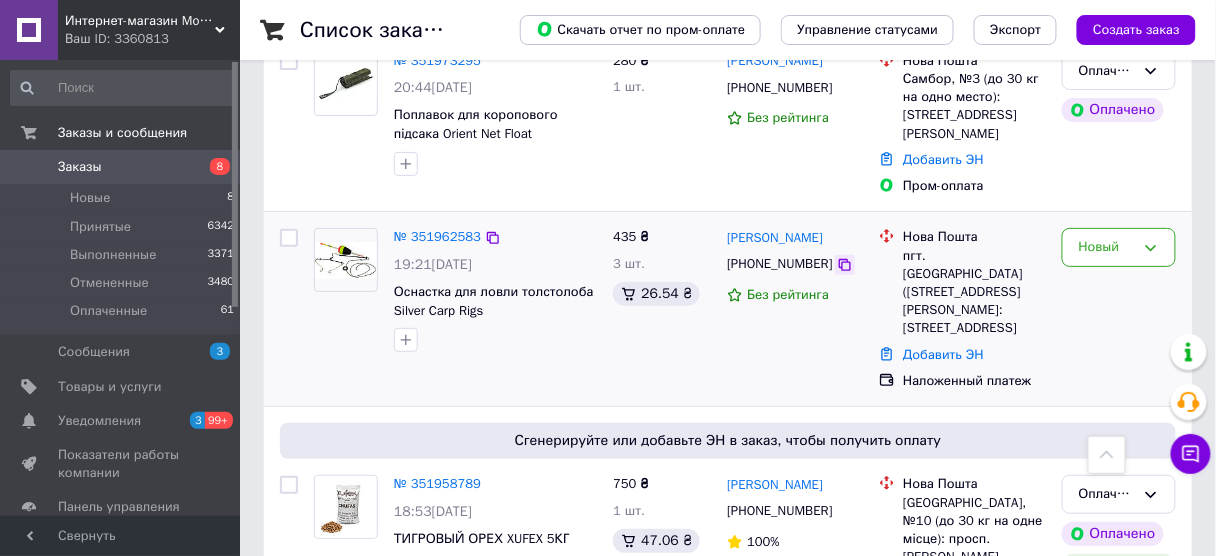 click 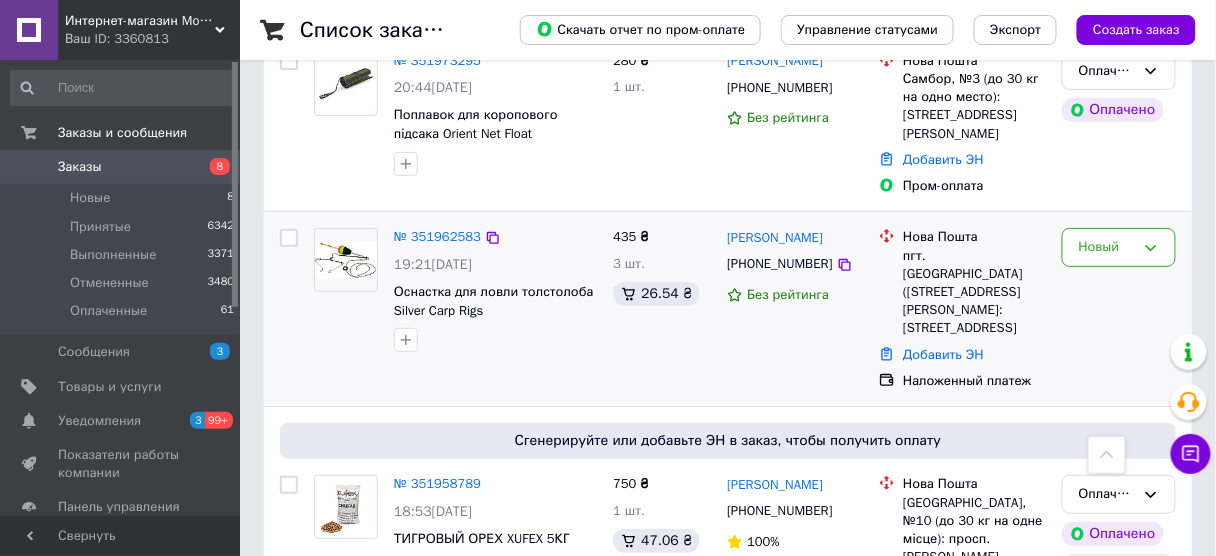 scroll, scrollTop: 1840, scrollLeft: 0, axis: vertical 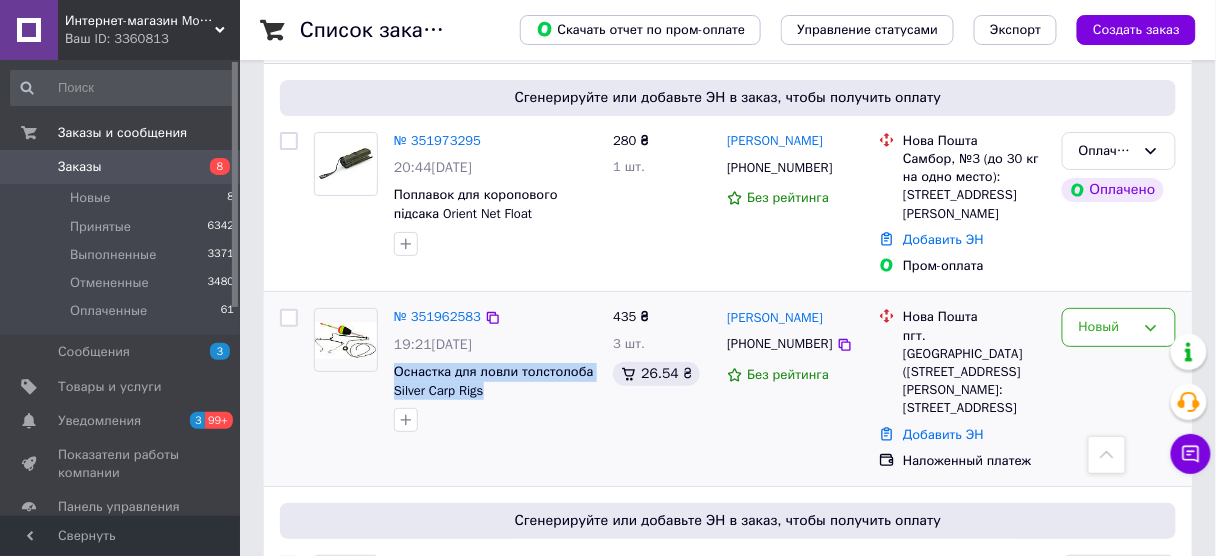 drag, startPoint x: 388, startPoint y: 339, endPoint x: 508, endPoint y: 355, distance: 121.061966 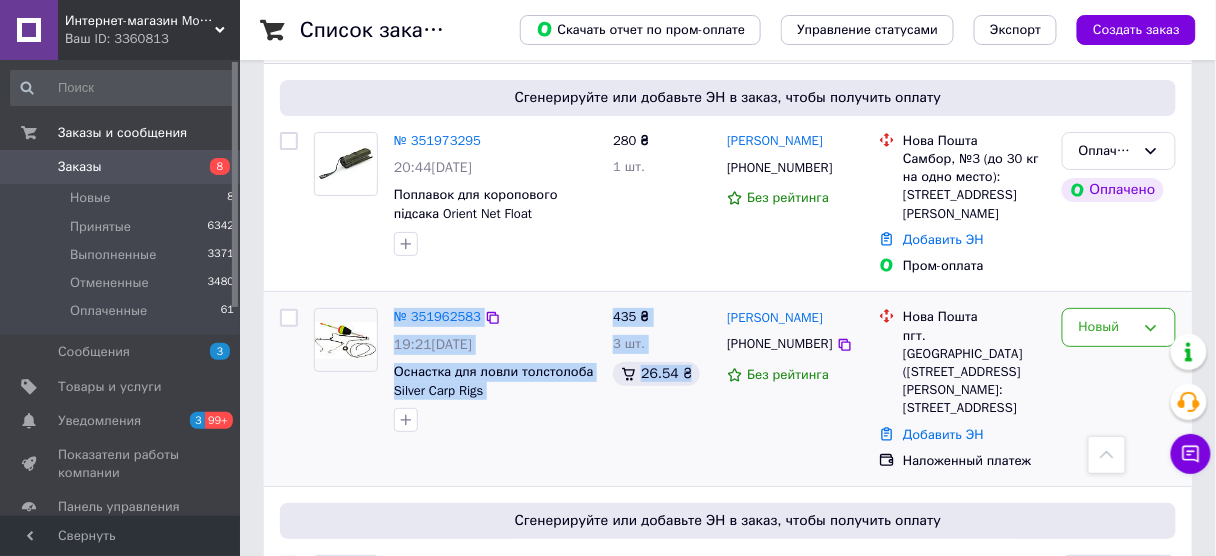 drag, startPoint x: 389, startPoint y: 278, endPoint x: 684, endPoint y: 388, distance: 314.84122 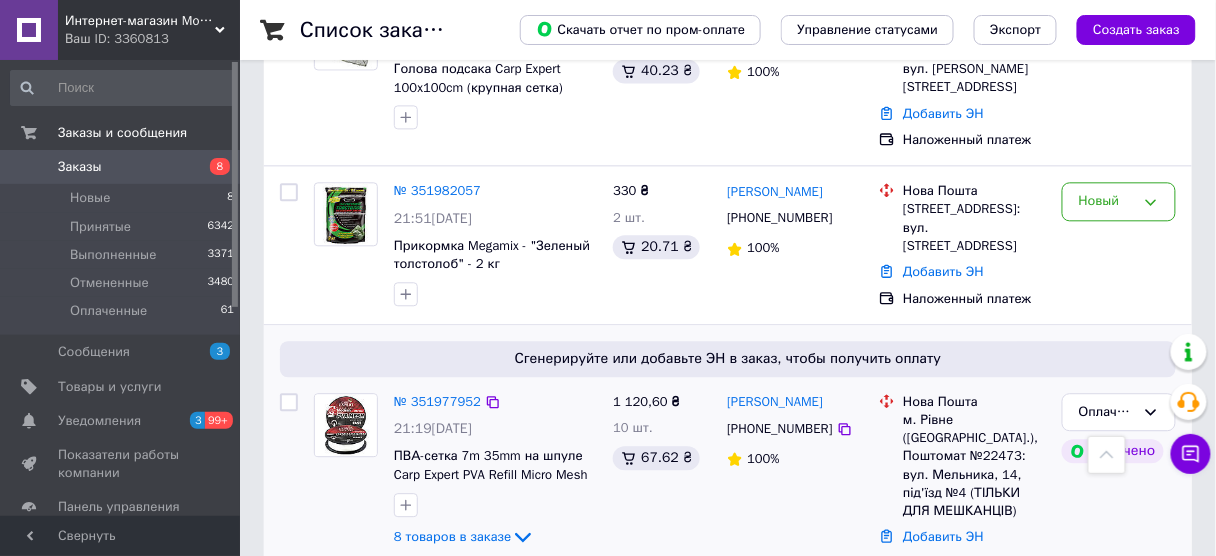 scroll, scrollTop: 1040, scrollLeft: 0, axis: vertical 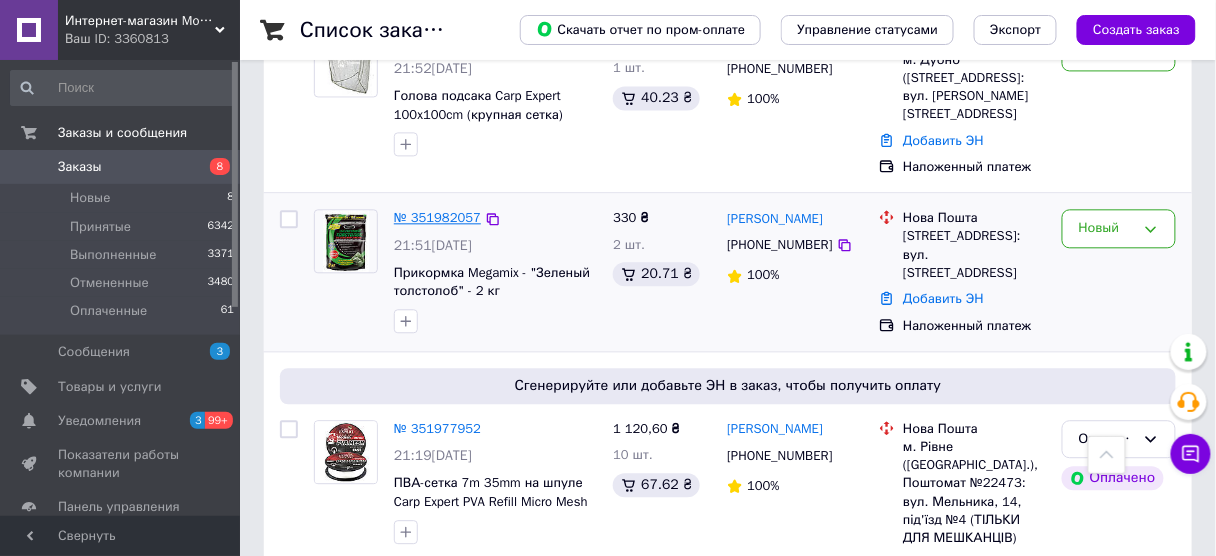 click on "№ 351982057" at bounding box center (437, 217) 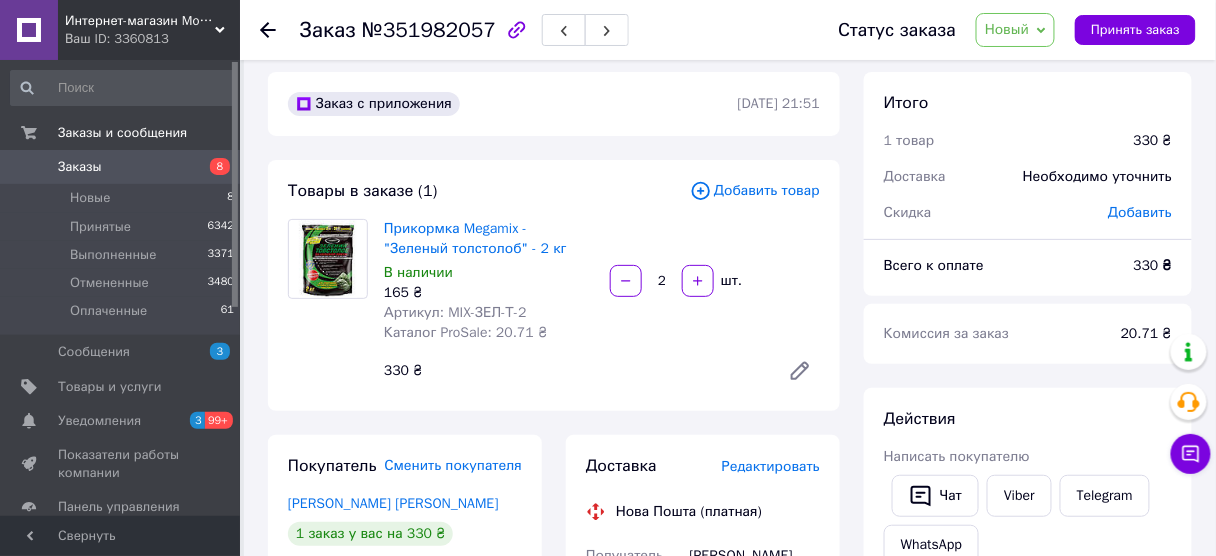 scroll, scrollTop: 0, scrollLeft: 0, axis: both 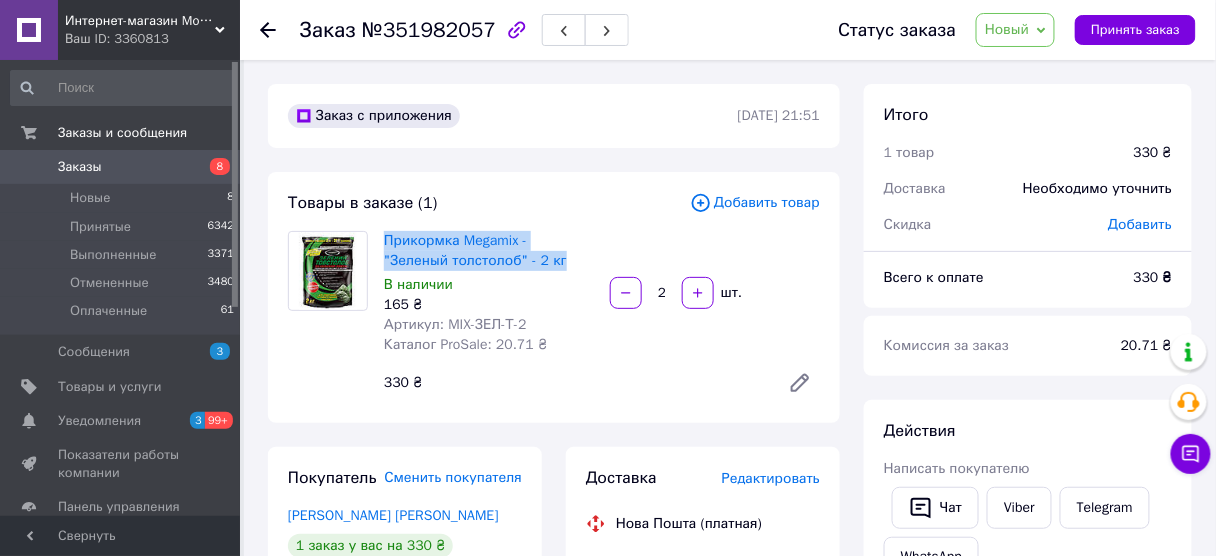 drag, startPoint x: 390, startPoint y: 239, endPoint x: 504, endPoint y: 259, distance: 115.74109 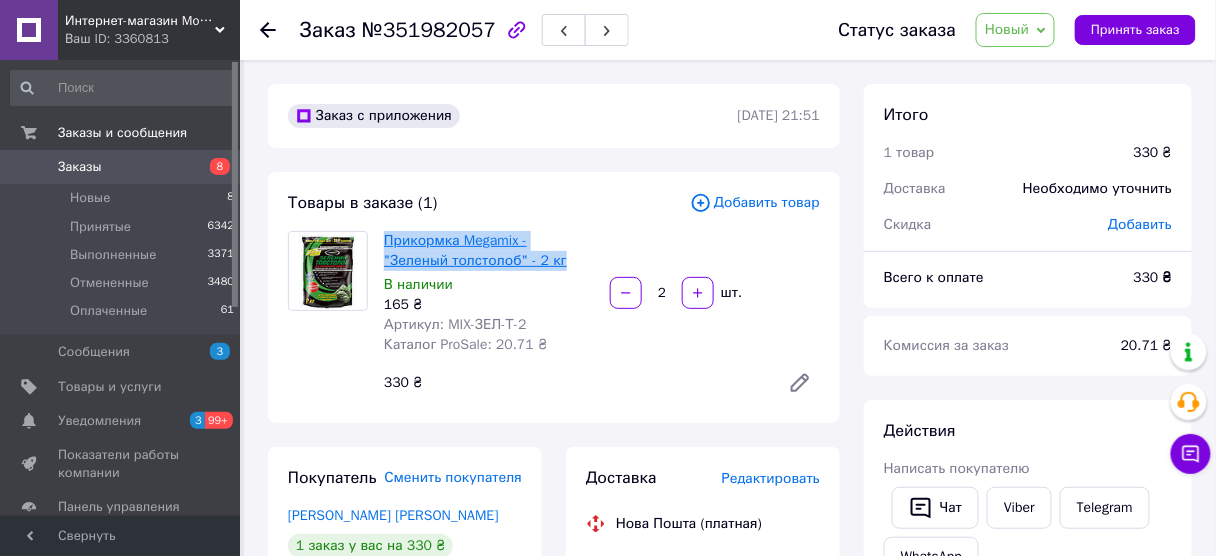 copy on "Прикормка Megamix - "Зеленый толстолоб" - 2 кг" 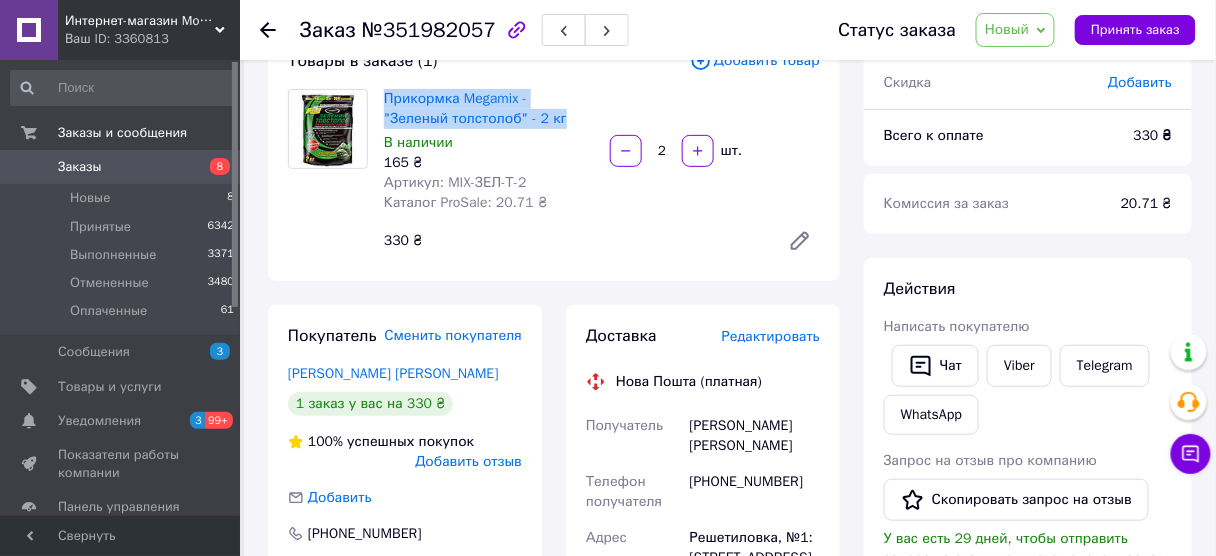 scroll, scrollTop: 320, scrollLeft: 0, axis: vertical 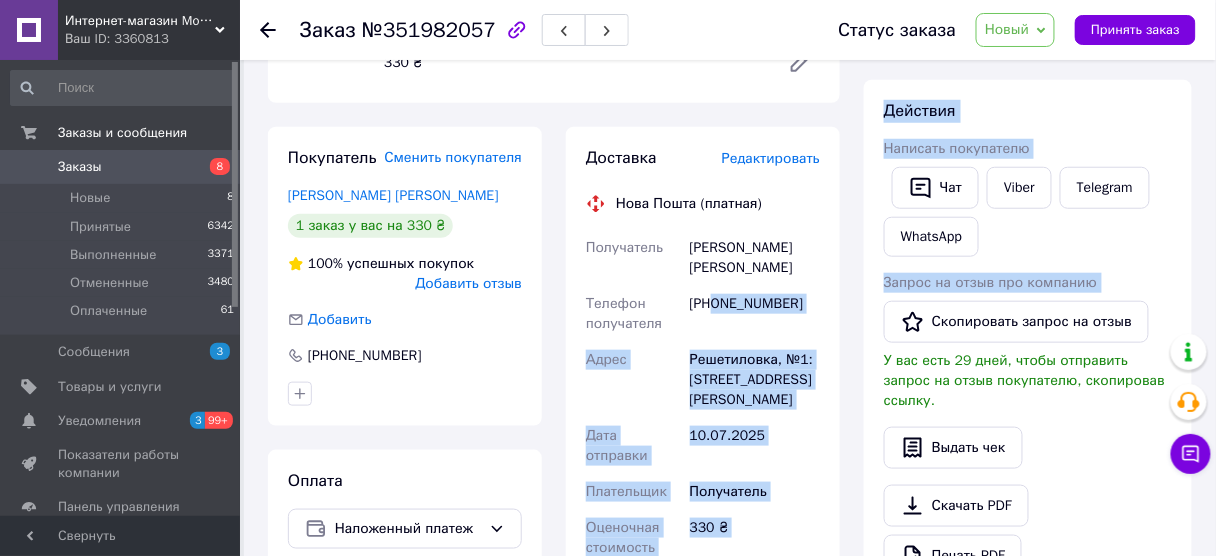 drag, startPoint x: 713, startPoint y: 305, endPoint x: 854, endPoint y: 323, distance: 142.14429 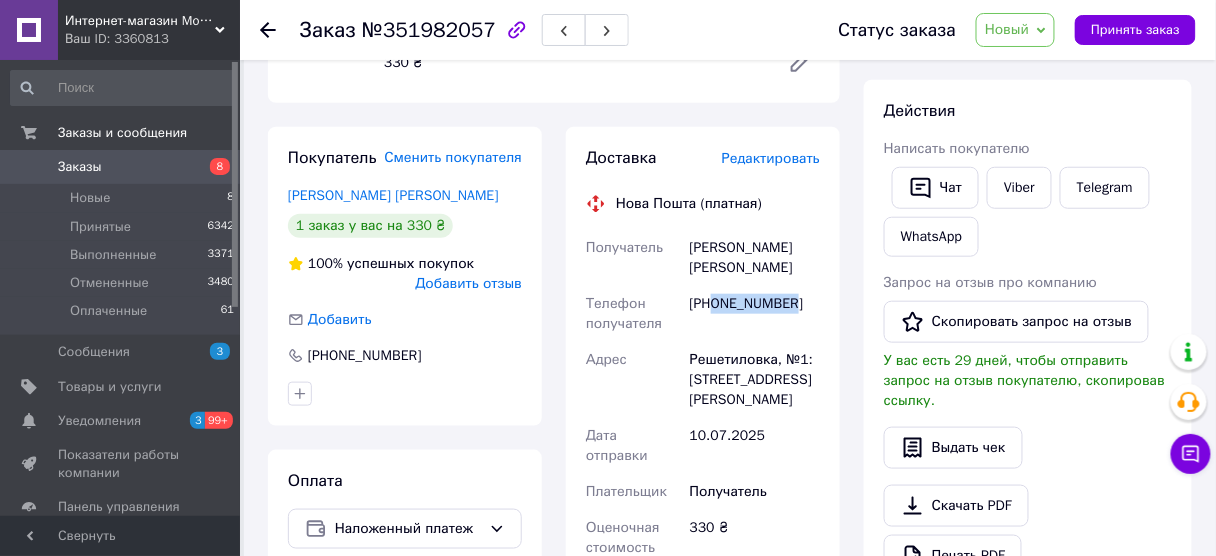 drag, startPoint x: 716, startPoint y: 303, endPoint x: 823, endPoint y: 303, distance: 107 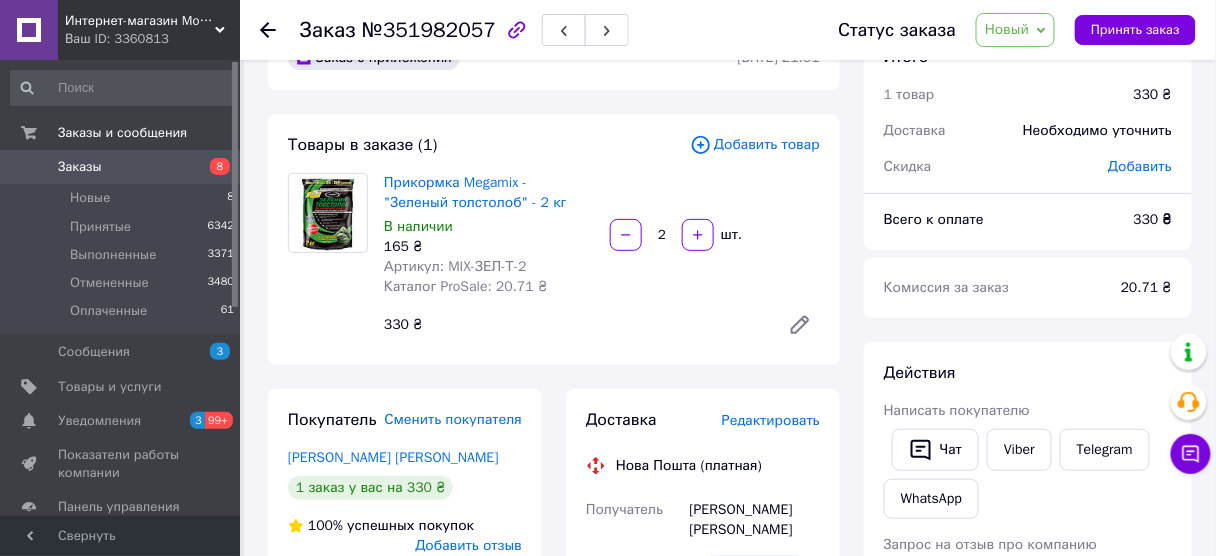 scroll, scrollTop: 0, scrollLeft: 0, axis: both 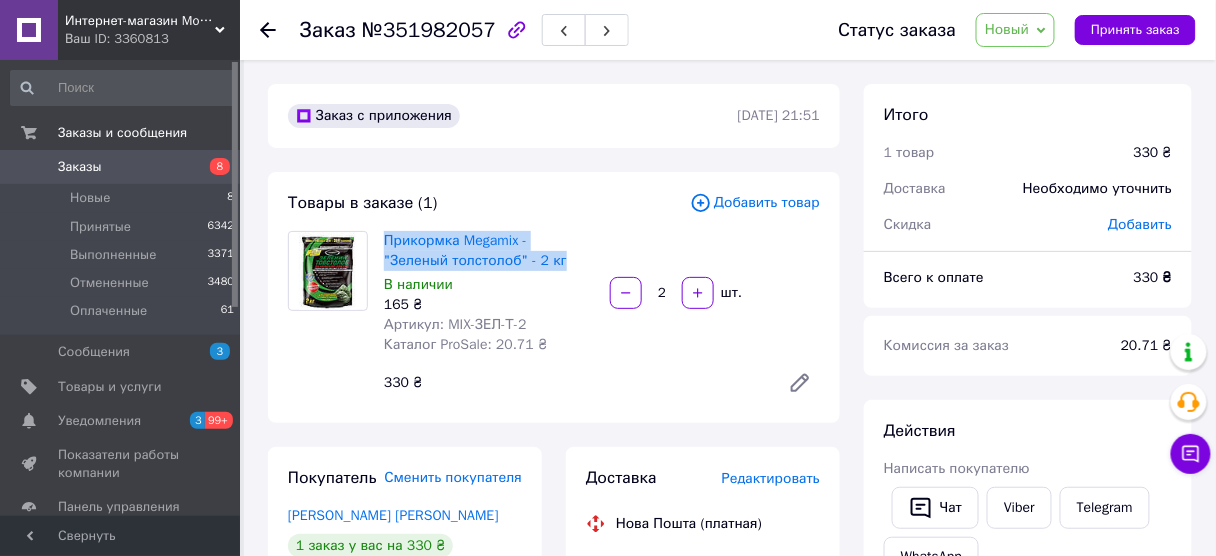 drag, startPoint x: 377, startPoint y: 236, endPoint x: 500, endPoint y: 262, distance: 125.71794 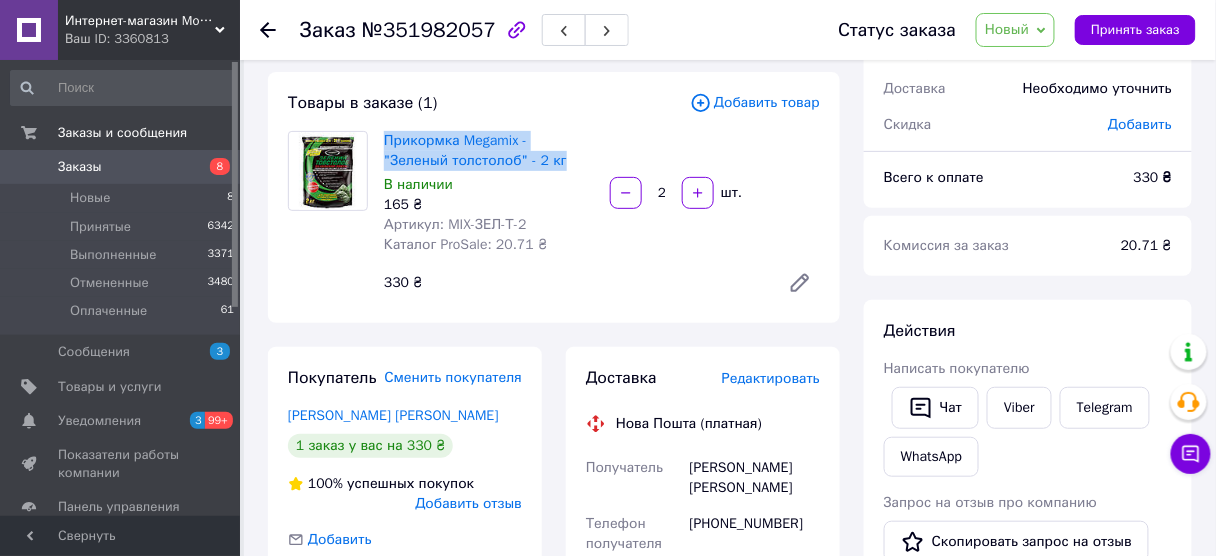 scroll, scrollTop: 0, scrollLeft: 0, axis: both 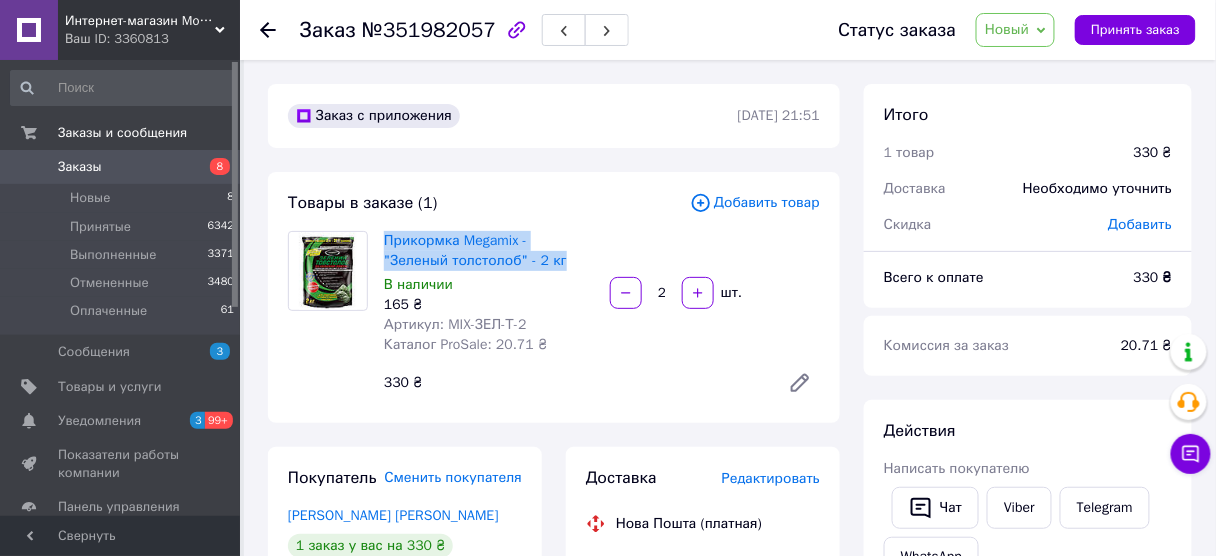 click on "Заказы 8" at bounding box center [123, 167] 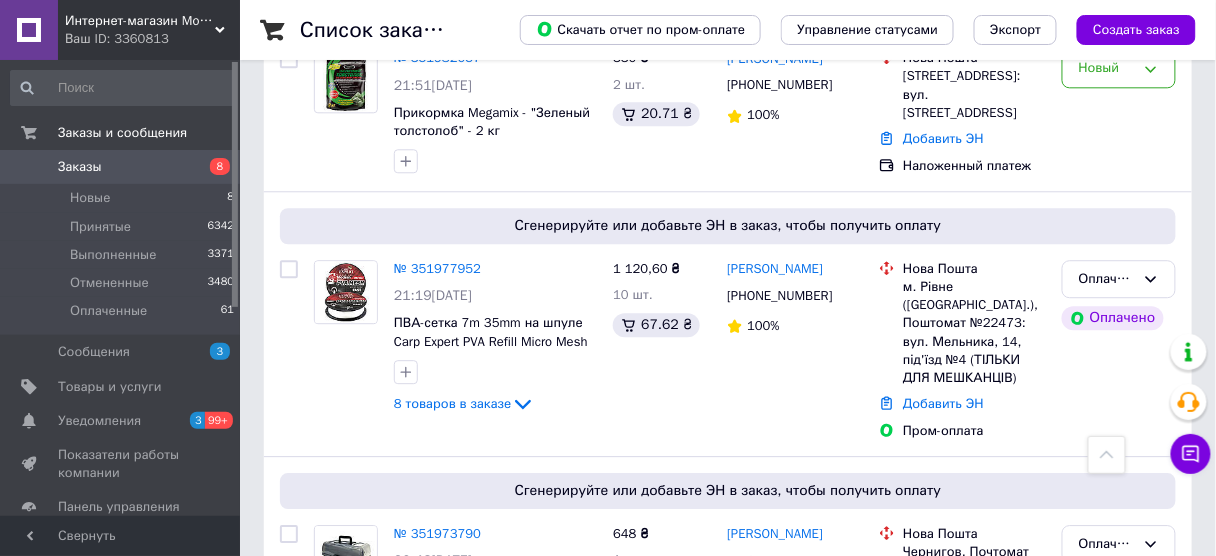 scroll, scrollTop: 1040, scrollLeft: 0, axis: vertical 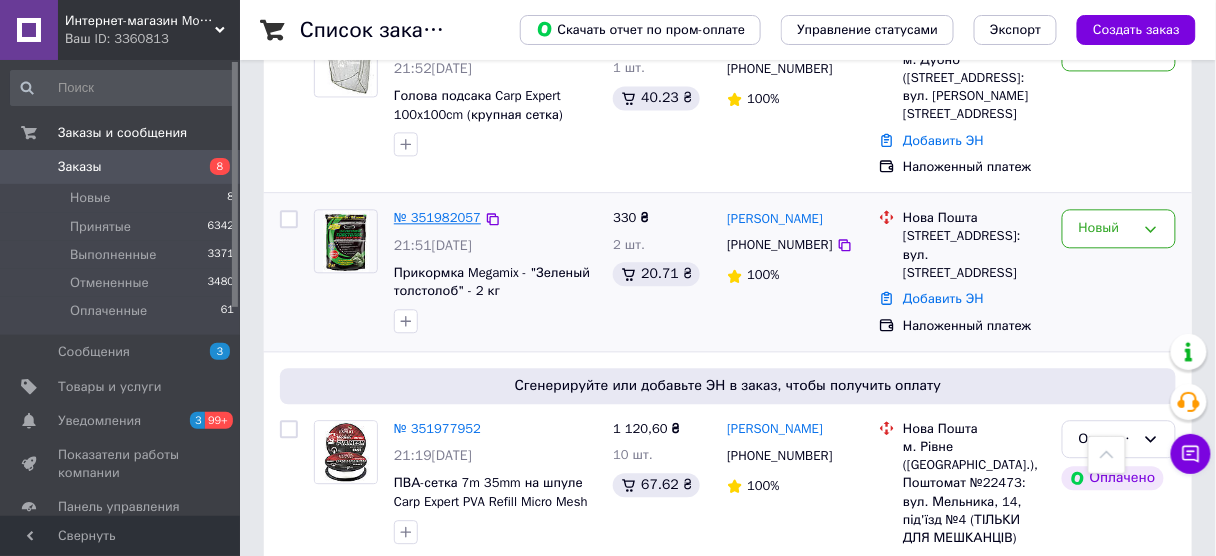click on "№ 351982057" at bounding box center [437, 217] 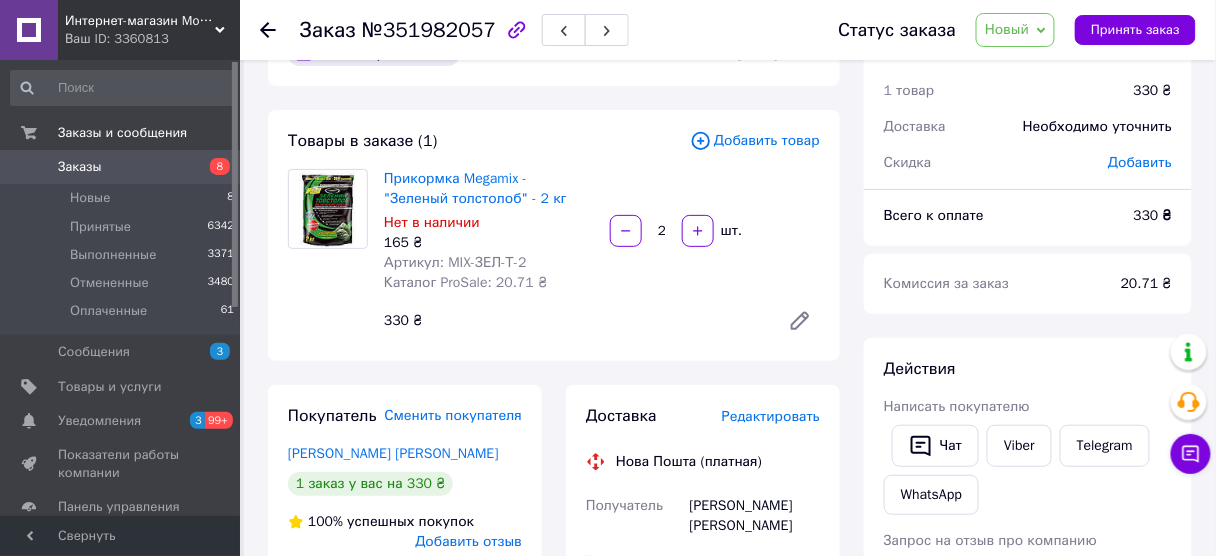 scroll, scrollTop: 0, scrollLeft: 0, axis: both 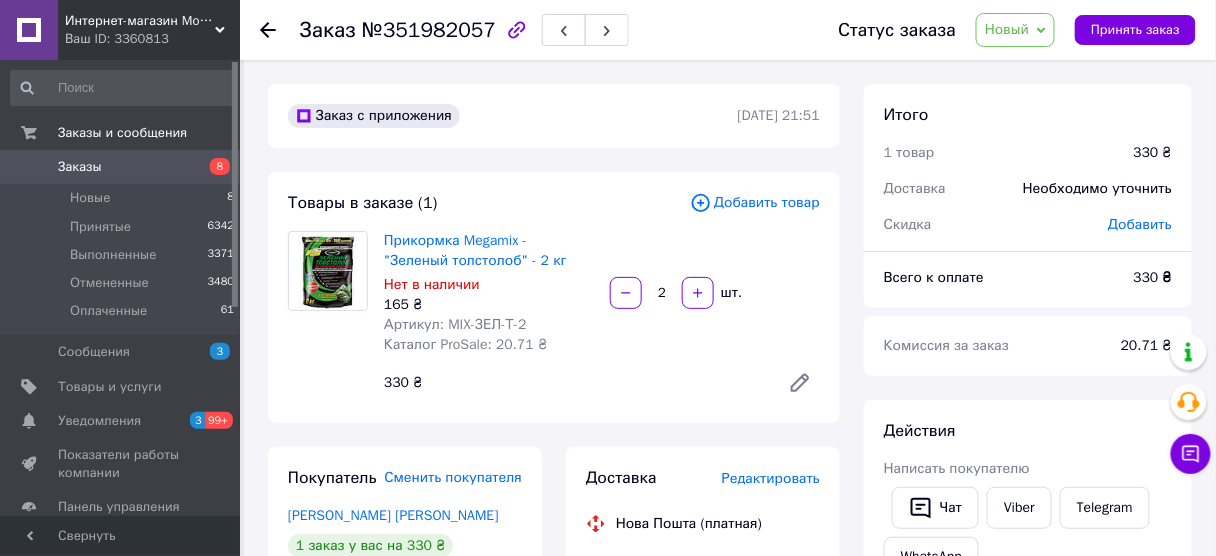 click on "Заказы" at bounding box center [121, 167] 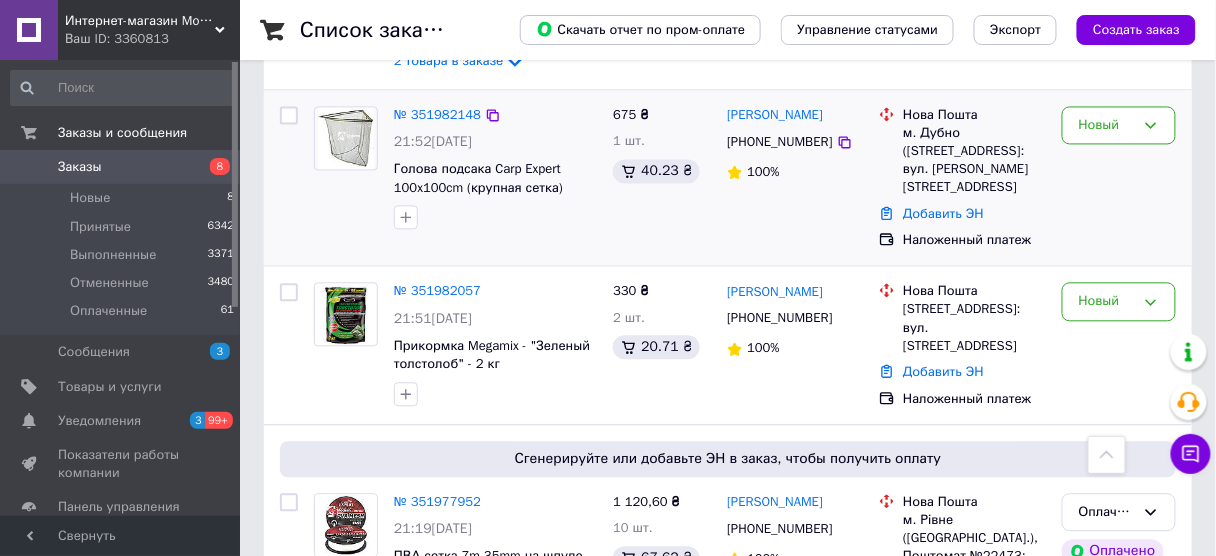 scroll, scrollTop: 800, scrollLeft: 0, axis: vertical 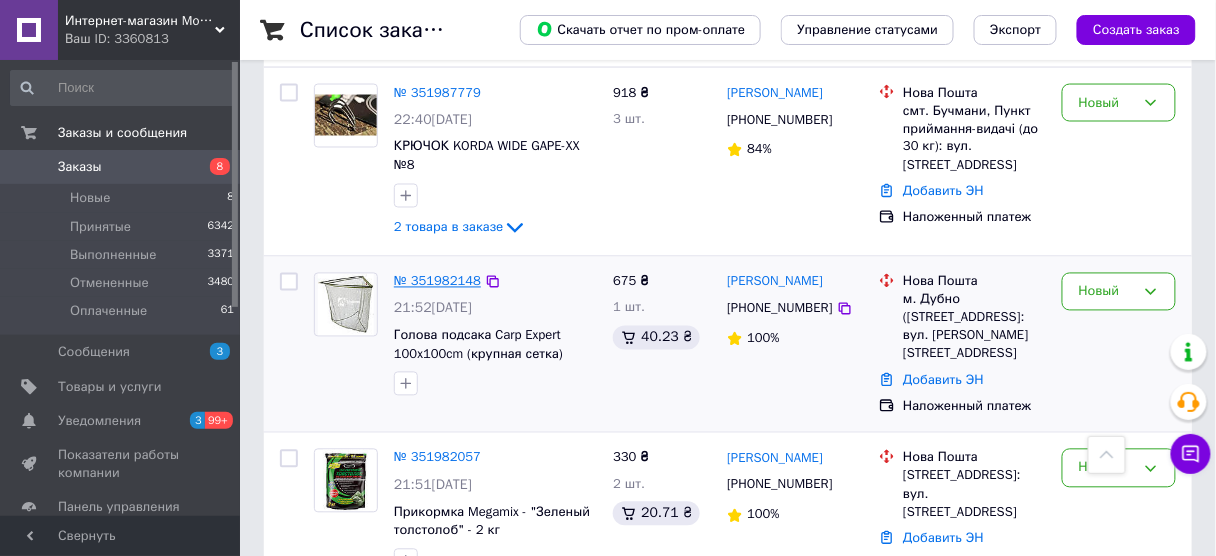 click on "№ 351982148" at bounding box center [437, 281] 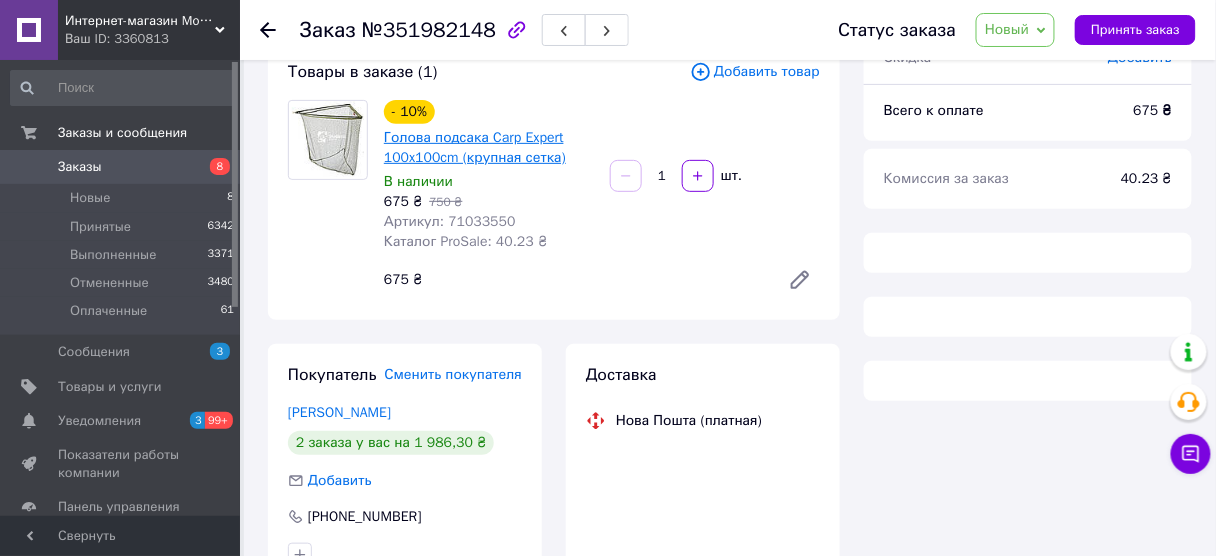 scroll, scrollTop: 0, scrollLeft: 0, axis: both 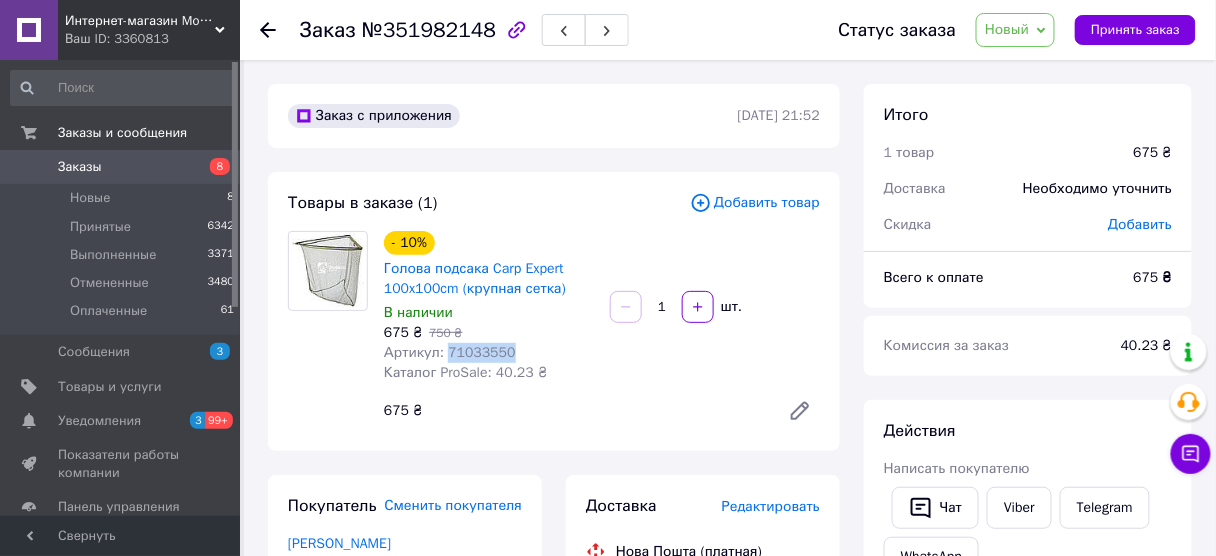 drag, startPoint x: 443, startPoint y: 358, endPoint x: 542, endPoint y: 361, distance: 99.04544 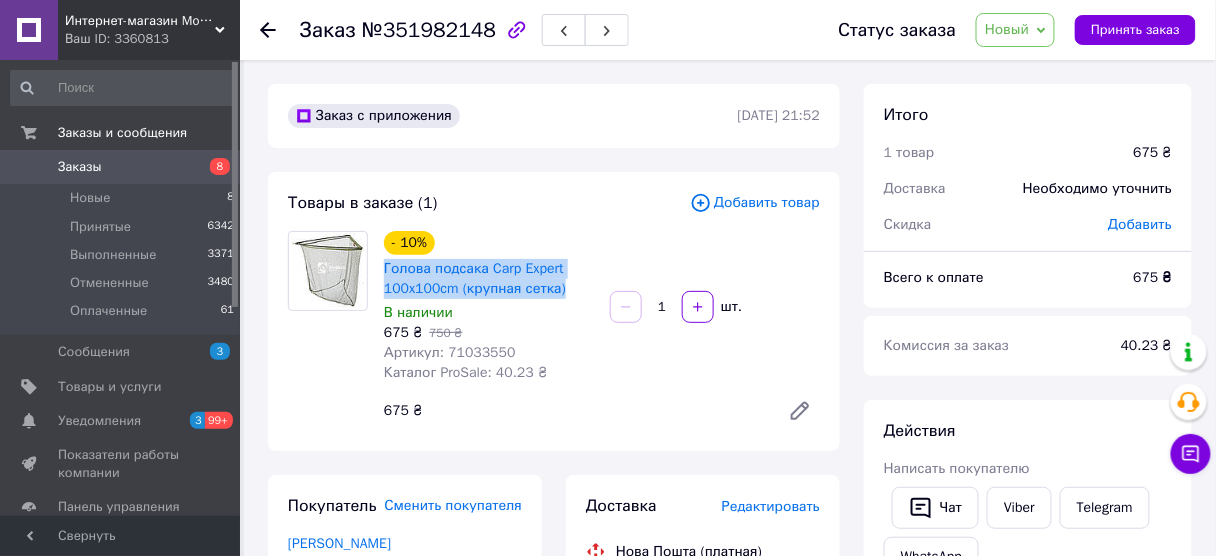 drag, startPoint x: 378, startPoint y: 265, endPoint x: 567, endPoint y: 289, distance: 190.51772 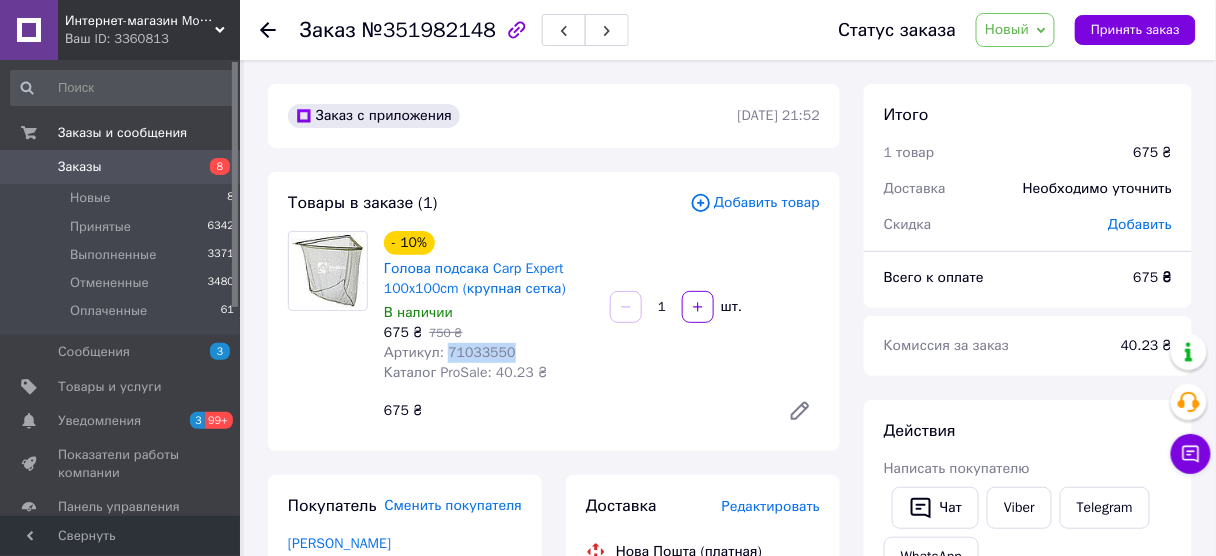 drag, startPoint x: 448, startPoint y: 351, endPoint x: 526, endPoint y: 347, distance: 78.10249 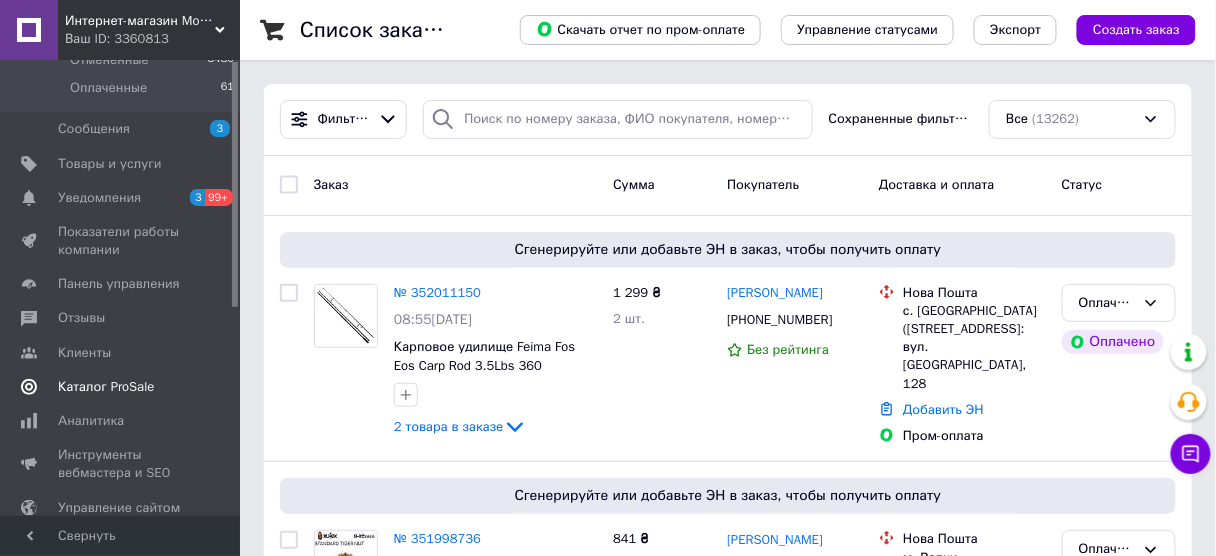 scroll, scrollTop: 386, scrollLeft: 0, axis: vertical 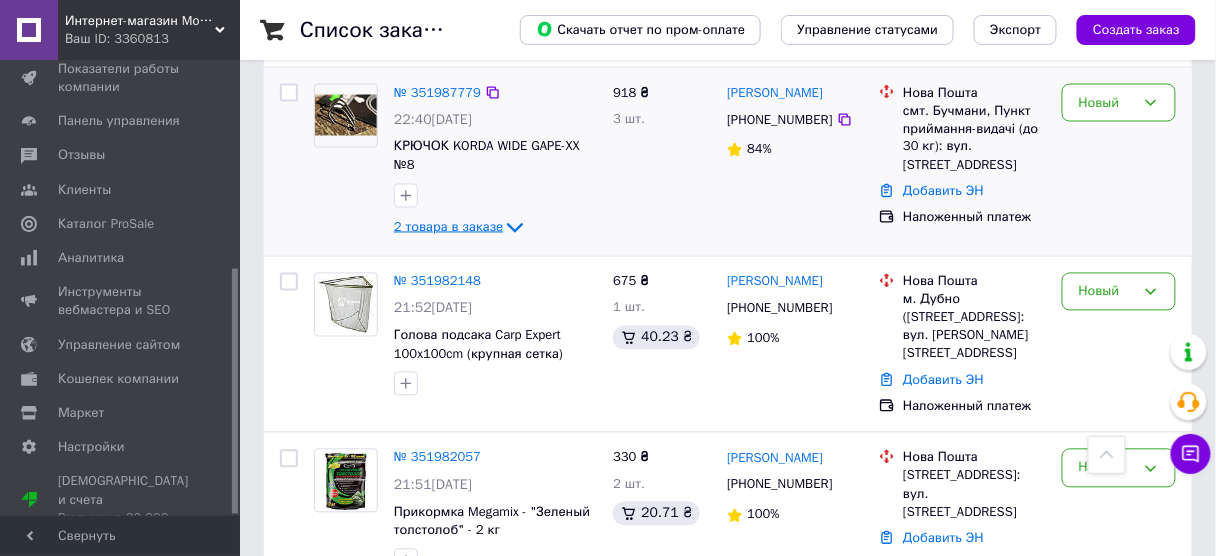click on "2 товара в заказе" at bounding box center (448, 226) 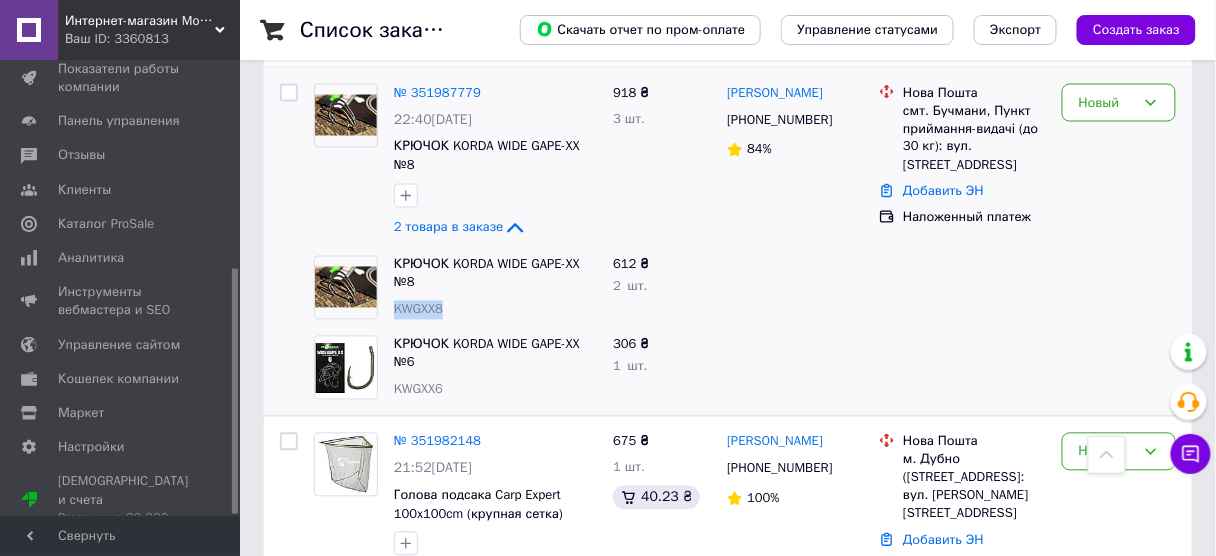 drag, startPoint x: 392, startPoint y: 296, endPoint x: 459, endPoint y: 298, distance: 67.02985 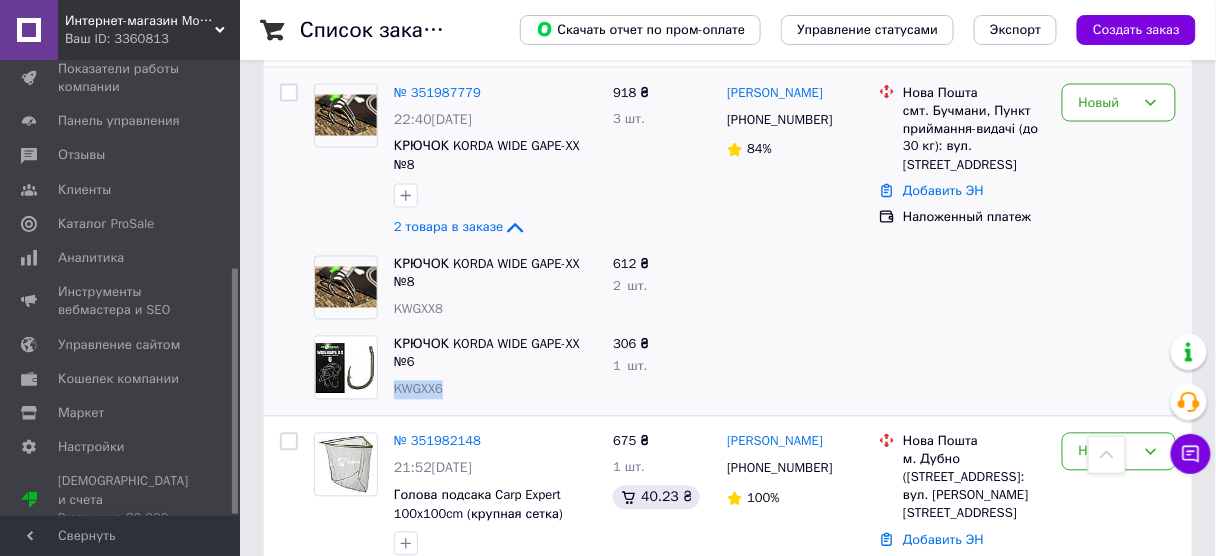 drag, startPoint x: 394, startPoint y: 376, endPoint x: 503, endPoint y: 392, distance: 110.16805 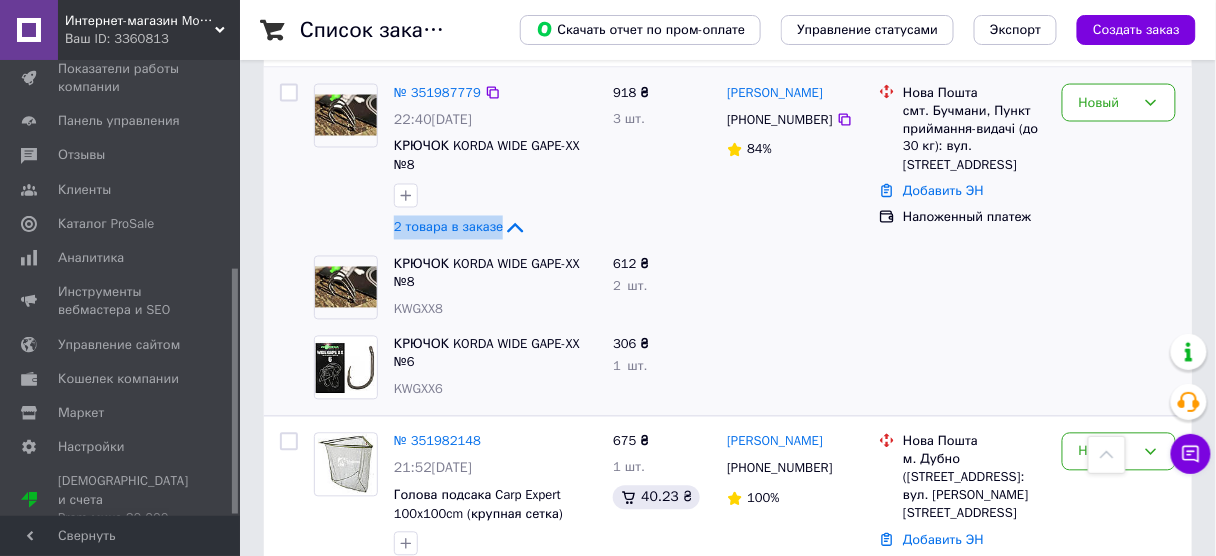 drag, startPoint x: 439, startPoint y: 376, endPoint x: 574, endPoint y: 200, distance: 221.81299 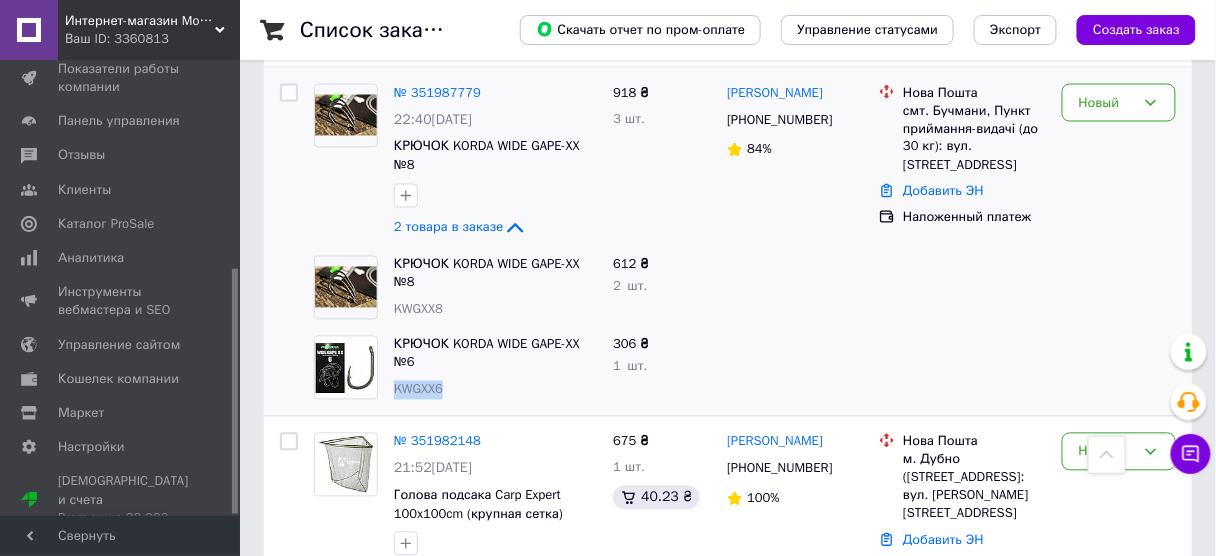 drag, startPoint x: 397, startPoint y: 376, endPoint x: 452, endPoint y: 380, distance: 55.145264 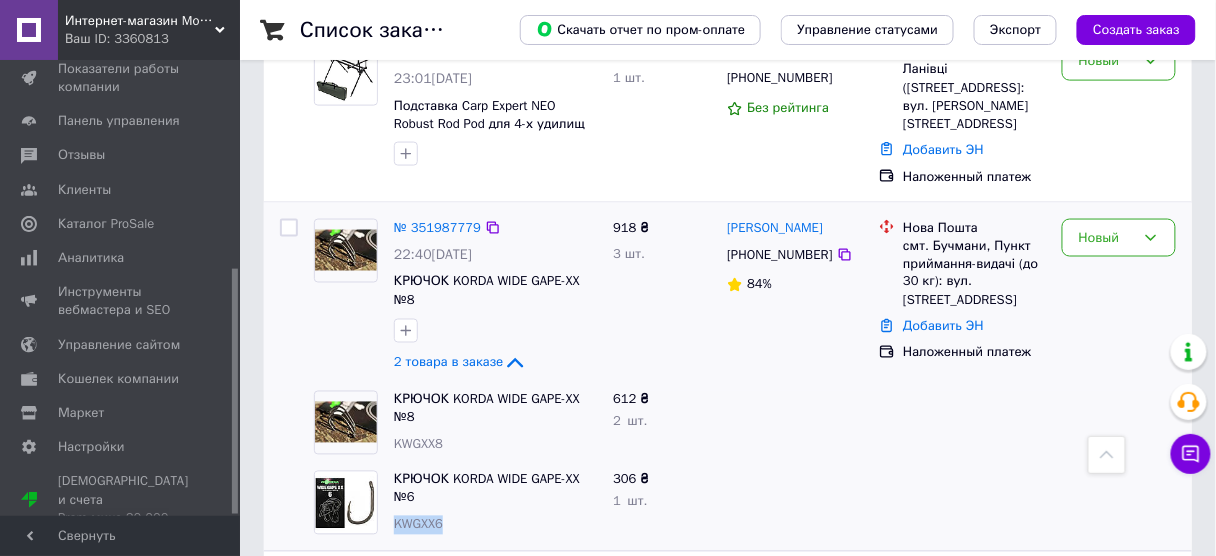 scroll, scrollTop: 560, scrollLeft: 0, axis: vertical 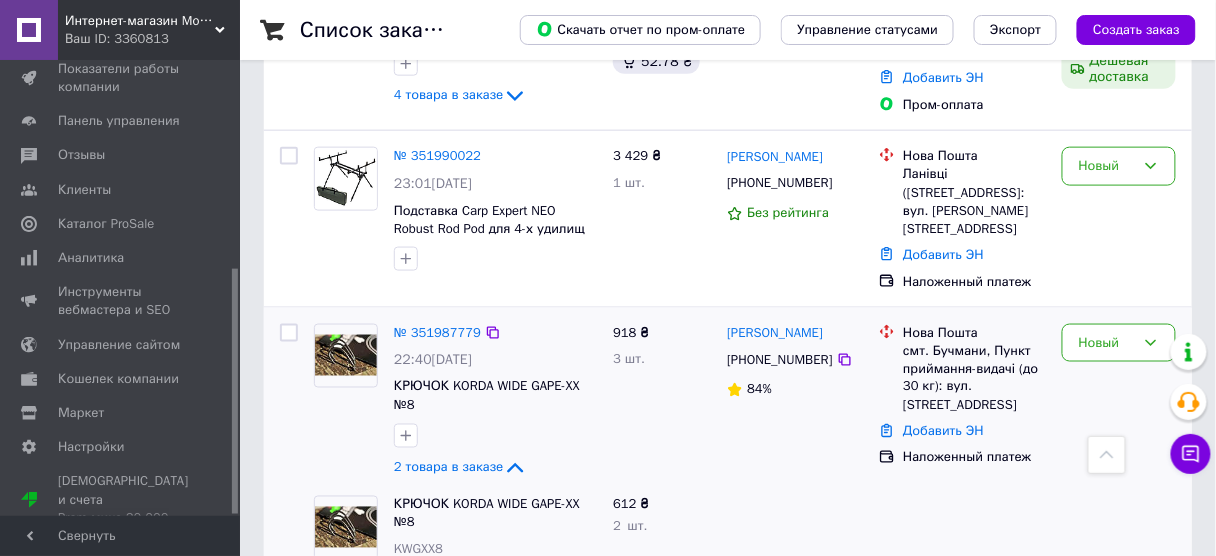 click on "[PHONE_NUMBER]" at bounding box center (779, 360) 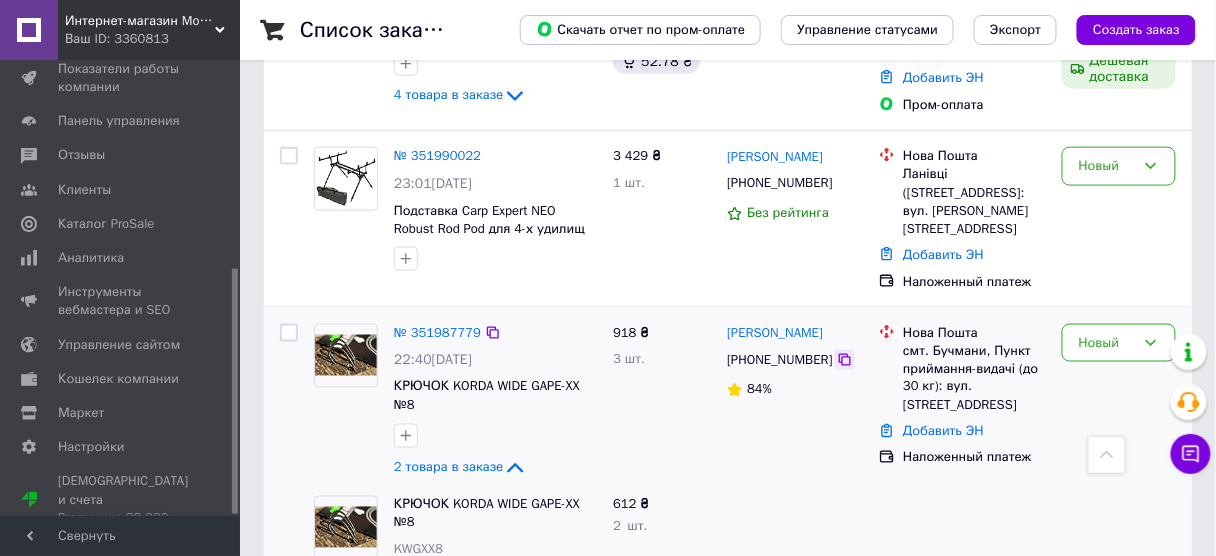 click at bounding box center (845, 360) 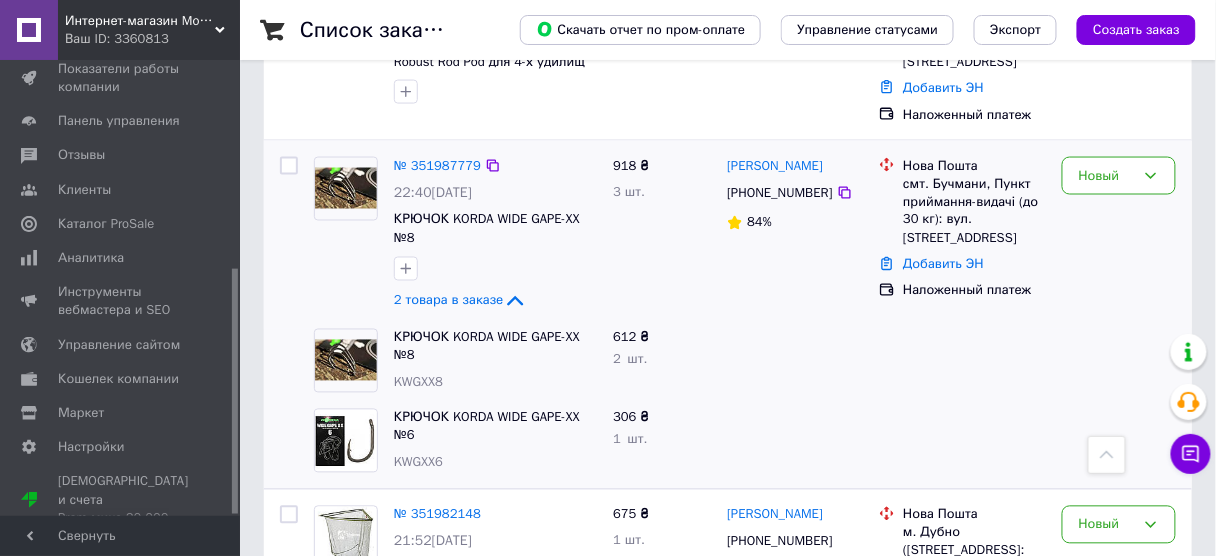 scroll, scrollTop: 720, scrollLeft: 0, axis: vertical 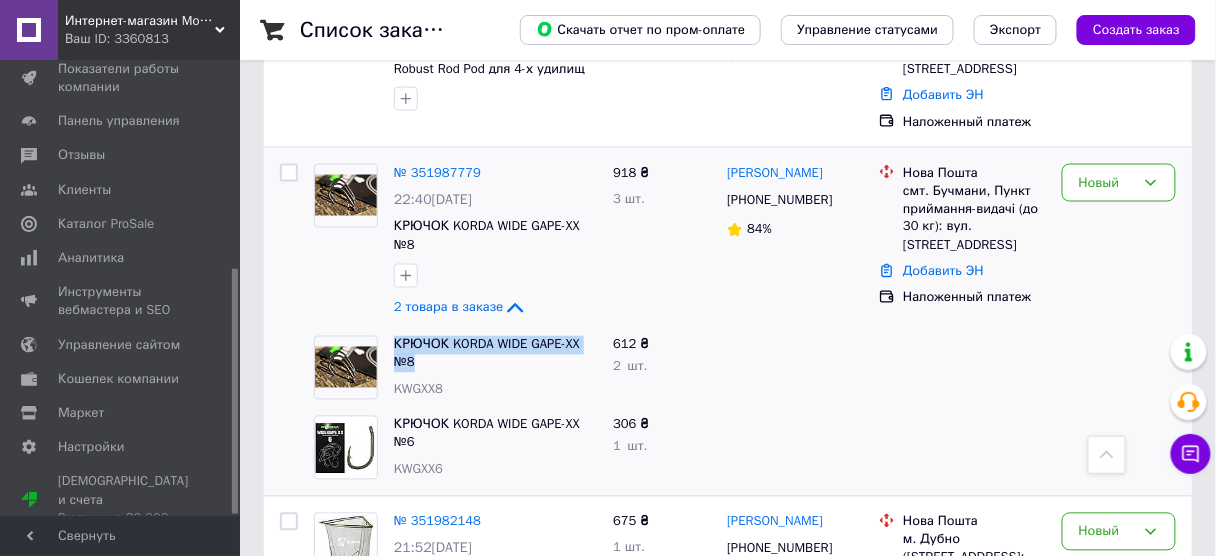 drag, startPoint x: 391, startPoint y: 328, endPoint x: 437, endPoint y: 347, distance: 49.76947 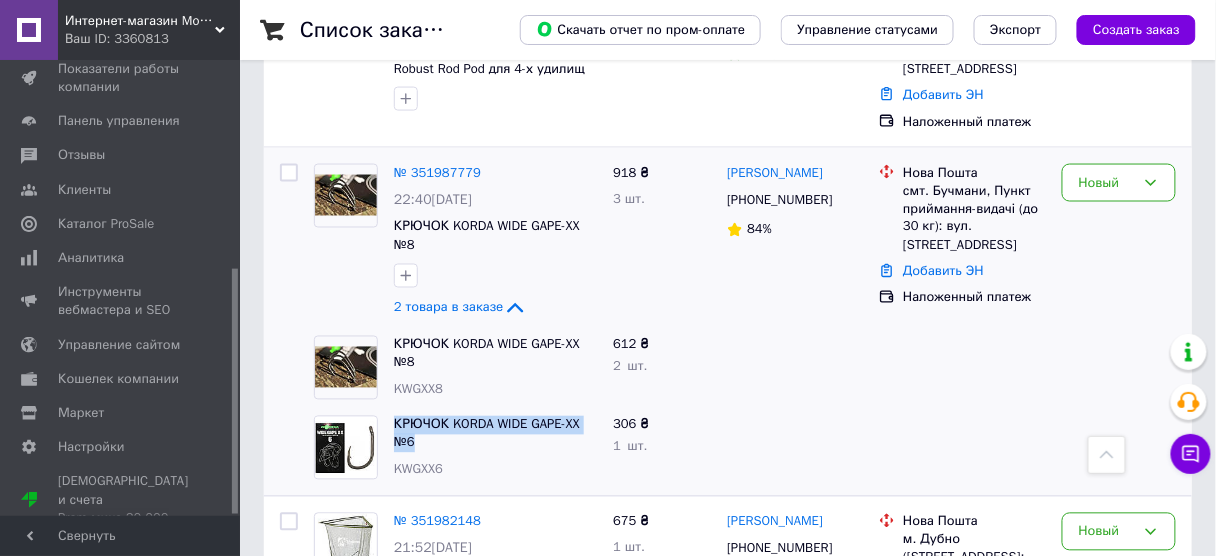drag, startPoint x: 387, startPoint y: 408, endPoint x: 432, endPoint y: 428, distance: 49.24429 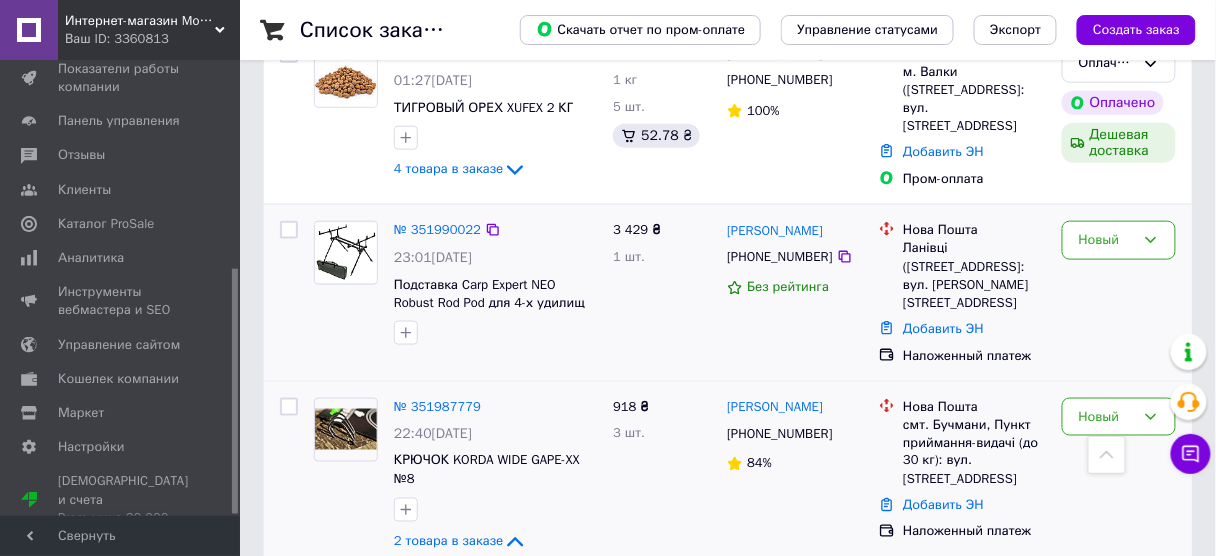 scroll, scrollTop: 400, scrollLeft: 0, axis: vertical 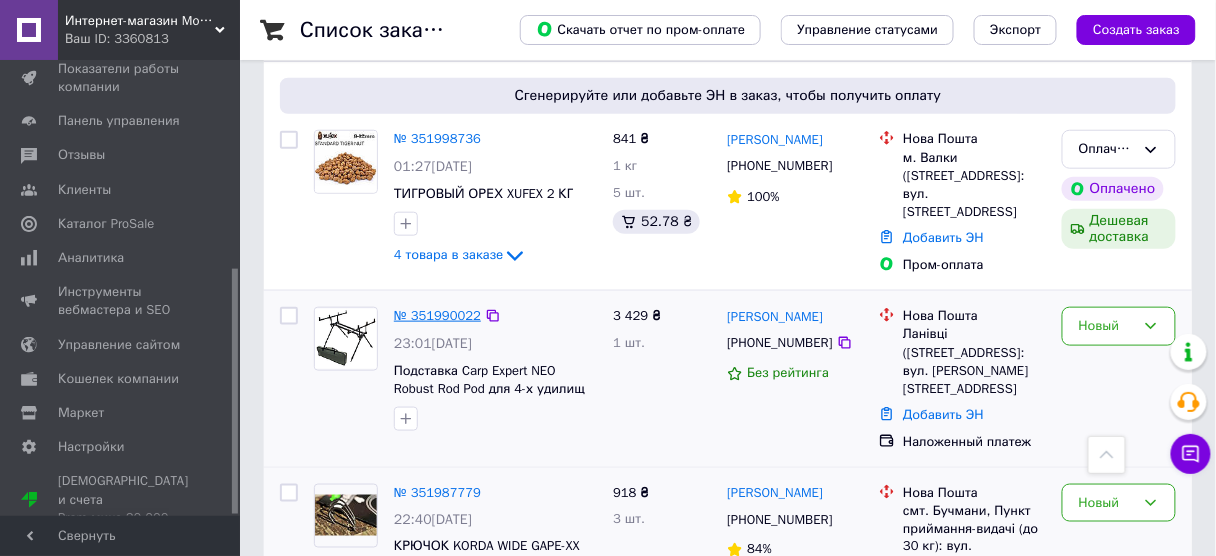 click on "№ 351990022" at bounding box center (437, 315) 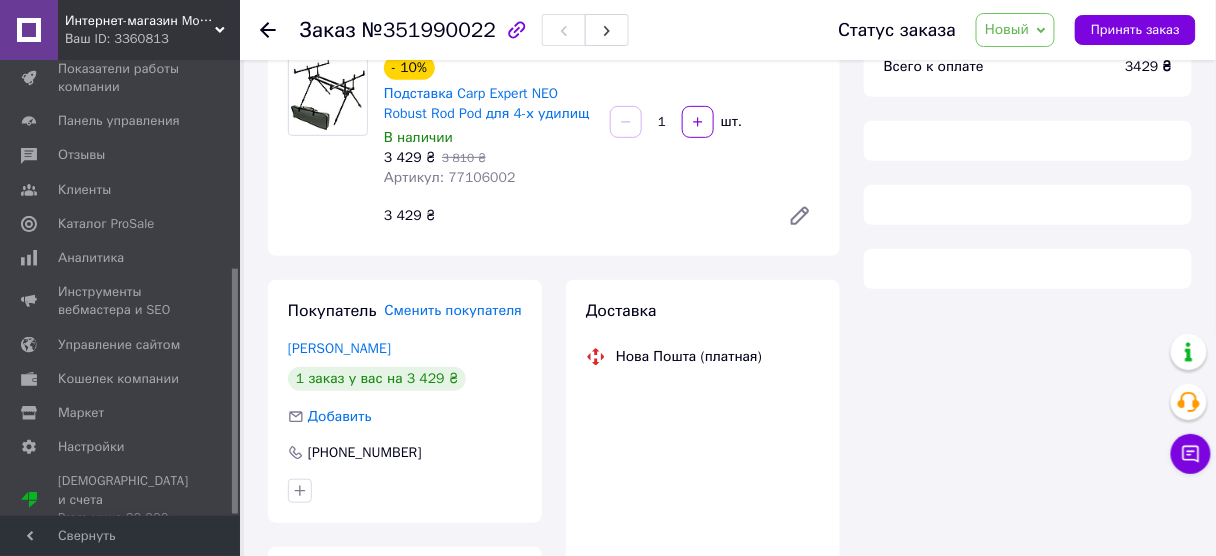 scroll, scrollTop: 37, scrollLeft: 0, axis: vertical 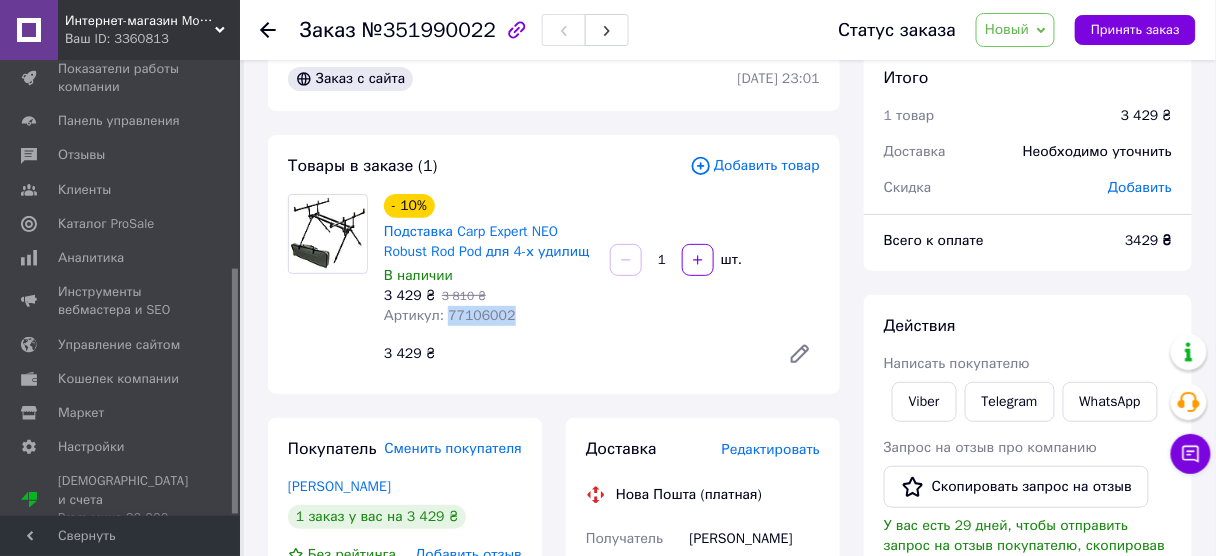 drag, startPoint x: 443, startPoint y: 314, endPoint x: 514, endPoint y: 324, distance: 71.70077 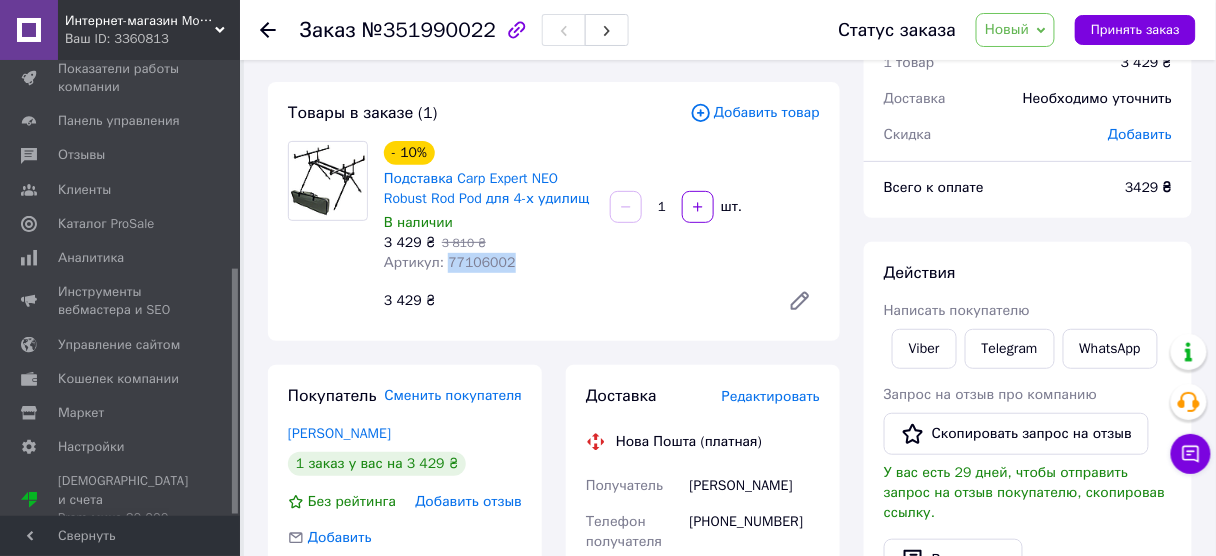 scroll, scrollTop: 117, scrollLeft: 0, axis: vertical 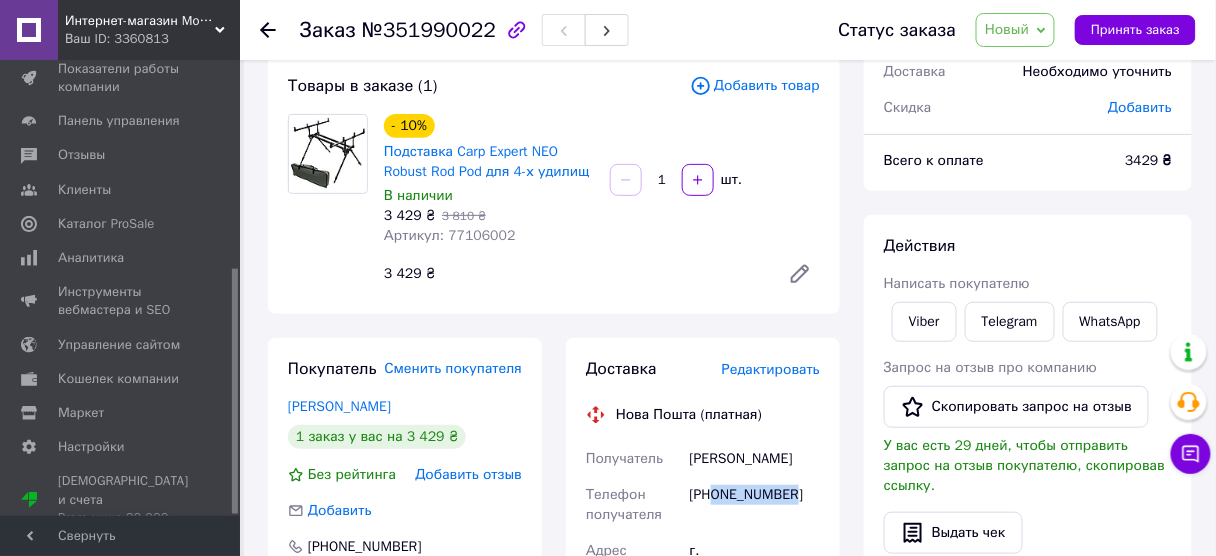 drag, startPoint x: 717, startPoint y: 495, endPoint x: 752, endPoint y: 489, distance: 35.510563 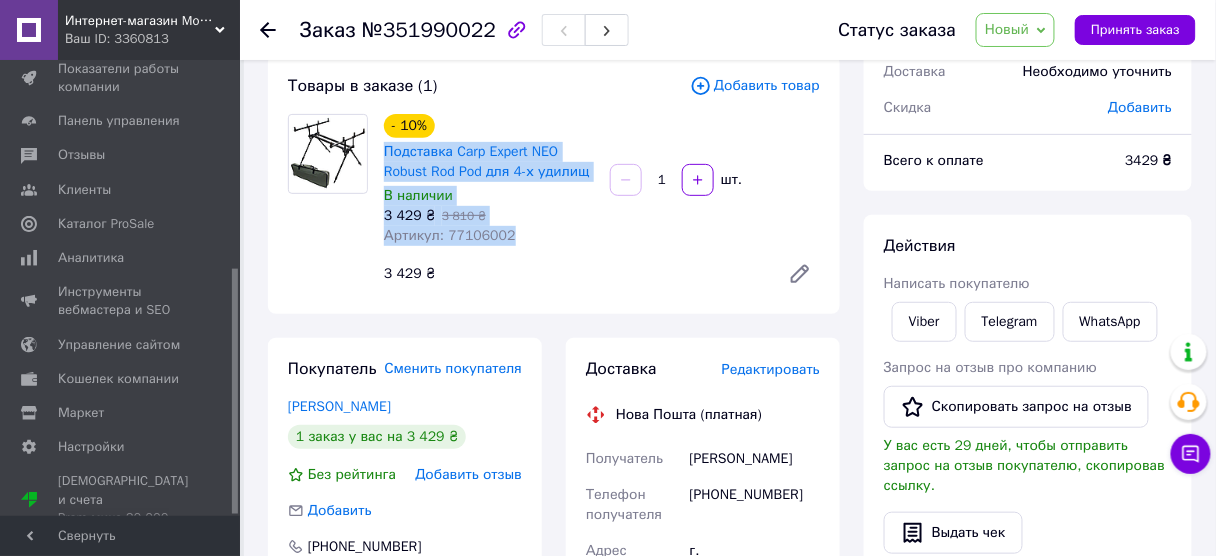 drag, startPoint x: 378, startPoint y: 145, endPoint x: 501, endPoint y: 239, distance: 154.80634 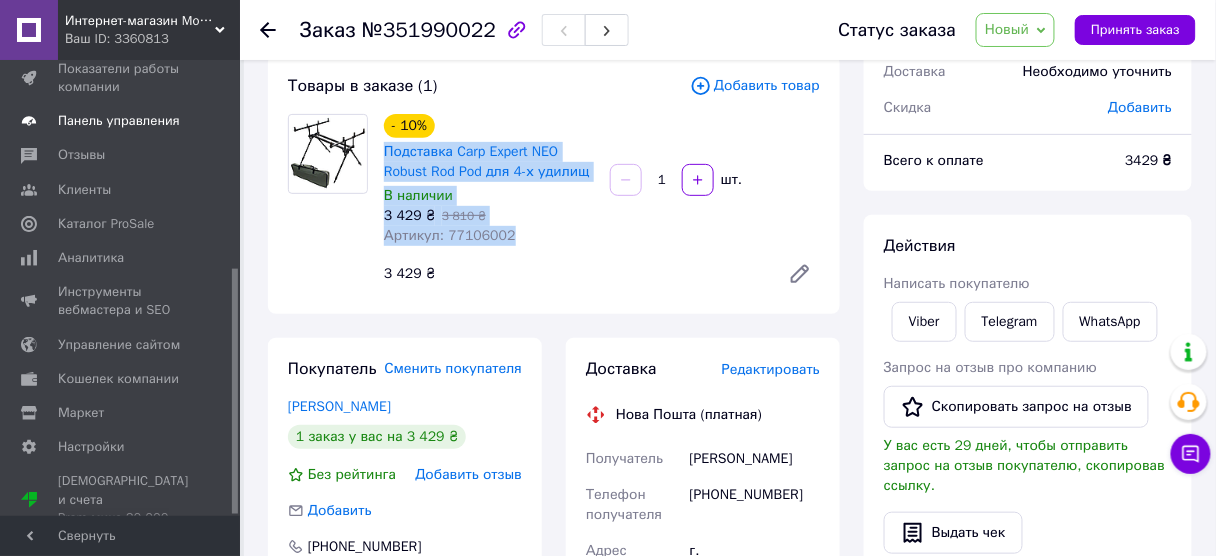 scroll, scrollTop: 0, scrollLeft: 0, axis: both 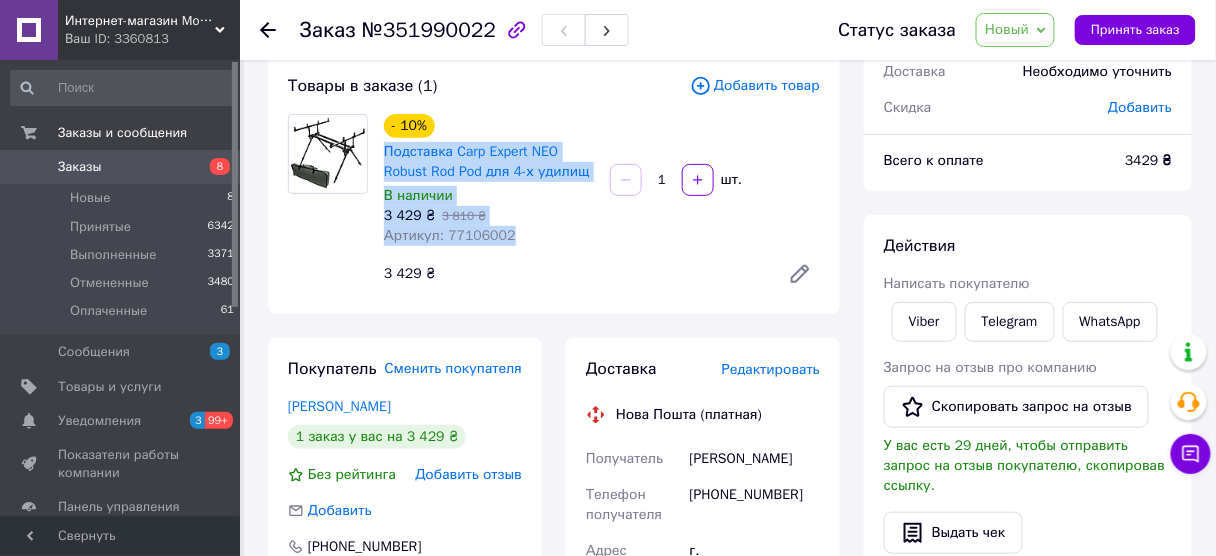 click on "Заказы 8" at bounding box center (123, 167) 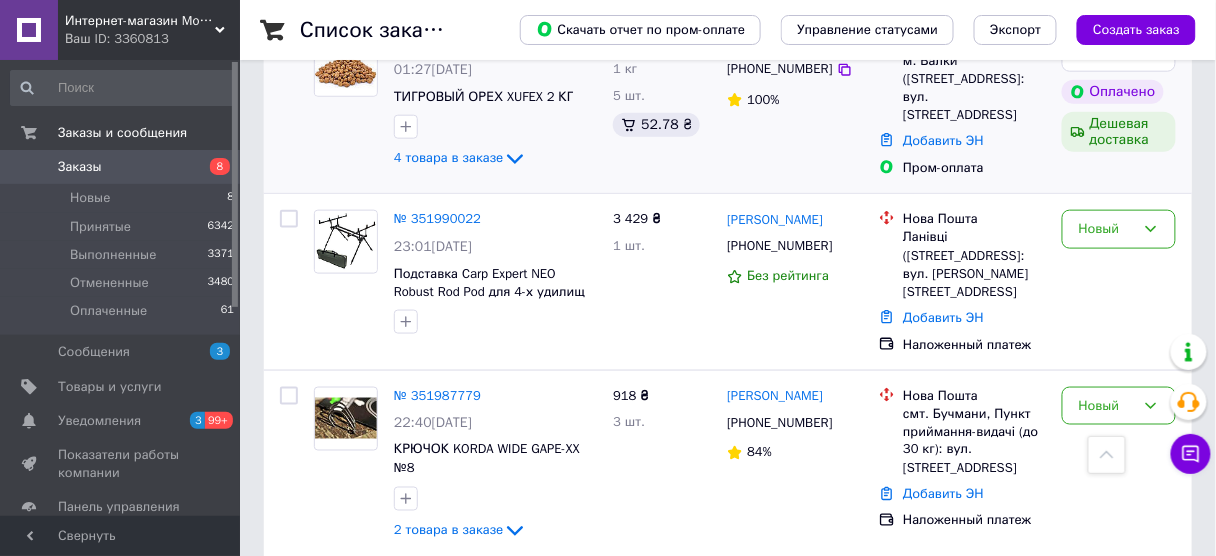 scroll, scrollTop: 480, scrollLeft: 0, axis: vertical 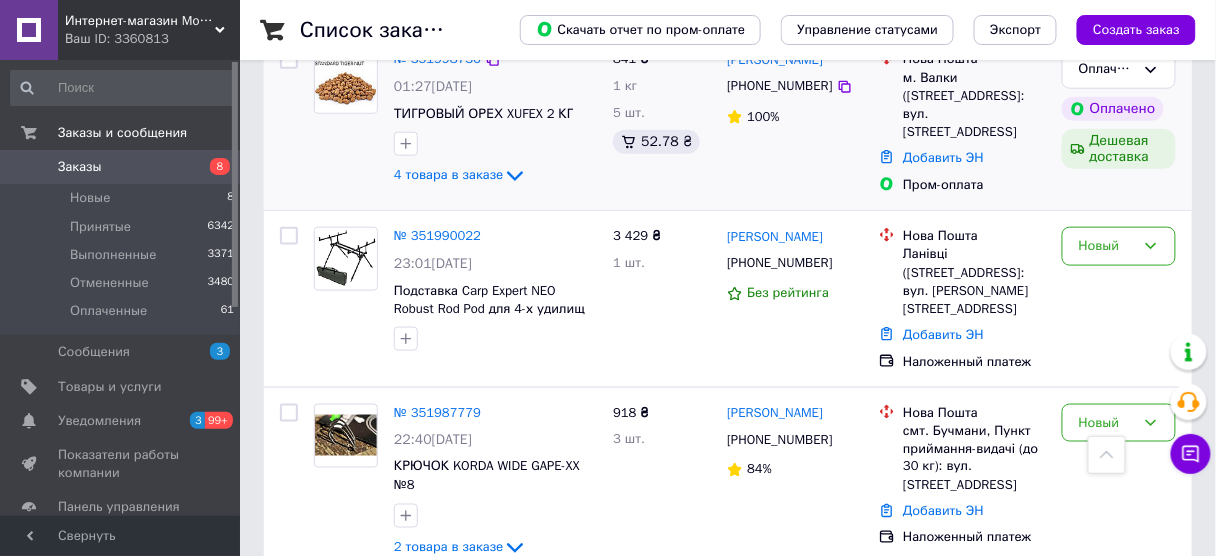 click on "4 товара в заказе" 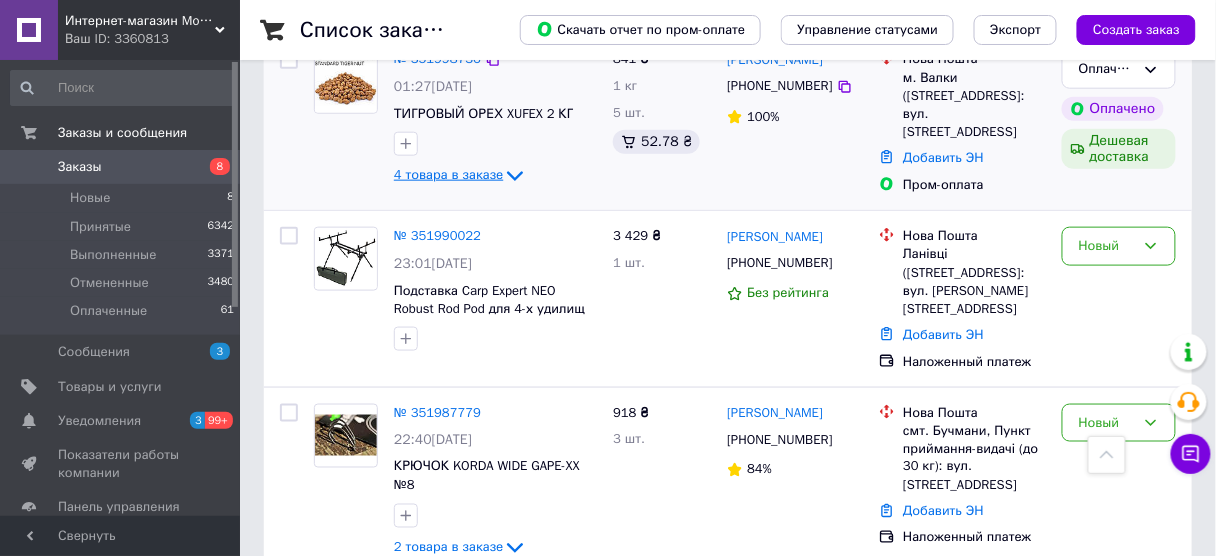 click on "4 товара в заказе" at bounding box center [448, 174] 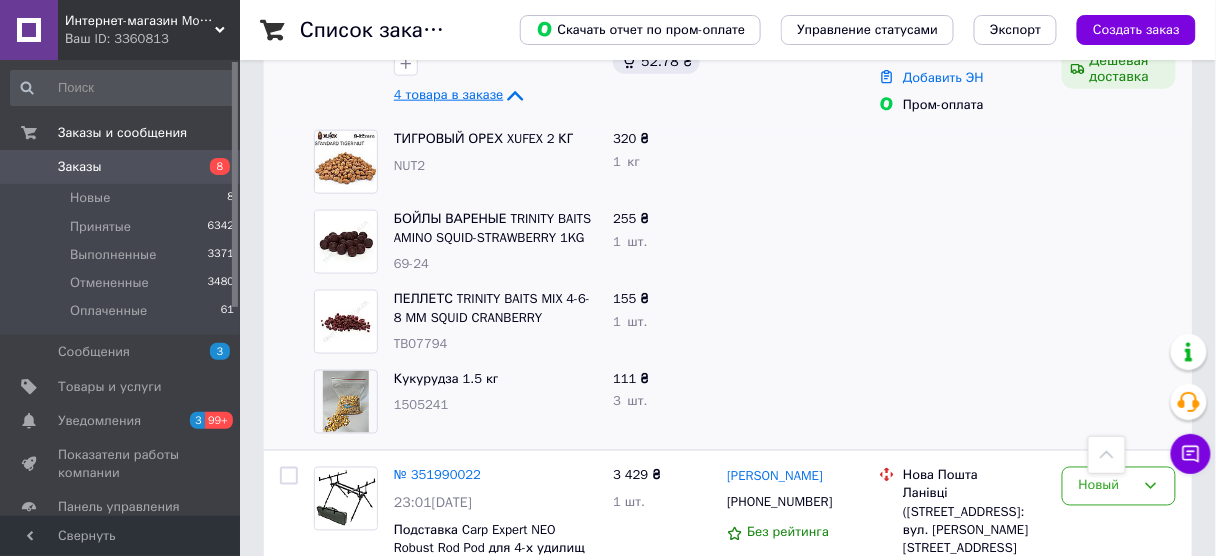 scroll, scrollTop: 480, scrollLeft: 0, axis: vertical 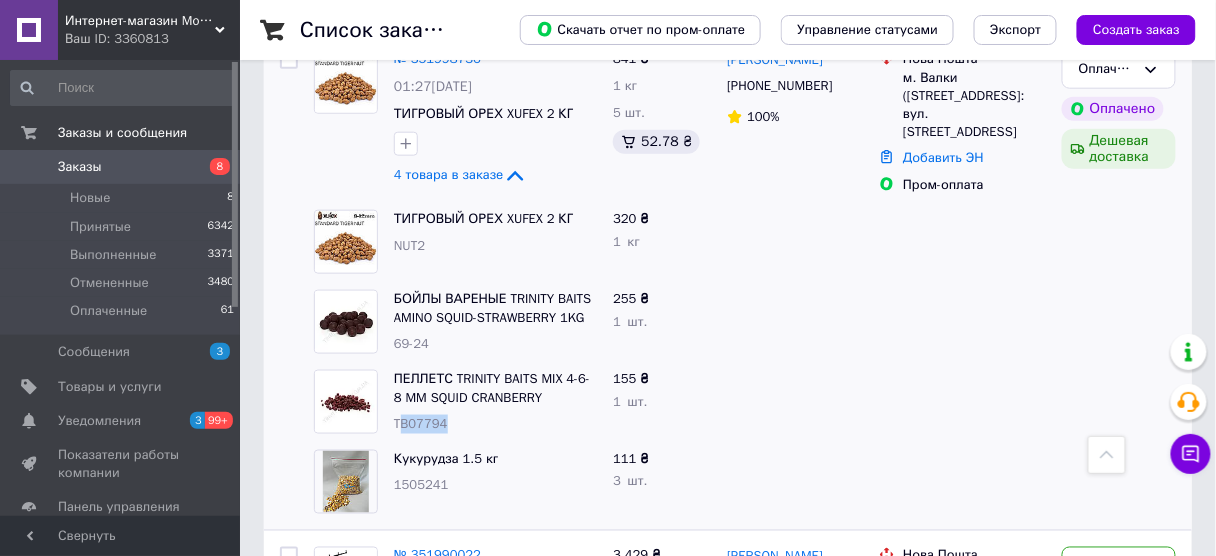 drag, startPoint x: 397, startPoint y: 408, endPoint x: 453, endPoint y: 418, distance: 56.88585 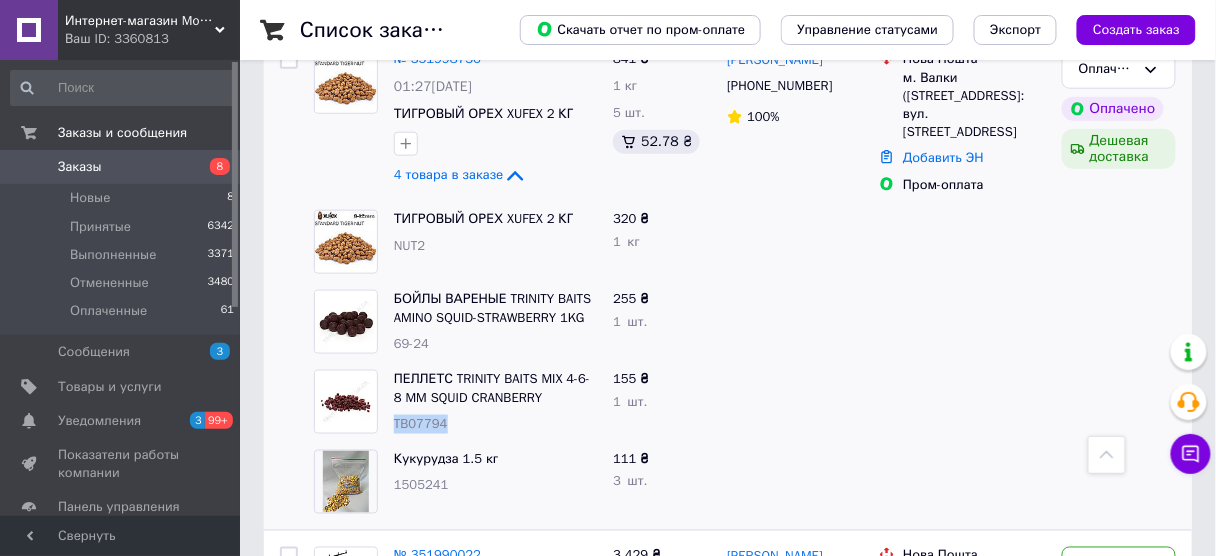 drag, startPoint x: 392, startPoint y: 413, endPoint x: 459, endPoint y: 419, distance: 67.26812 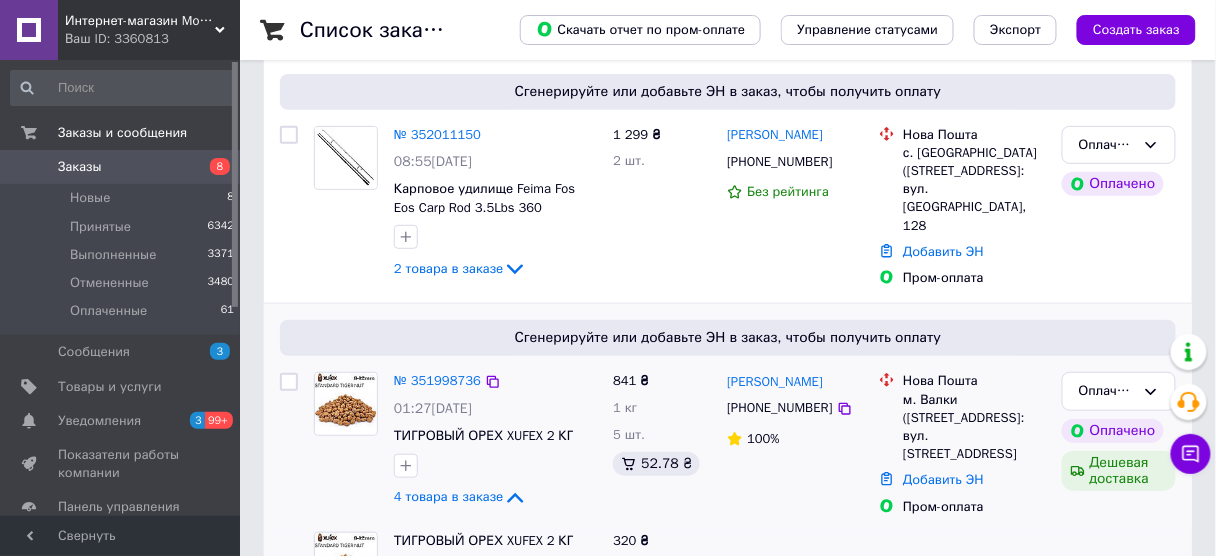 scroll, scrollTop: 160, scrollLeft: 0, axis: vertical 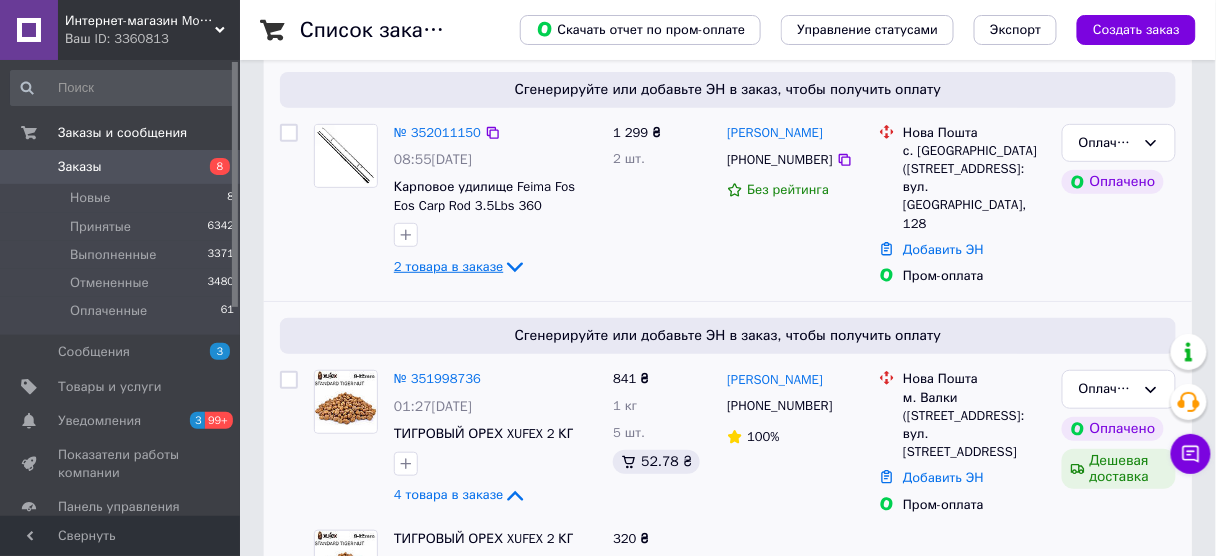 click on "2 товара в заказе" at bounding box center (448, 266) 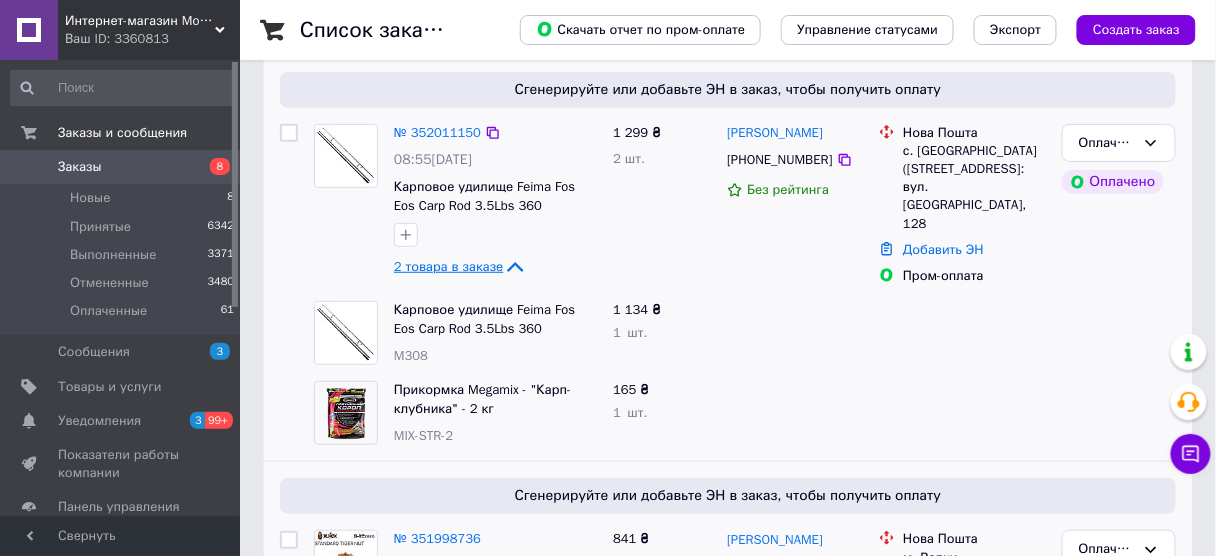 click on "2 товара в заказе" at bounding box center [448, 266] 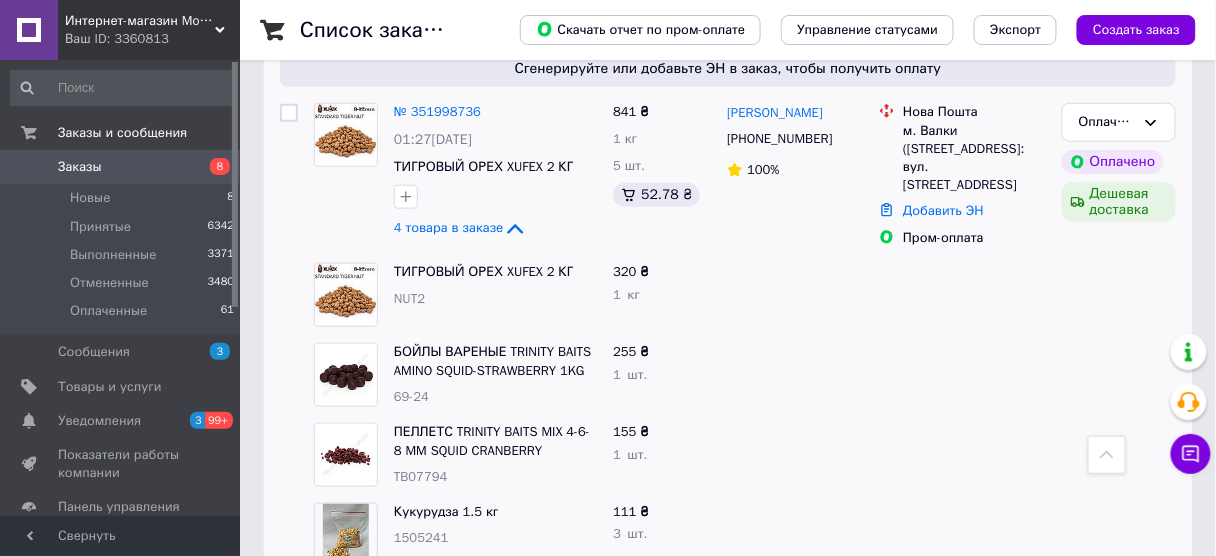 scroll, scrollTop: 400, scrollLeft: 0, axis: vertical 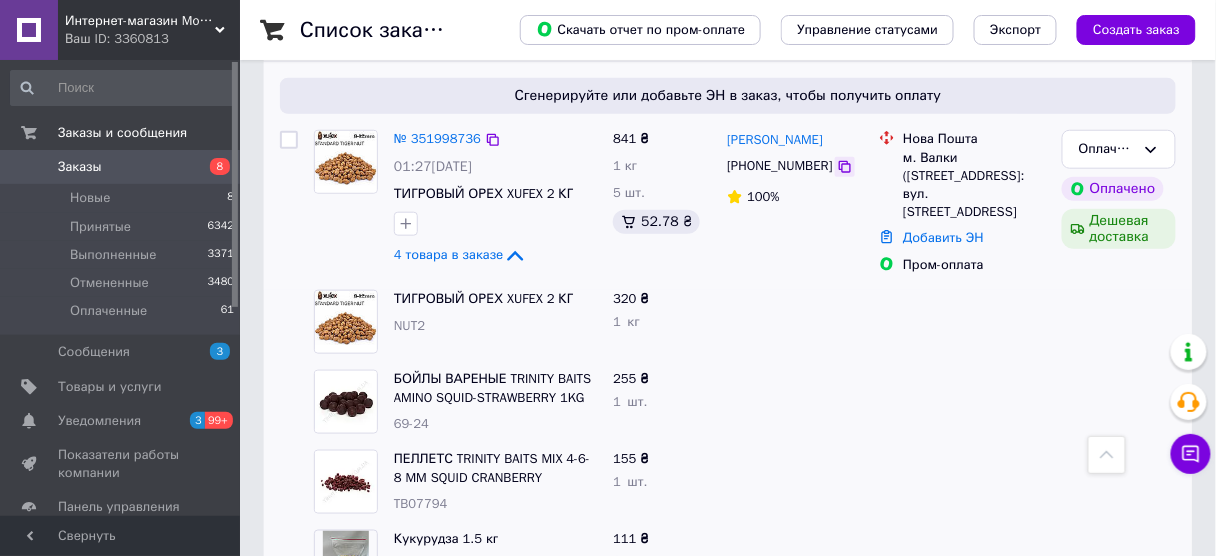 click 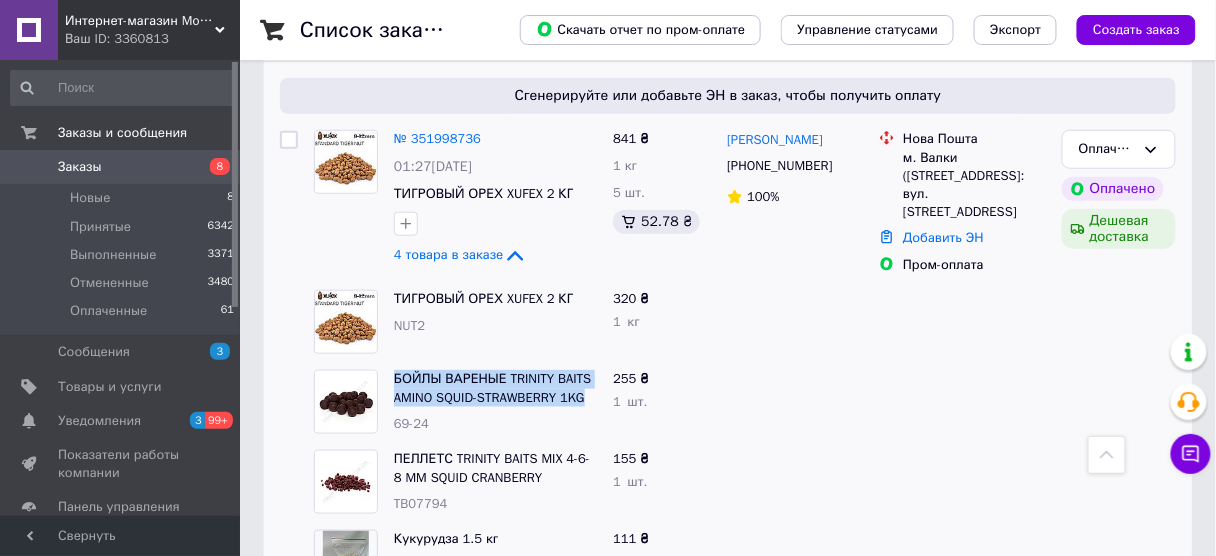 drag, startPoint x: 388, startPoint y: 363, endPoint x: 595, endPoint y: 384, distance: 208.06248 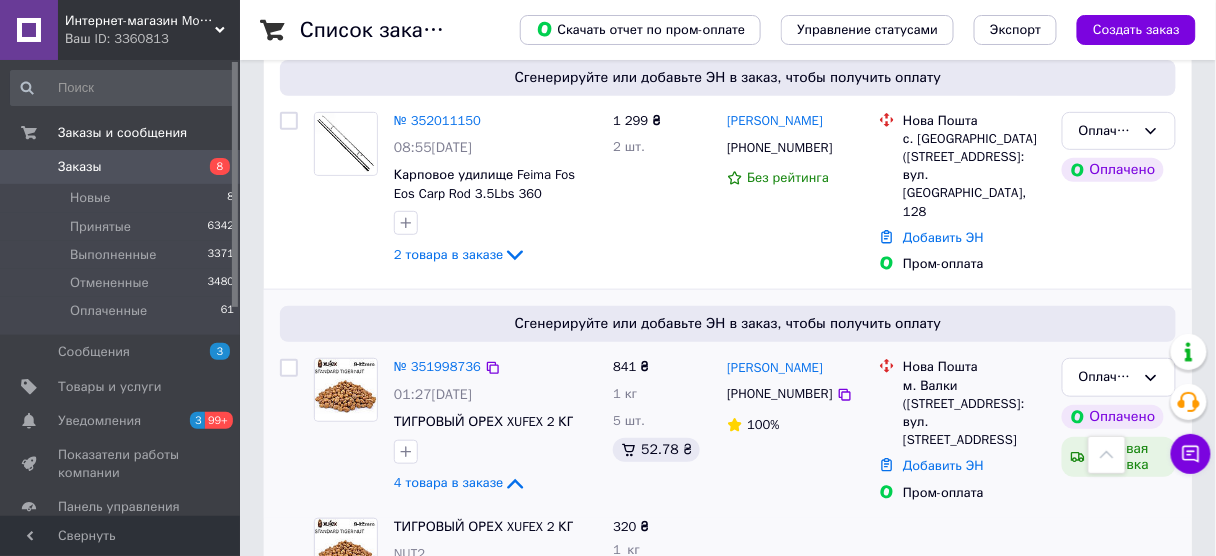 scroll, scrollTop: 0, scrollLeft: 0, axis: both 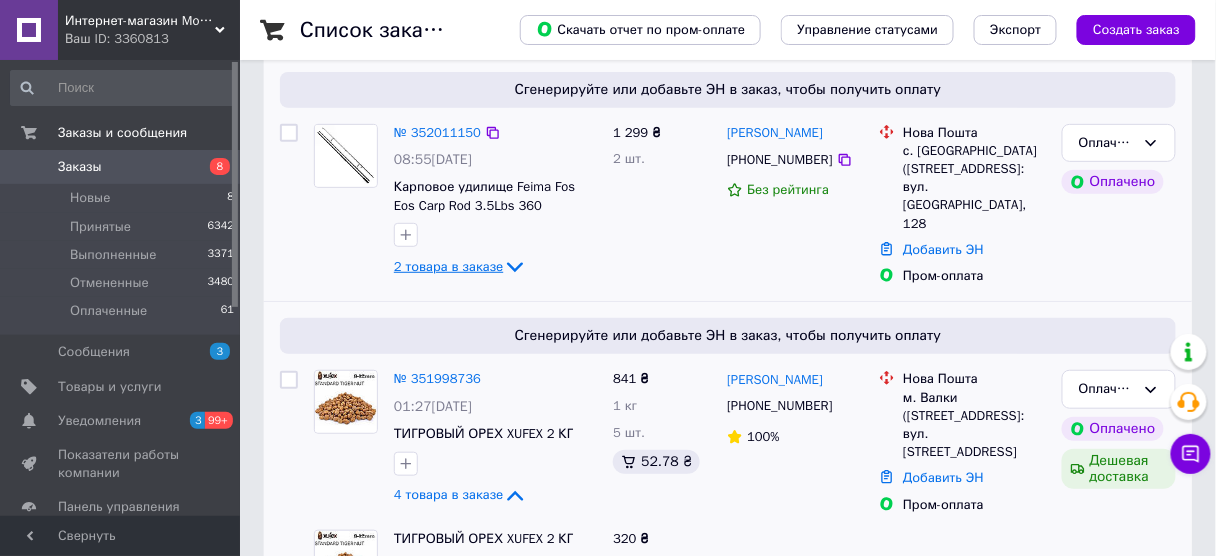 drag, startPoint x: 440, startPoint y: 273, endPoint x: 457, endPoint y: 272, distance: 17.029387 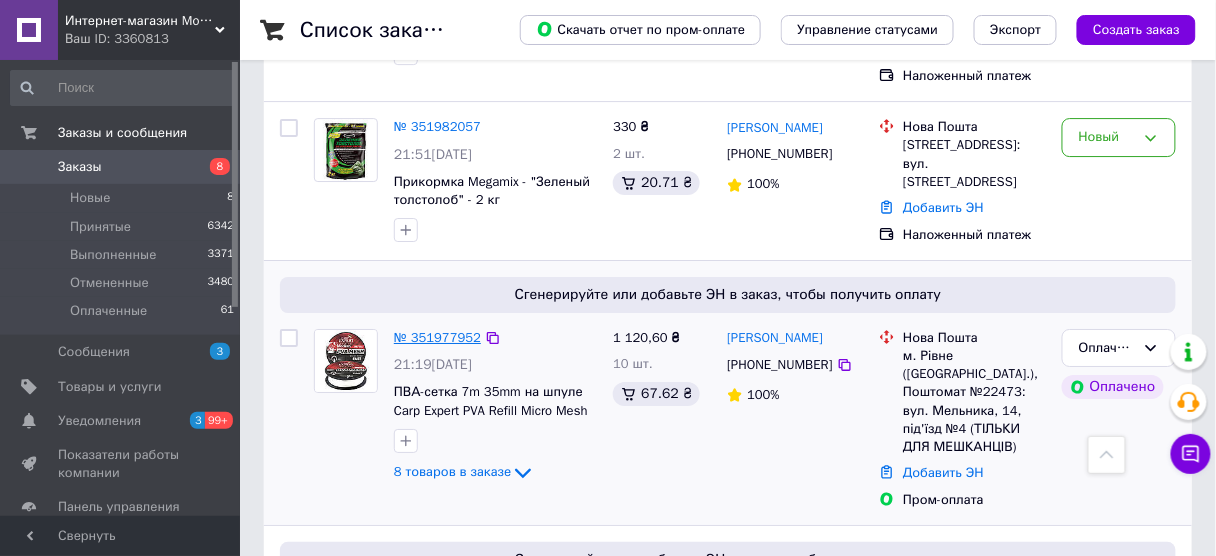 scroll, scrollTop: 1600, scrollLeft: 0, axis: vertical 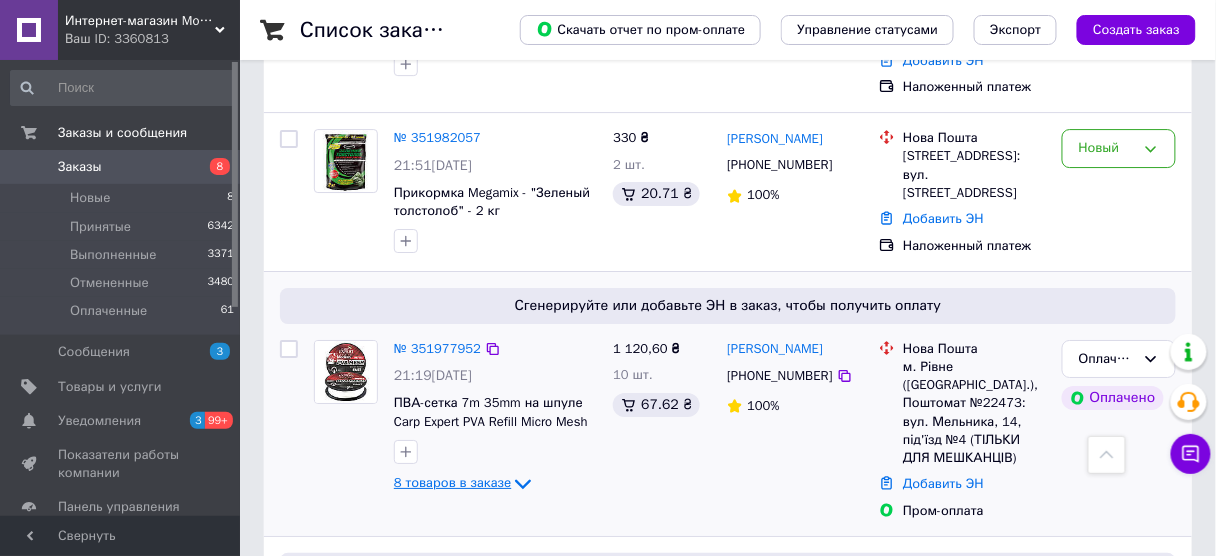 click on "8 товаров в заказе" at bounding box center [452, 482] 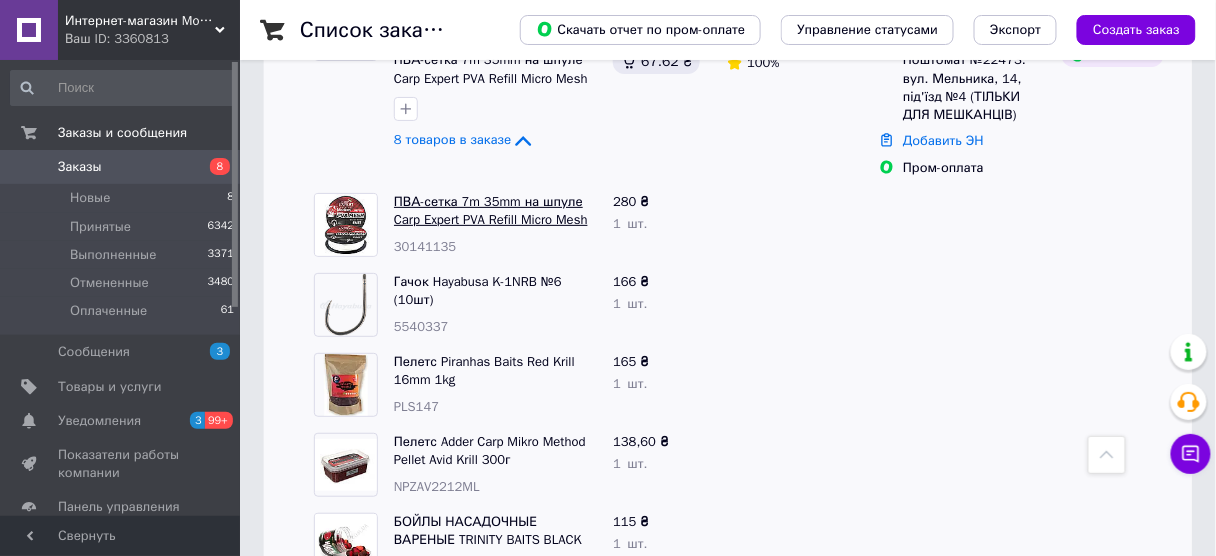 scroll, scrollTop: 1840, scrollLeft: 0, axis: vertical 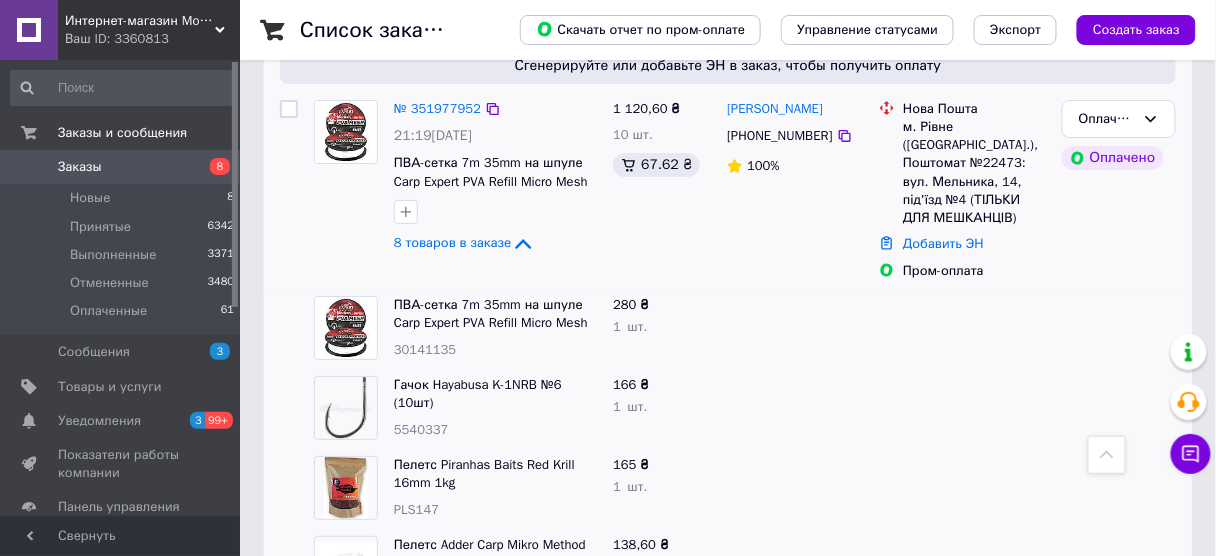 click on "№ 351977952" at bounding box center [437, 109] 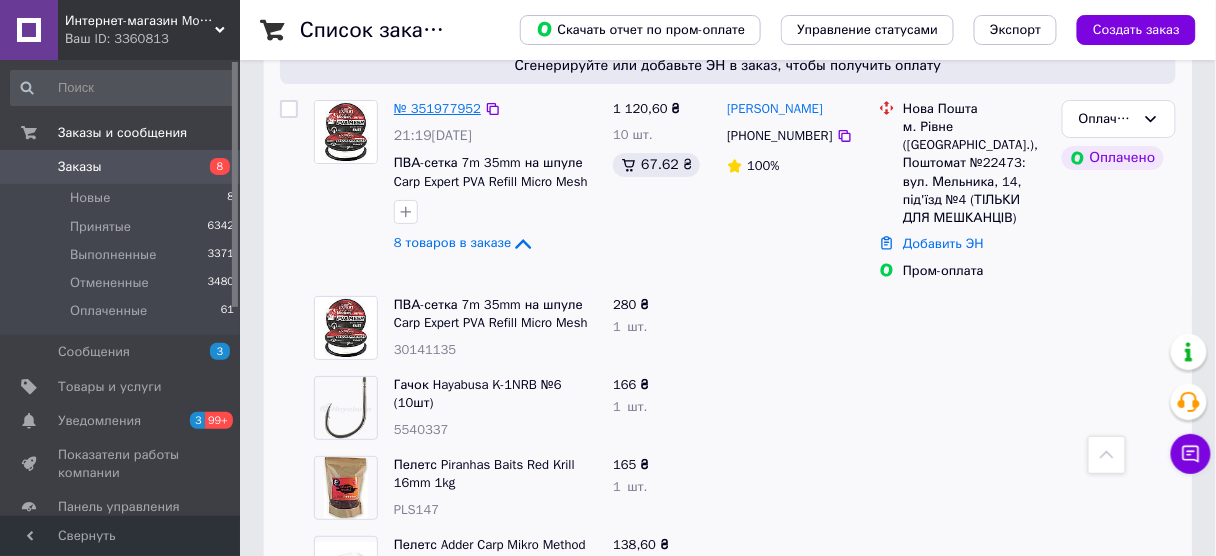click on "№ 351977952" at bounding box center [437, 108] 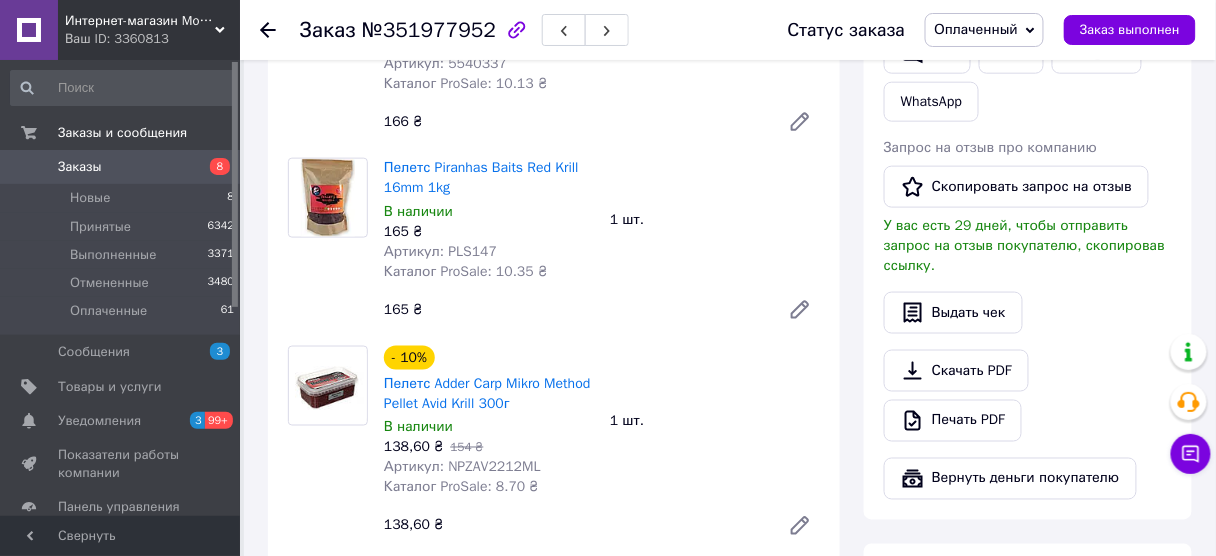 scroll, scrollTop: 480, scrollLeft: 0, axis: vertical 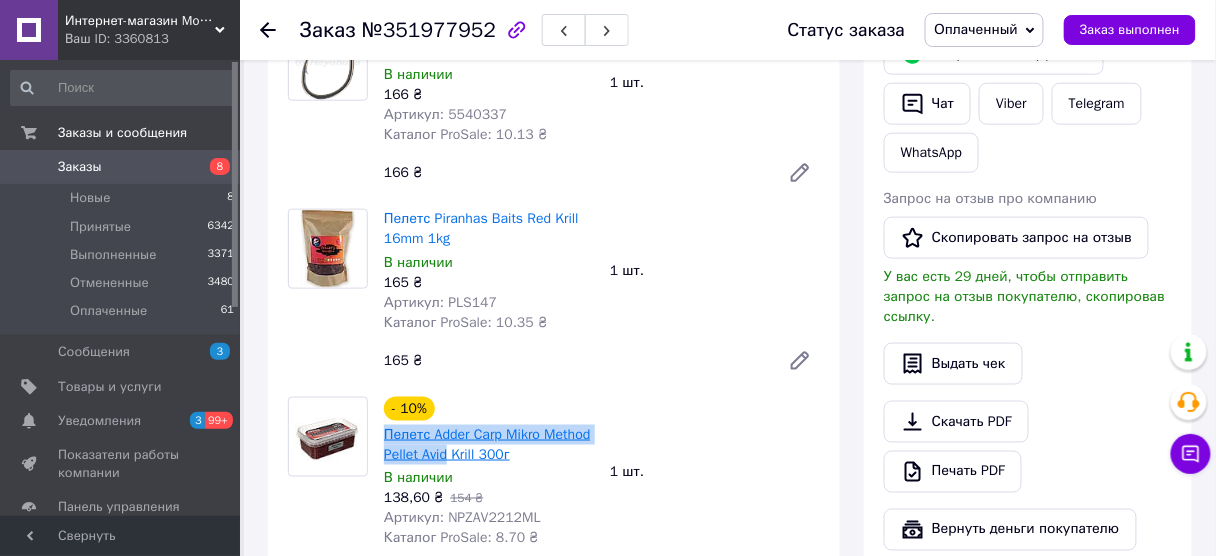 drag, startPoint x: 379, startPoint y: 433, endPoint x: 501, endPoint y: 453, distance: 123.62848 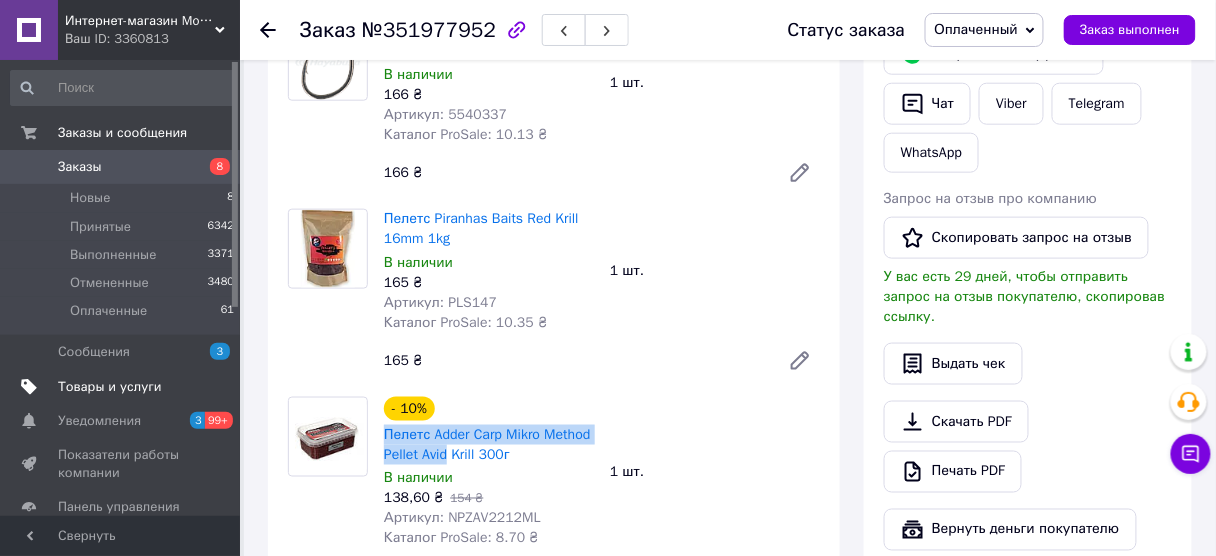 click on "Товары и услуги" at bounding box center [110, 387] 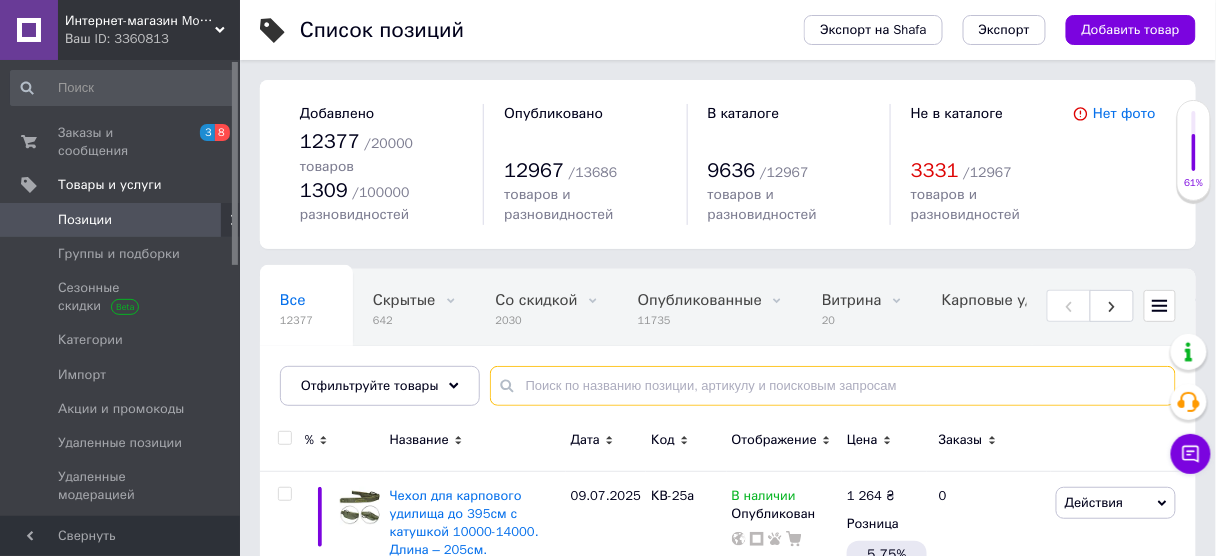 drag, startPoint x: 553, startPoint y: 367, endPoint x: 580, endPoint y: 364, distance: 27.166155 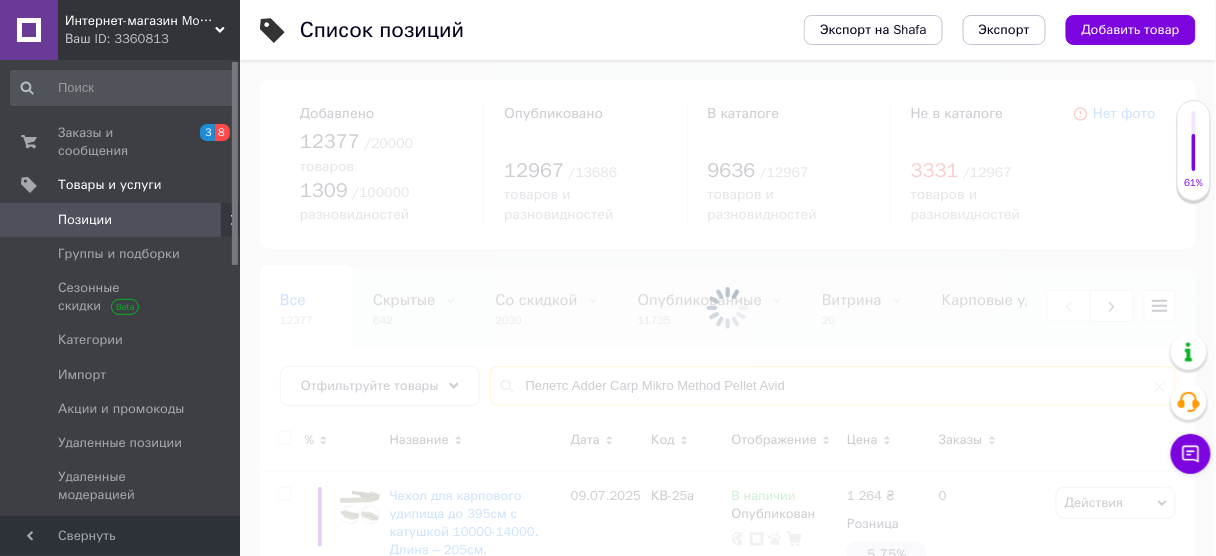 scroll, scrollTop: 159, scrollLeft: 0, axis: vertical 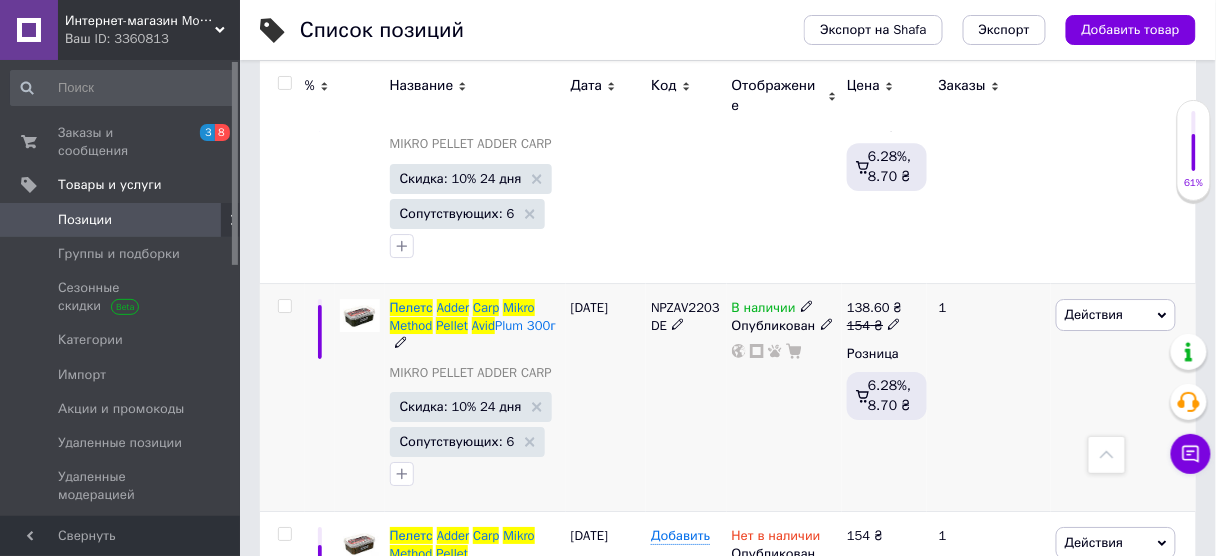 type on "Пелетс Adder Carp Mikro Method Pellet Avid" 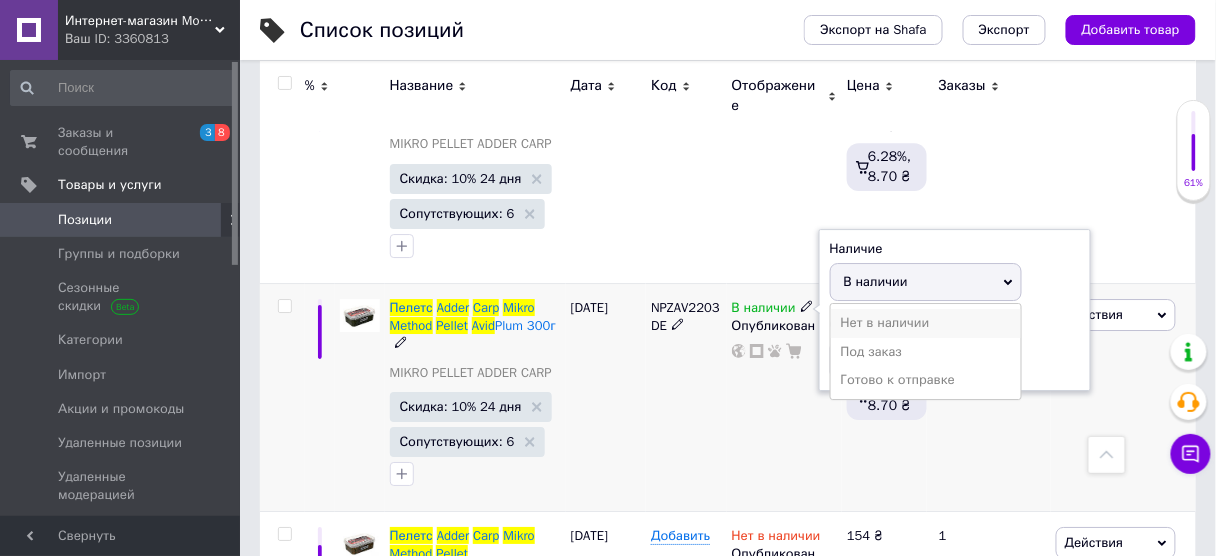 click on "Нет в наличии" at bounding box center (926, 323) 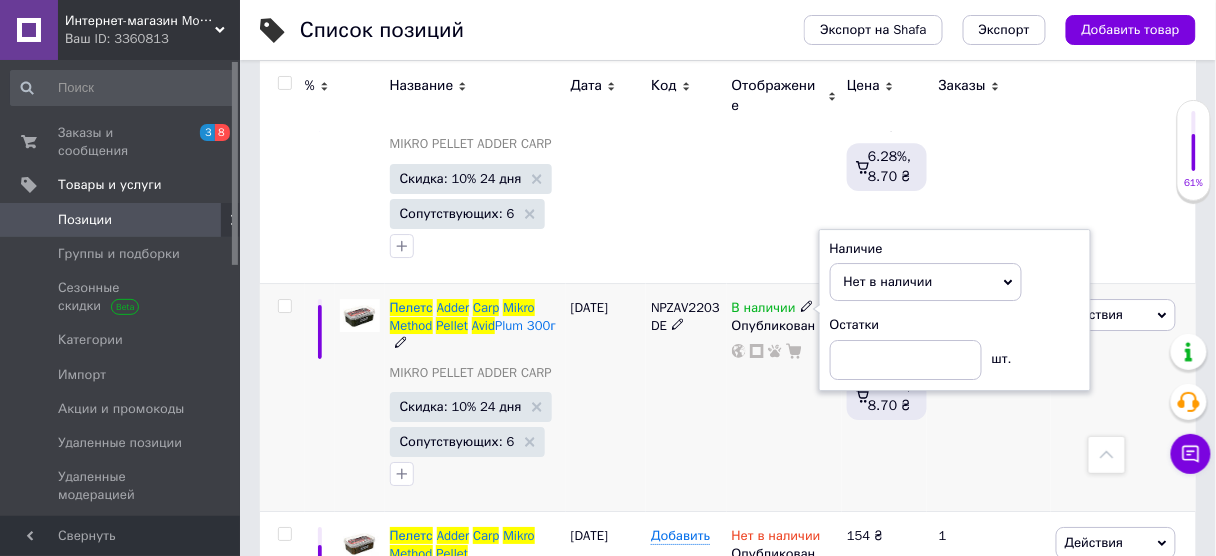 click on "NPZAV2203DE" at bounding box center [686, 398] 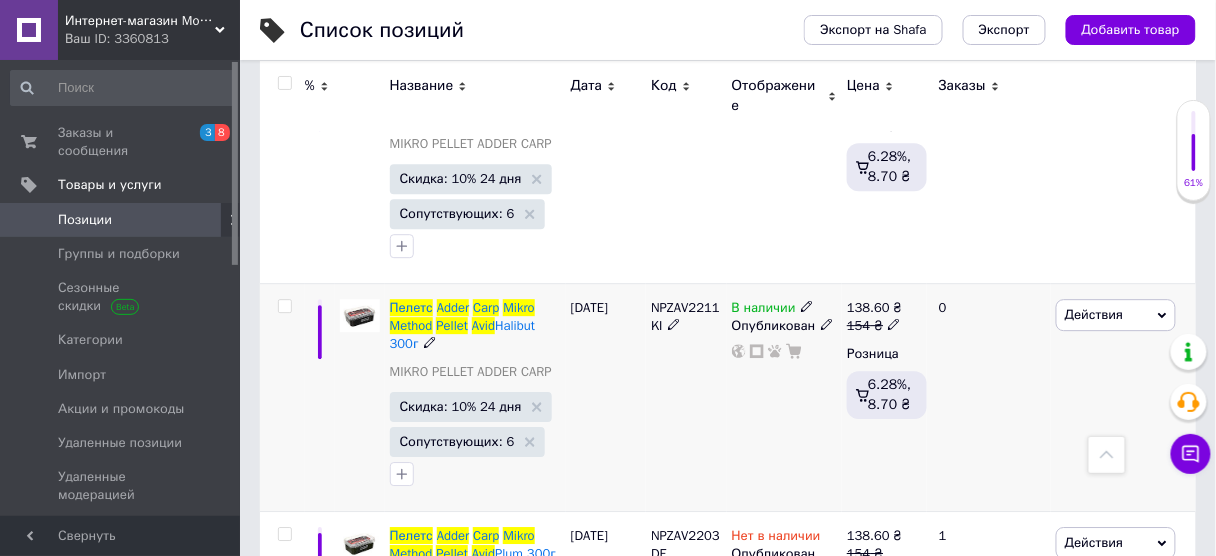 scroll, scrollTop: 1264, scrollLeft: 0, axis: vertical 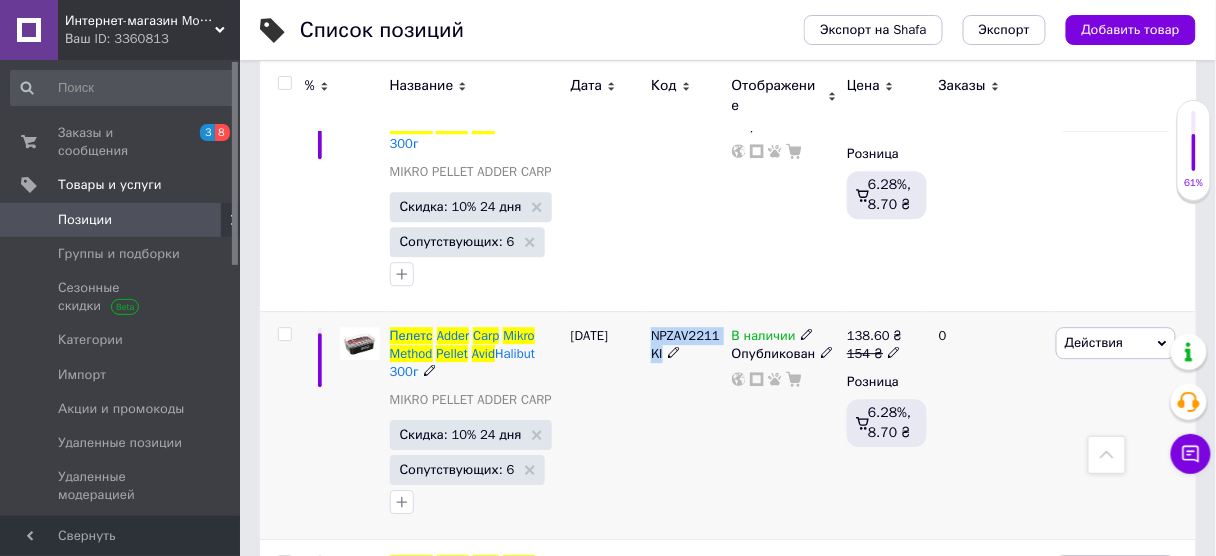 drag, startPoint x: 647, startPoint y: 311, endPoint x: 673, endPoint y: 323, distance: 28.635643 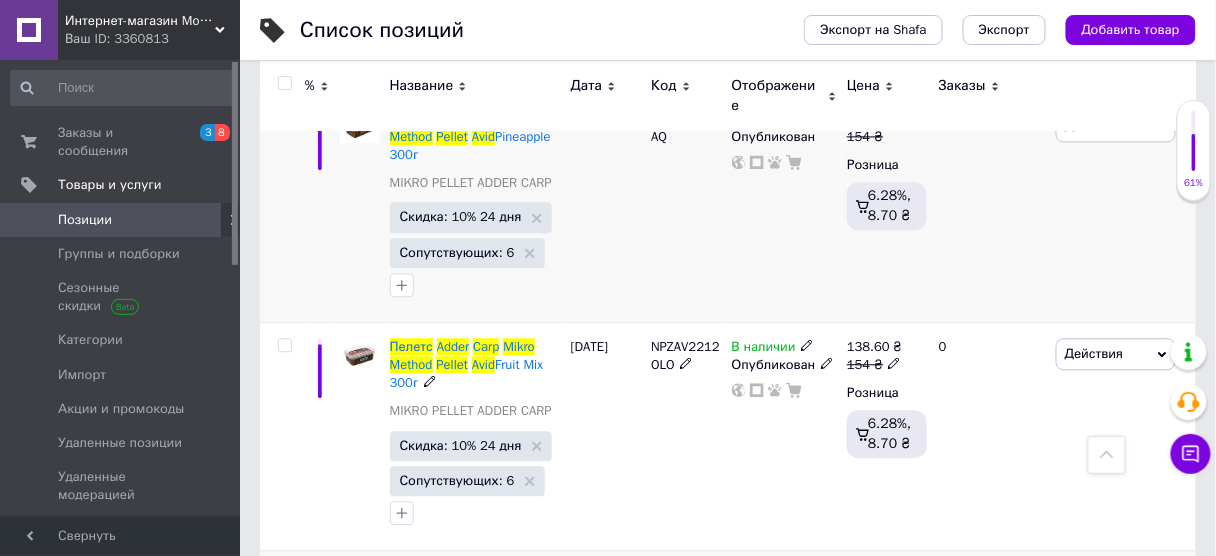 scroll, scrollTop: 1024, scrollLeft: 0, axis: vertical 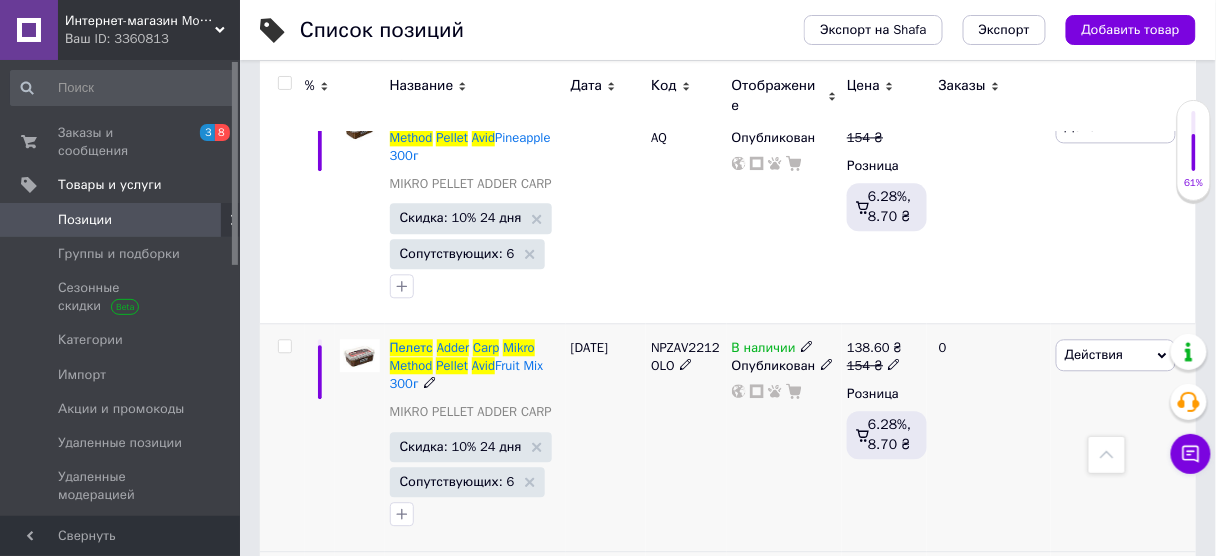 drag, startPoint x: 645, startPoint y: 319, endPoint x: 679, endPoint y: 336, distance: 38.013157 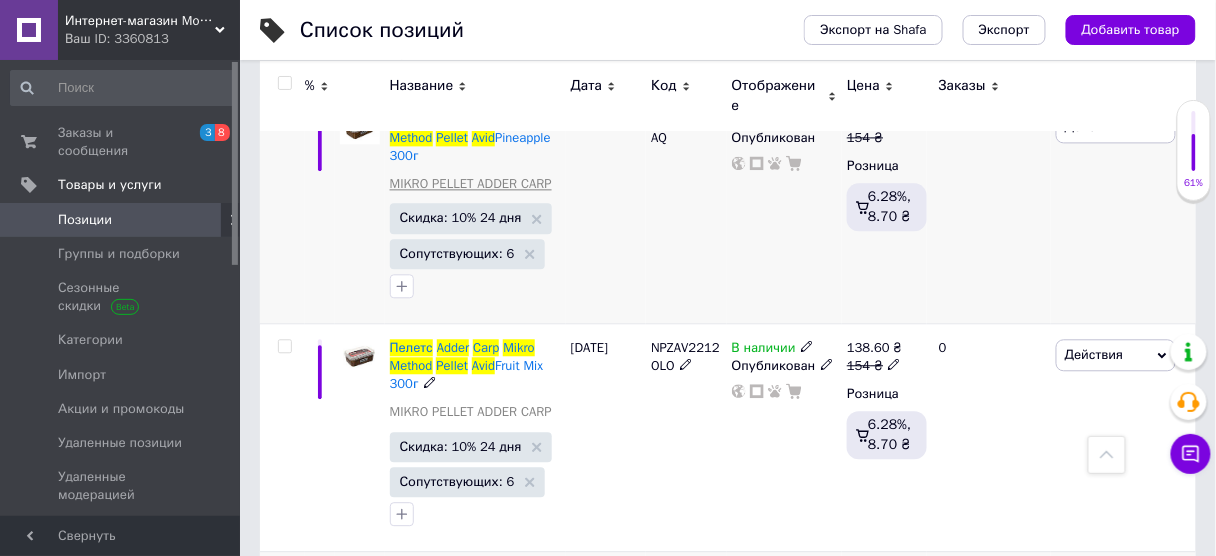 scroll, scrollTop: 864, scrollLeft: 0, axis: vertical 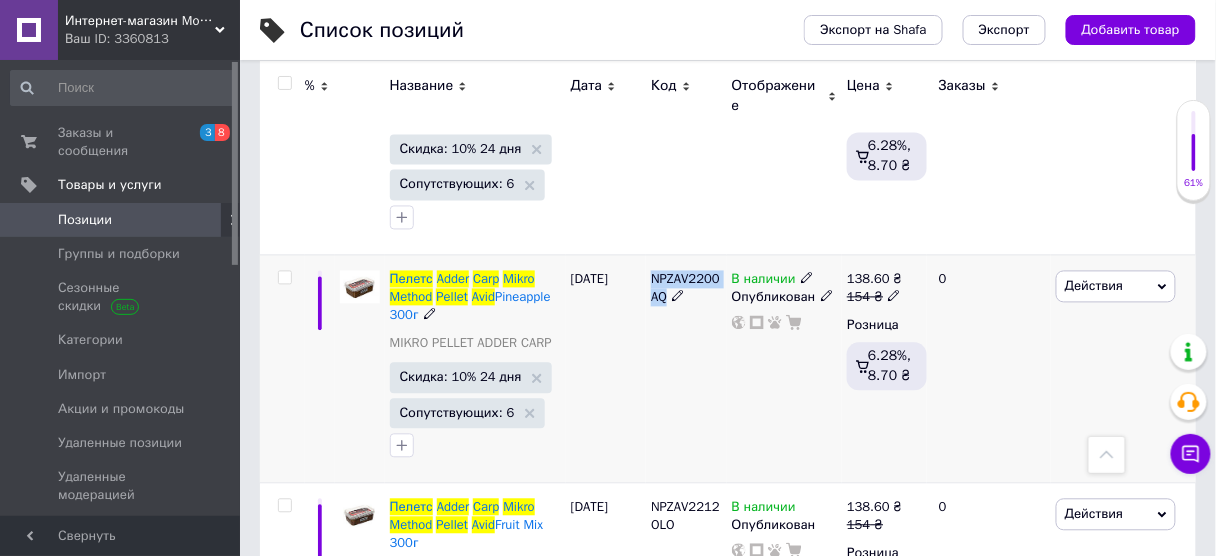 drag, startPoint x: 648, startPoint y: 259, endPoint x: 672, endPoint y: 275, distance: 28.84441 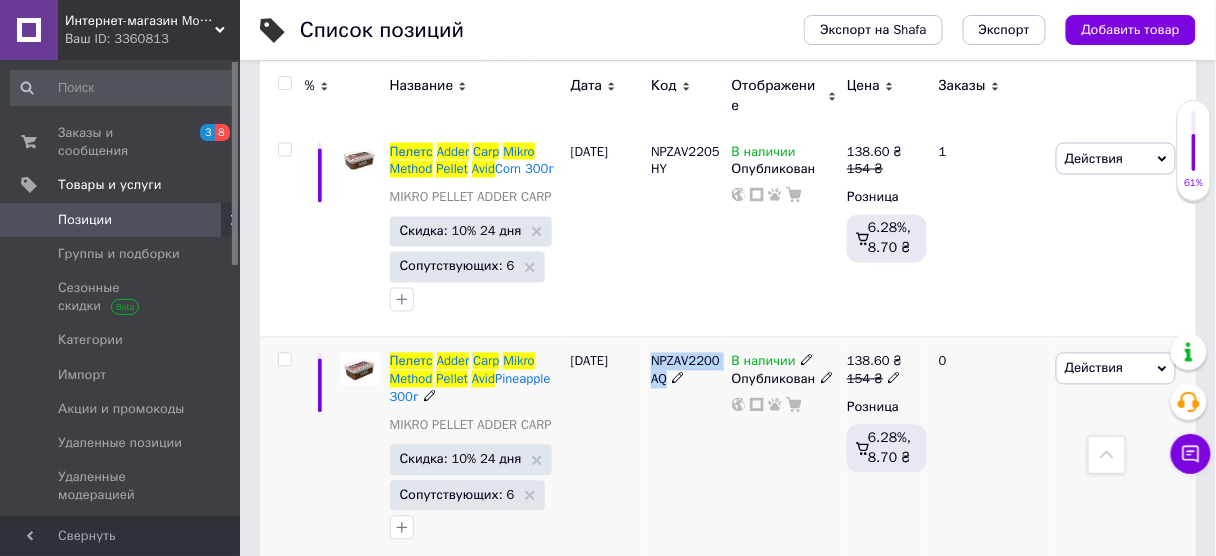 scroll, scrollTop: 704, scrollLeft: 0, axis: vertical 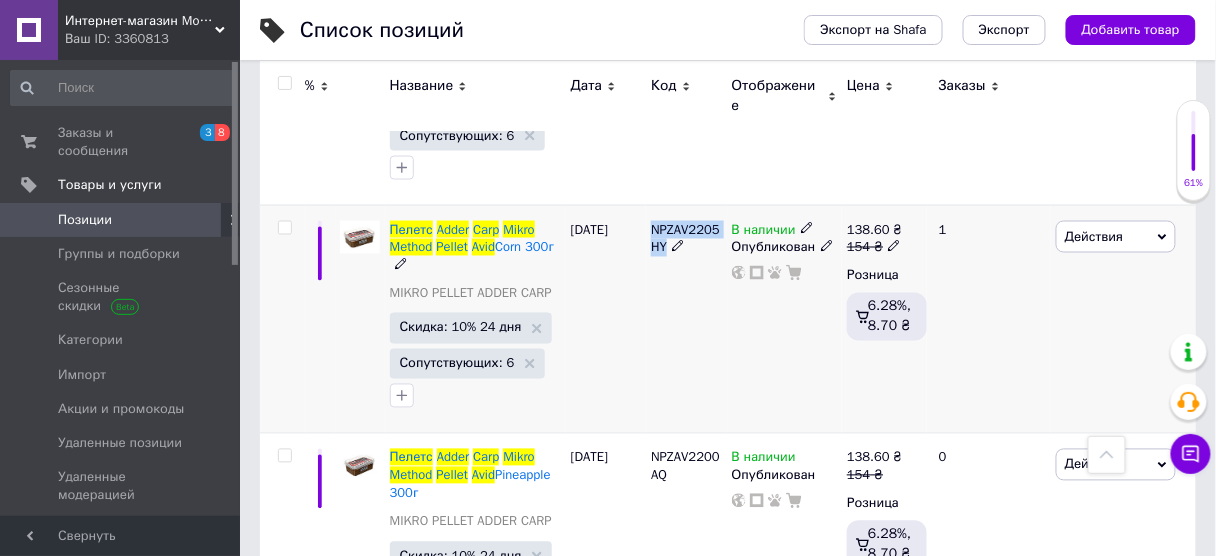 drag, startPoint x: 649, startPoint y: 204, endPoint x: 678, endPoint y: 218, distance: 32.202484 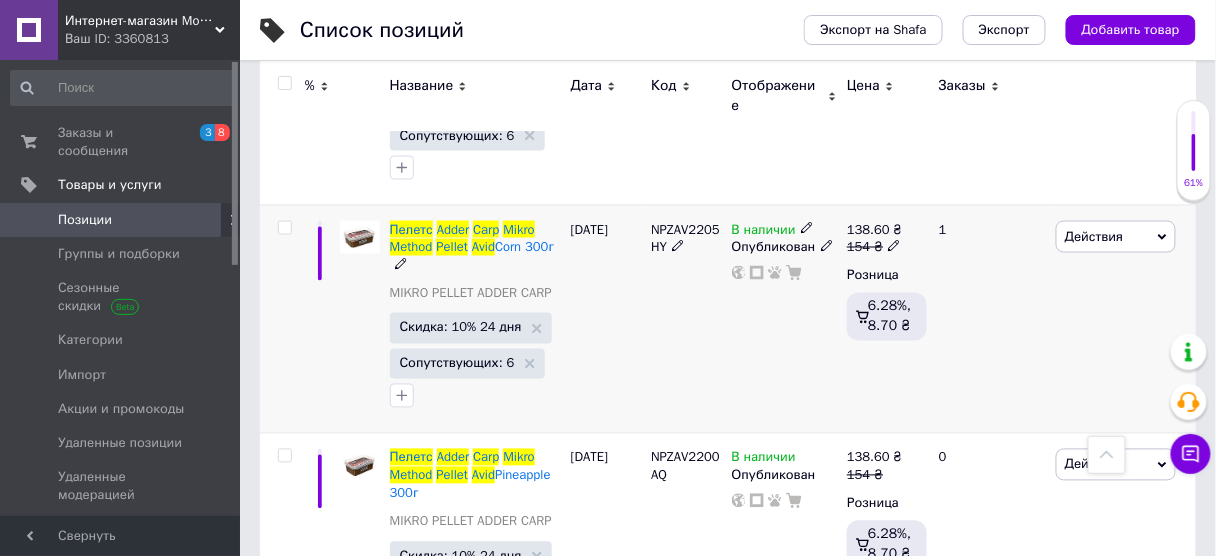 click 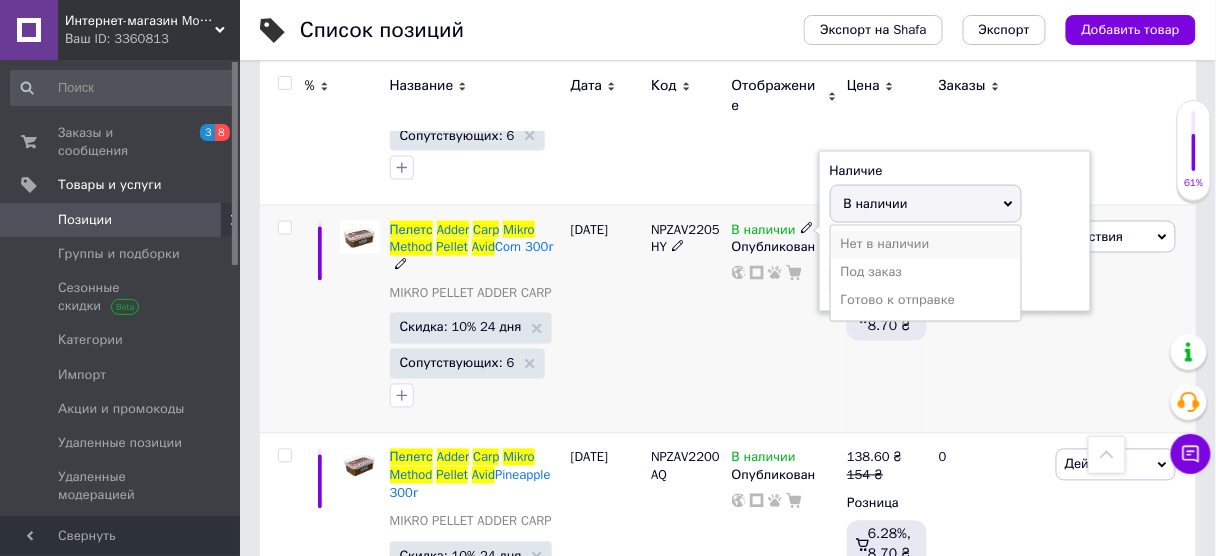 click on "Нет в наличии" at bounding box center (926, 245) 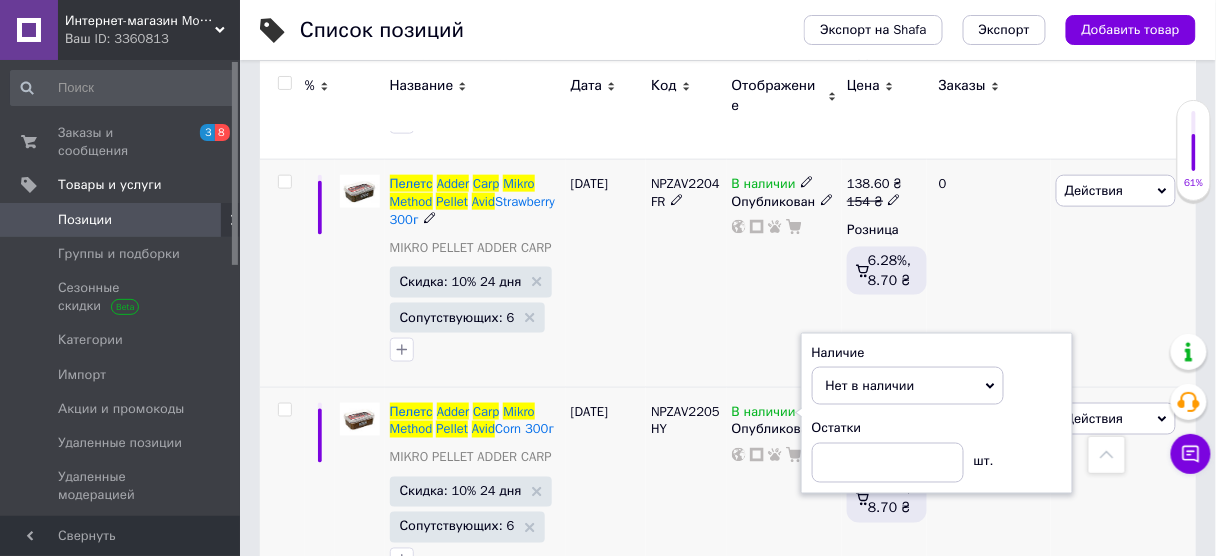 scroll, scrollTop: 464, scrollLeft: 0, axis: vertical 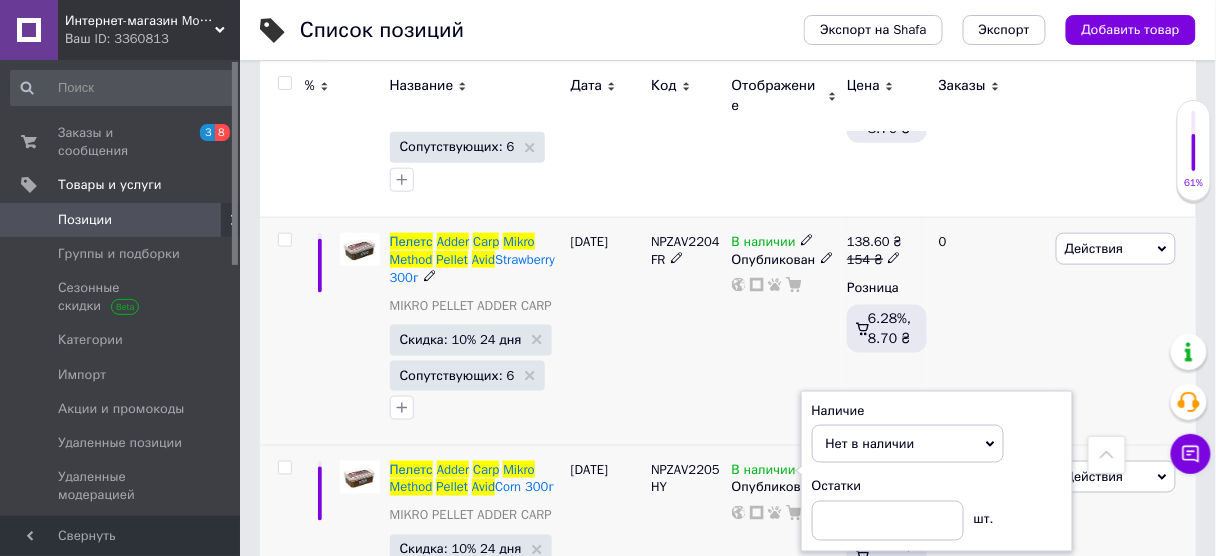 click on "NPZAV2204FR" at bounding box center [686, 331] 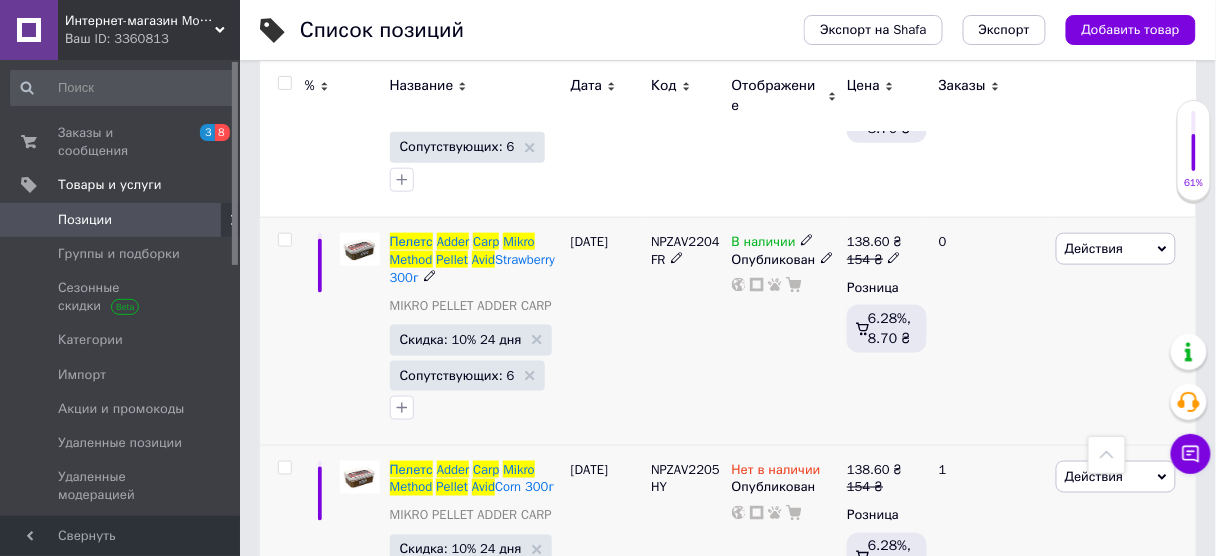 click on "NPZAV2204FR" at bounding box center [685, 250] 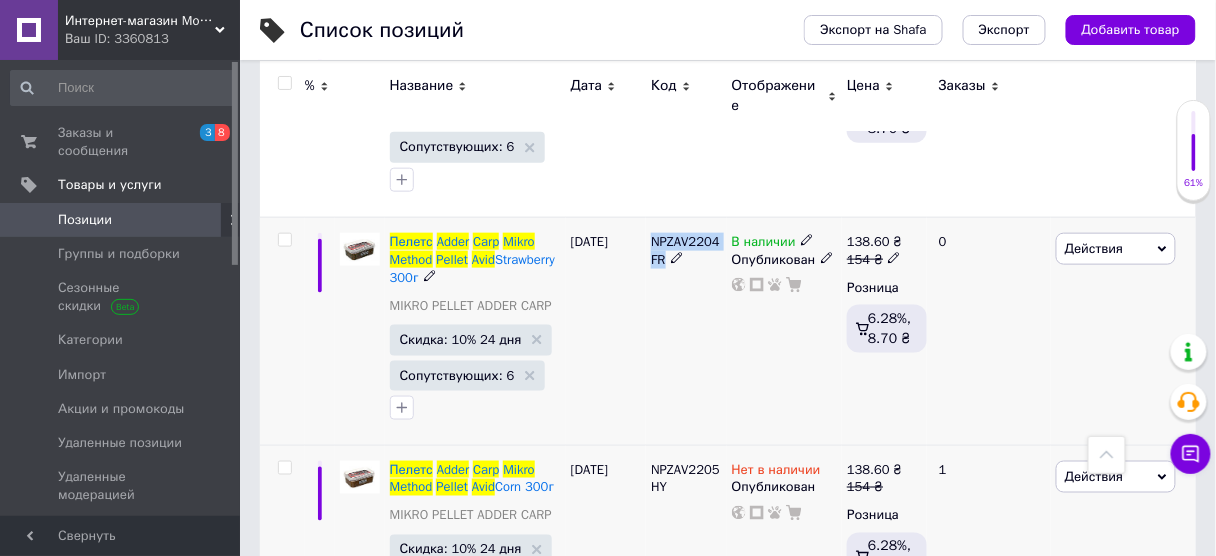 drag, startPoint x: 651, startPoint y: 216, endPoint x: 665, endPoint y: 235, distance: 23.600847 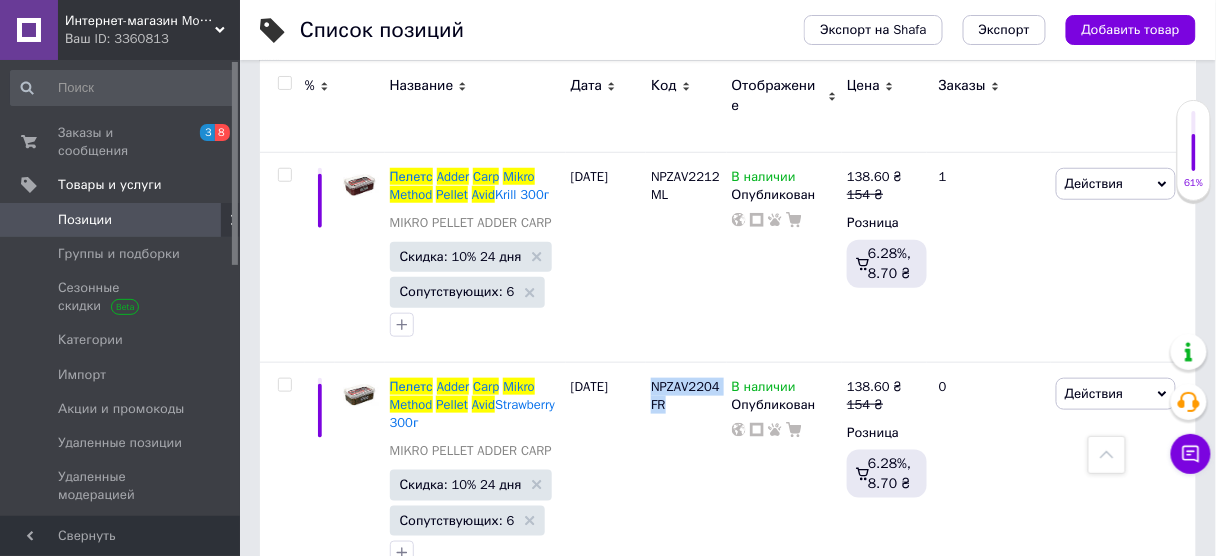 scroll, scrollTop: 224, scrollLeft: 0, axis: vertical 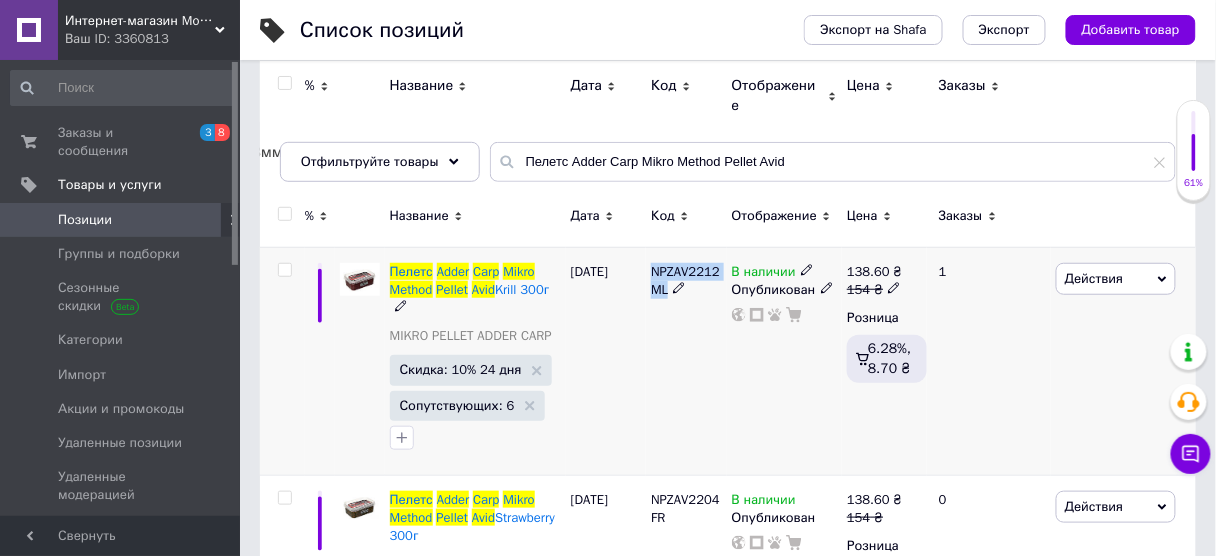 drag, startPoint x: 654, startPoint y: 244, endPoint x: 670, endPoint y: 269, distance: 29.681644 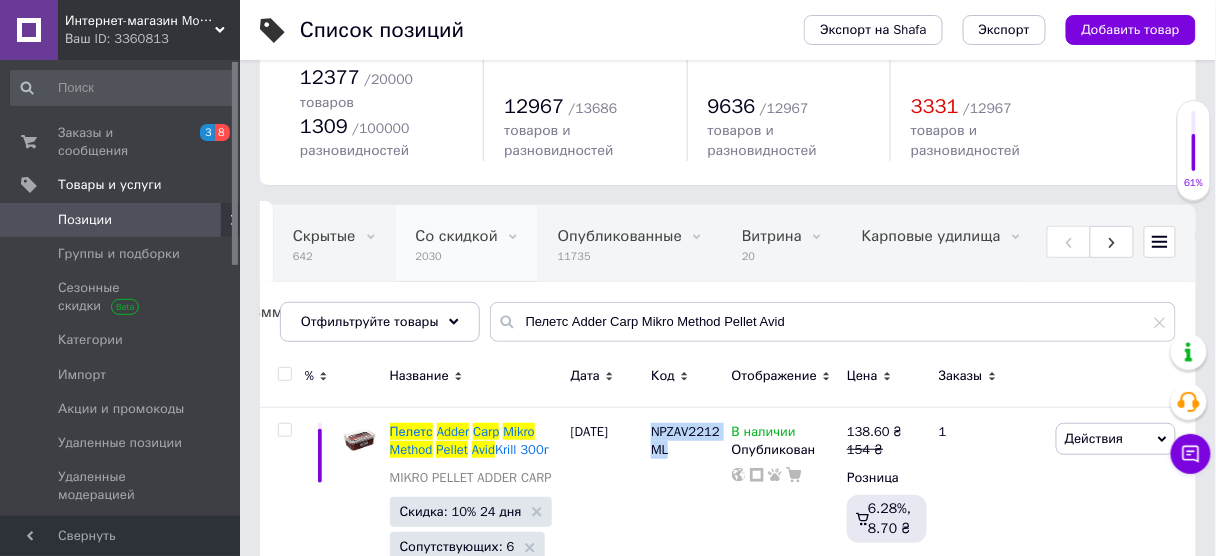 scroll, scrollTop: 89, scrollLeft: 0, axis: vertical 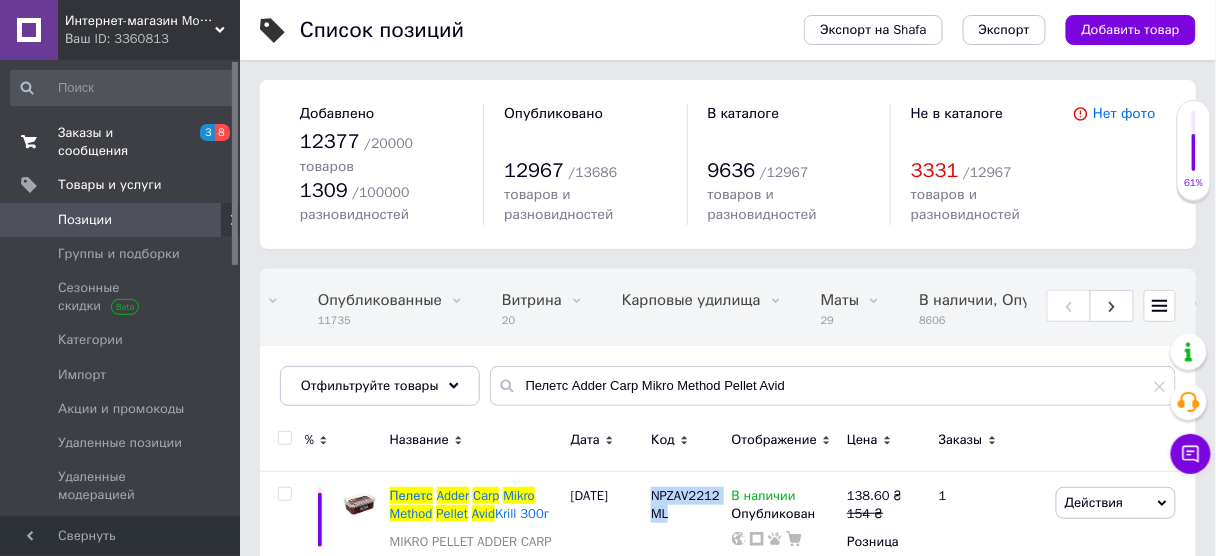 click on "Заказы и сообщения" at bounding box center (121, 142) 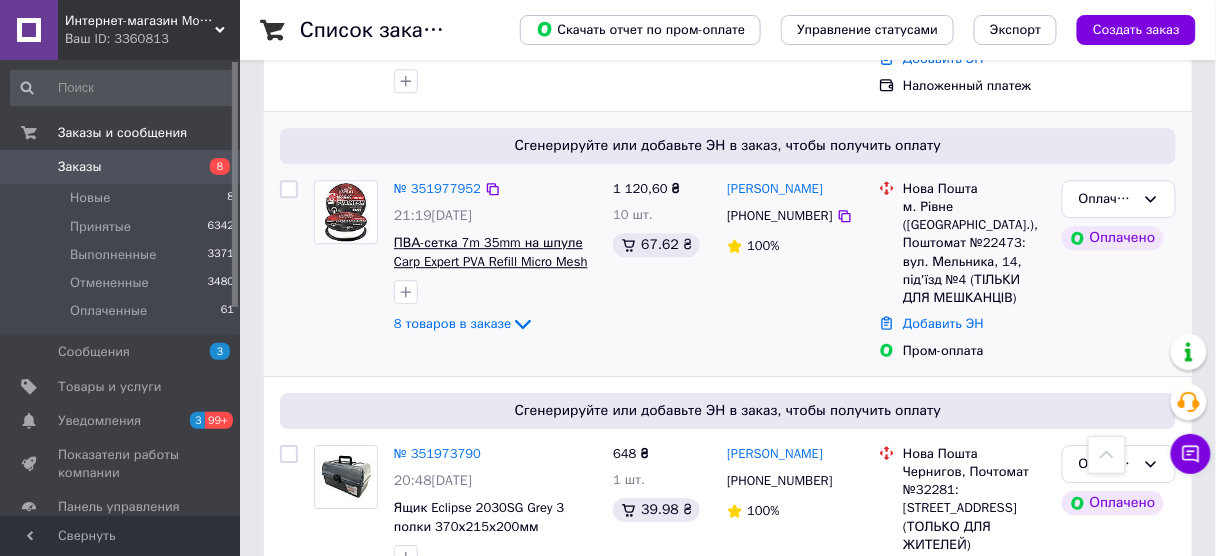 click on "8 товаров в заказе" at bounding box center (452, 322) 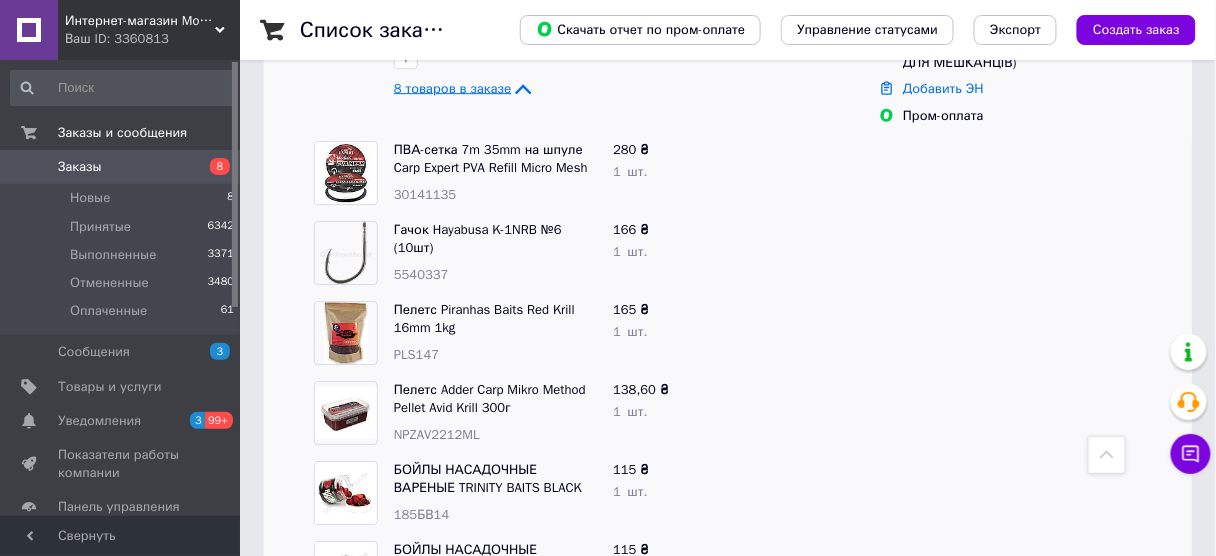 scroll, scrollTop: 1520, scrollLeft: 0, axis: vertical 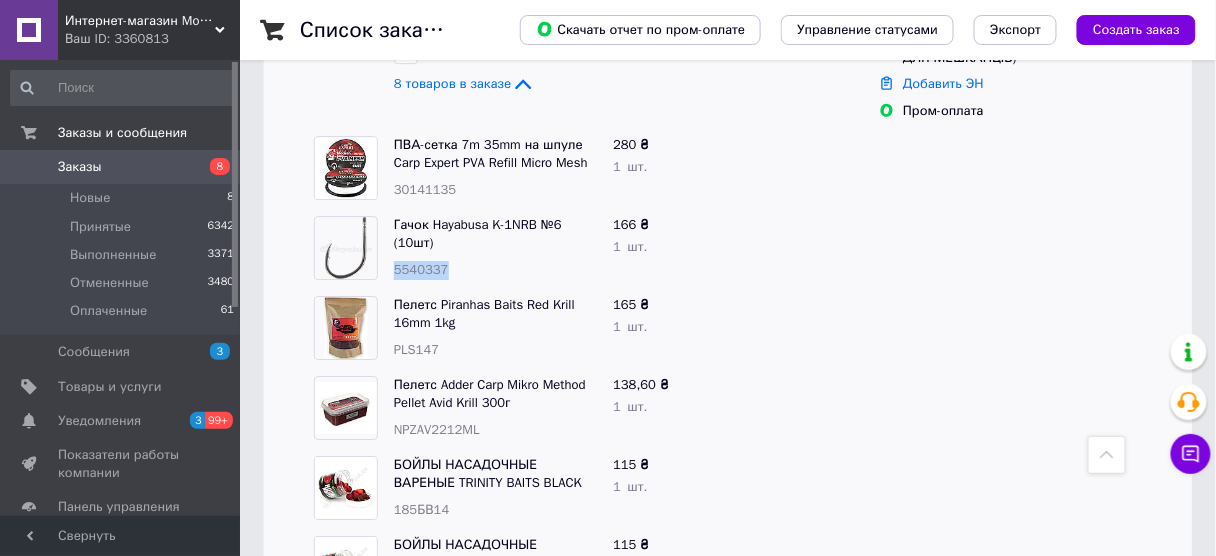 drag, startPoint x: 392, startPoint y: 259, endPoint x: 446, endPoint y: 259, distance: 54 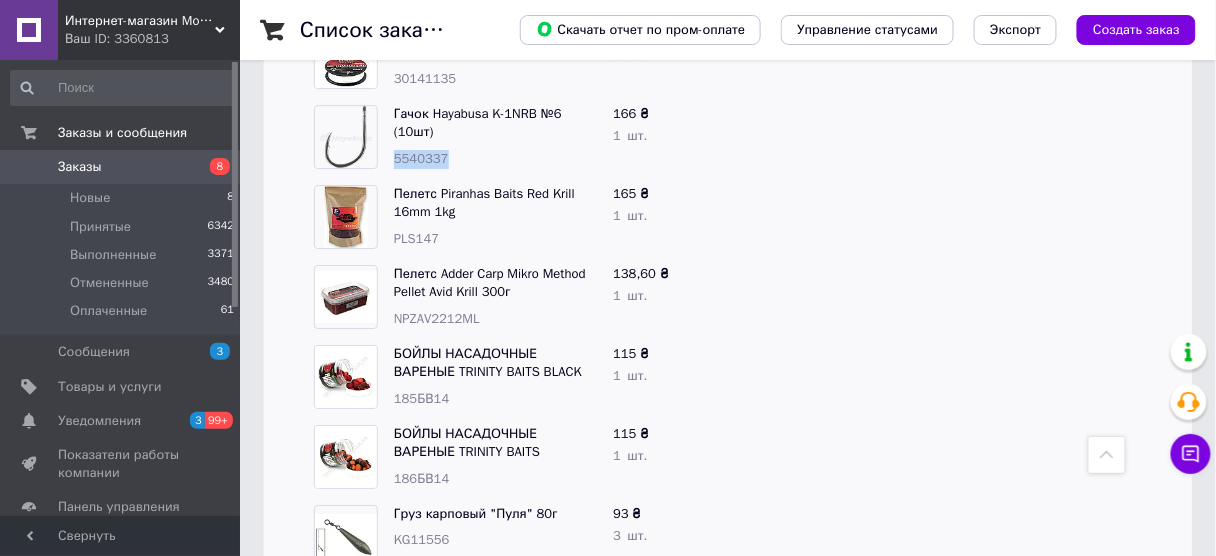 scroll, scrollTop: 1680, scrollLeft: 0, axis: vertical 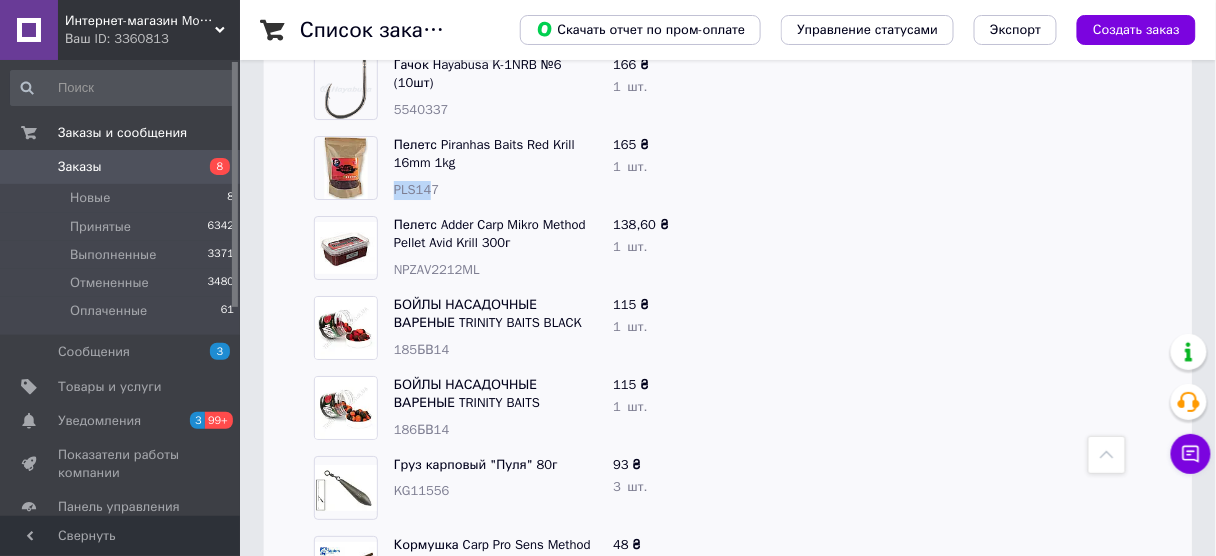 drag, startPoint x: 393, startPoint y: 172, endPoint x: 433, endPoint y: 180, distance: 40.792156 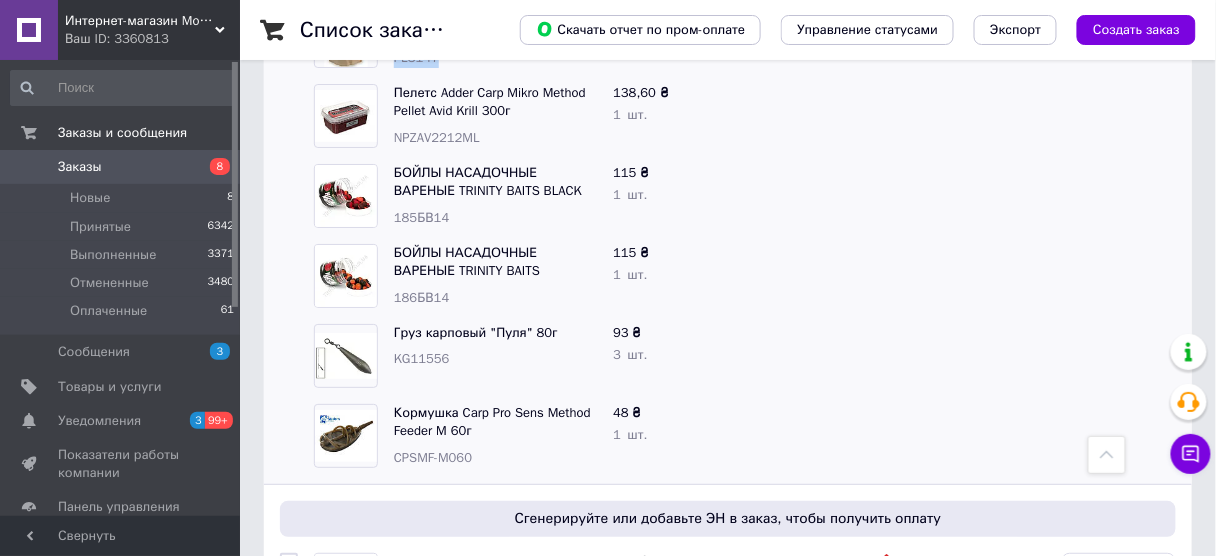scroll, scrollTop: 1840, scrollLeft: 0, axis: vertical 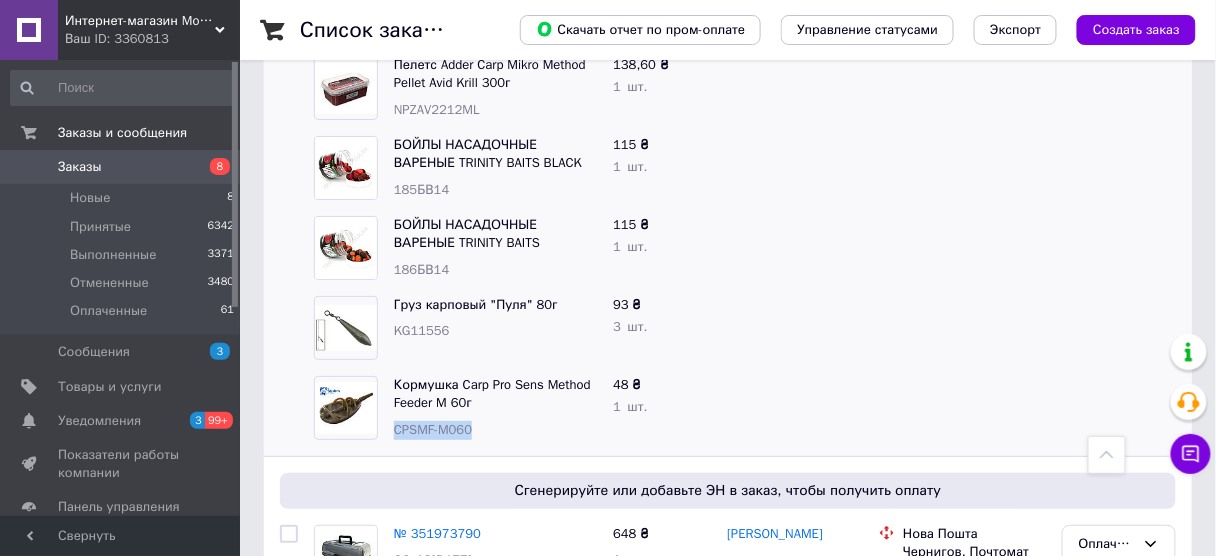 drag, startPoint x: 391, startPoint y: 410, endPoint x: 478, endPoint y: 419, distance: 87.46428 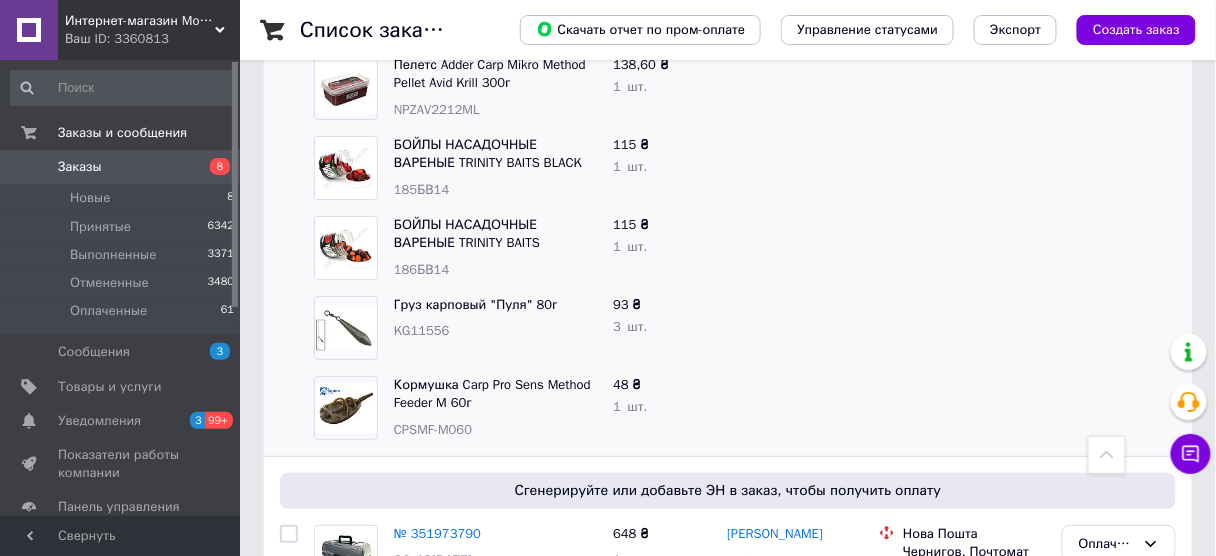 click on "186БВ14" at bounding box center [495, 270] 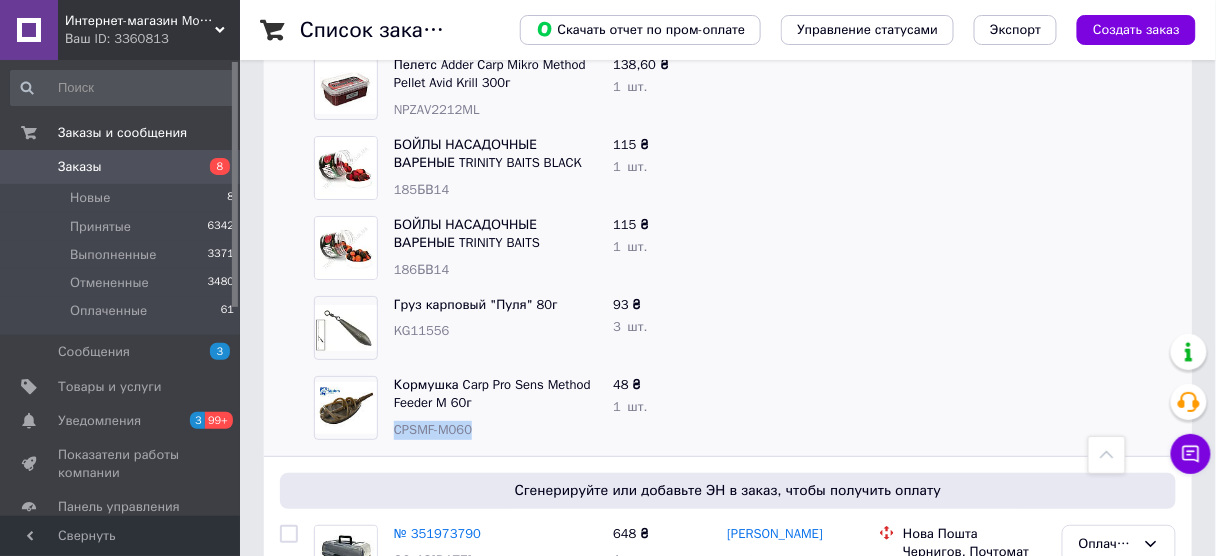 drag, startPoint x: 396, startPoint y: 416, endPoint x: 472, endPoint y: 420, distance: 76.105194 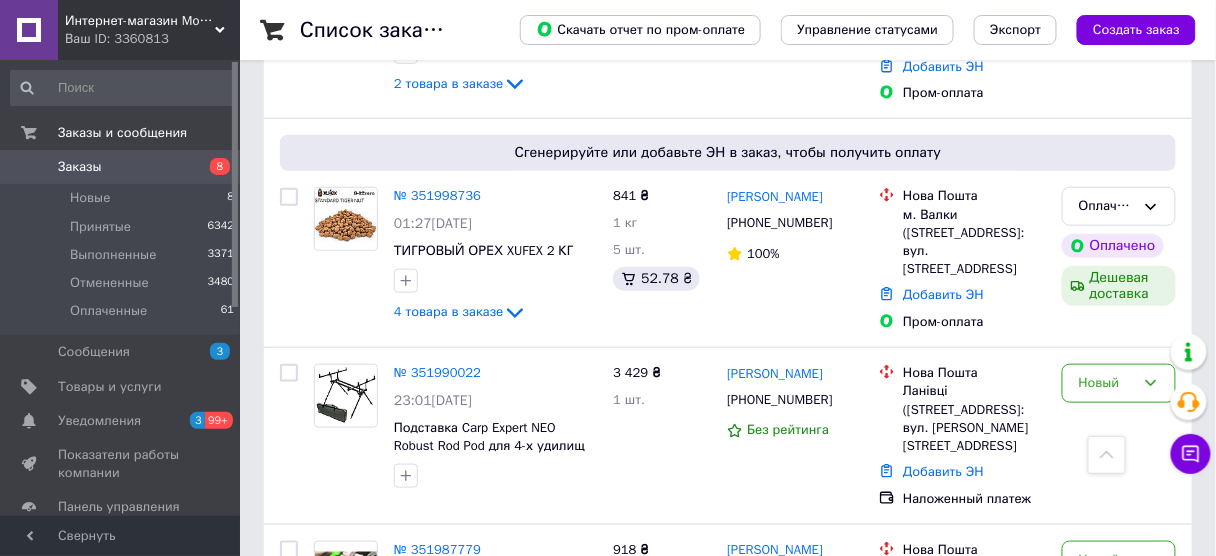 scroll, scrollTop: 320, scrollLeft: 0, axis: vertical 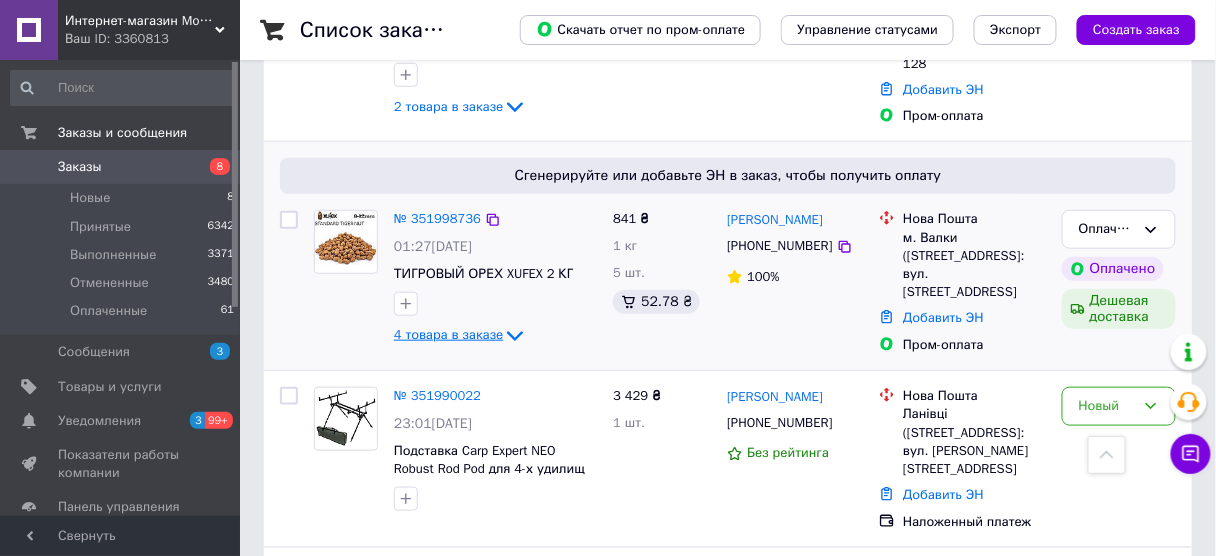 click 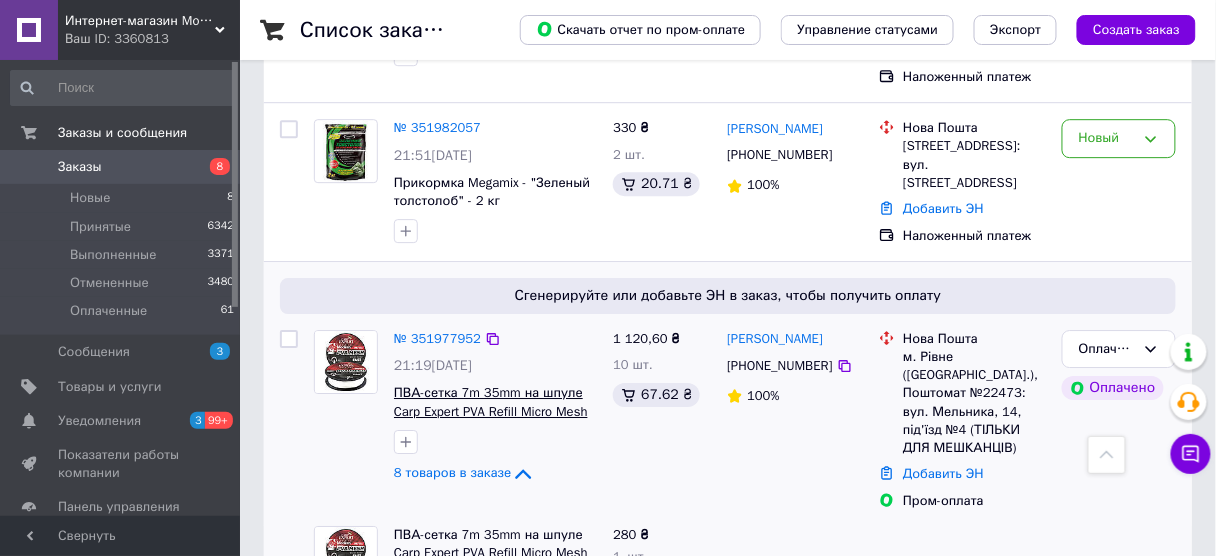 scroll, scrollTop: 1520, scrollLeft: 0, axis: vertical 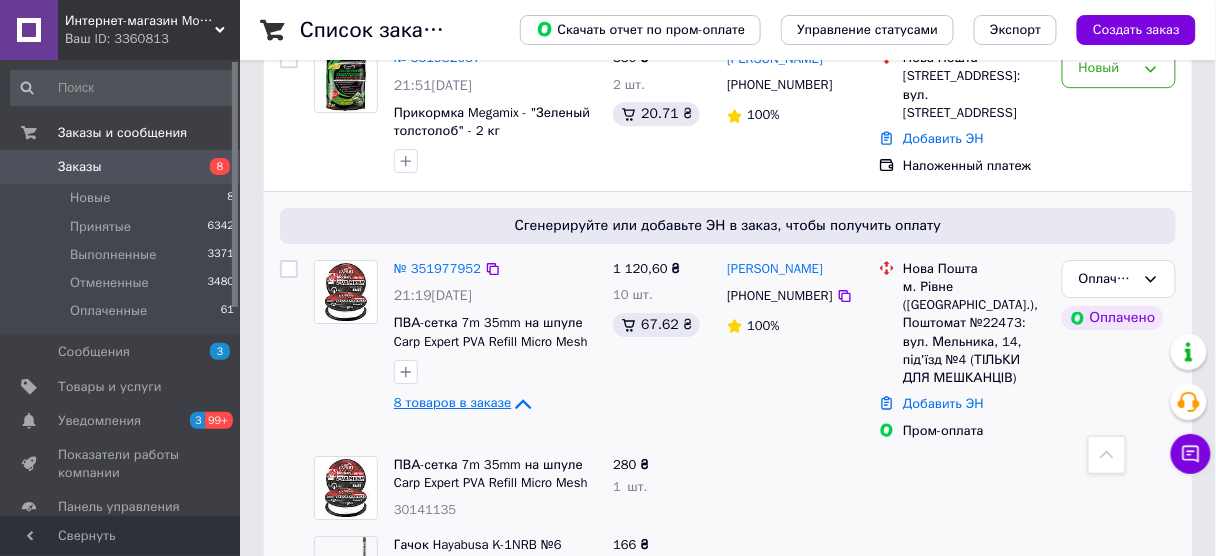 drag, startPoint x: 481, startPoint y: 406, endPoint x: 484, endPoint y: 395, distance: 11.401754 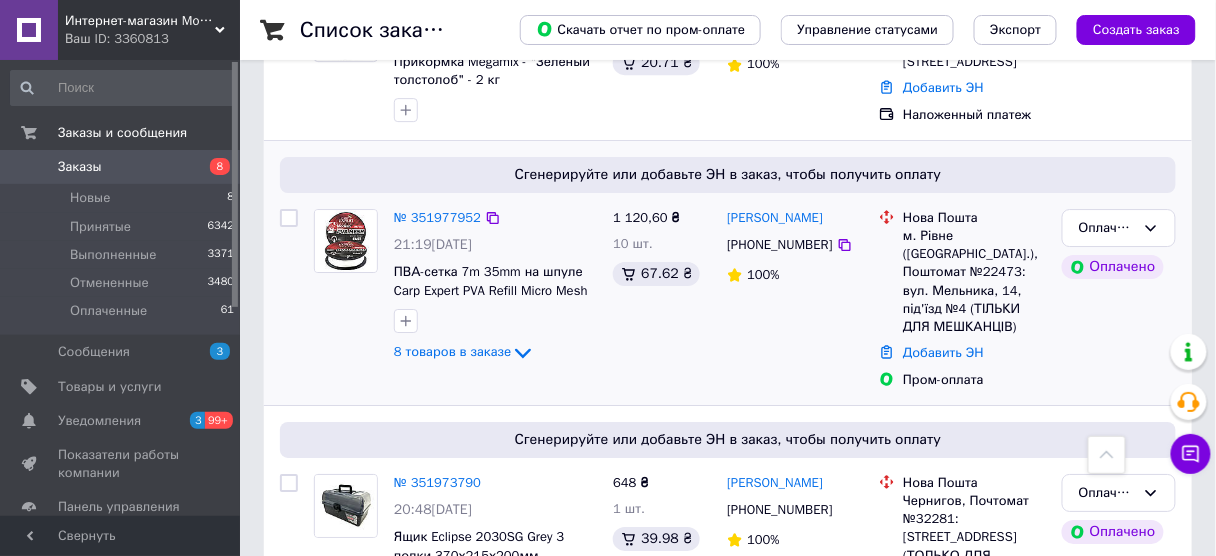 scroll, scrollTop: 1600, scrollLeft: 0, axis: vertical 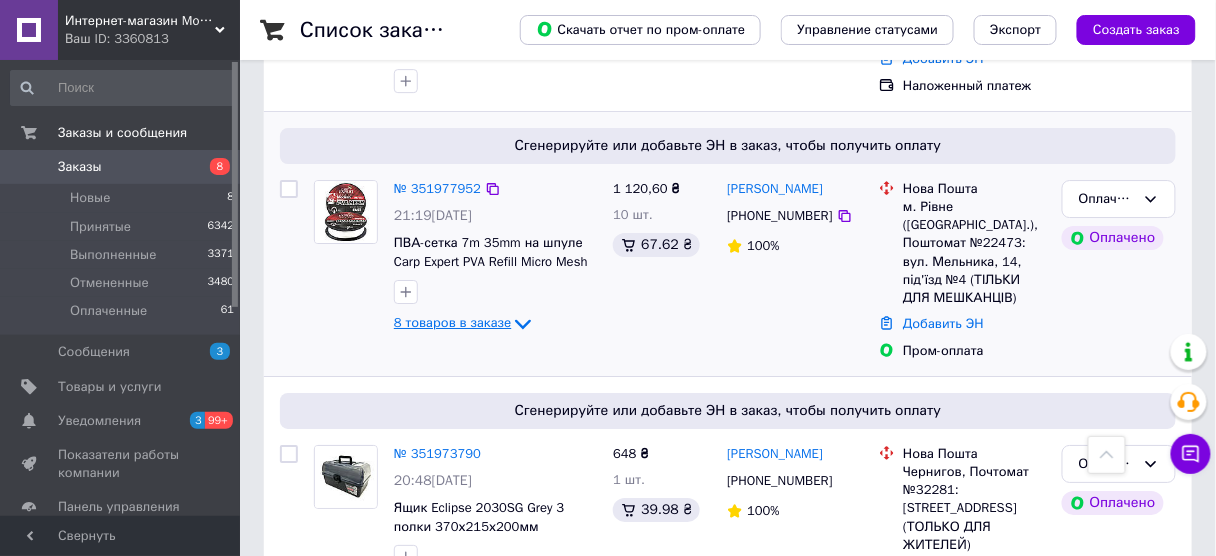 click on "8 товаров в заказе" at bounding box center [452, 322] 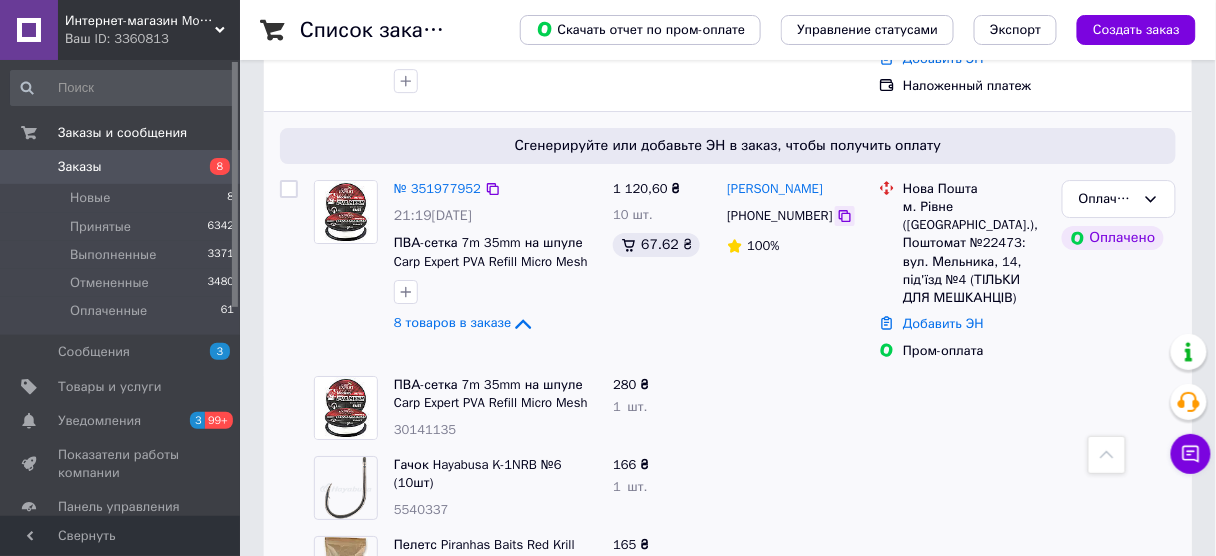 click 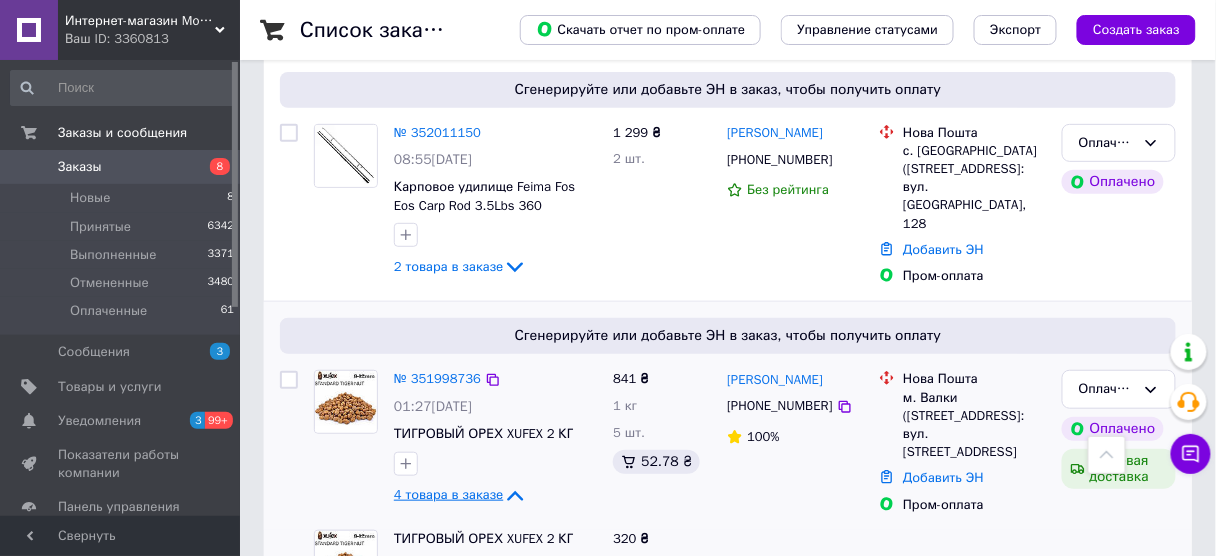 scroll, scrollTop: 0, scrollLeft: 0, axis: both 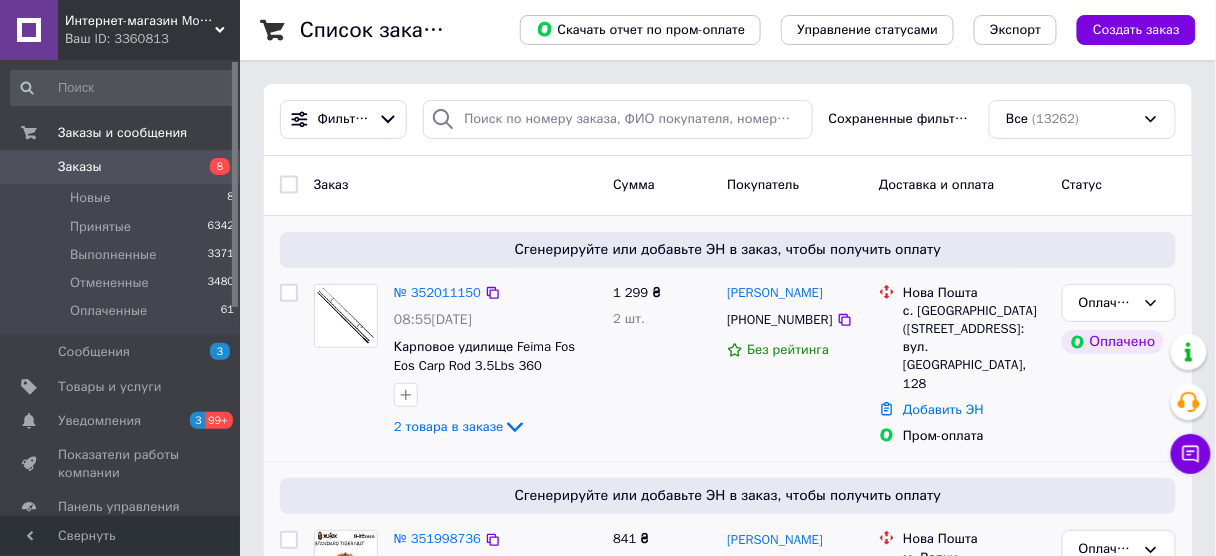 click on "№ 352011150 08:55, 10.07.2025 Карповое удилище Feima Fos Eos Carp Rod  3.5Lbs 360 2 товара в заказе" at bounding box center [495, 362] 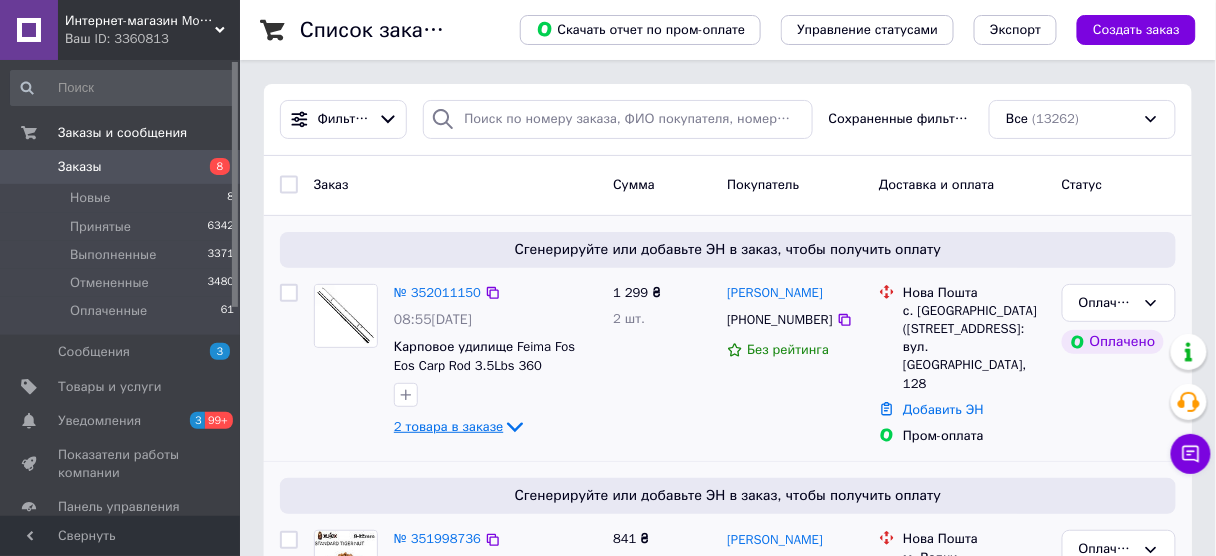 click on "2 товара в заказе" at bounding box center (448, 426) 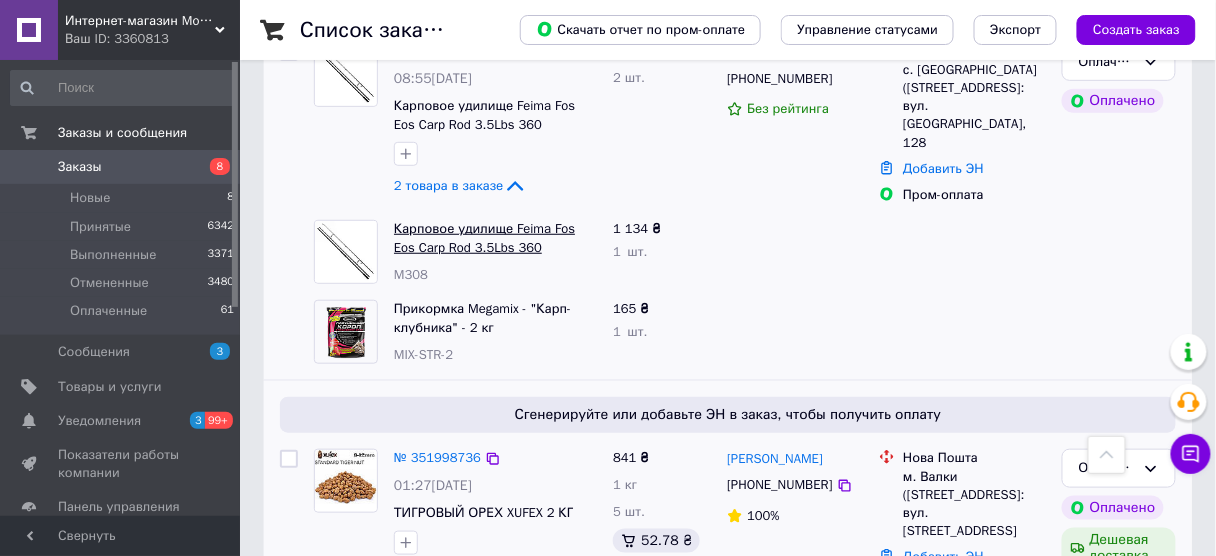 scroll, scrollTop: 240, scrollLeft: 0, axis: vertical 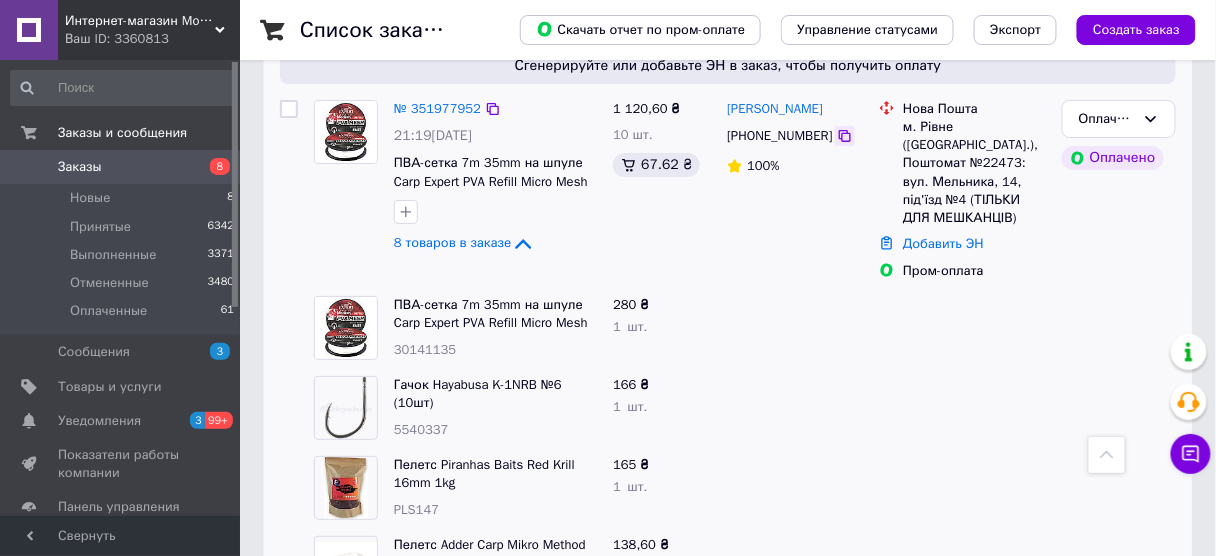 click 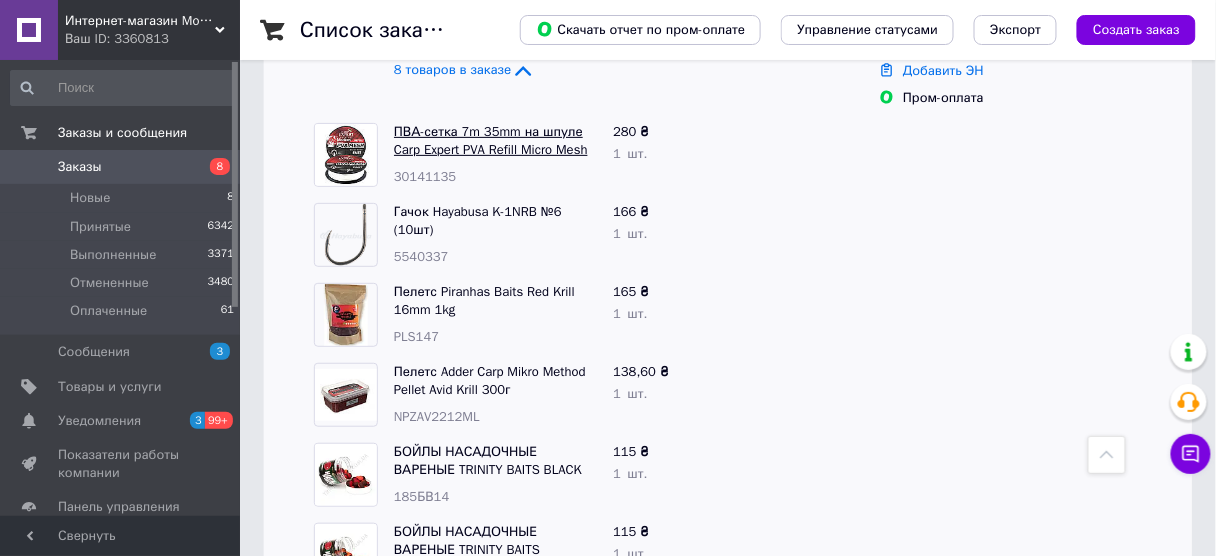 scroll, scrollTop: 1920, scrollLeft: 0, axis: vertical 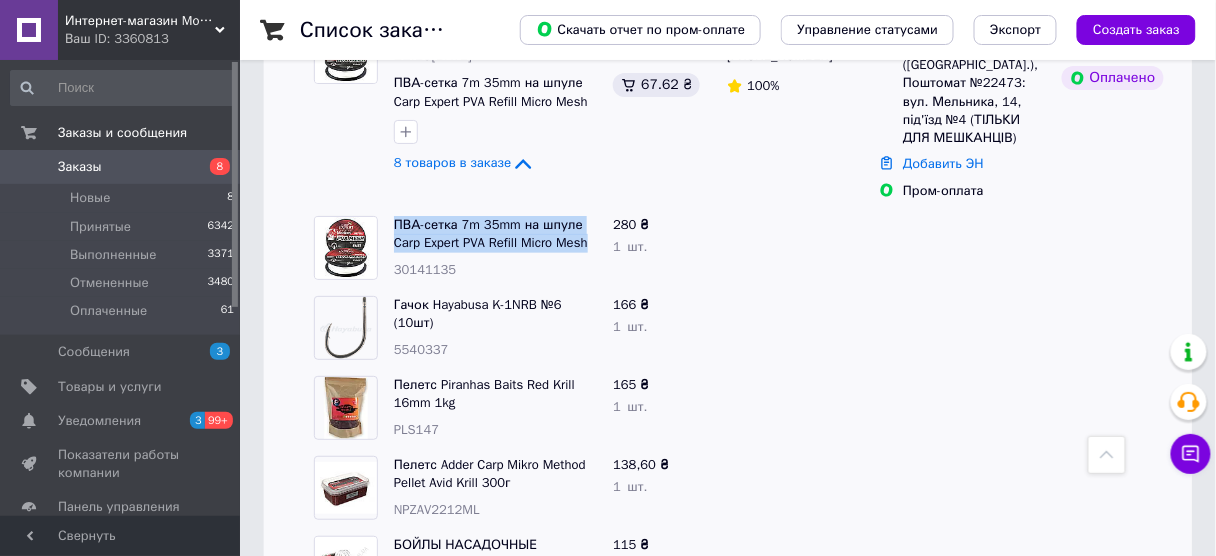 drag, startPoint x: 389, startPoint y: 206, endPoint x: 604, endPoint y: 224, distance: 215.75217 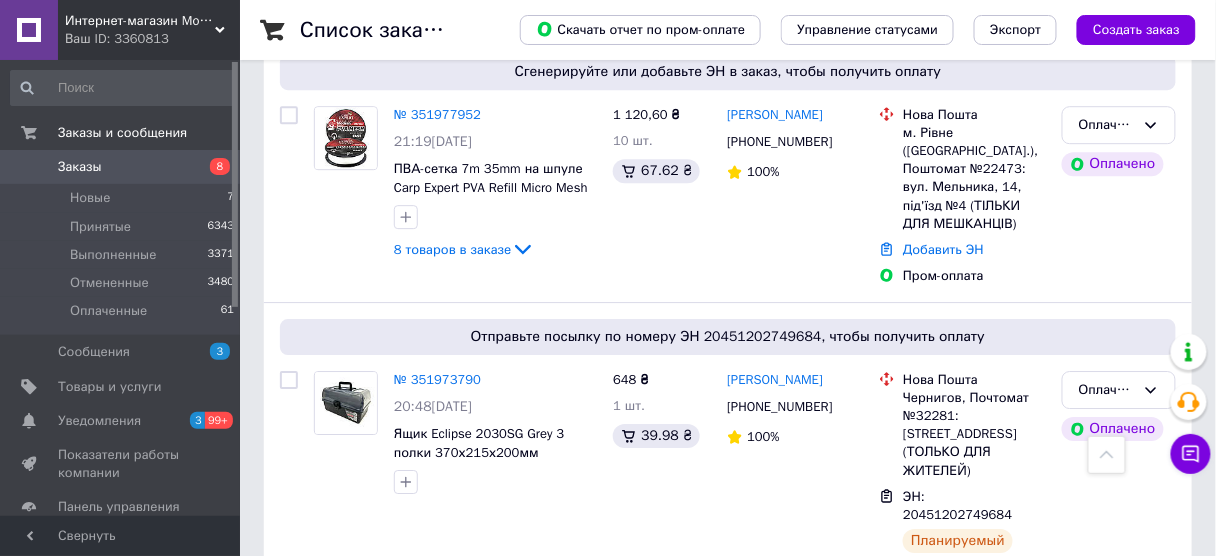 scroll, scrollTop: 1520, scrollLeft: 0, axis: vertical 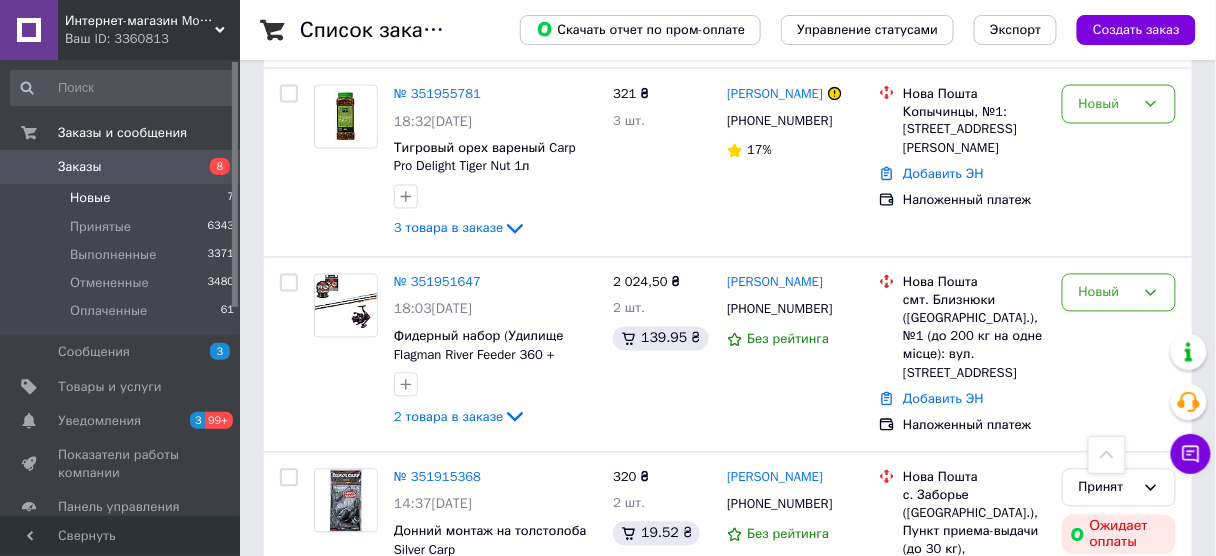 click on "Новые 7" at bounding box center [123, 198] 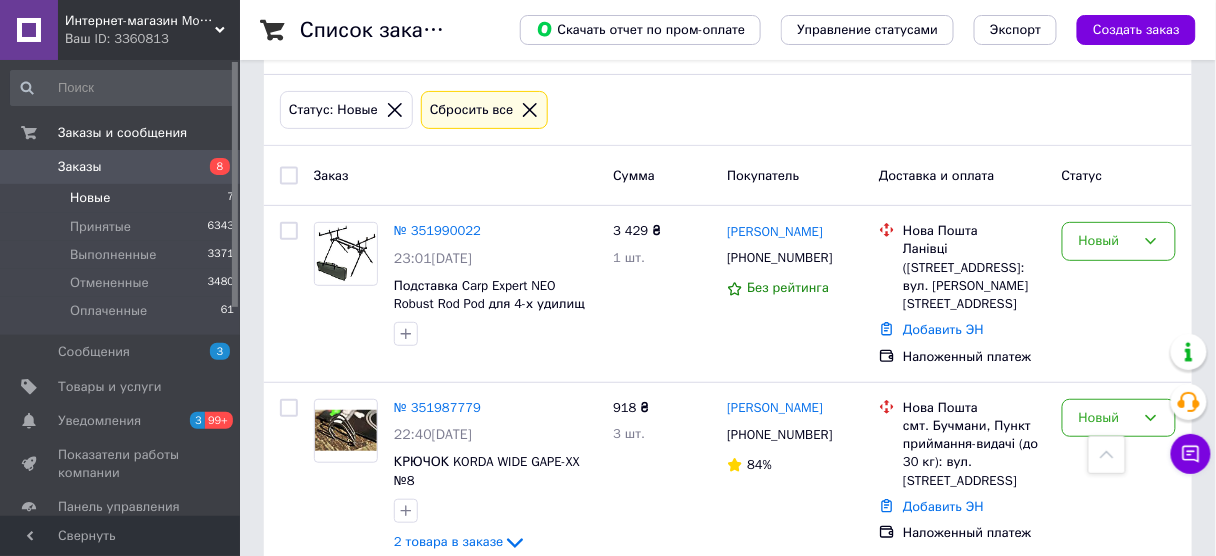 scroll, scrollTop: 0, scrollLeft: 0, axis: both 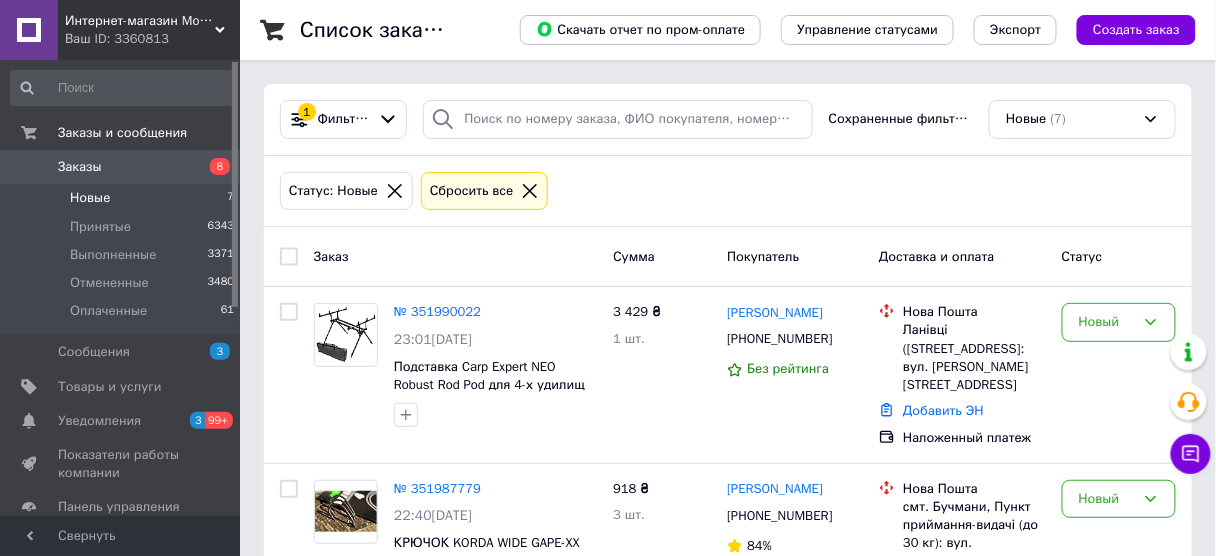 click 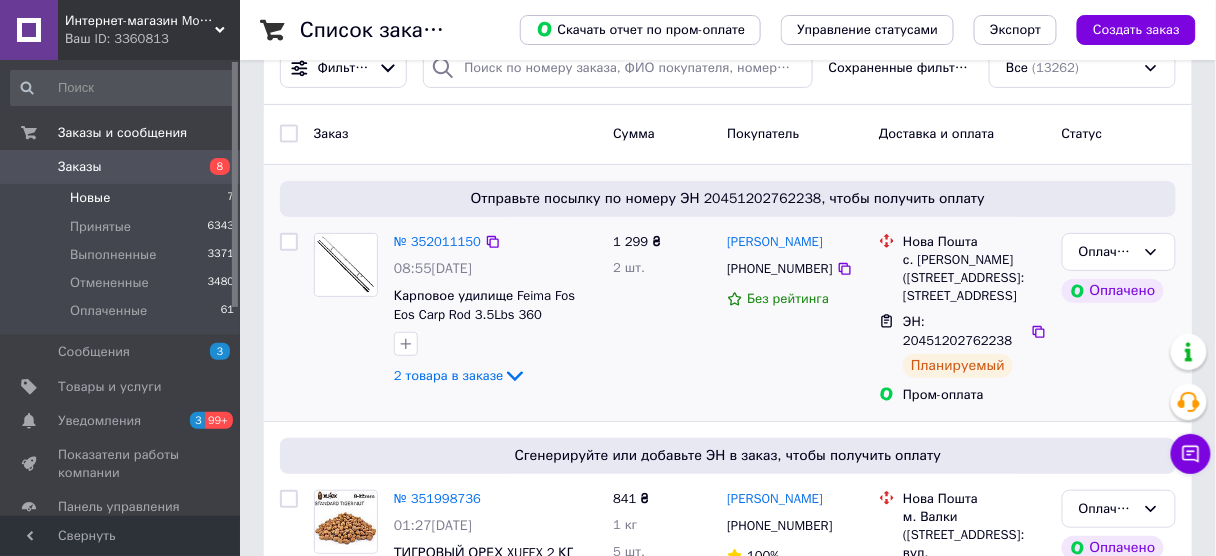 scroll, scrollTop: 0, scrollLeft: 0, axis: both 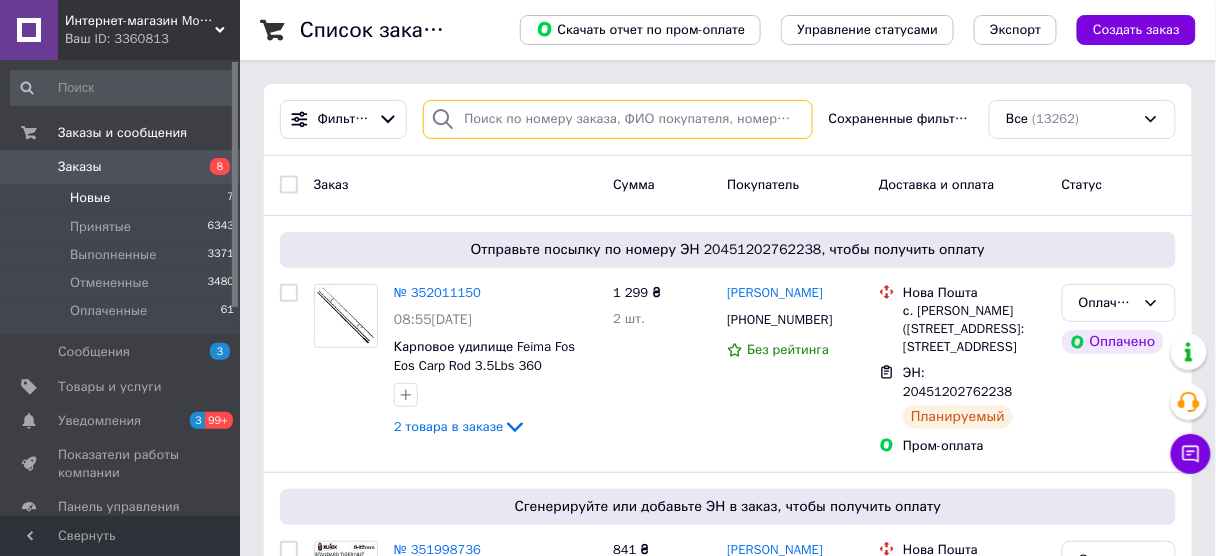 paste on "[PHONE_NUMBER]" 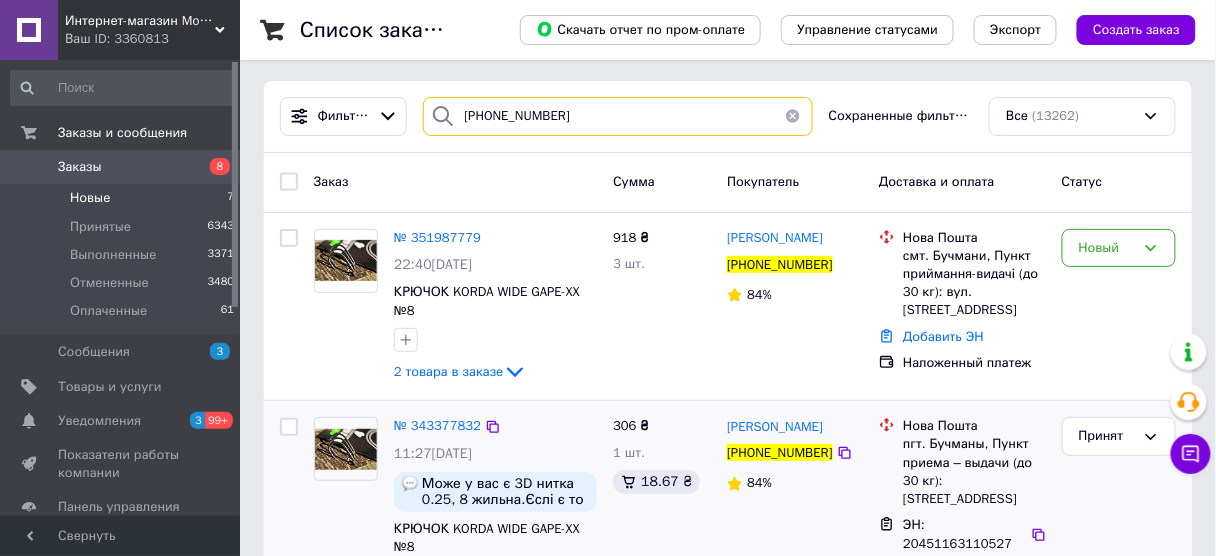 scroll, scrollTop: 0, scrollLeft: 0, axis: both 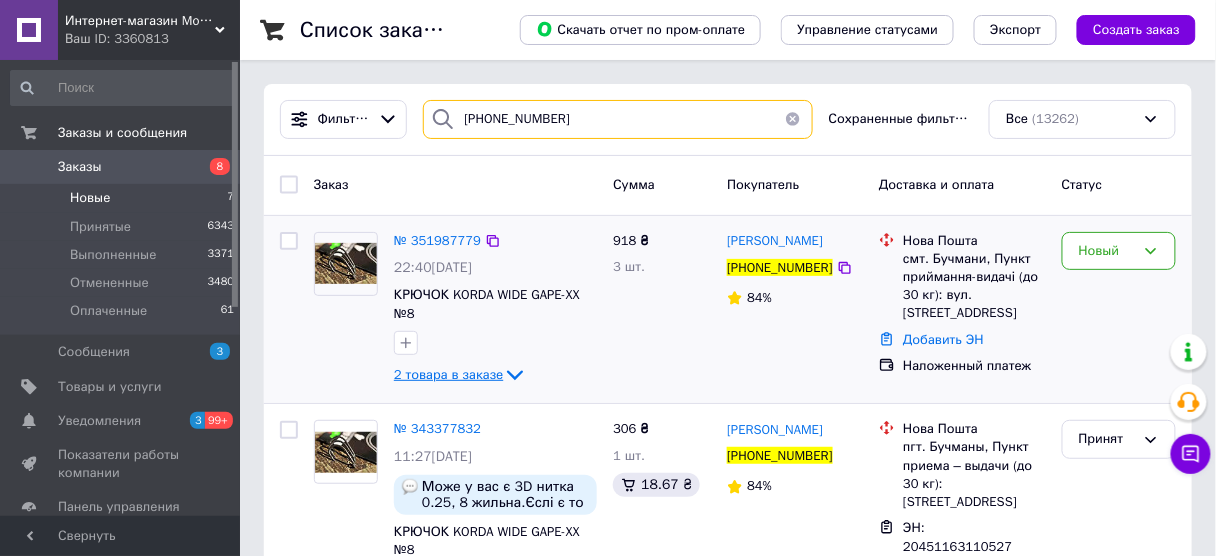 type on "[PHONE_NUMBER]" 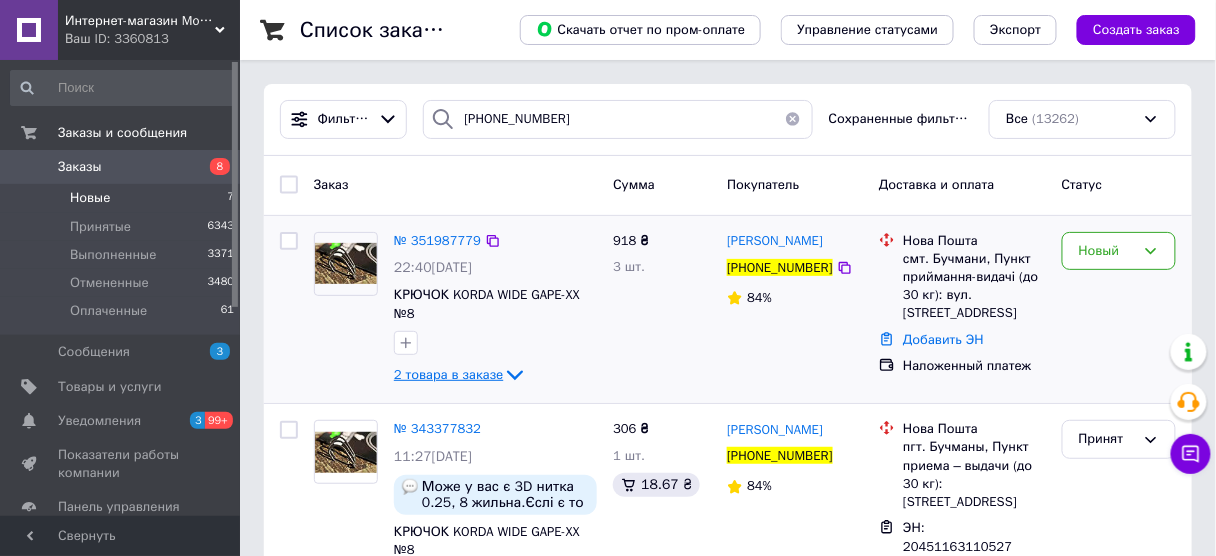 click on "2 товара в заказе" at bounding box center (448, 374) 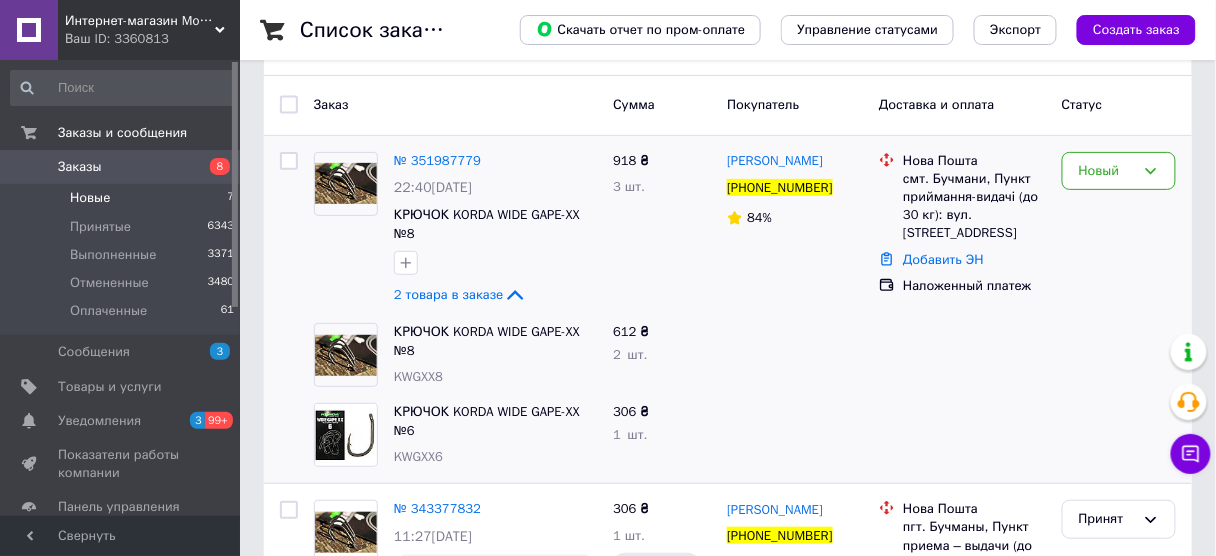scroll, scrollTop: 80, scrollLeft: 0, axis: vertical 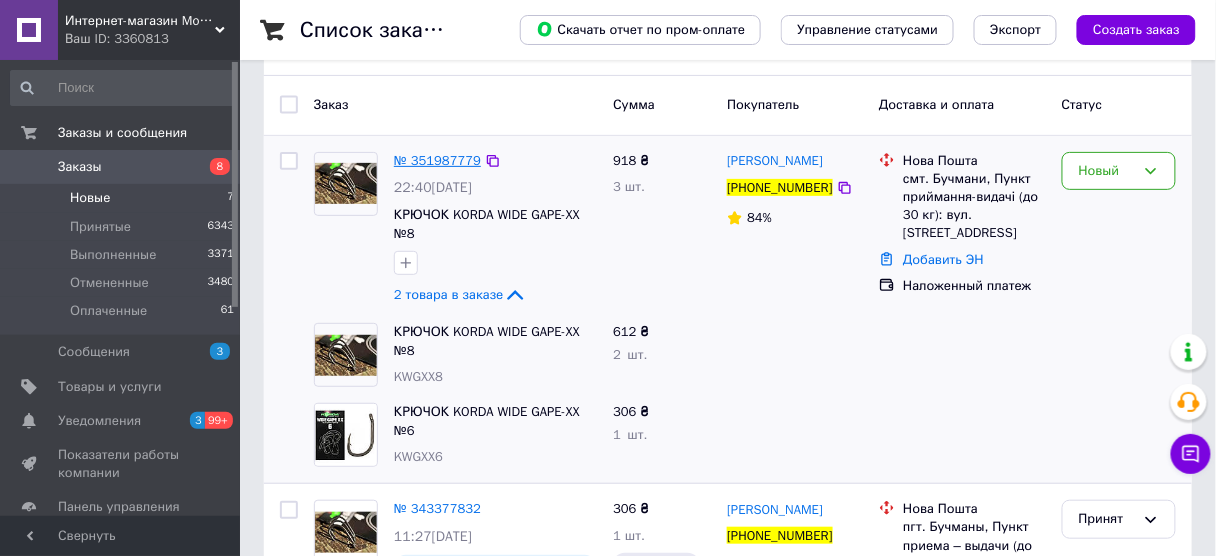 click on "№ 351987779" at bounding box center (437, 160) 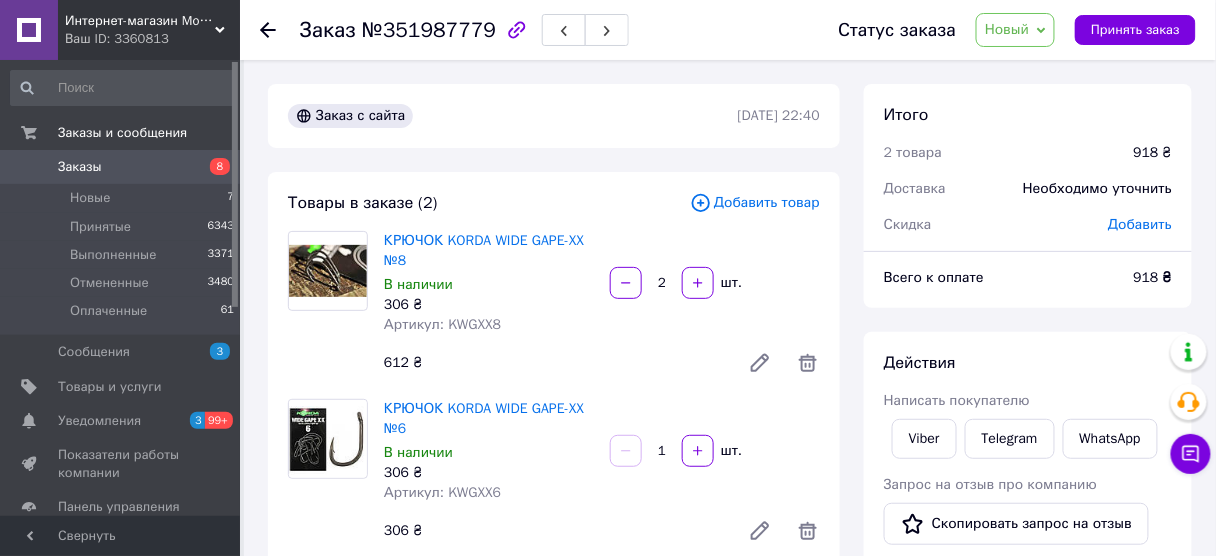 click on "Новый" at bounding box center (1007, 29) 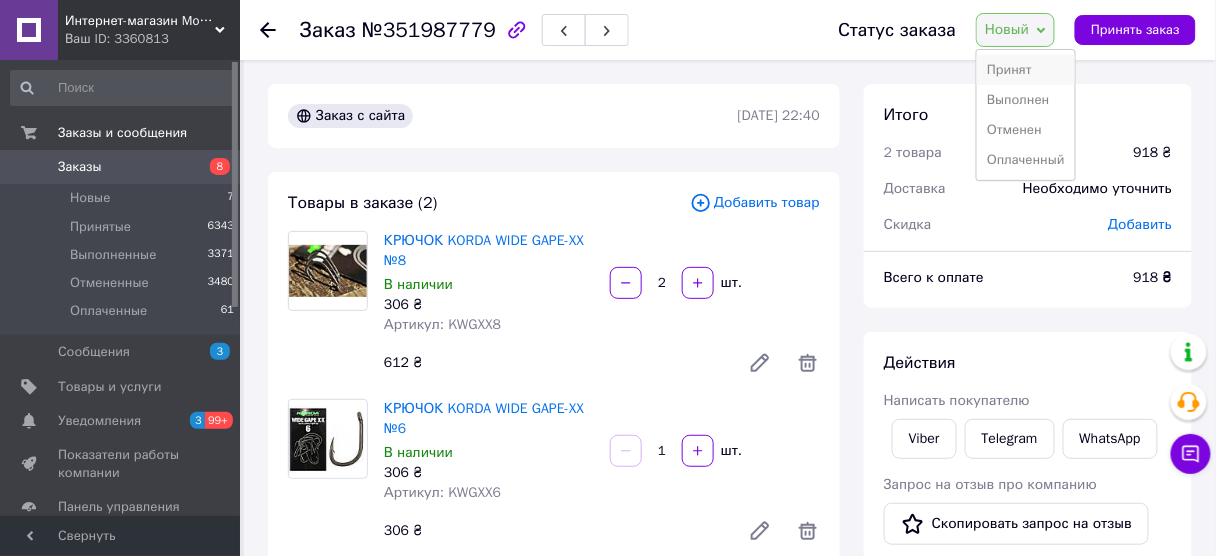 drag, startPoint x: 1008, startPoint y: 66, endPoint x: 993, endPoint y: 74, distance: 17 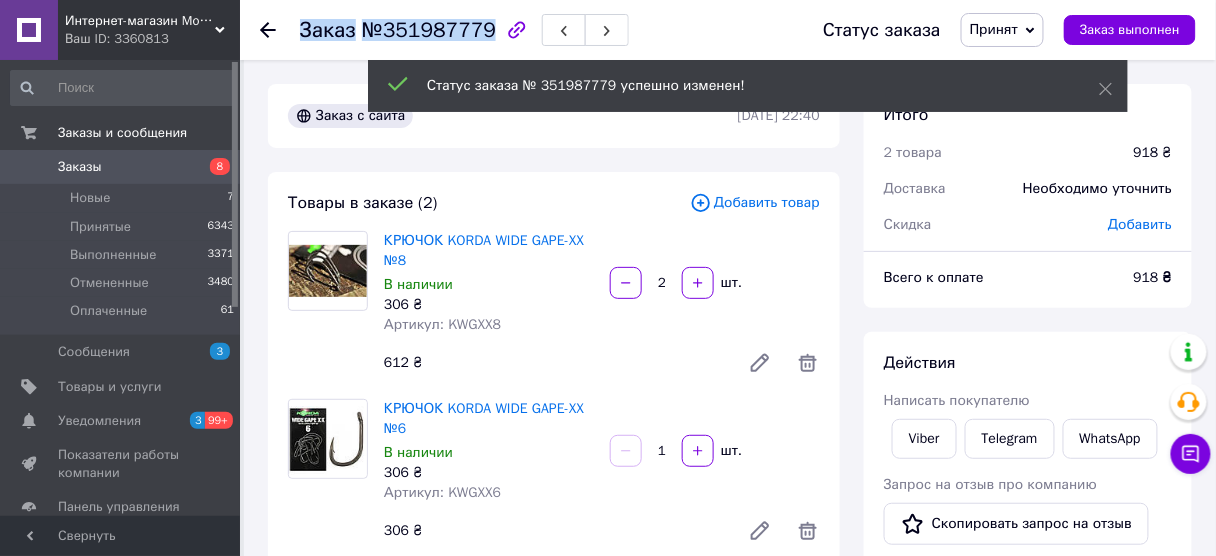 click on "Заказ №351987779" at bounding box center [464, 30] 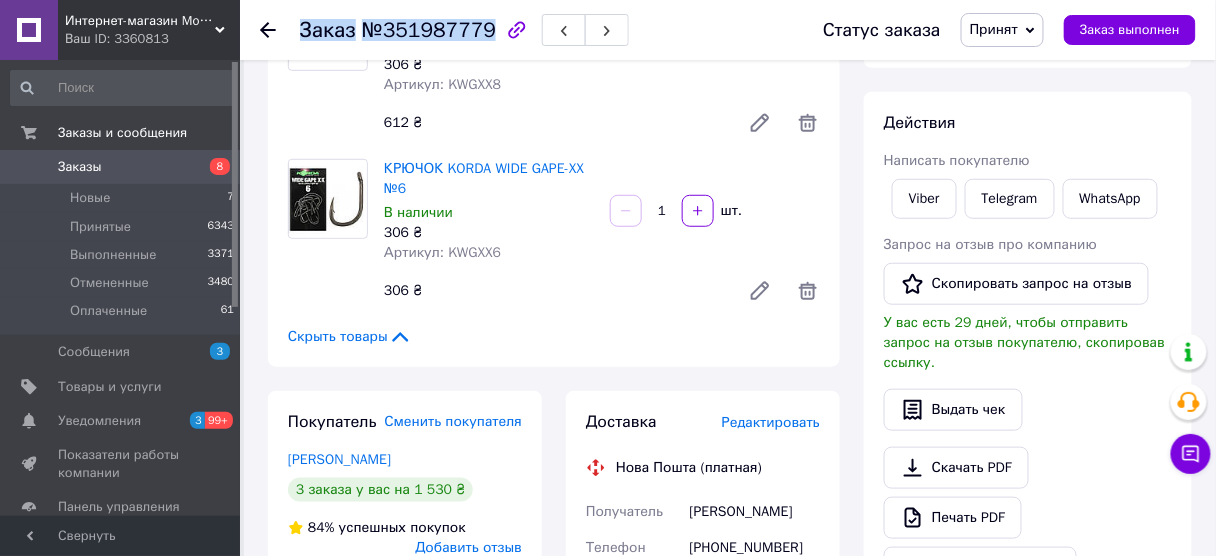 scroll, scrollTop: 480, scrollLeft: 0, axis: vertical 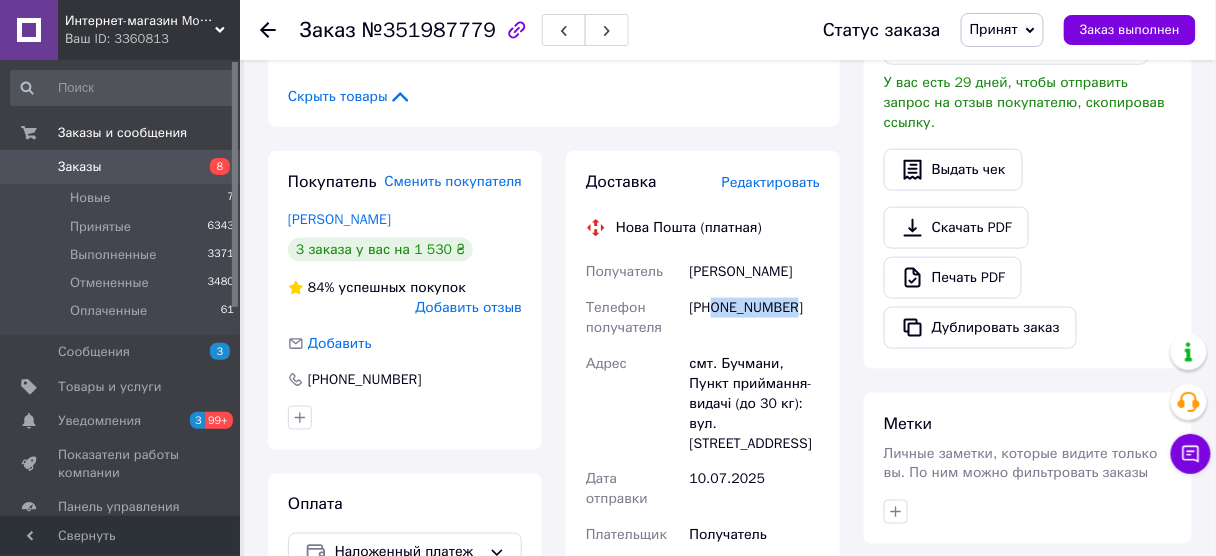 drag, startPoint x: 808, startPoint y: 311, endPoint x: 714, endPoint y: 319, distance: 94.33981 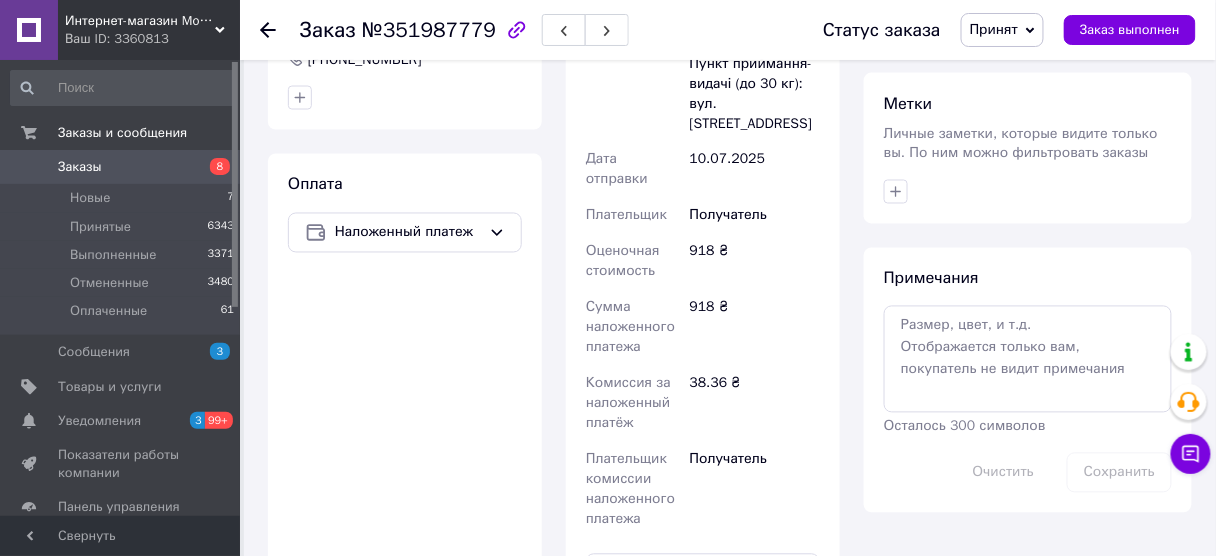 scroll, scrollTop: 1040, scrollLeft: 0, axis: vertical 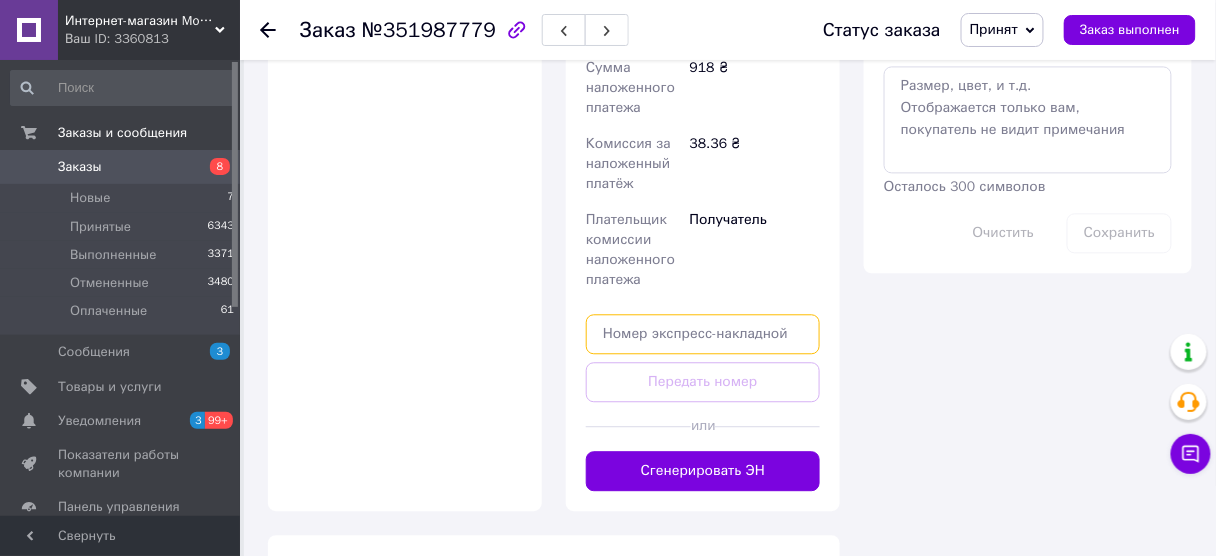 paste on "20451202780217" 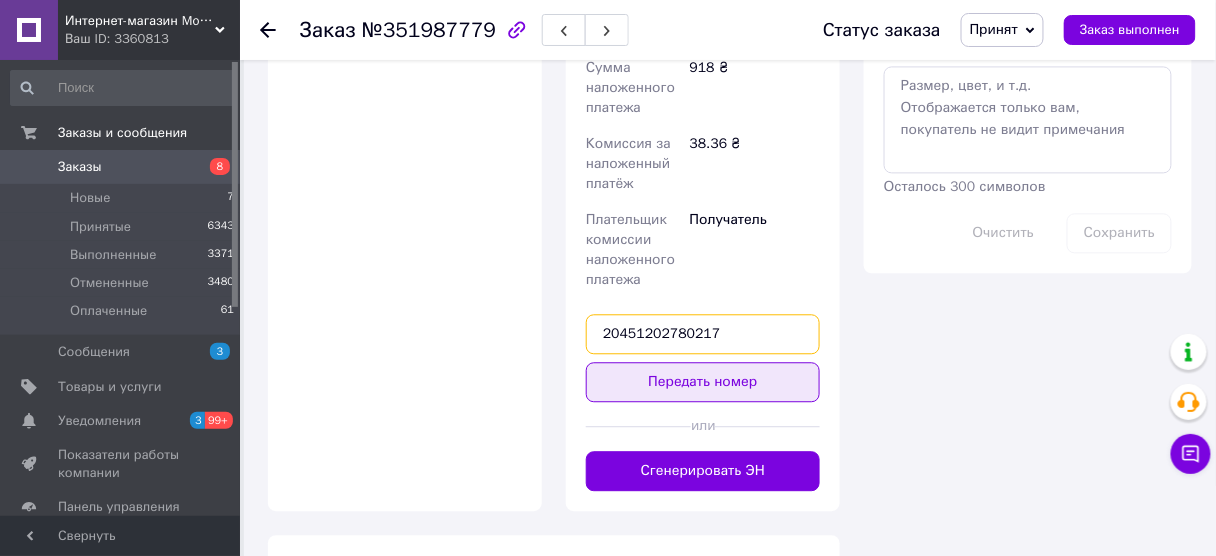 type on "20451202780217" 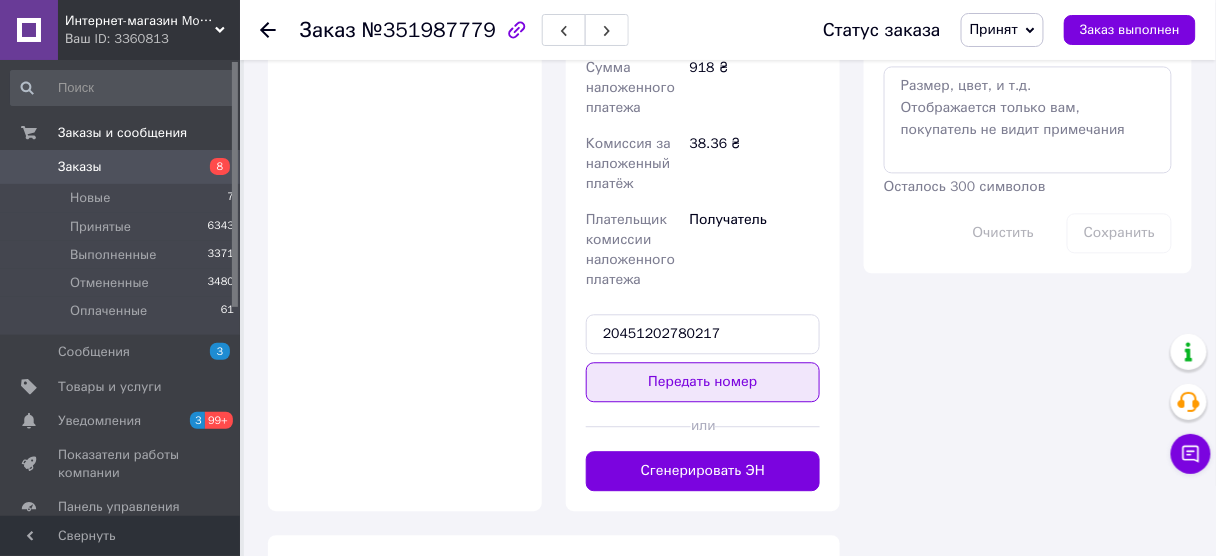 click on "Передать номер" at bounding box center (703, 382) 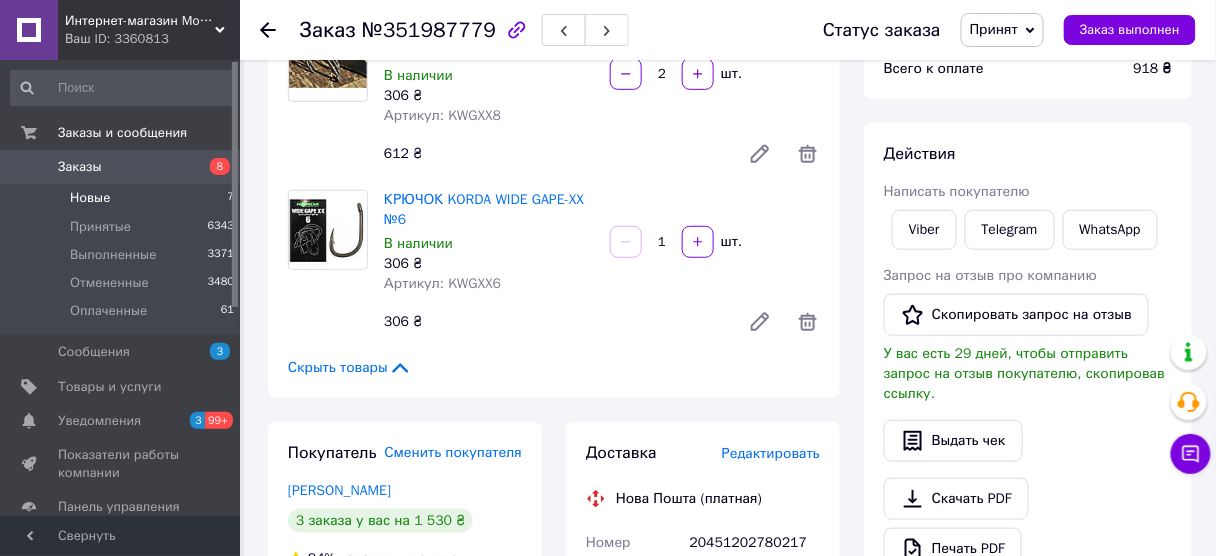 scroll, scrollTop: 80, scrollLeft: 0, axis: vertical 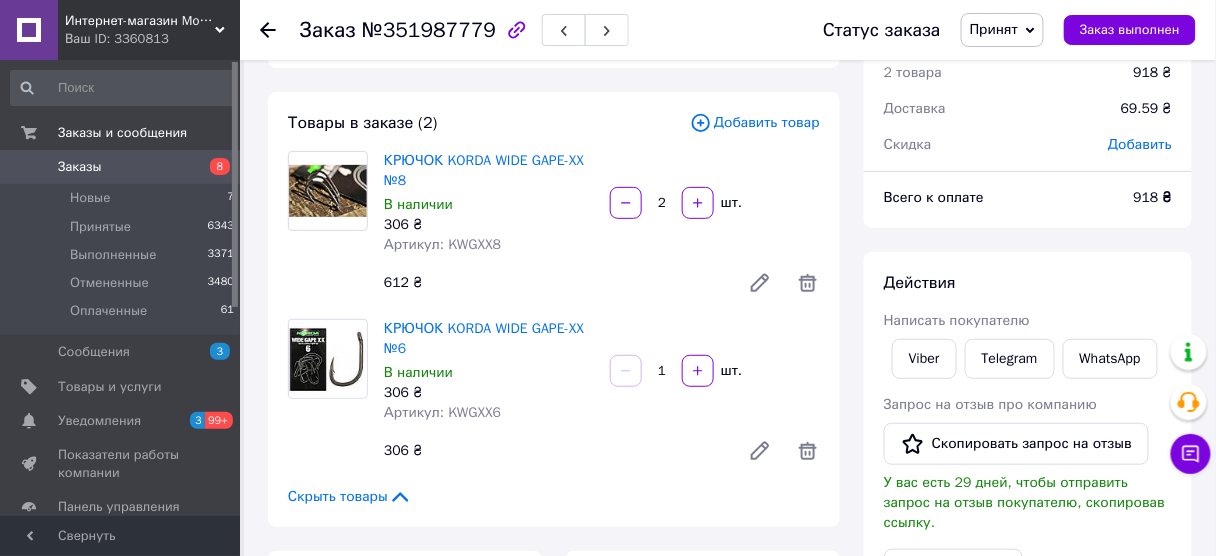 click on "Заказы" at bounding box center [121, 167] 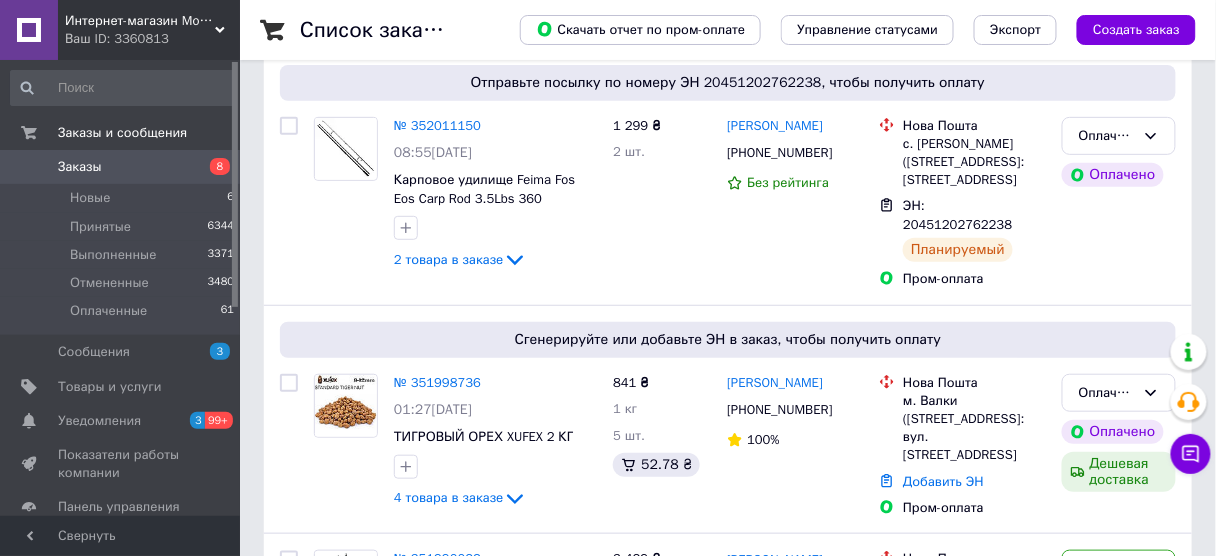 scroll, scrollTop: 320, scrollLeft: 0, axis: vertical 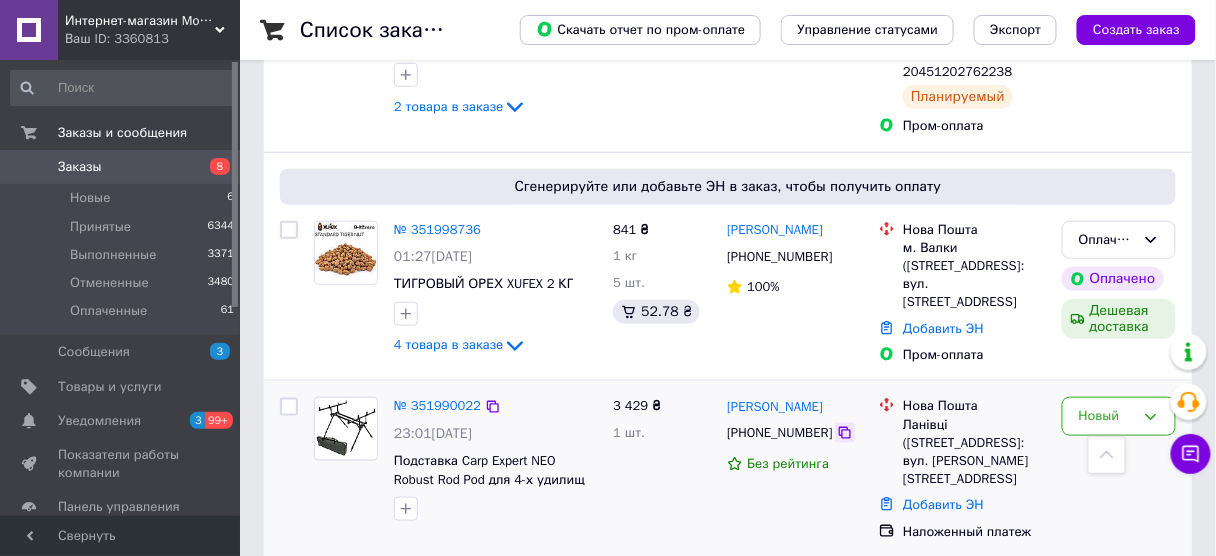click 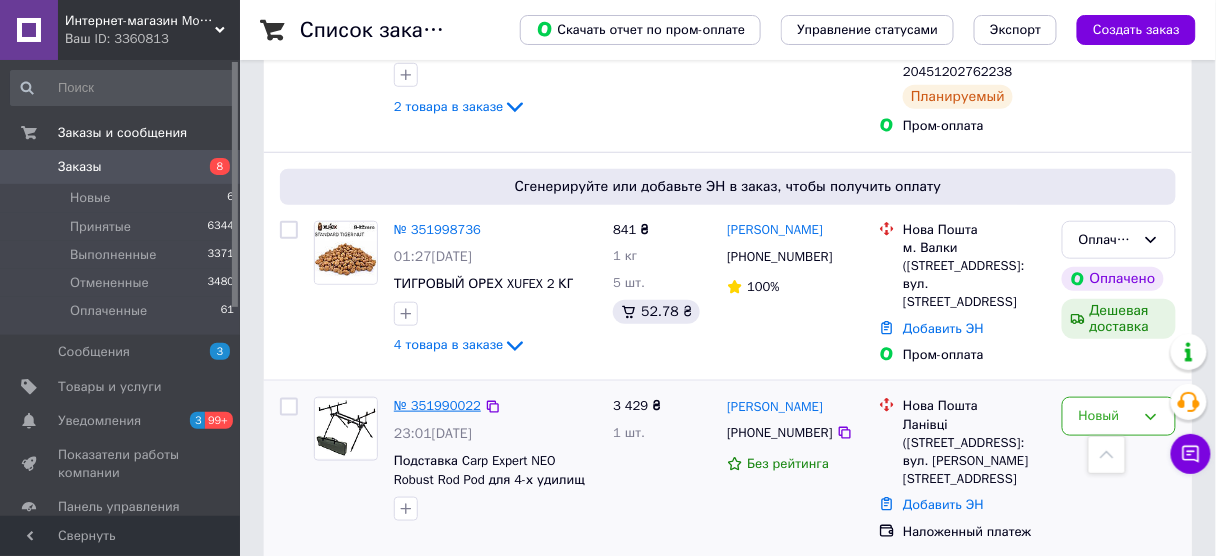 click on "№ 351990022" at bounding box center (437, 405) 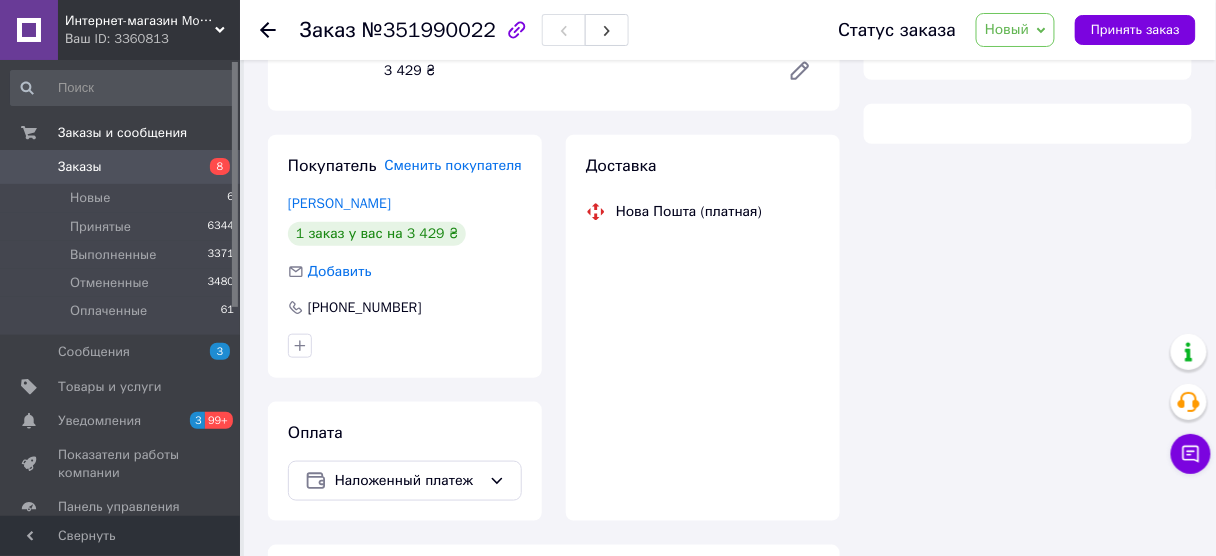 scroll, scrollTop: 0, scrollLeft: 0, axis: both 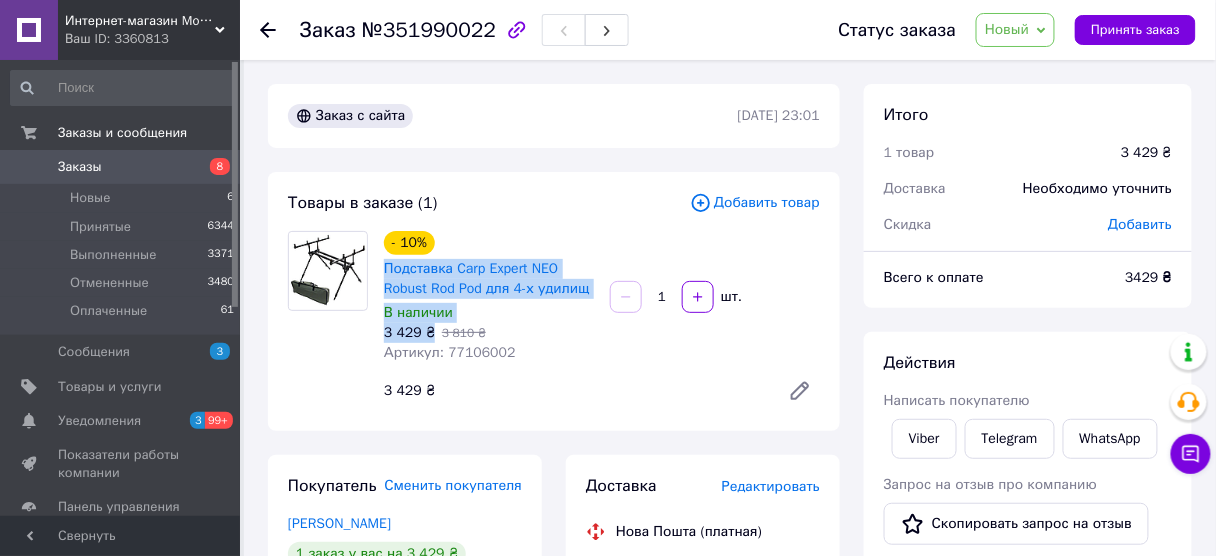drag, startPoint x: 415, startPoint y: 320, endPoint x: 380, endPoint y: 269, distance: 61.854668 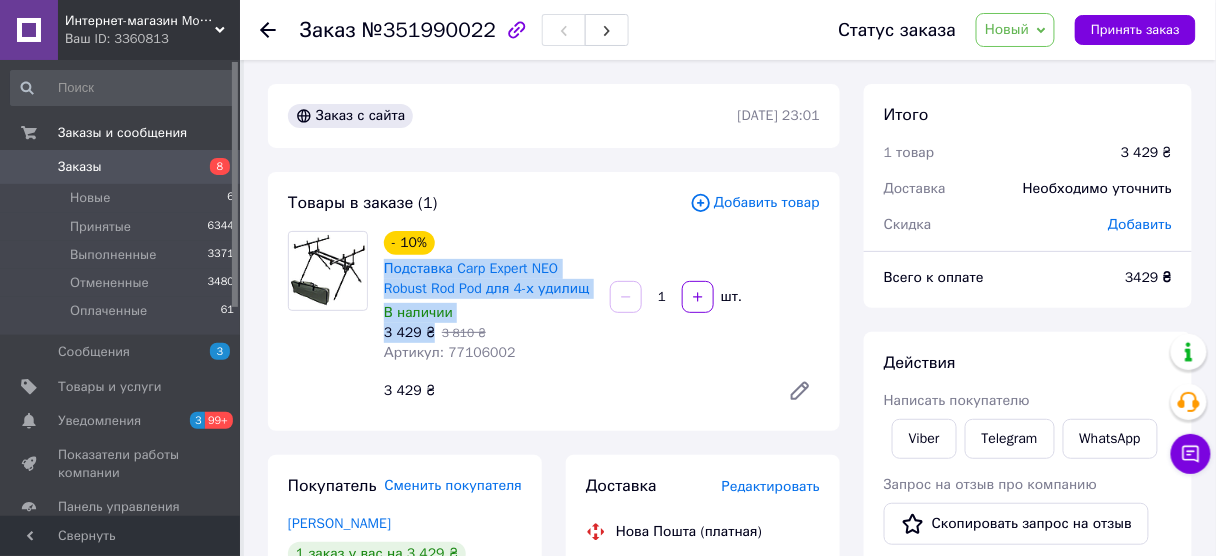 click on "Заказы" at bounding box center (121, 167) 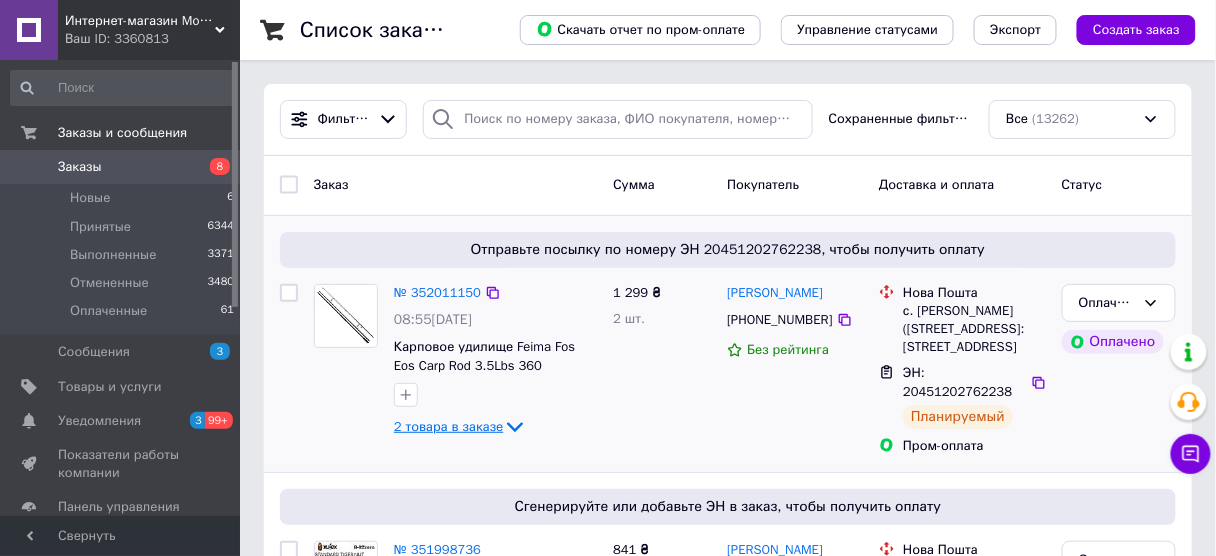 click 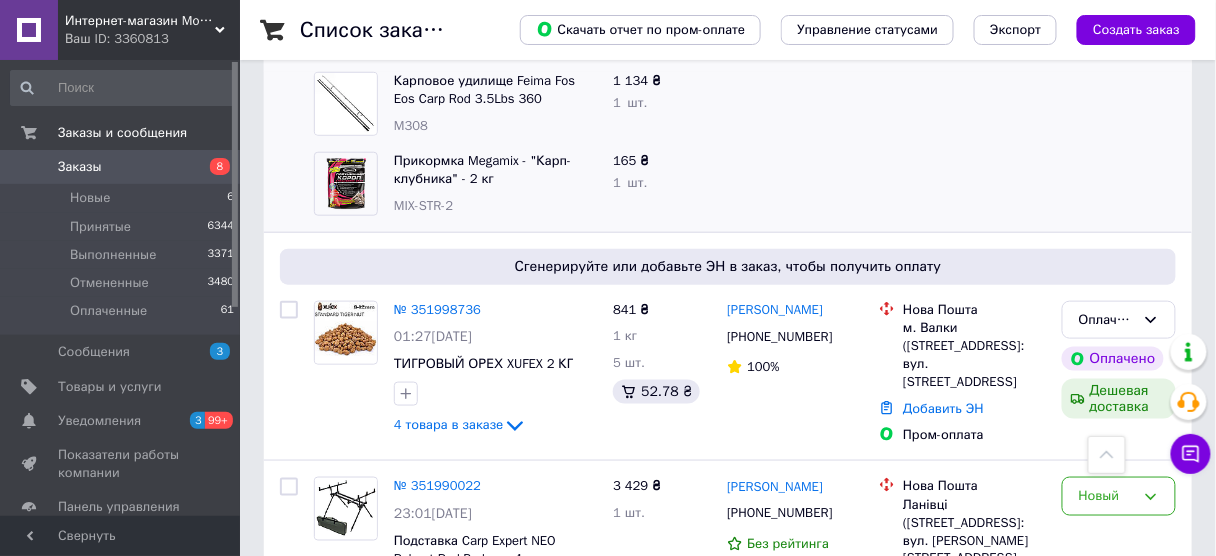 scroll, scrollTop: 640, scrollLeft: 0, axis: vertical 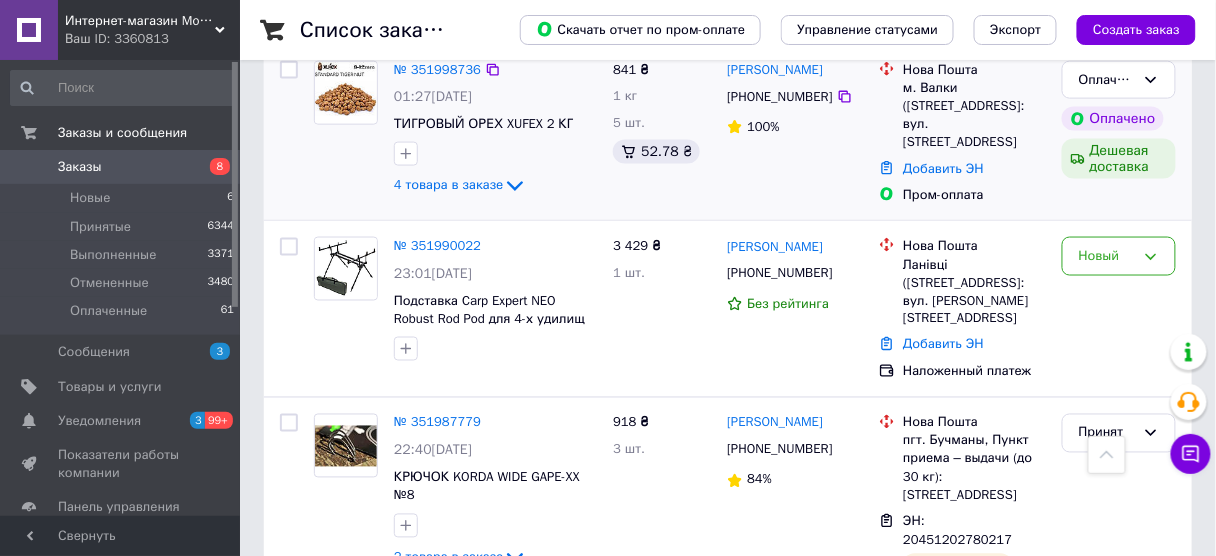 click on "4 товара в заказе" 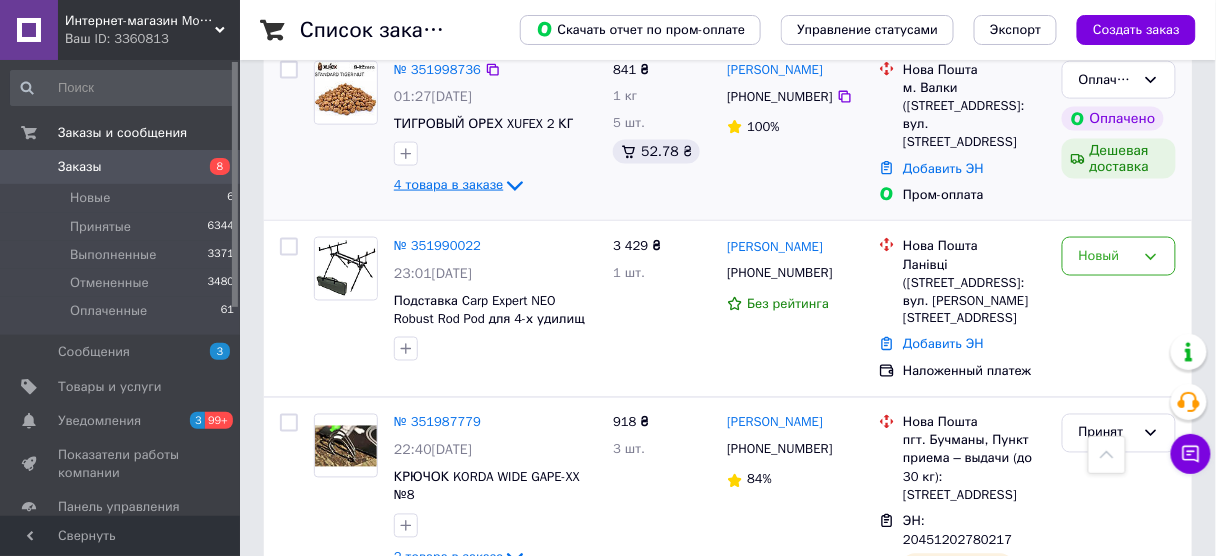 click on "4 товара в заказе" at bounding box center [448, 185] 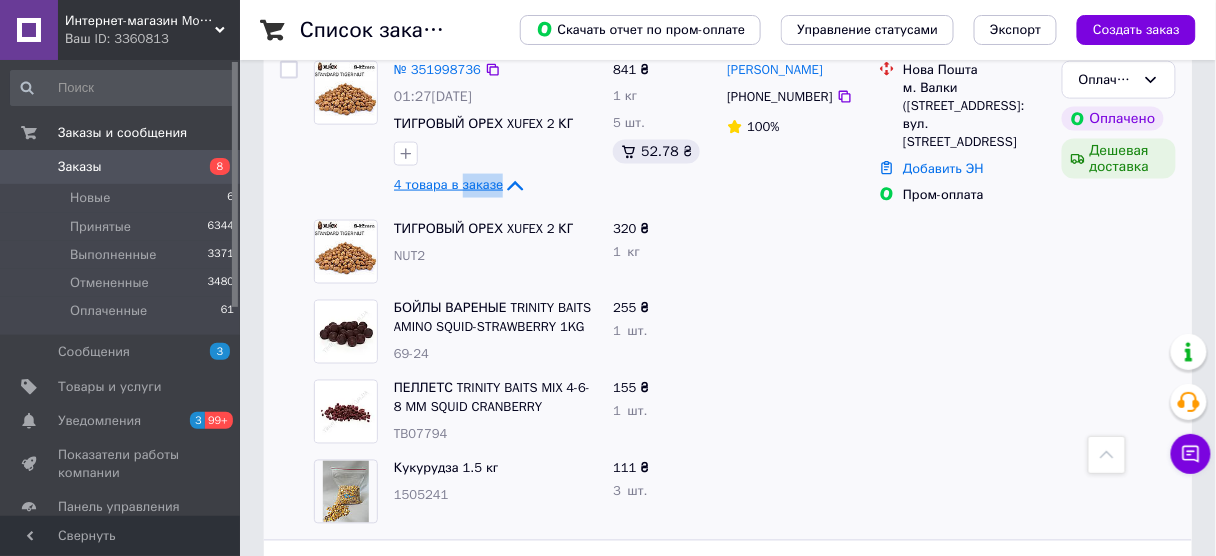 click on "4 товара в заказе" at bounding box center [448, 185] 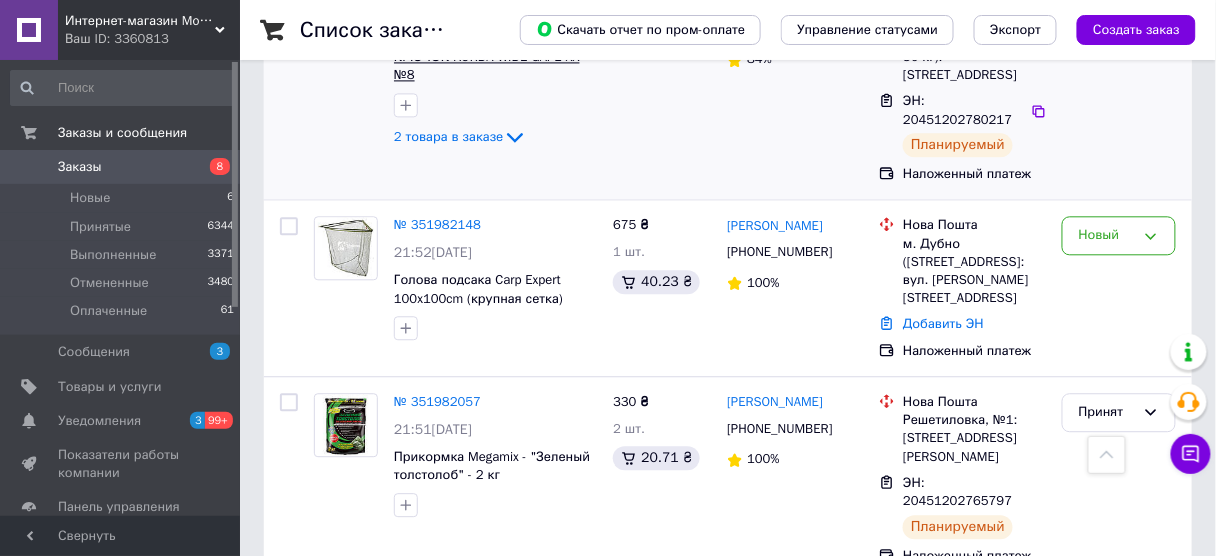 scroll, scrollTop: 1120, scrollLeft: 0, axis: vertical 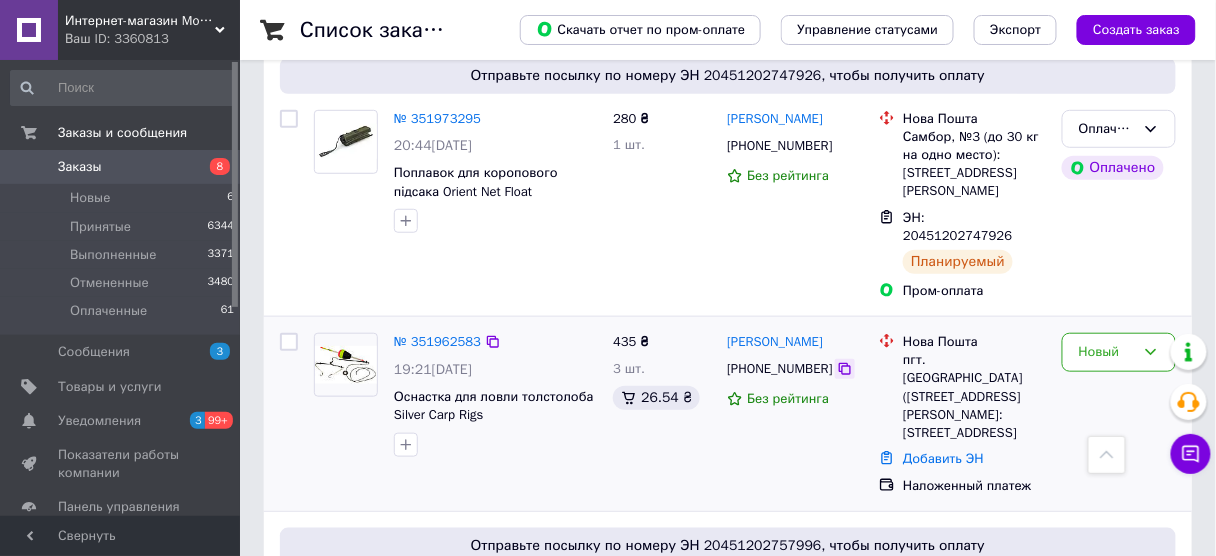 click 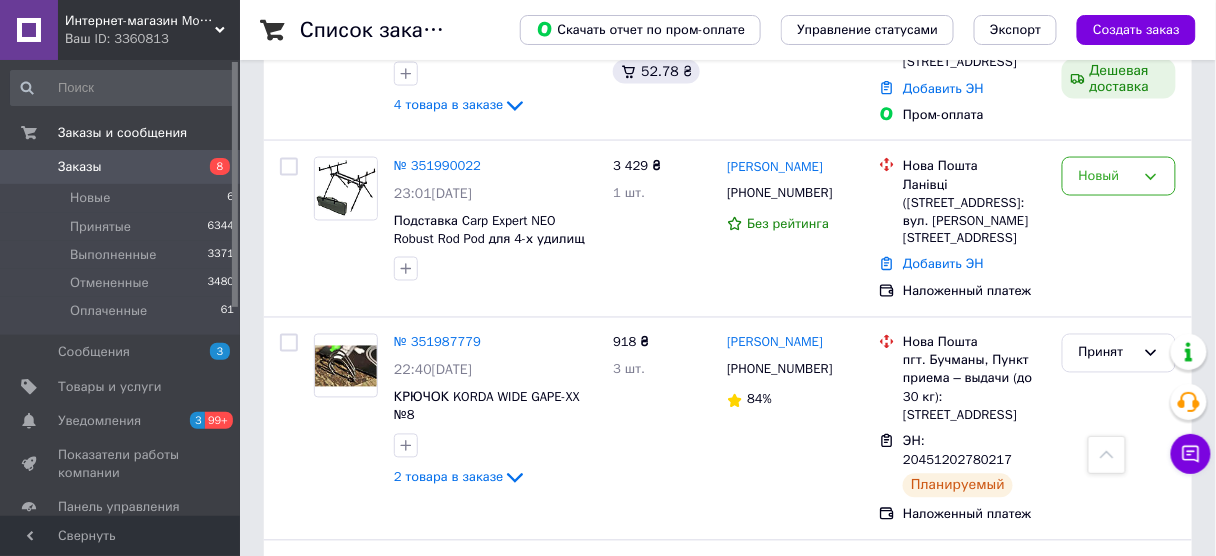 scroll, scrollTop: 960, scrollLeft: 0, axis: vertical 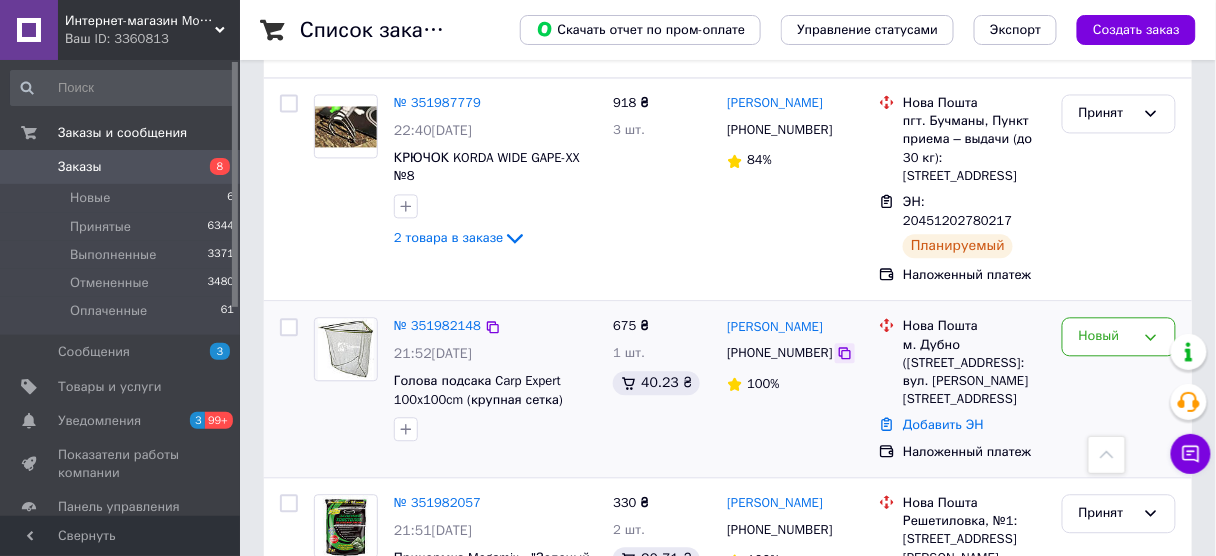 click 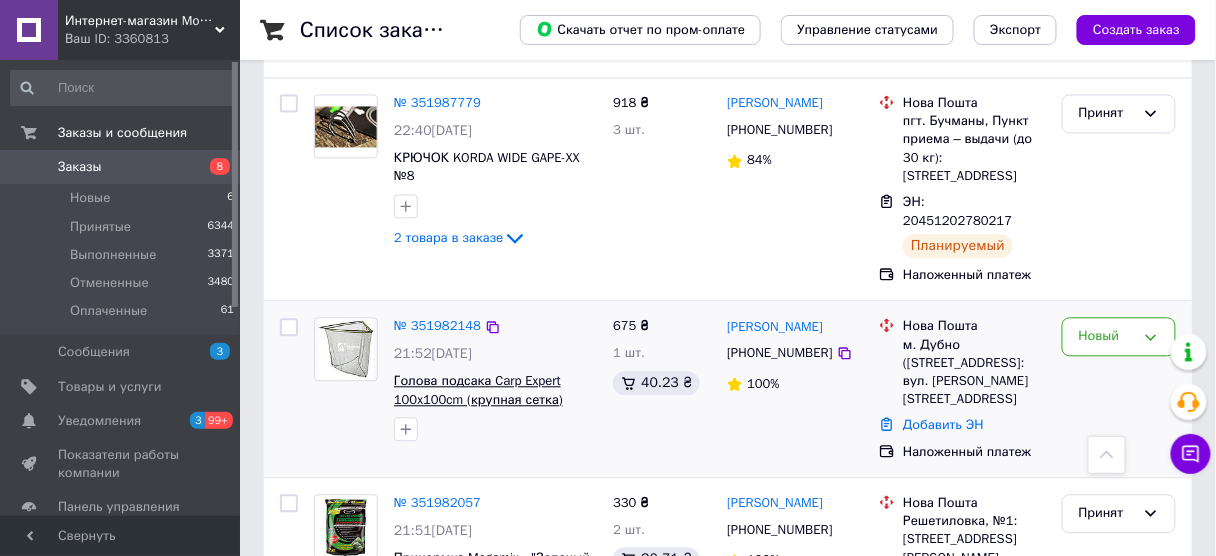 click on "Голова подсака Carp Expert 100x100cm (крупная сетка)" at bounding box center [478, 390] 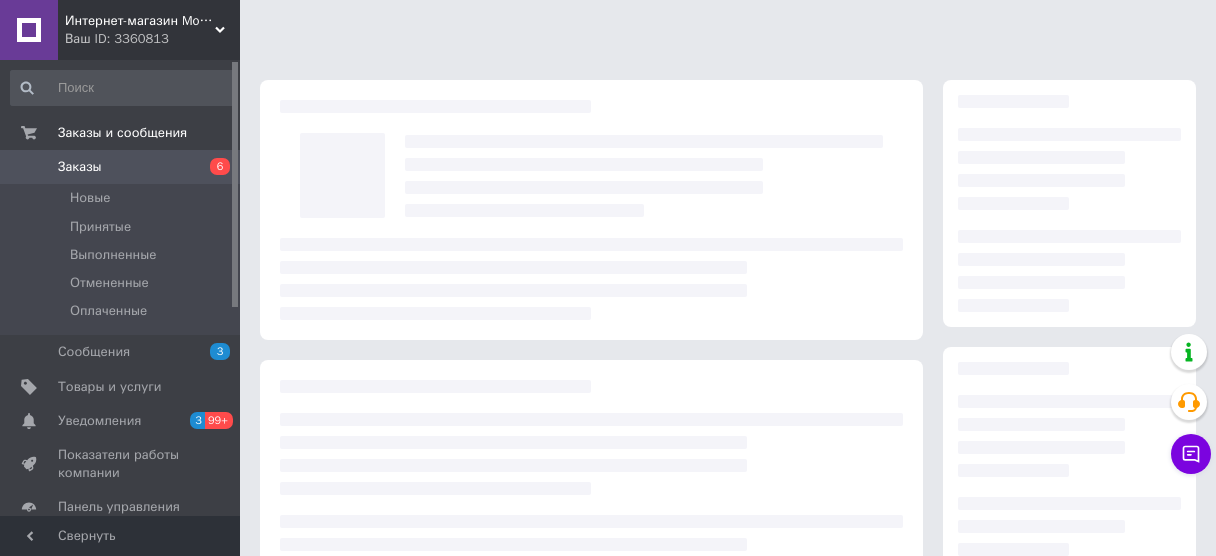 scroll, scrollTop: 0, scrollLeft: 0, axis: both 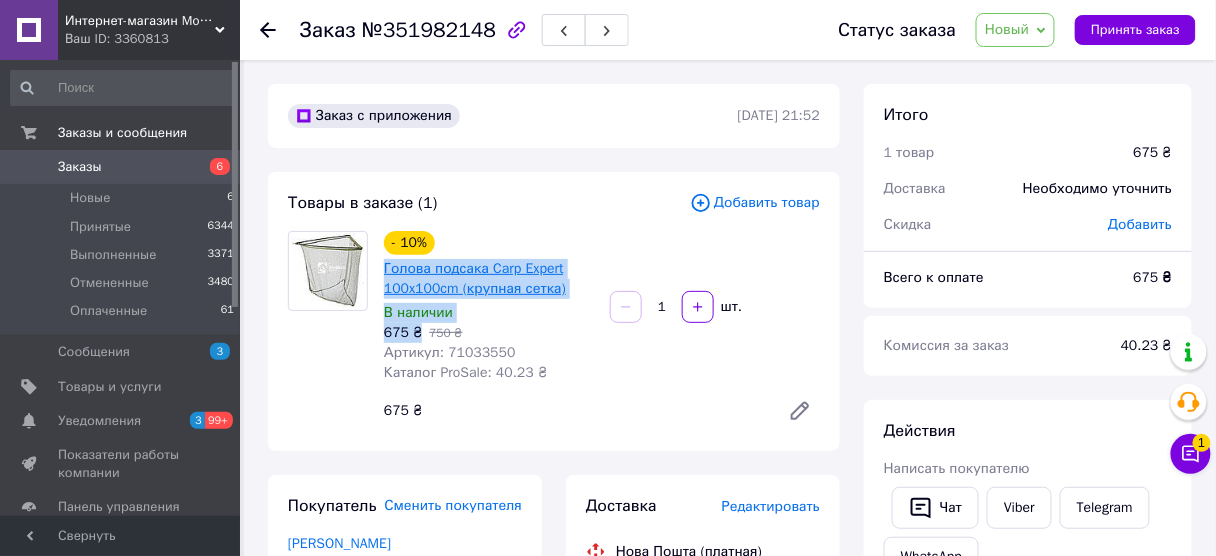 drag, startPoint x: 417, startPoint y: 332, endPoint x: 386, endPoint y: 276, distance: 64.00781 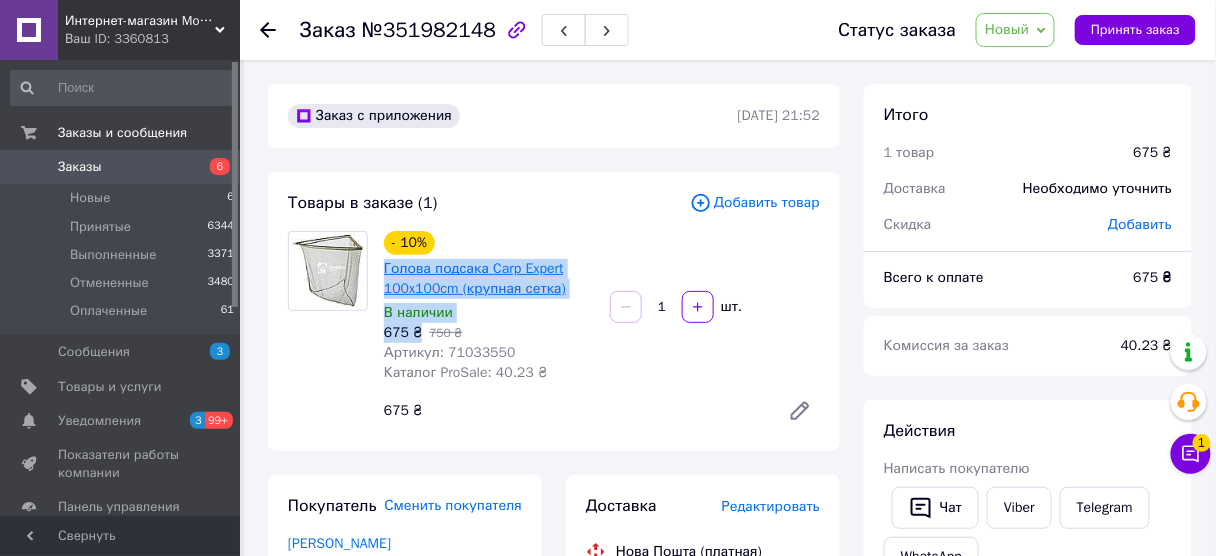 click on "- 10% Голова подсака Carp Expert 100x100cm (крупная сетка) В наличии 675 ₴   750 ₴ Артикул: 71033550 Каталог ProSale: 40.23 ₴" at bounding box center (489, 307) 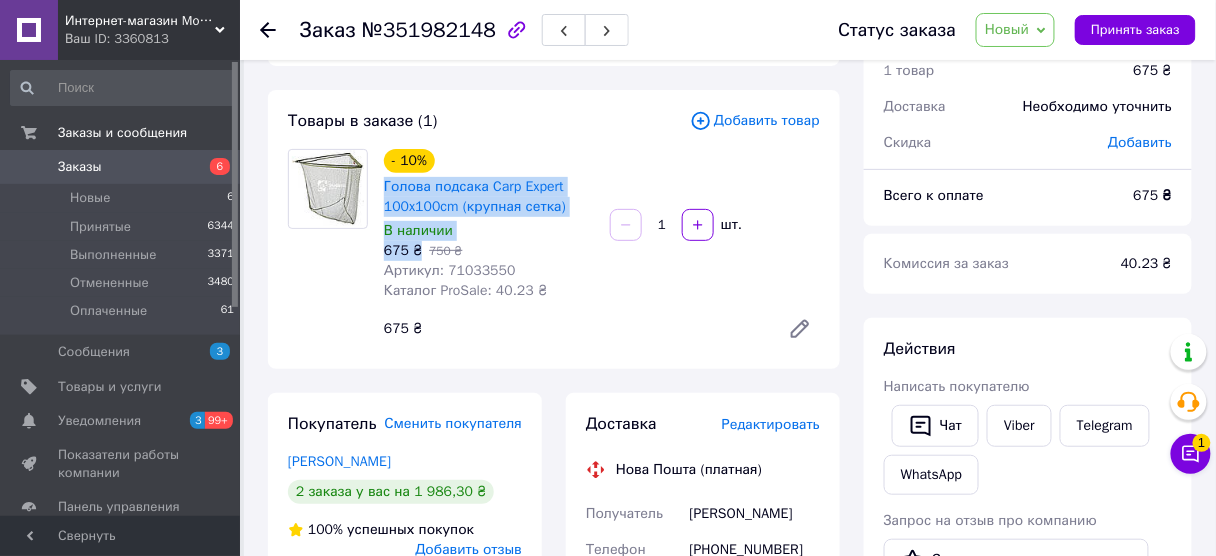 scroll, scrollTop: 0, scrollLeft: 0, axis: both 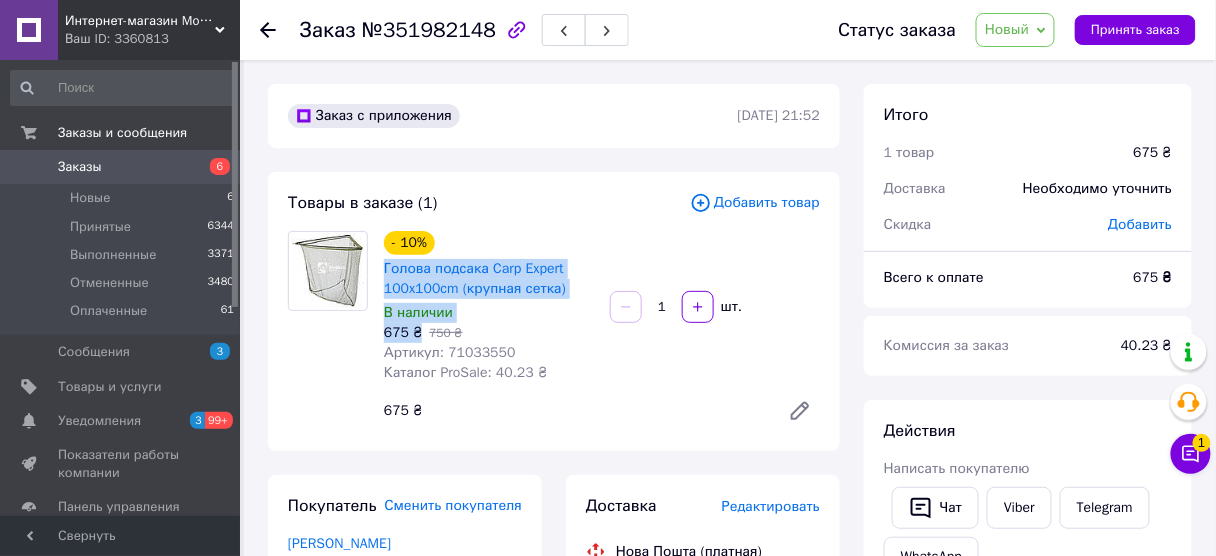 click 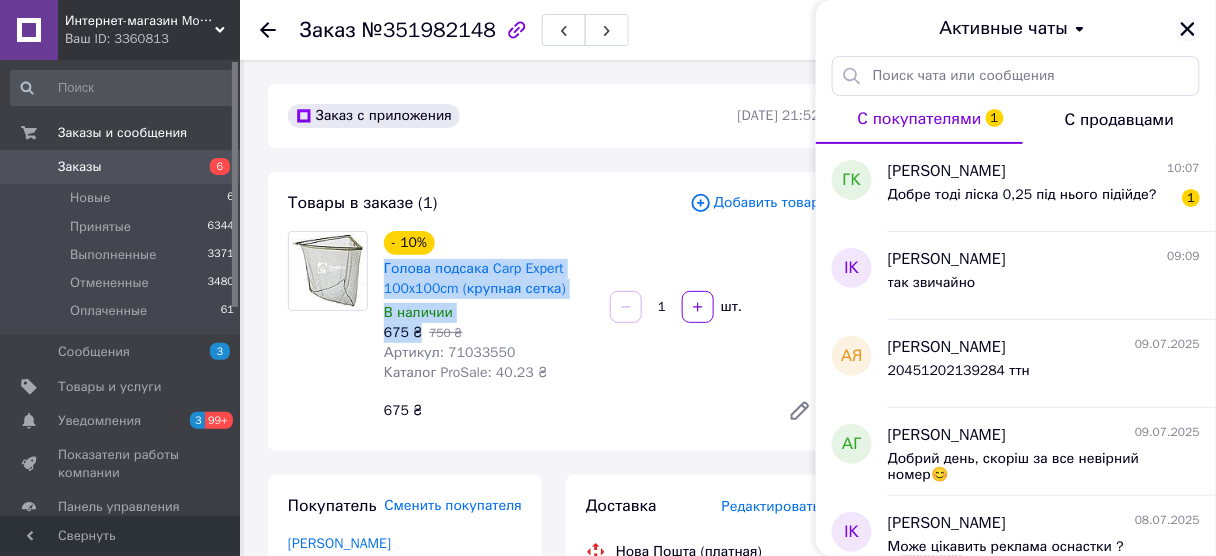 click at bounding box center (1188, 29) 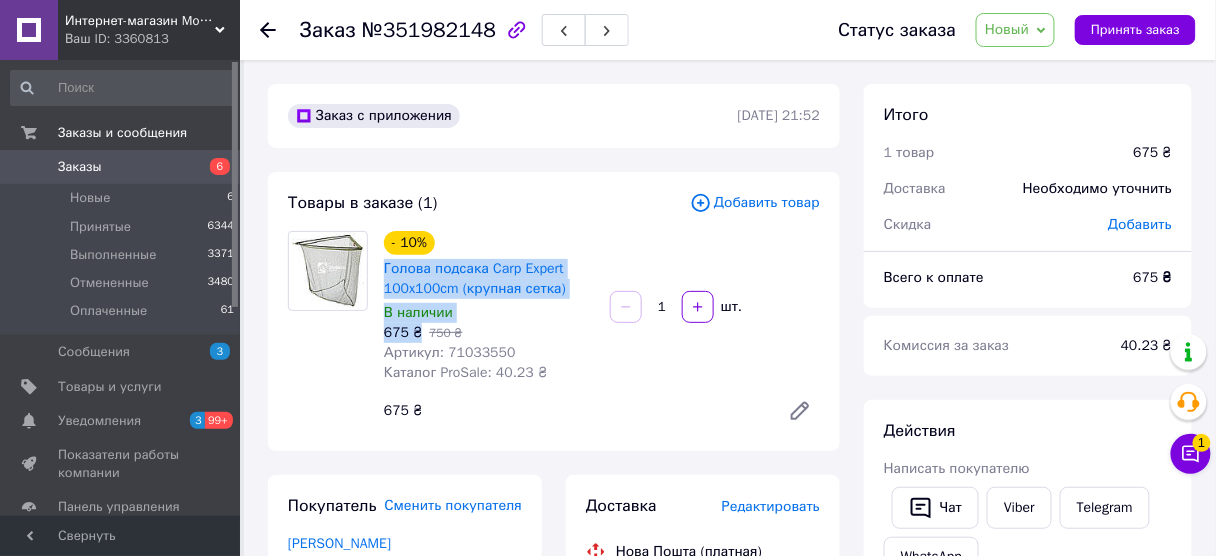 click on "Заказы" at bounding box center (121, 167) 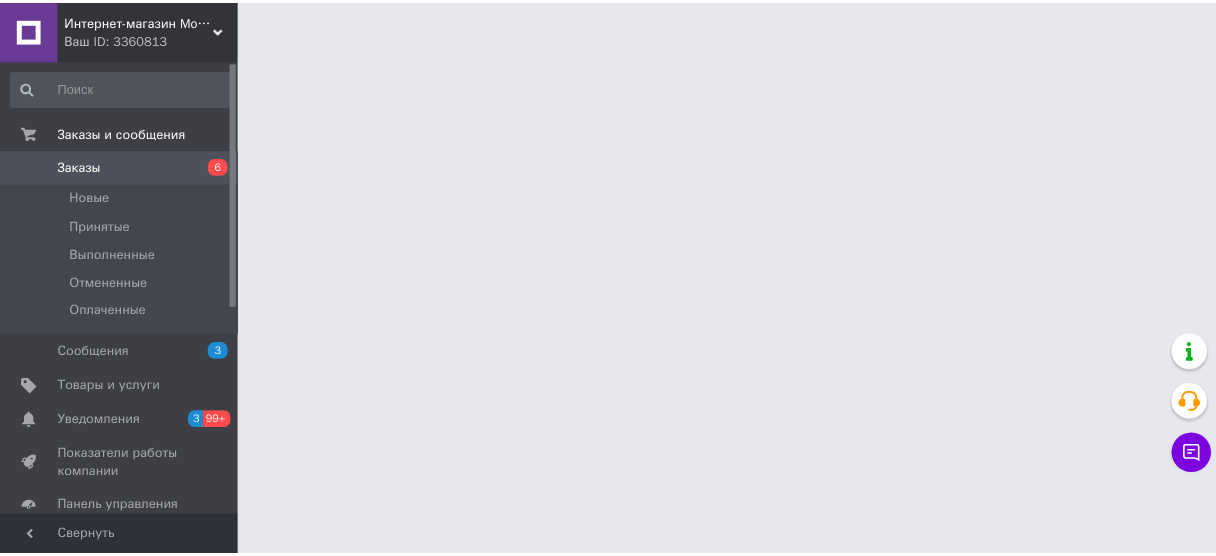 scroll, scrollTop: 0, scrollLeft: 0, axis: both 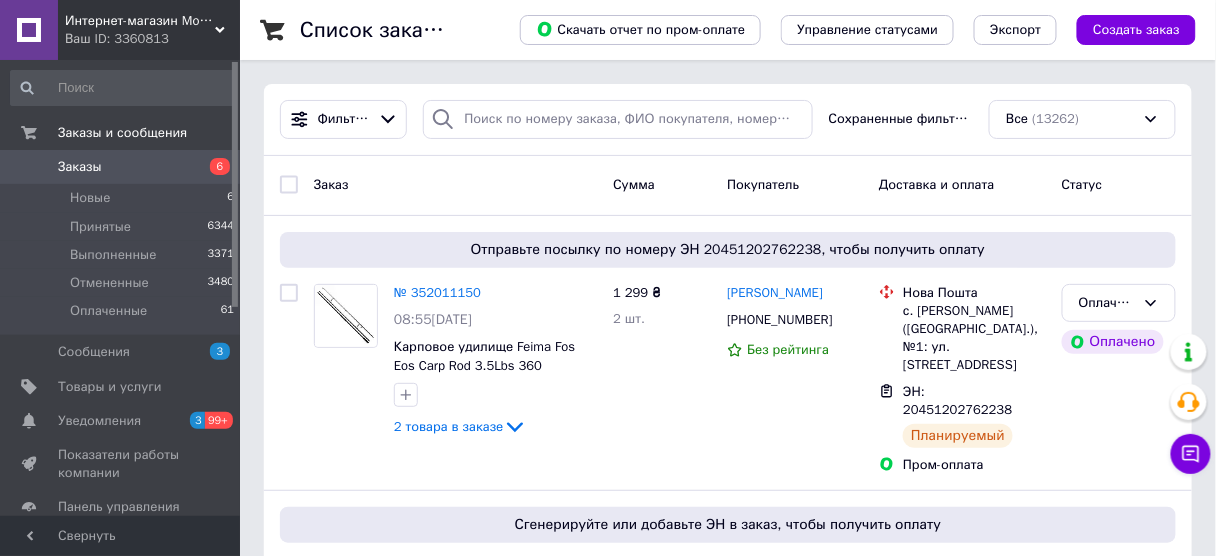 click on "Заказы" at bounding box center [121, 167] 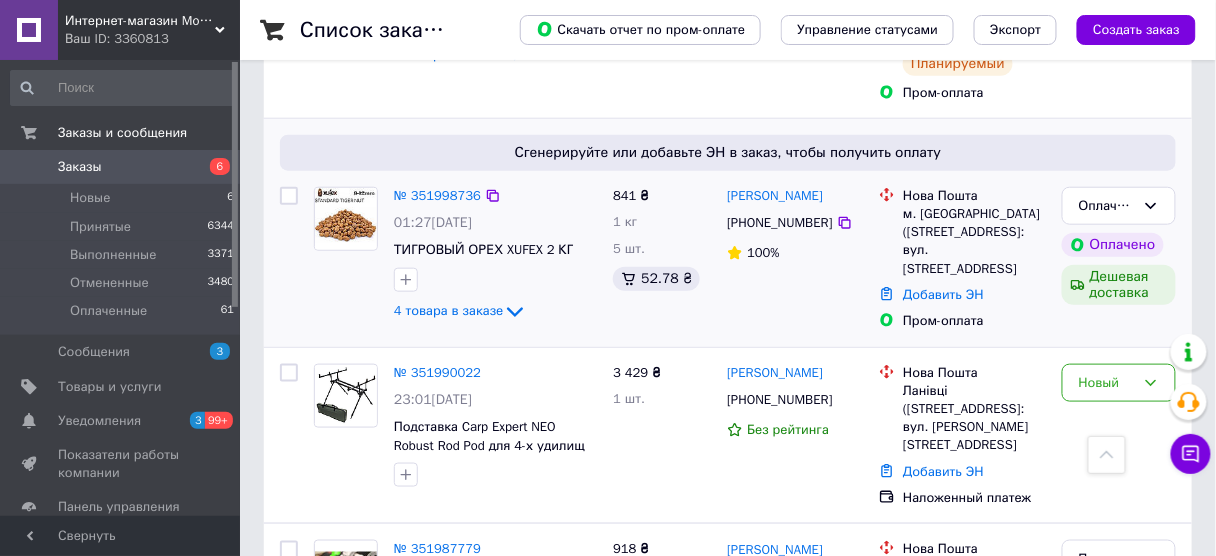scroll, scrollTop: 400, scrollLeft: 0, axis: vertical 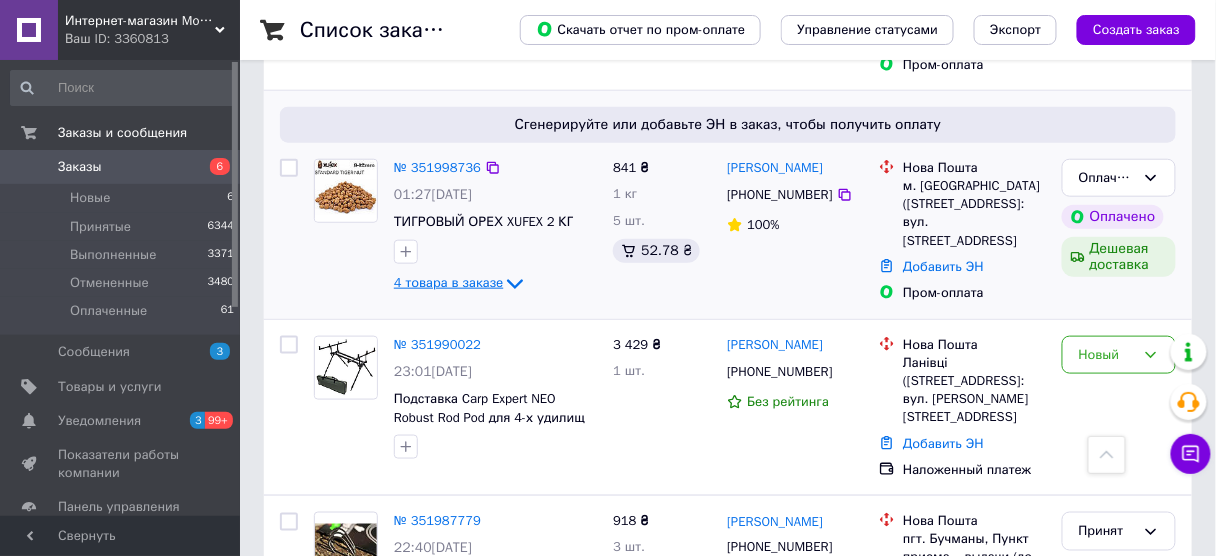 click on "4 товара в заказе" at bounding box center [448, 283] 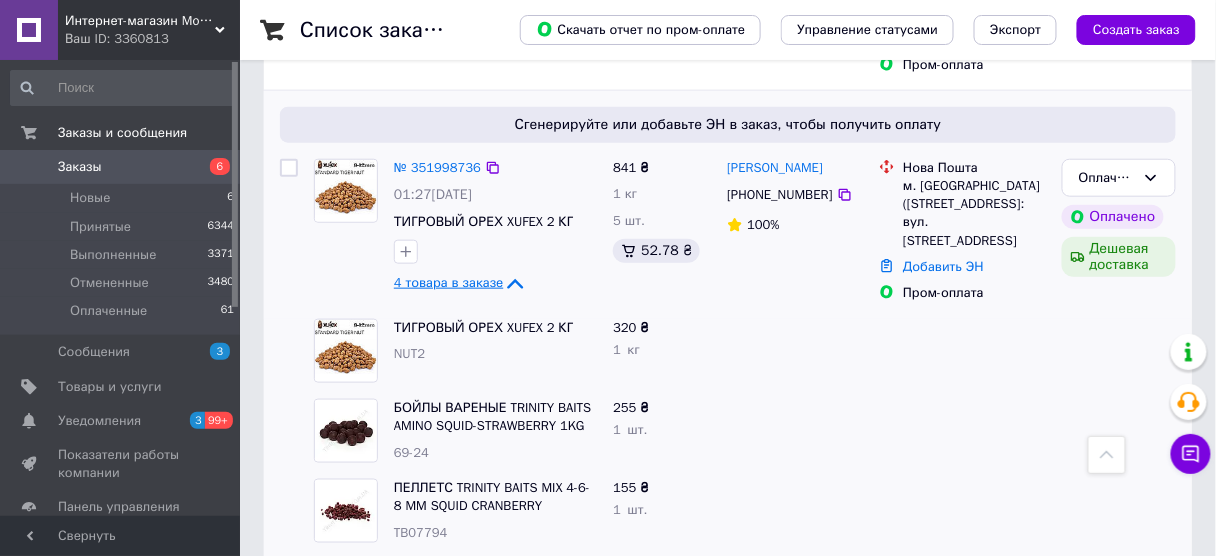 click on "4 товара в заказе" at bounding box center (448, 283) 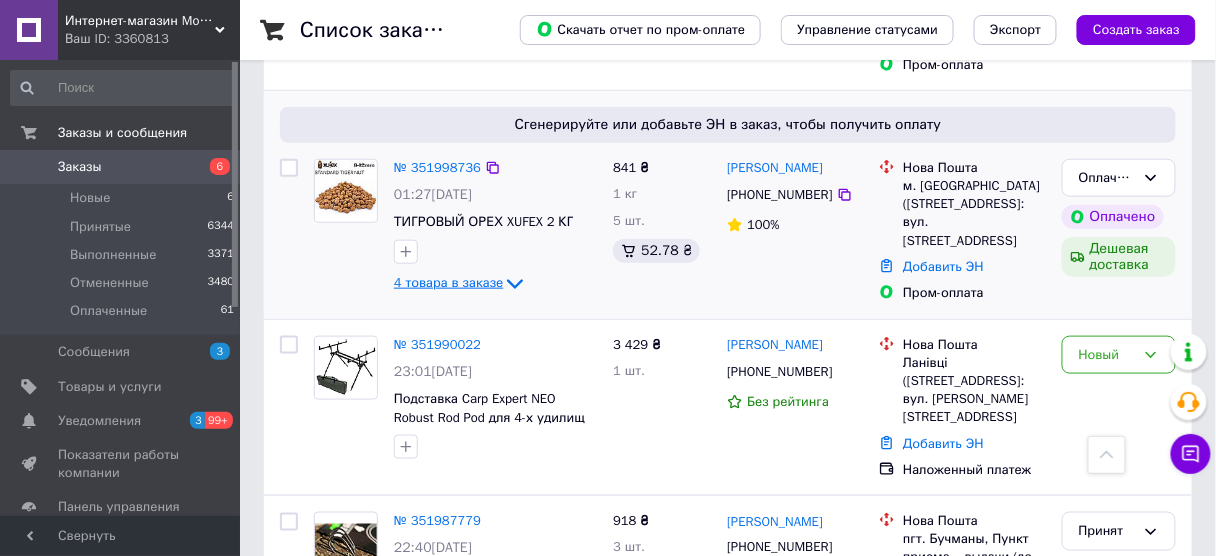 click on "4 товара в заказе" at bounding box center [448, 283] 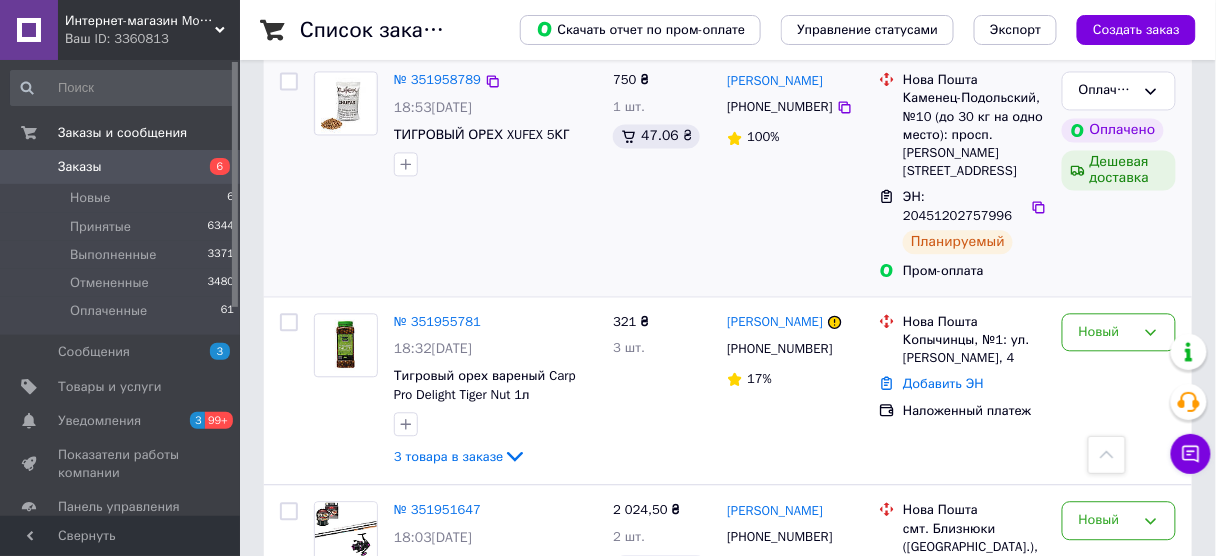 scroll, scrollTop: 2880, scrollLeft: 0, axis: vertical 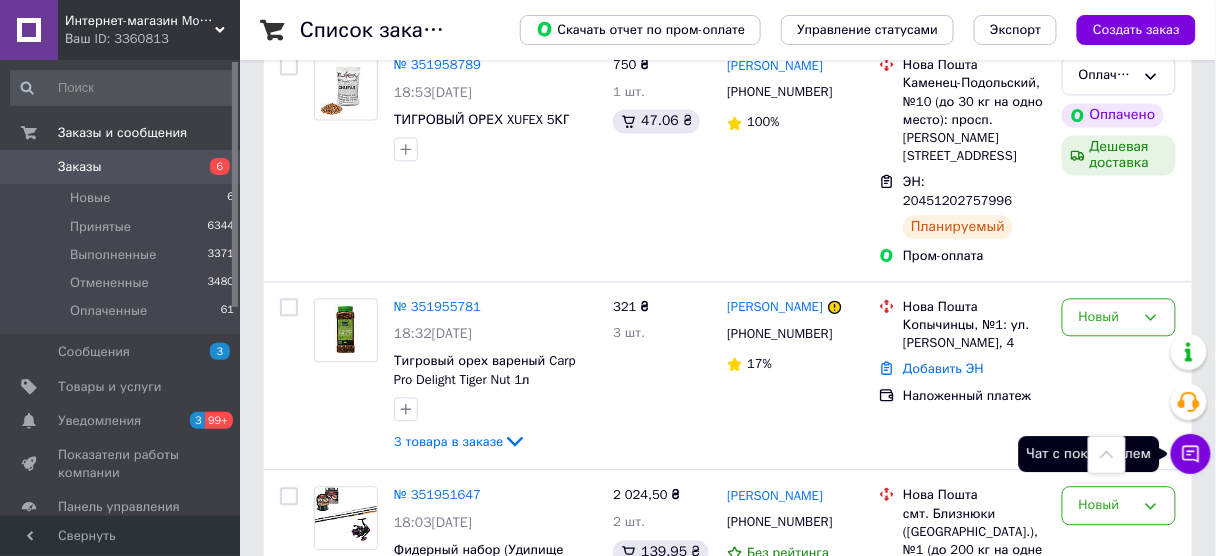 click 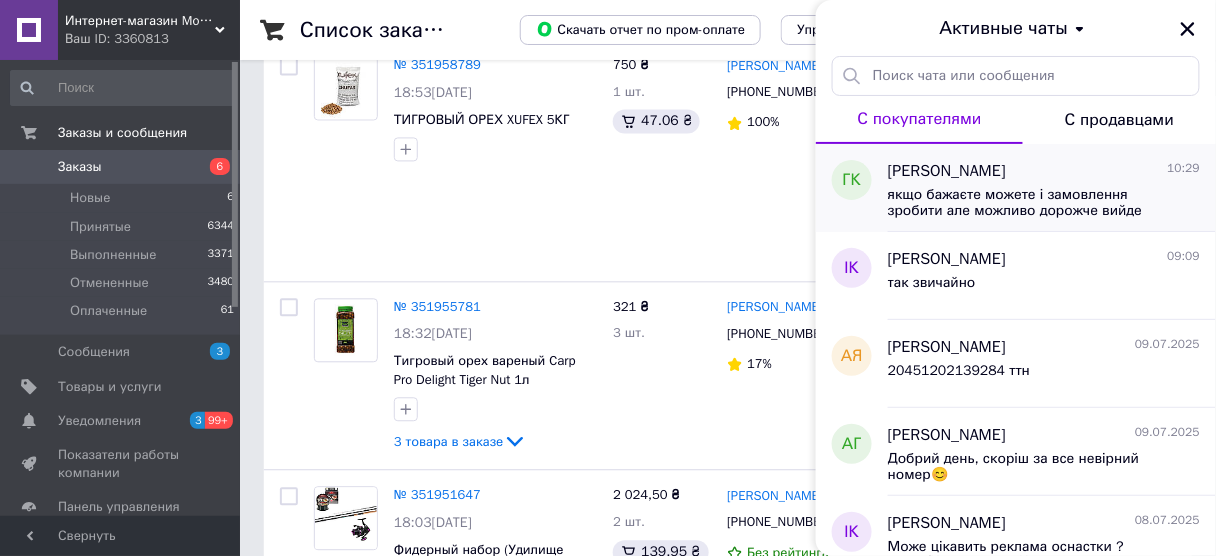 click on "якщо бажаєте можете і замовлення зробити але можливо дорожче вийде" at bounding box center (1030, 203) 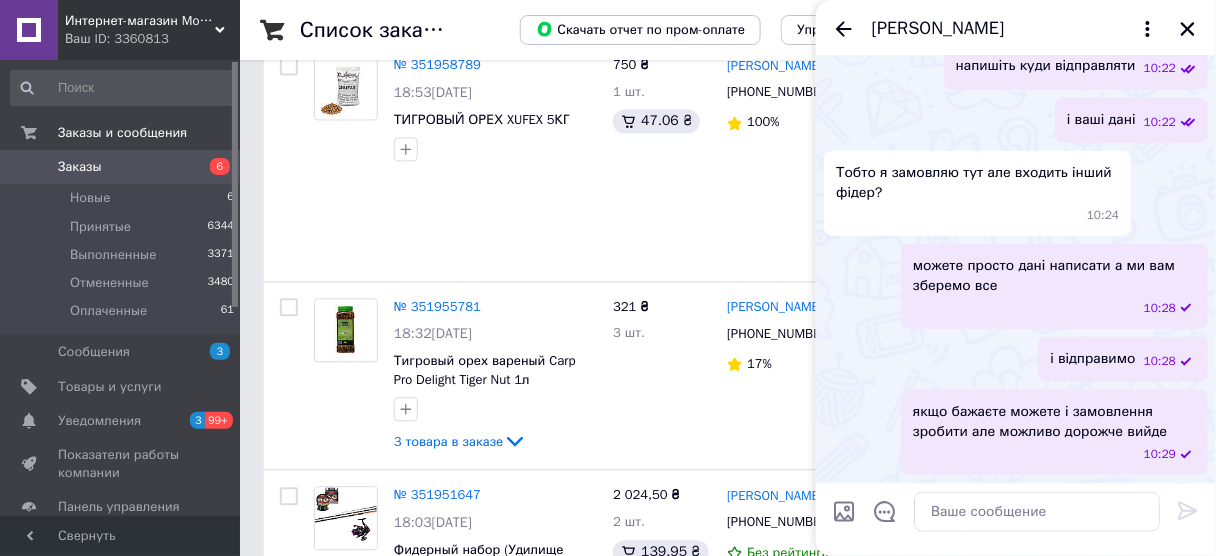 scroll, scrollTop: 2371, scrollLeft: 0, axis: vertical 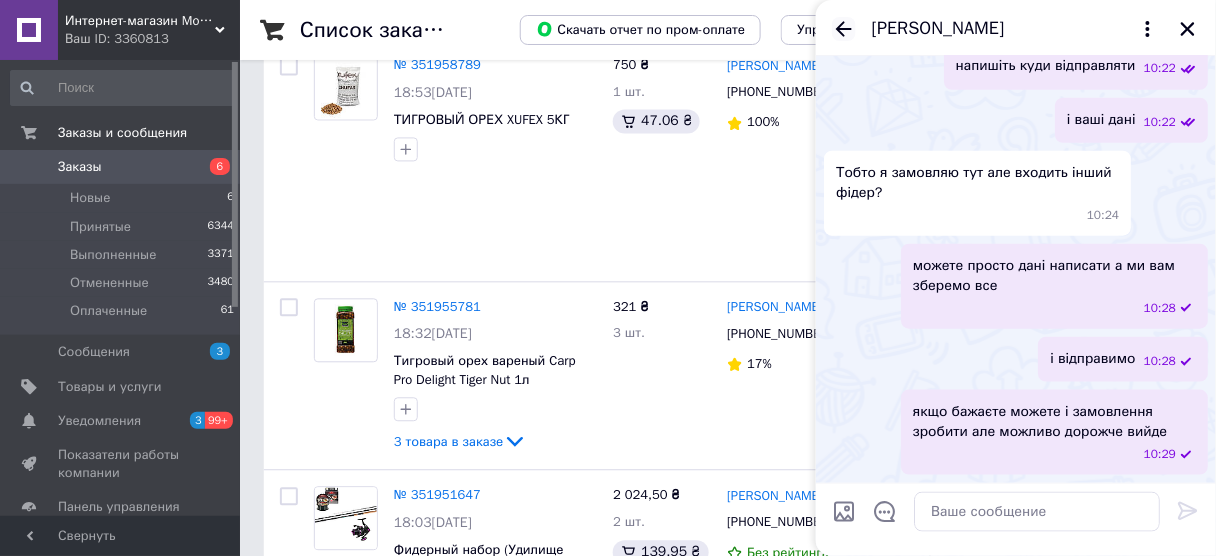 click 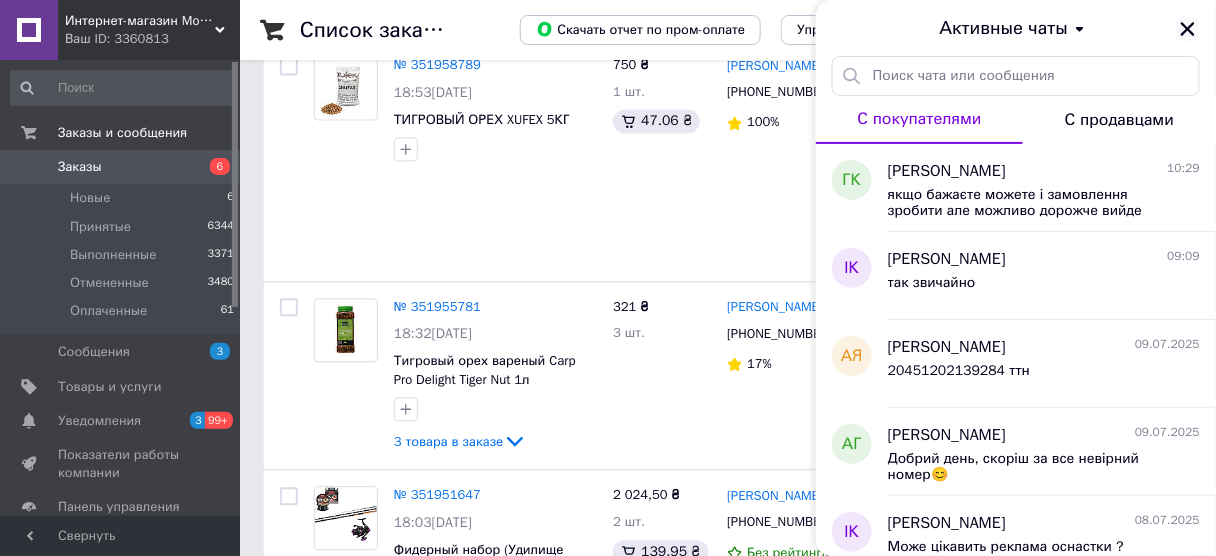 click 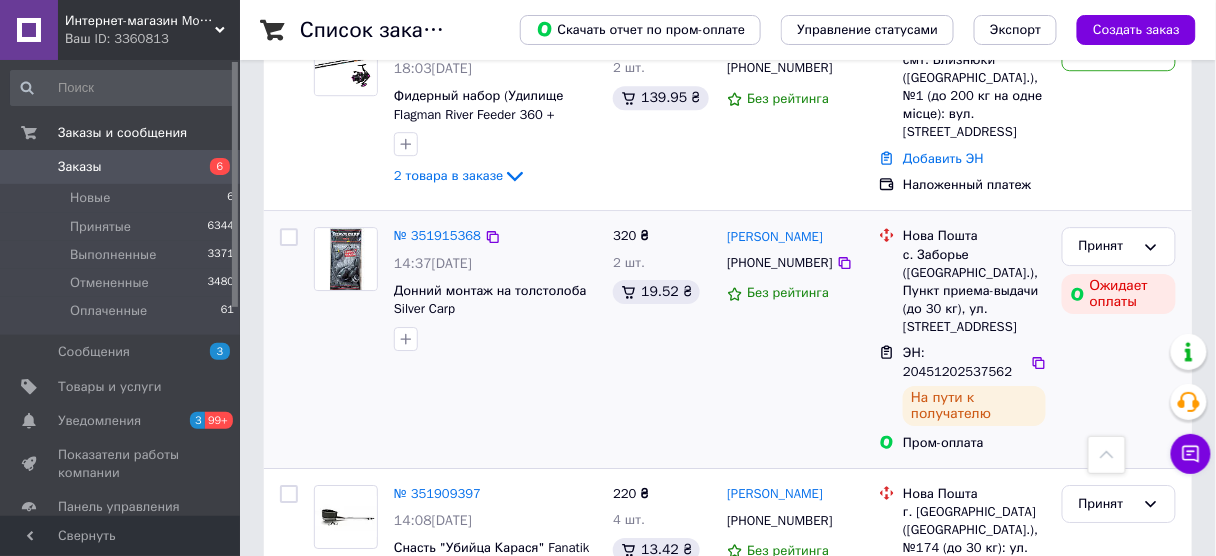 scroll, scrollTop: 3360, scrollLeft: 0, axis: vertical 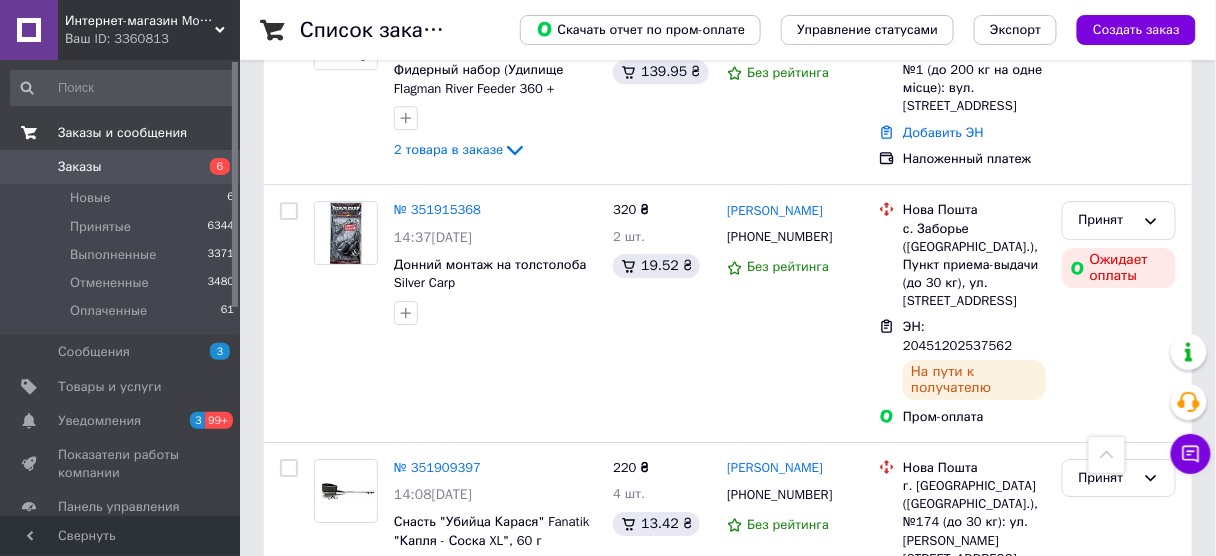 click on "Заказы и сообщения" at bounding box center (123, 133) 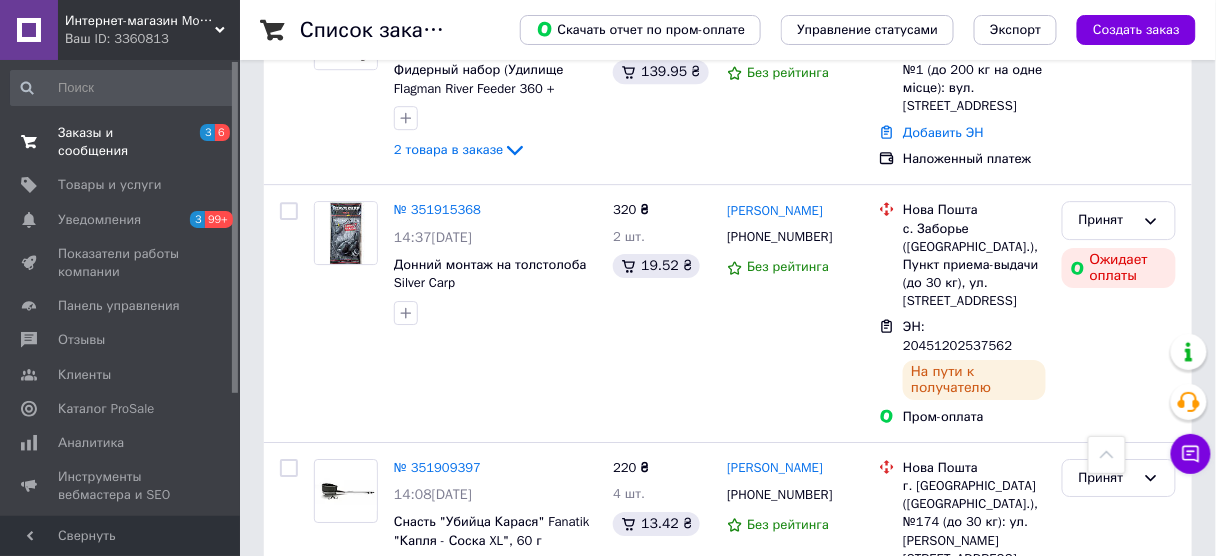 click on "Заказы и сообщения 3 6" at bounding box center (123, 142) 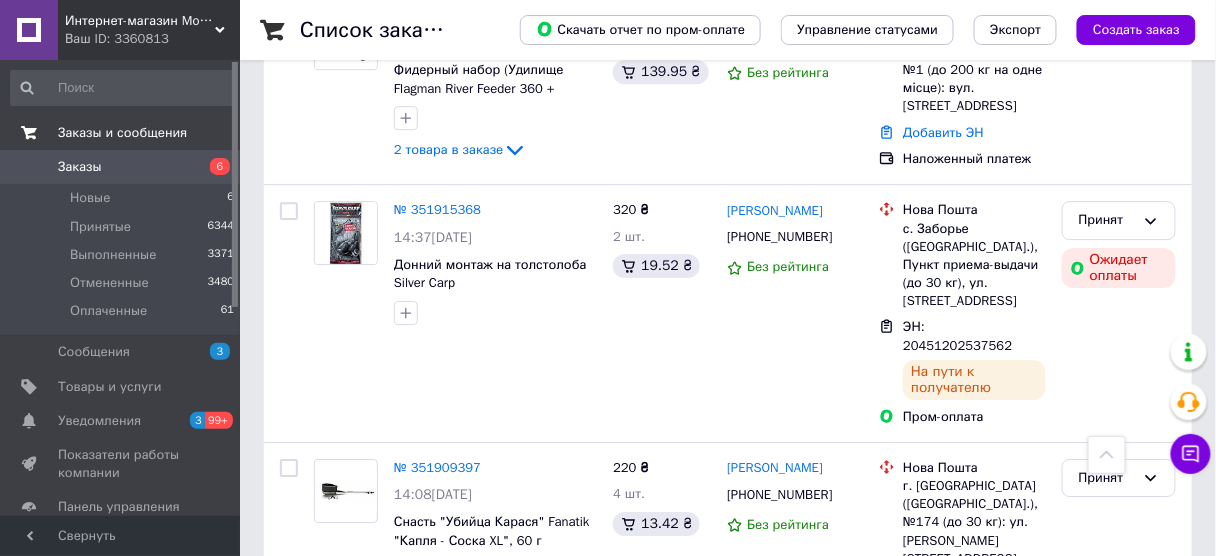 click on "Заказы" at bounding box center [121, 167] 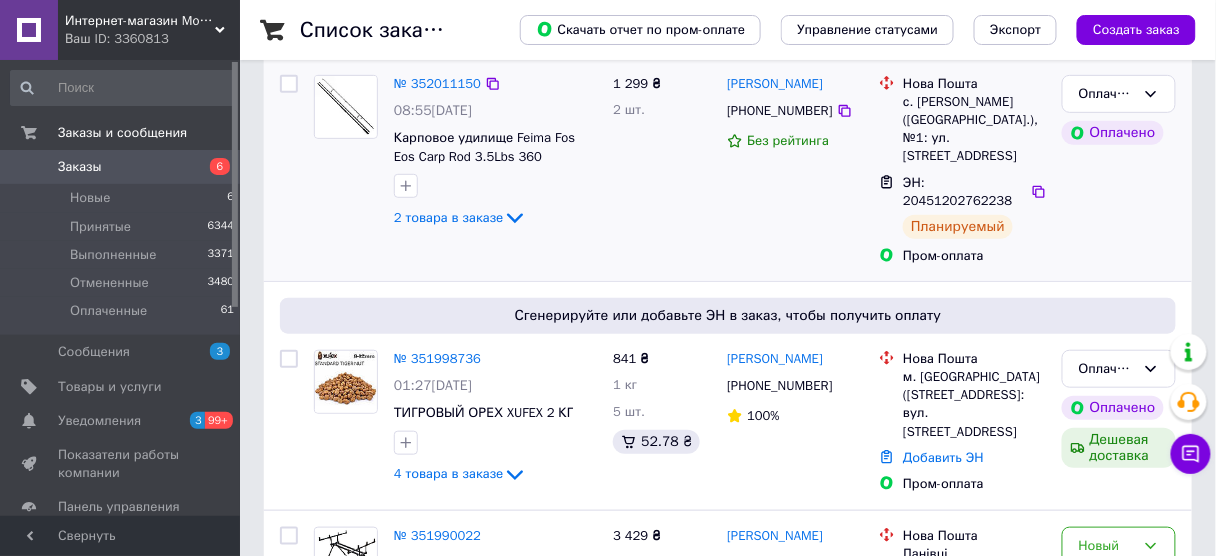 scroll, scrollTop: 320, scrollLeft: 0, axis: vertical 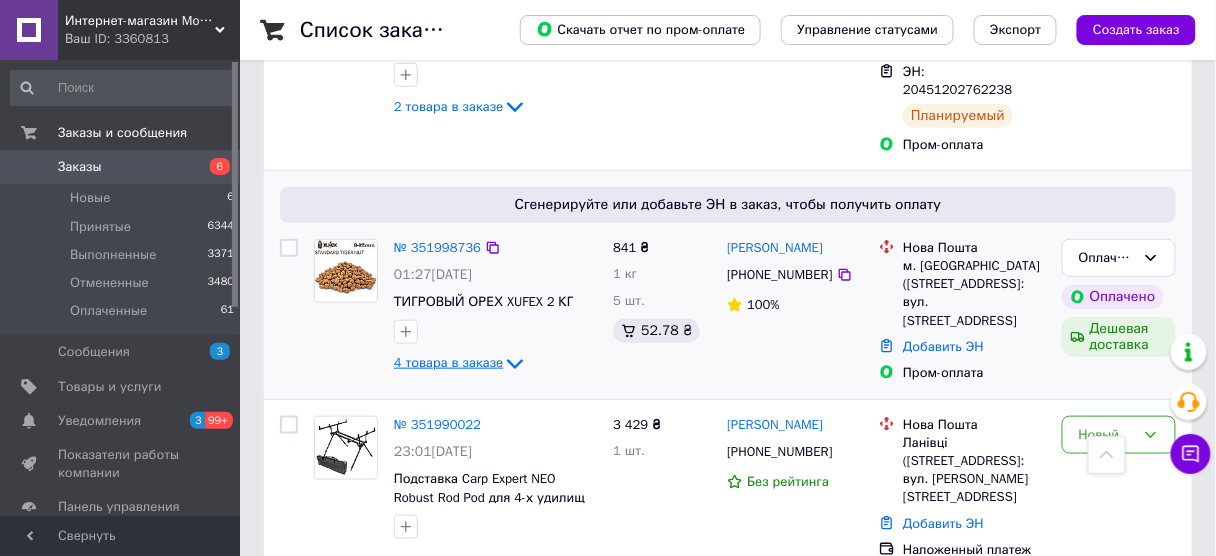 click on "4 товара в заказе" at bounding box center (448, 363) 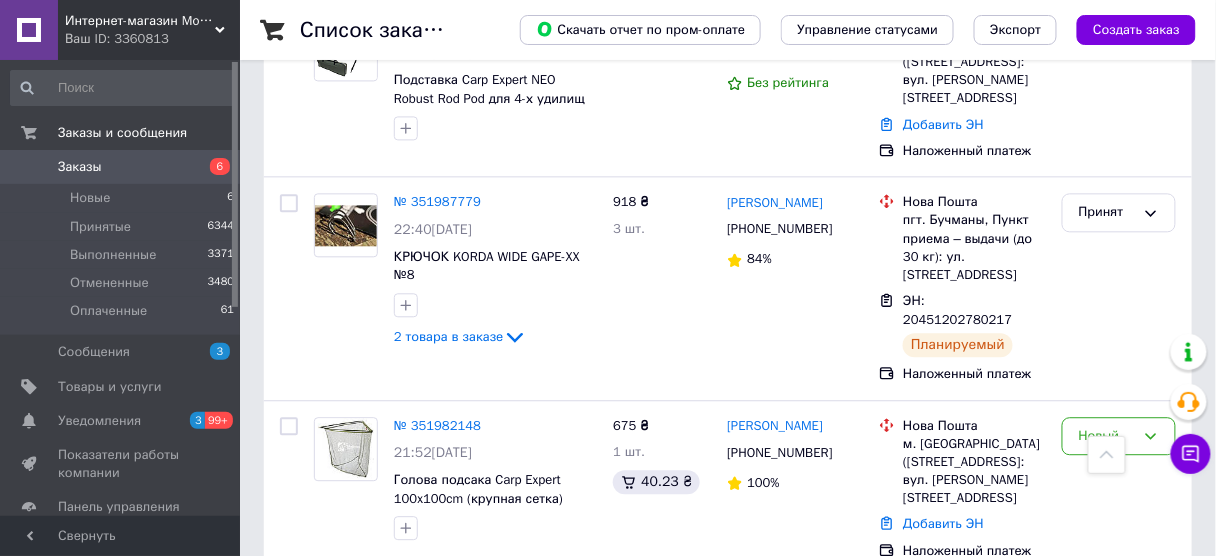 scroll, scrollTop: 1040, scrollLeft: 0, axis: vertical 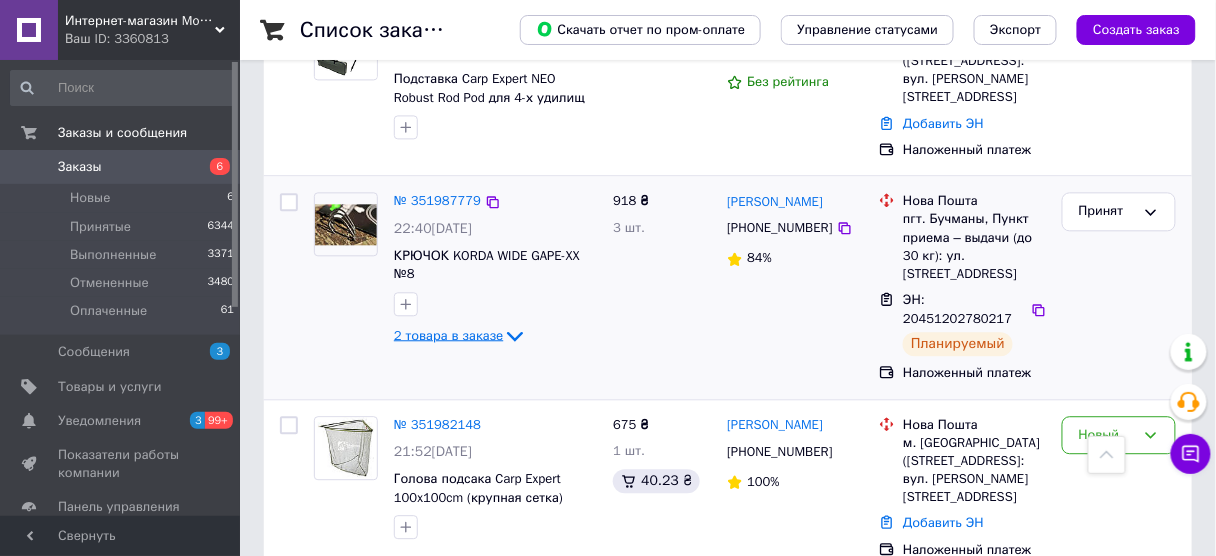 click on "2 товара в заказе" at bounding box center (448, 335) 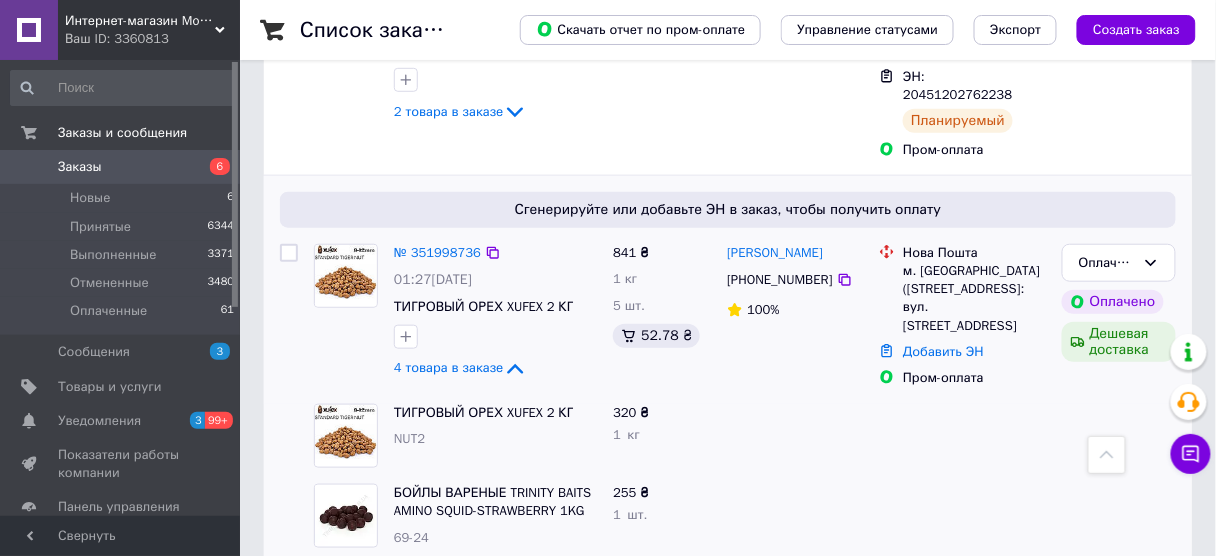 scroll, scrollTop: 240, scrollLeft: 0, axis: vertical 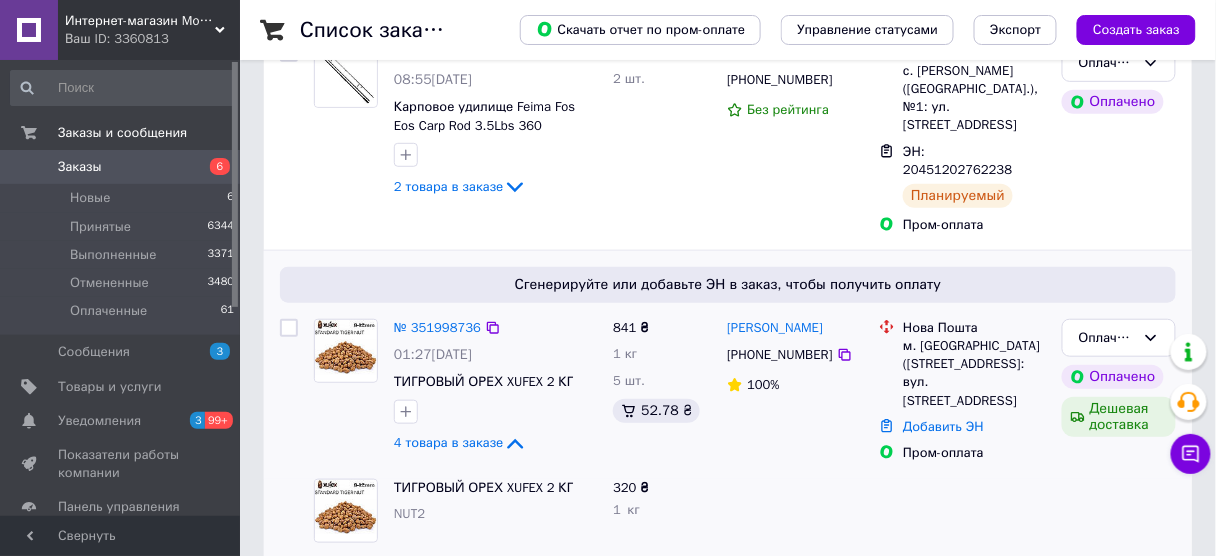 click on "4 товара в заказе" at bounding box center (448, 443) 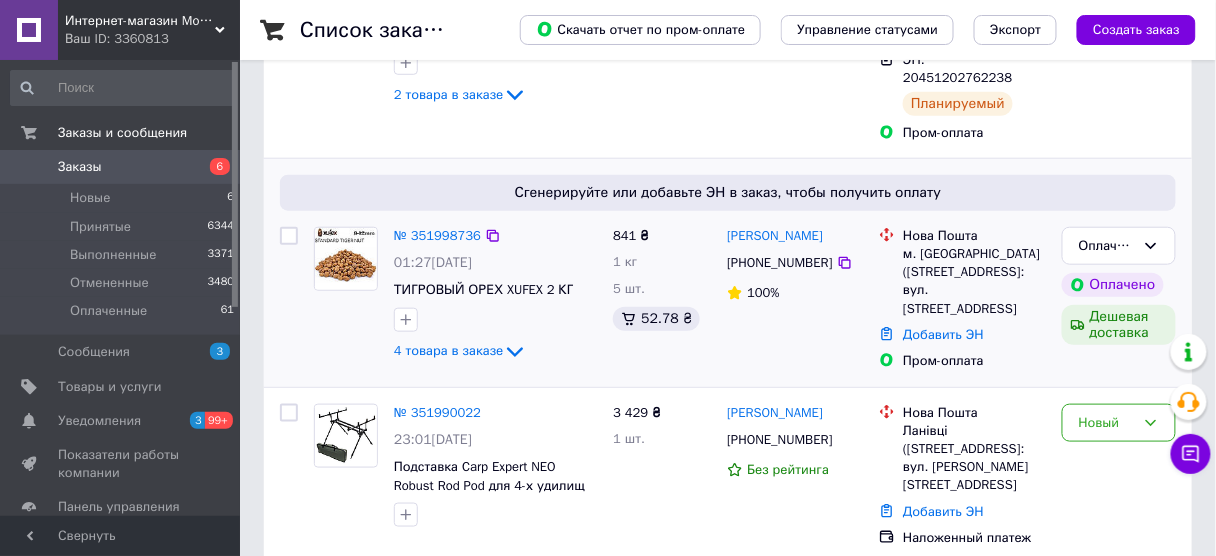 scroll, scrollTop: 400, scrollLeft: 0, axis: vertical 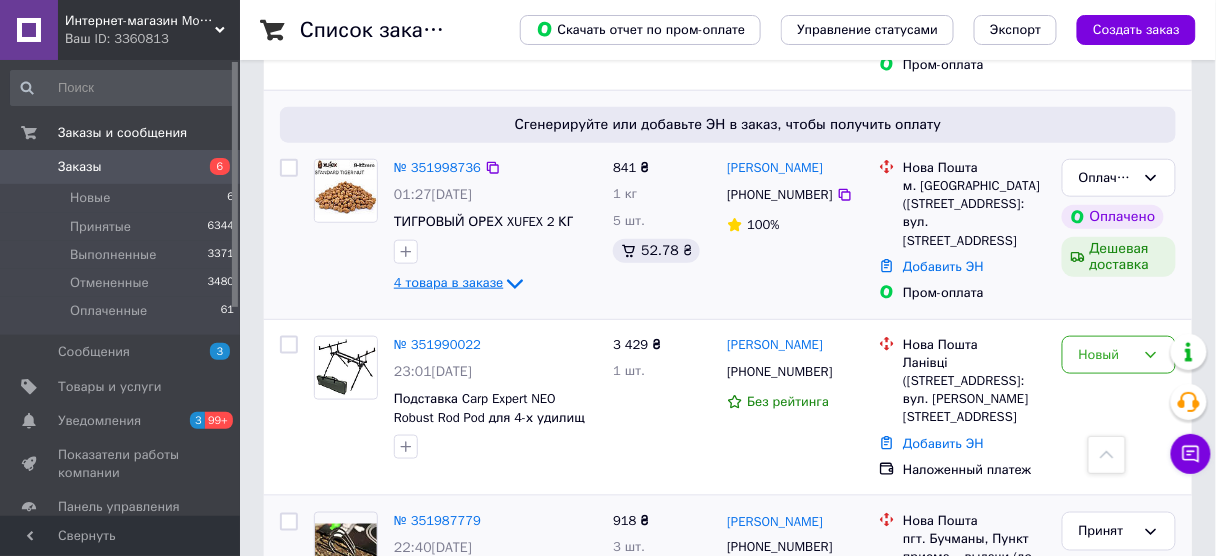 click on "4 товара в заказе" at bounding box center [448, 283] 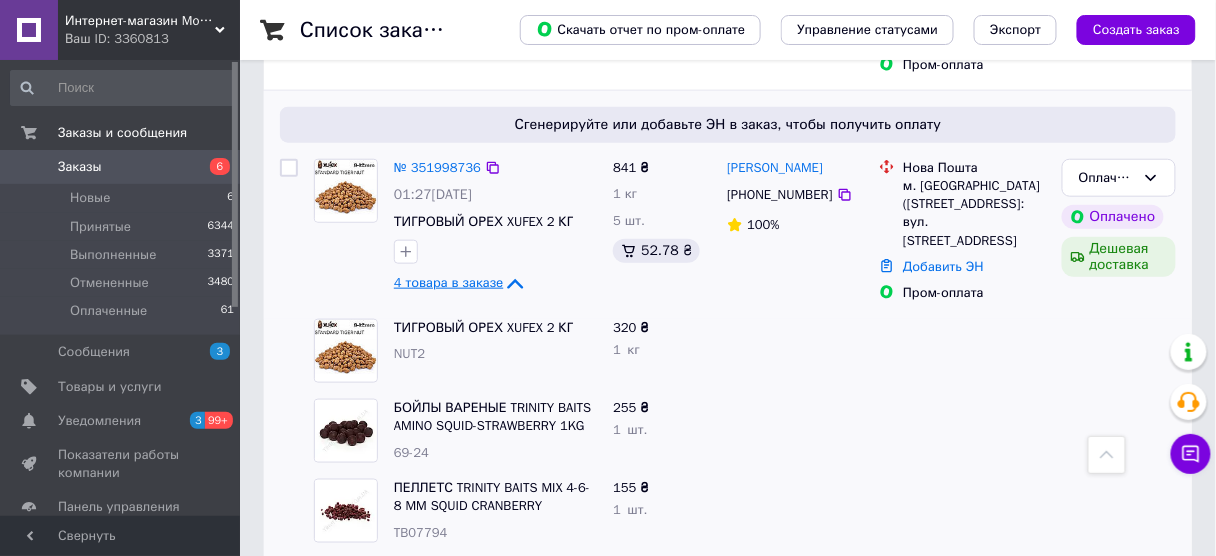 click on "4 товара в заказе" at bounding box center (448, 283) 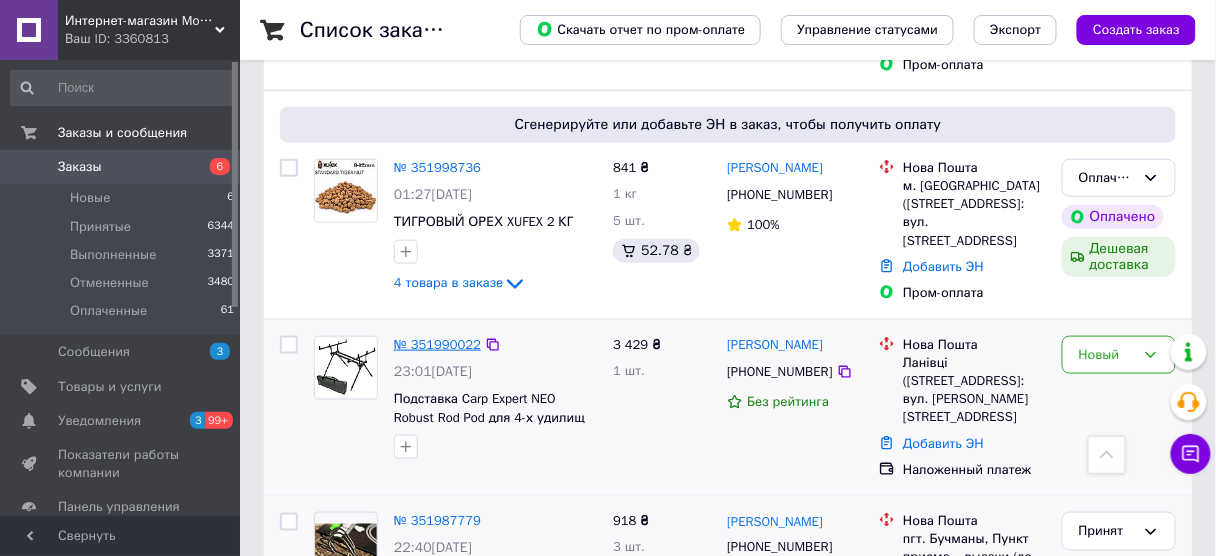 click on "№ 351990022" at bounding box center (437, 344) 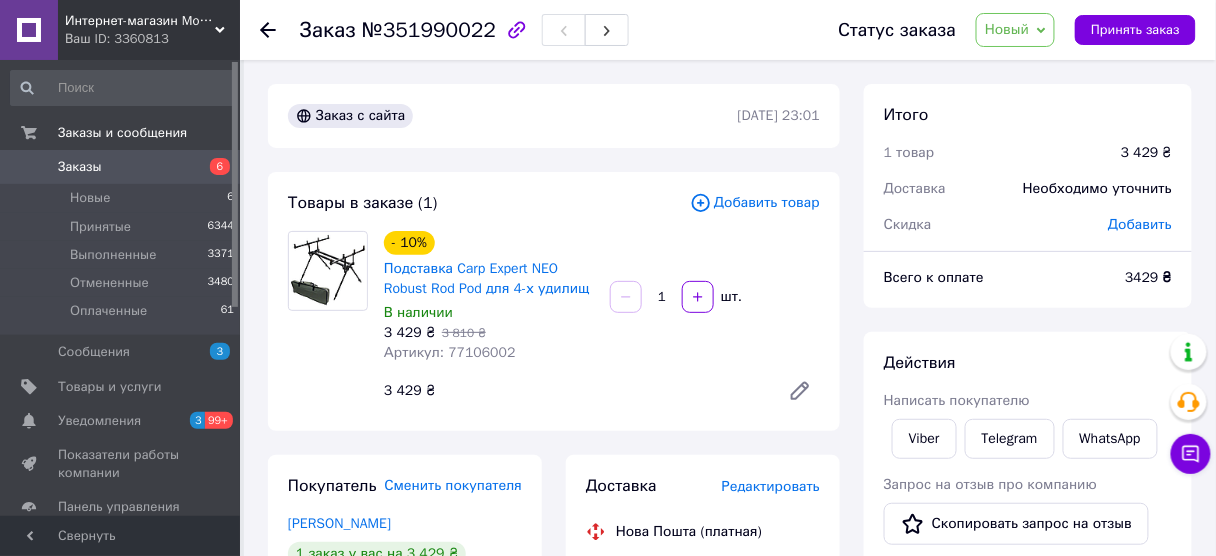 click on "Новый" at bounding box center (1007, 29) 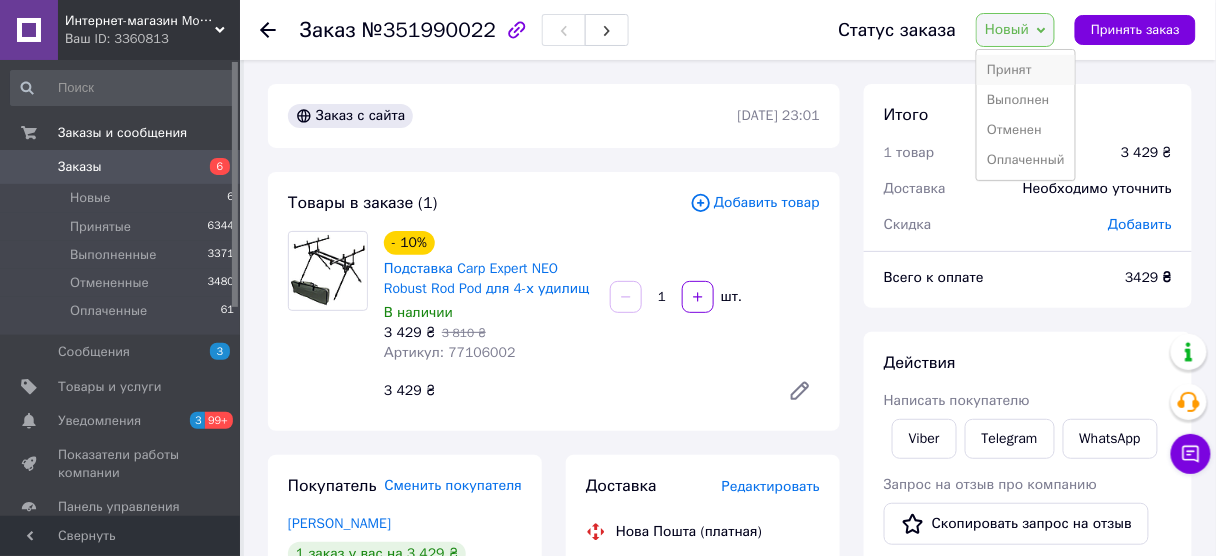 click on "Принят" at bounding box center [1026, 70] 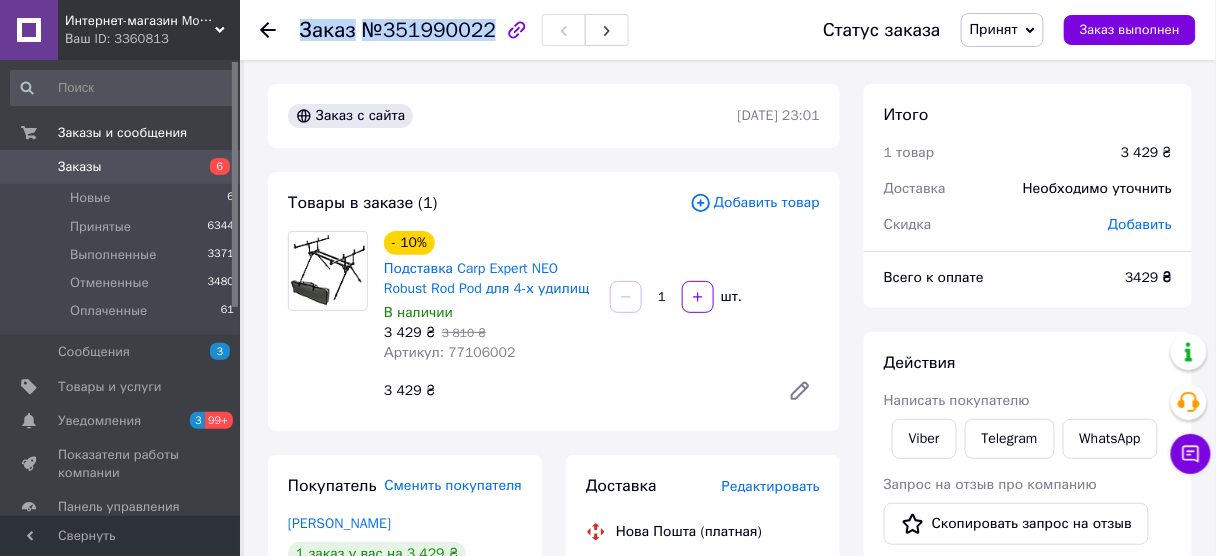 drag, startPoint x: 483, startPoint y: 38, endPoint x: 298, endPoint y: 45, distance: 185.13239 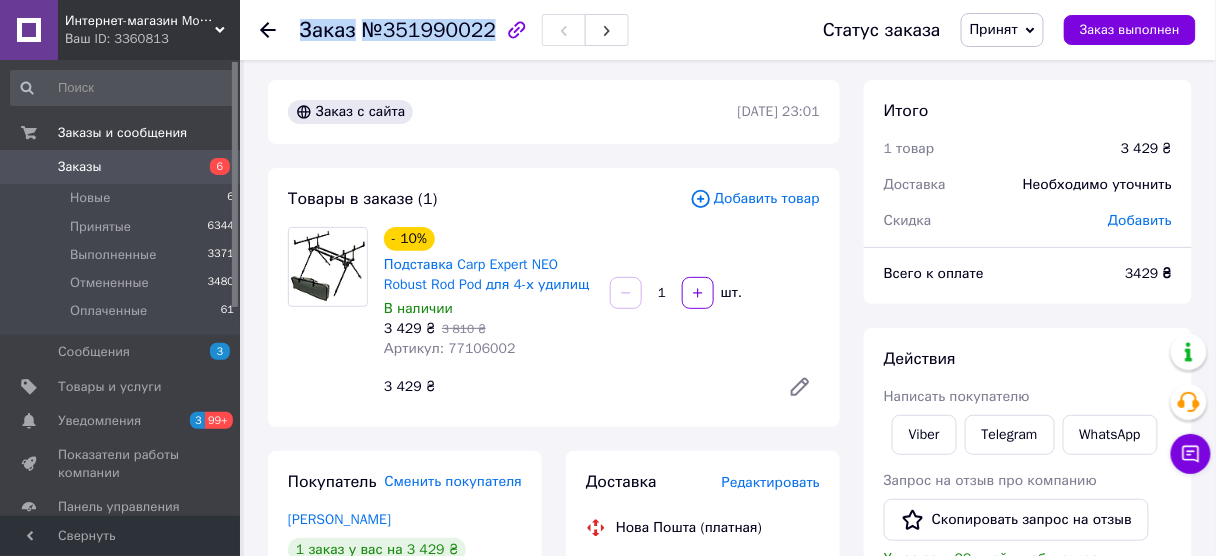 scroll, scrollTop: 240, scrollLeft: 0, axis: vertical 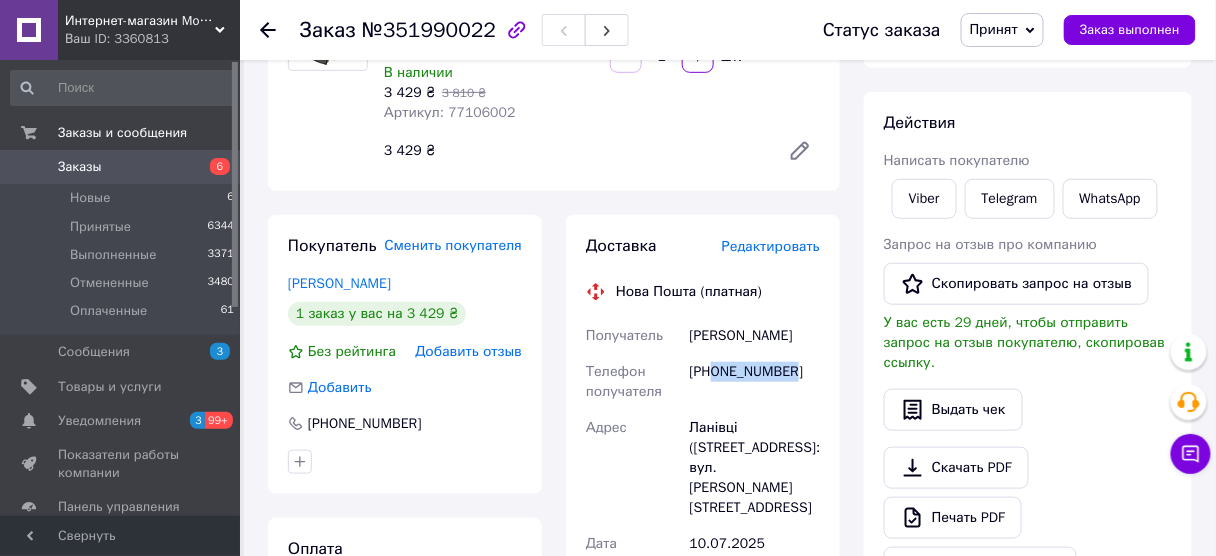 drag, startPoint x: 783, startPoint y: 375, endPoint x: 713, endPoint y: 384, distance: 70.5762 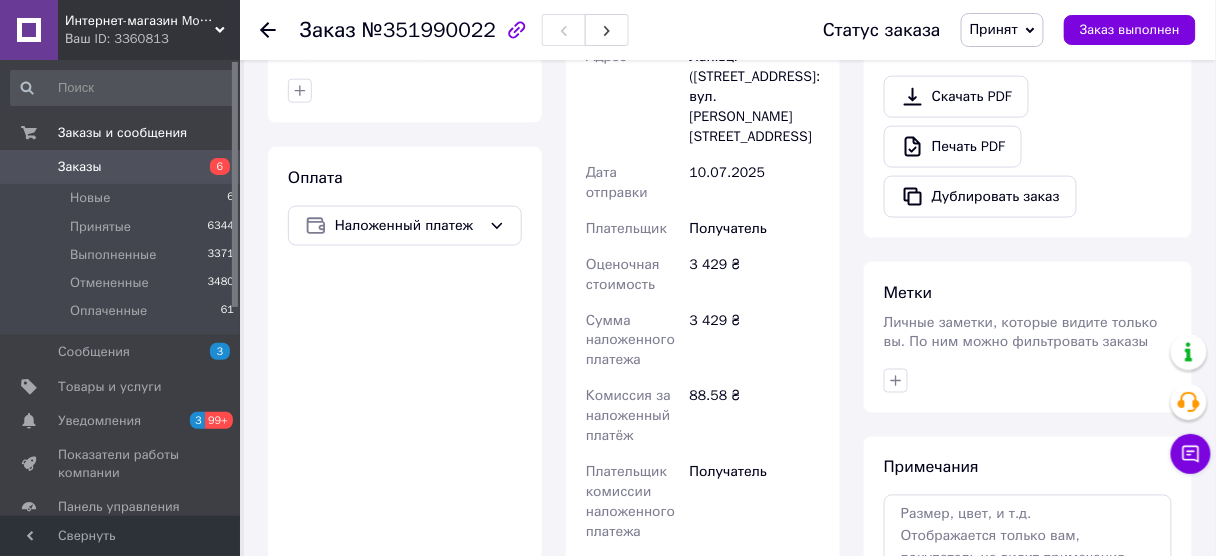 scroll, scrollTop: 800, scrollLeft: 0, axis: vertical 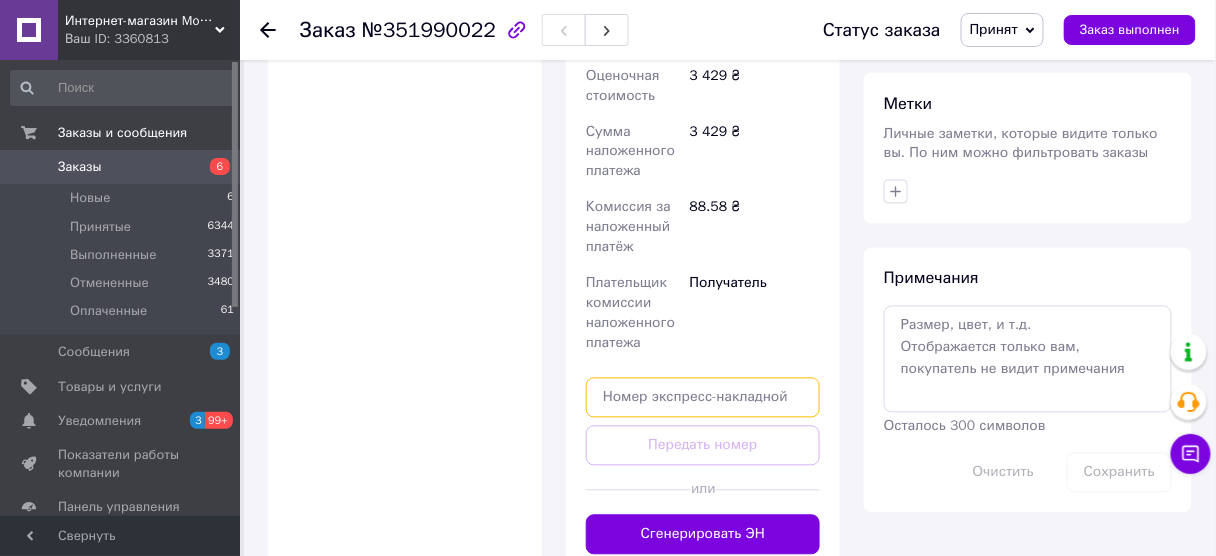 paste on "20451202821378" 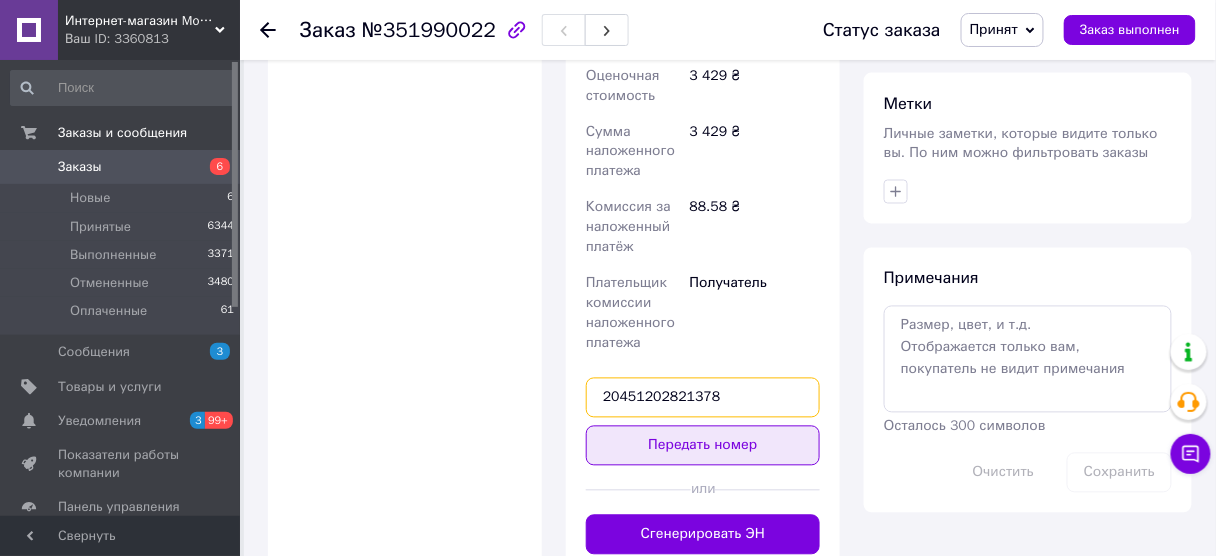 type on "20451202821378" 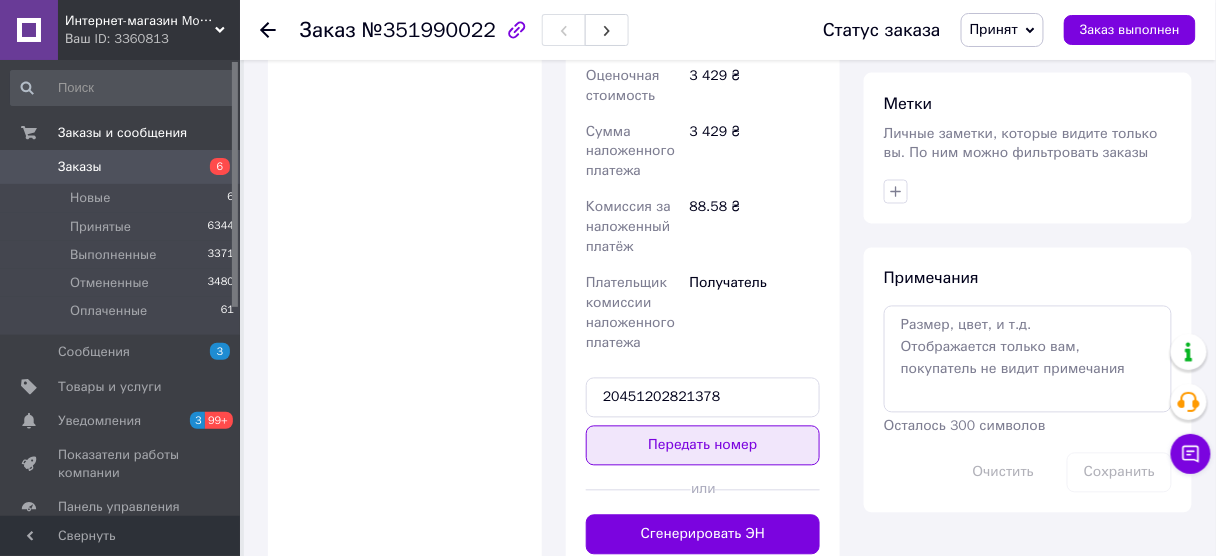 click on "Передать номер" at bounding box center [703, 446] 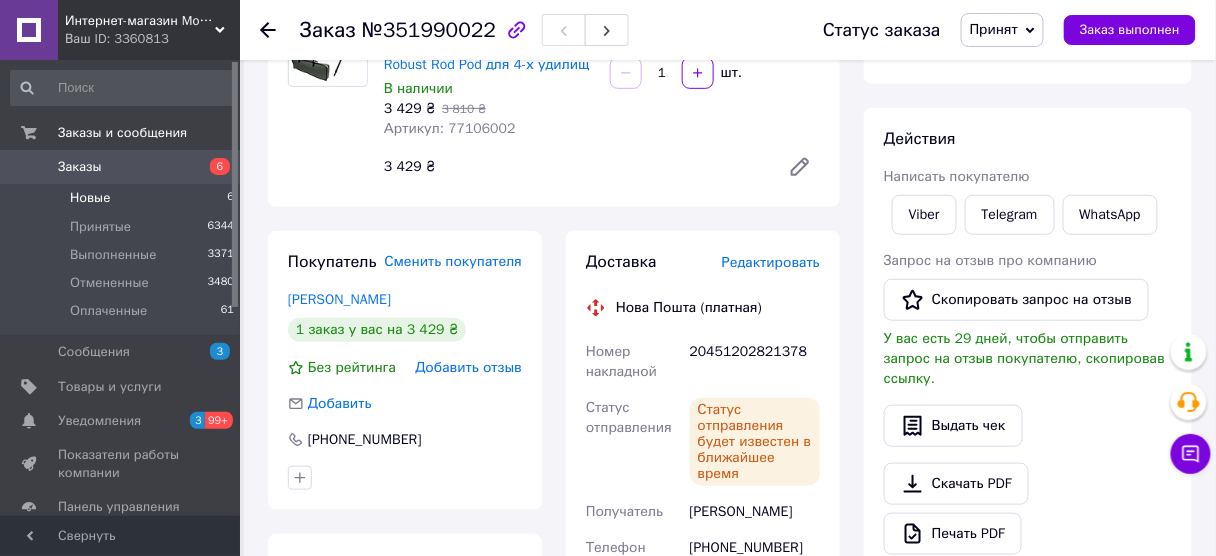 scroll, scrollTop: 202, scrollLeft: 0, axis: vertical 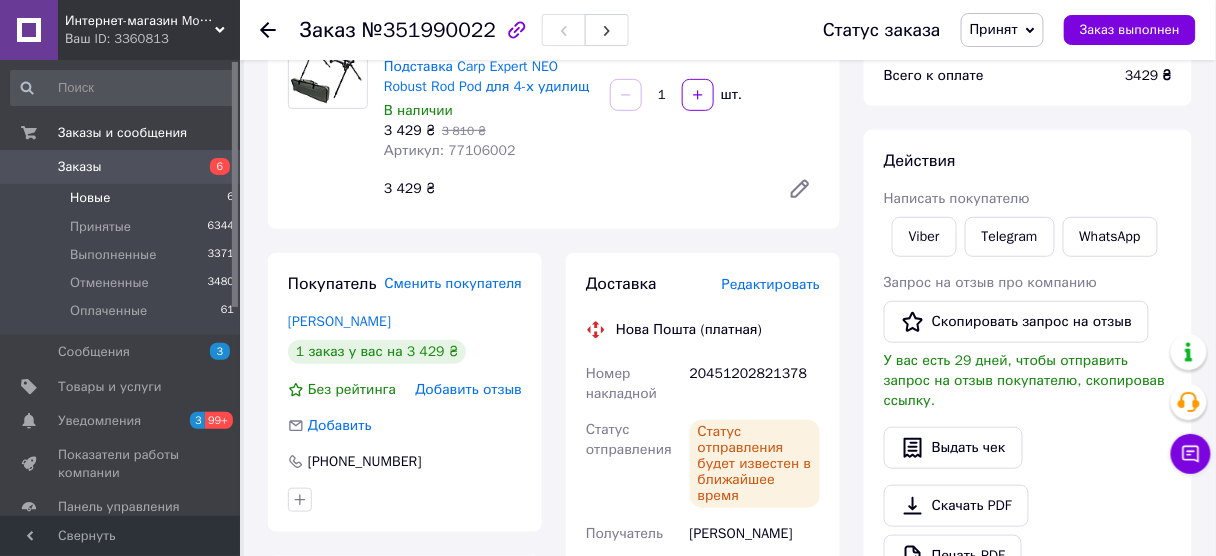 click on "Новые 6" at bounding box center (123, 198) 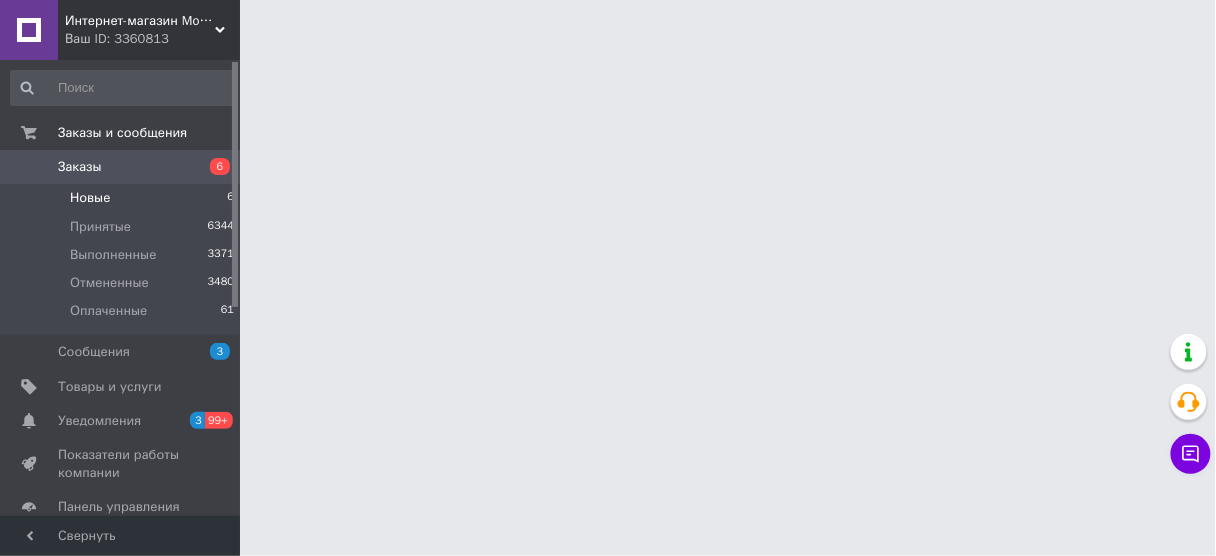 scroll, scrollTop: 0, scrollLeft: 0, axis: both 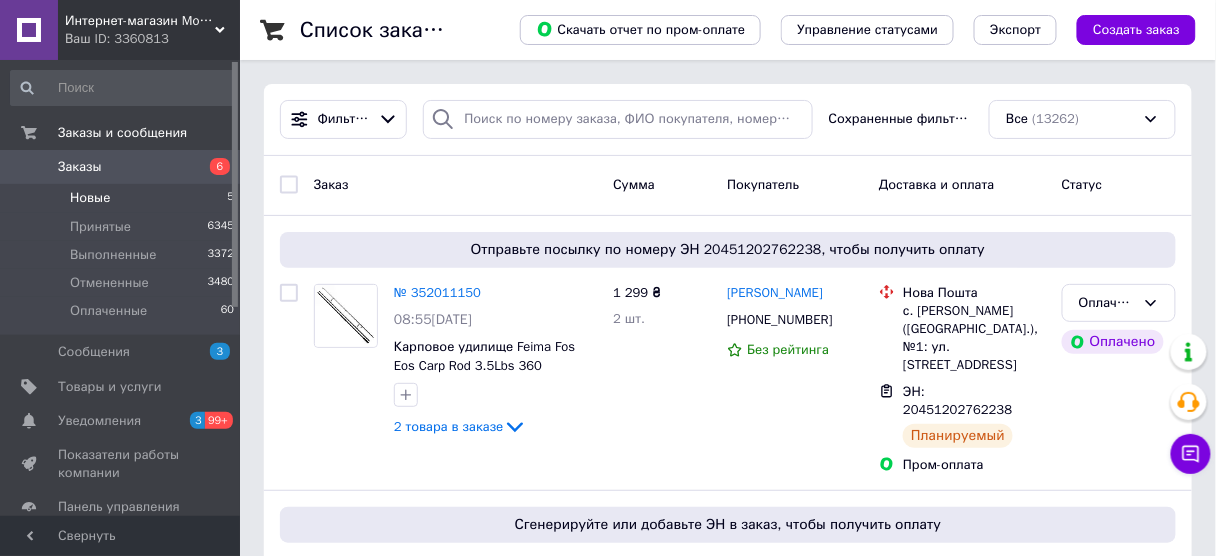 click on "Новые 5" at bounding box center [123, 198] 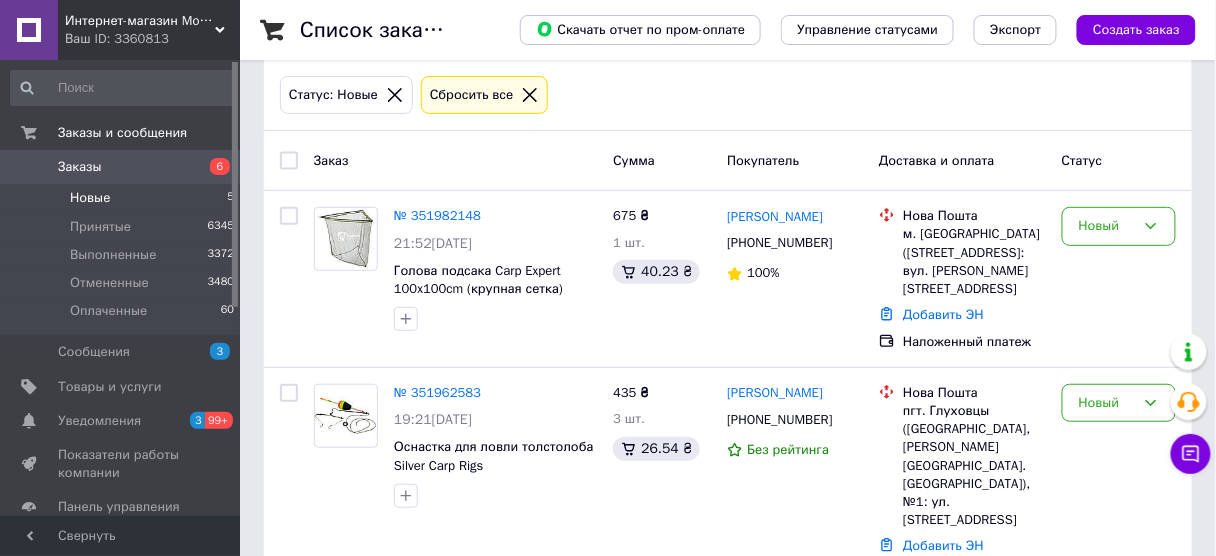 scroll, scrollTop: 160, scrollLeft: 0, axis: vertical 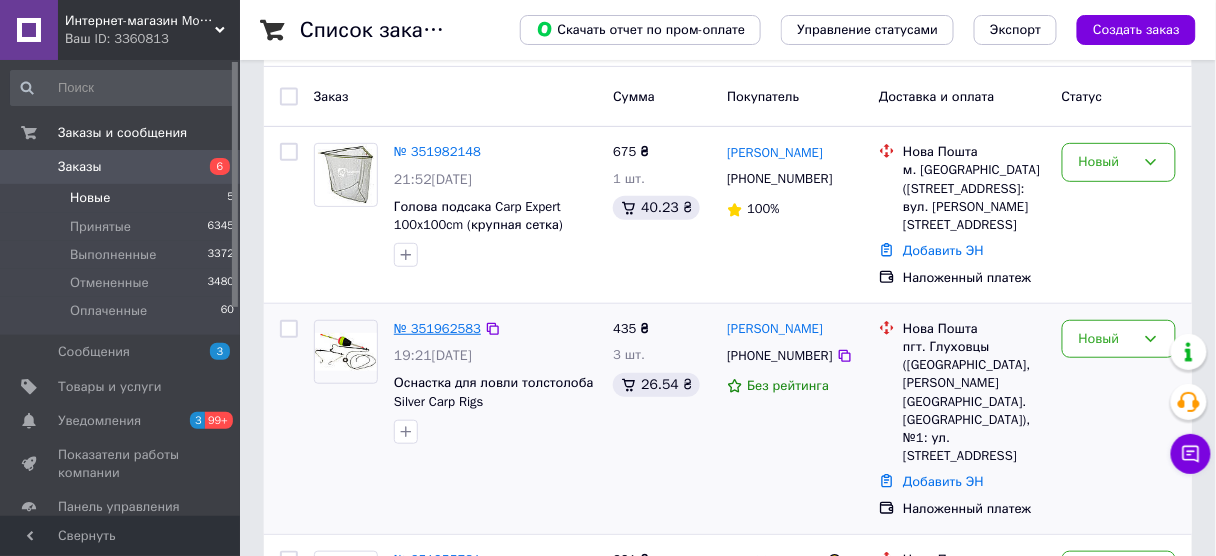 click on "№ 351962583" at bounding box center (437, 328) 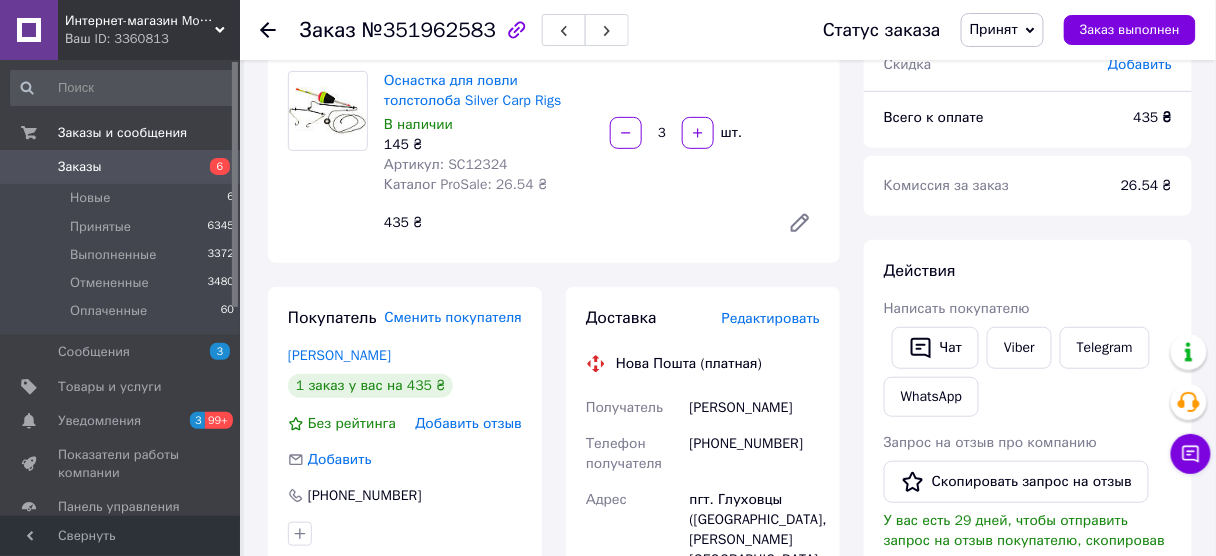 scroll, scrollTop: 0, scrollLeft: 0, axis: both 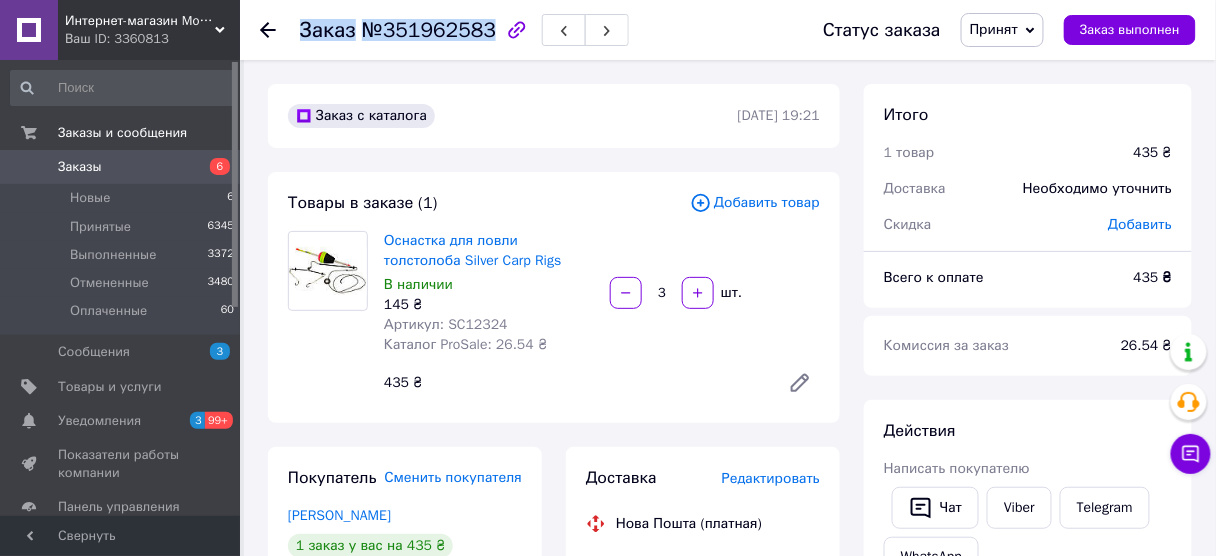 drag, startPoint x: 481, startPoint y: 29, endPoint x: 388, endPoint y: 28, distance: 93.00538 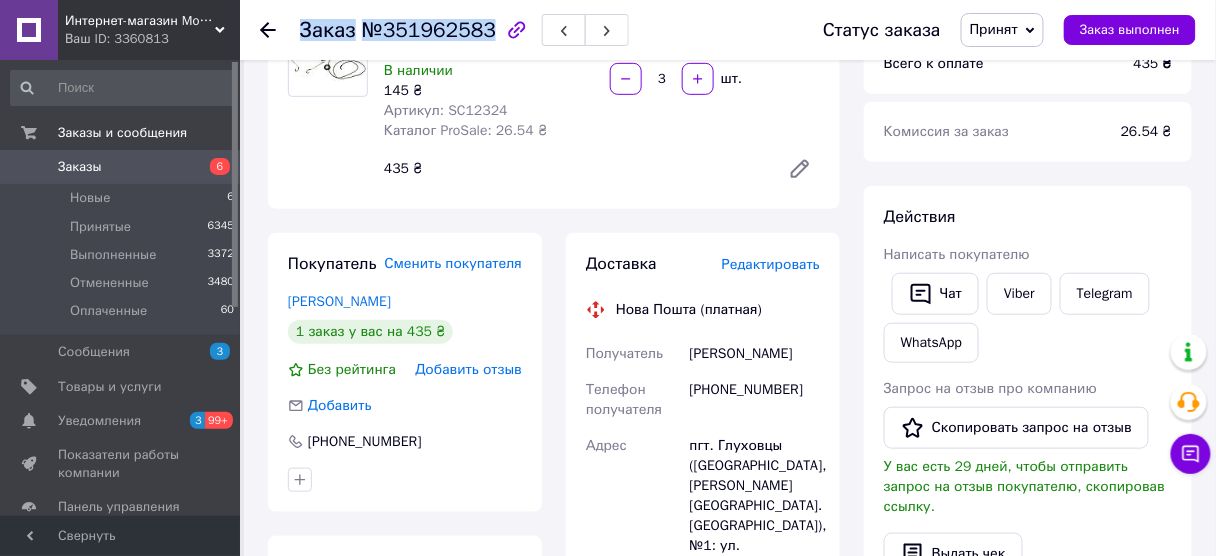 scroll, scrollTop: 240, scrollLeft: 0, axis: vertical 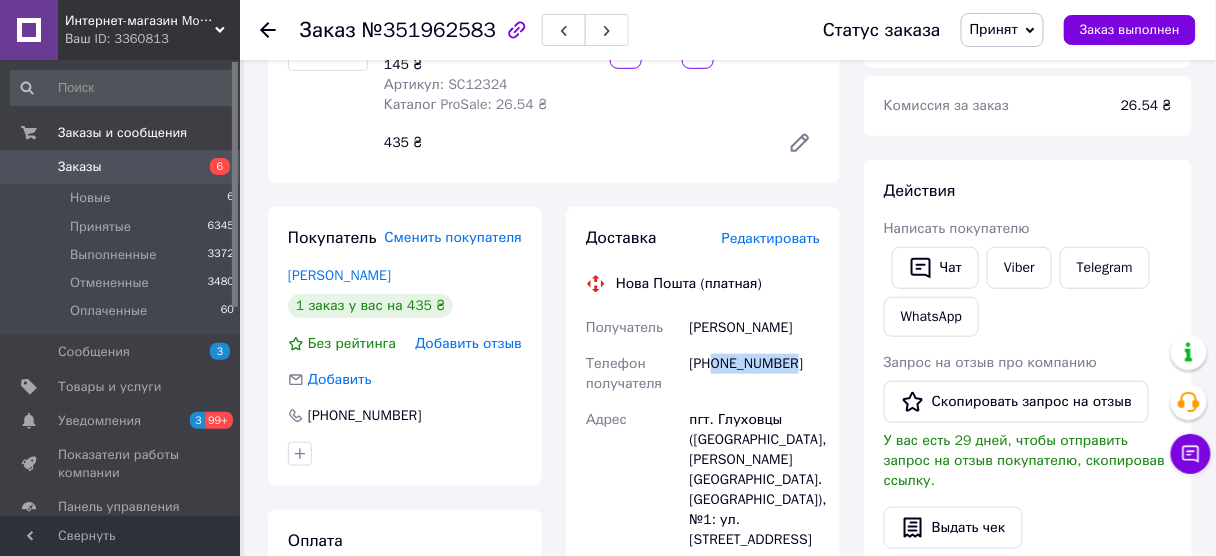 drag, startPoint x: 762, startPoint y: 367, endPoint x: 711, endPoint y: 376, distance: 51.78803 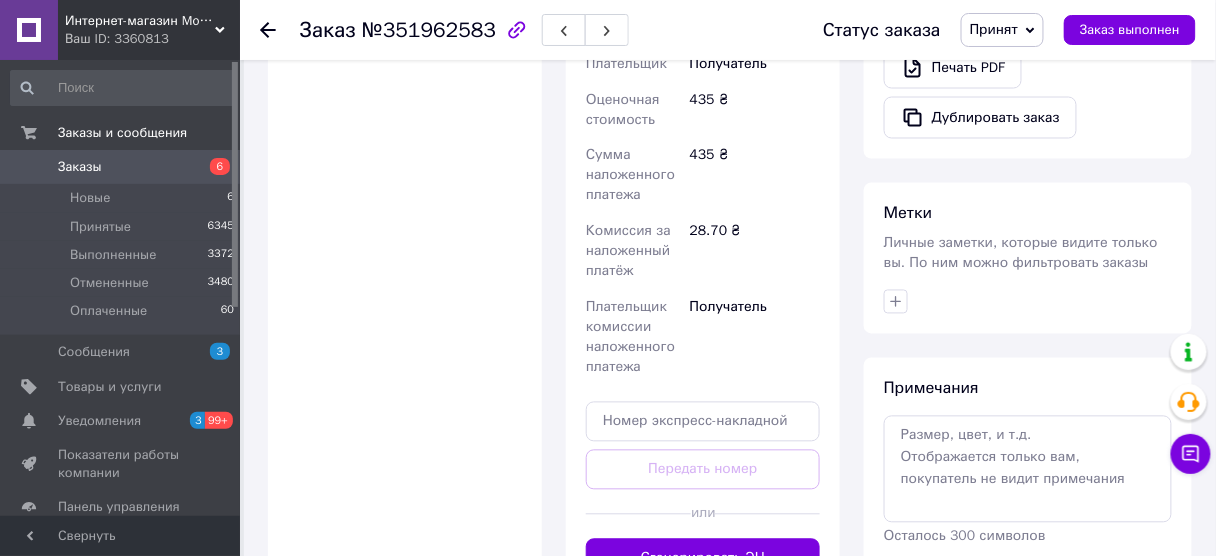 scroll, scrollTop: 880, scrollLeft: 0, axis: vertical 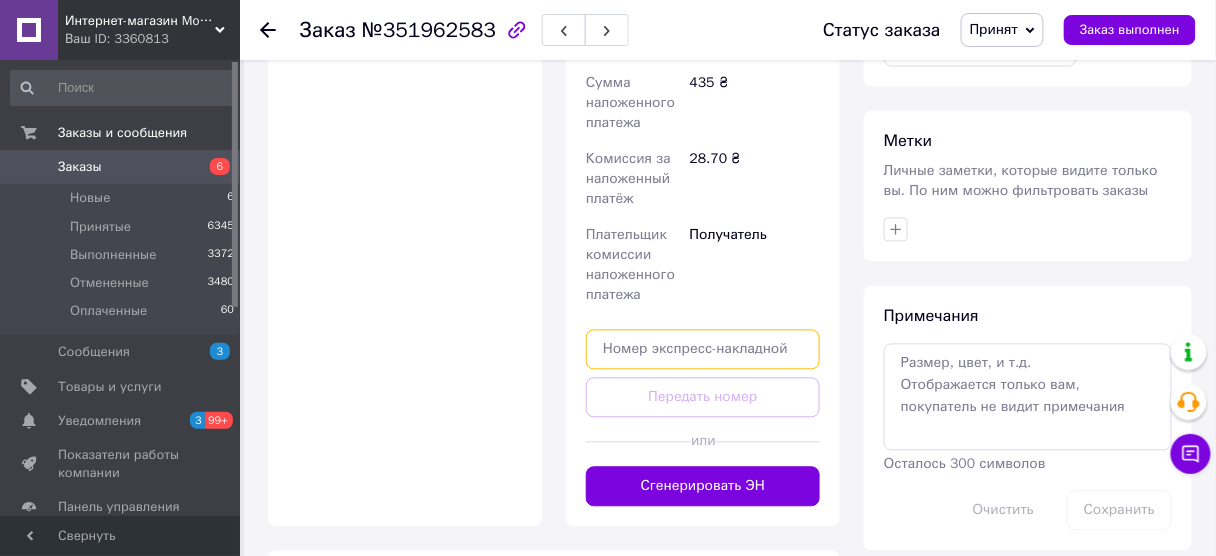paste on "20451202832619" 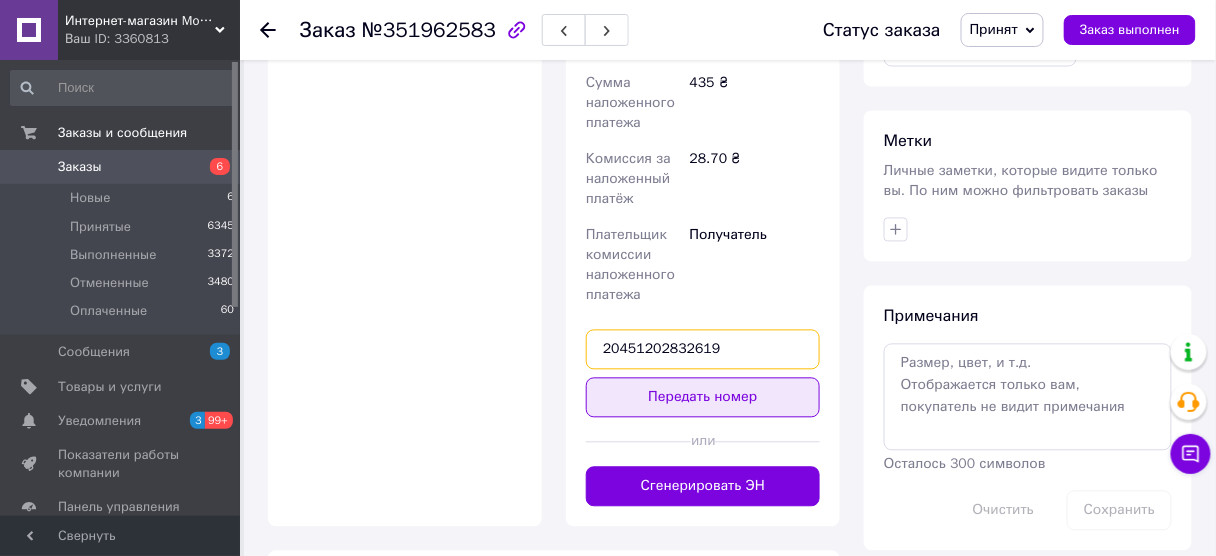type on "20451202832619" 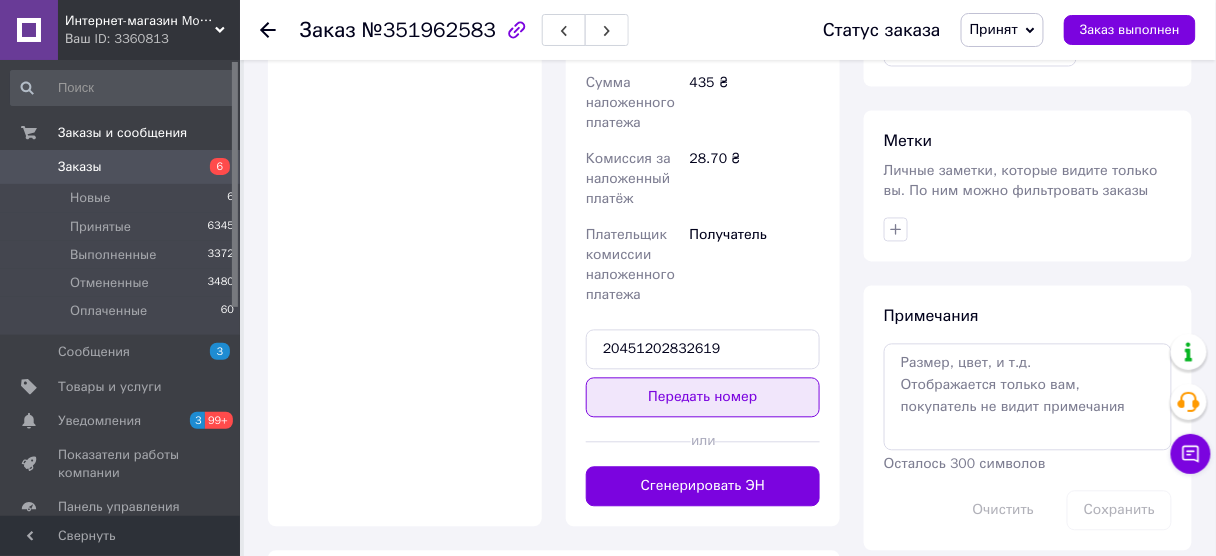 click on "Передать номер" at bounding box center (703, 398) 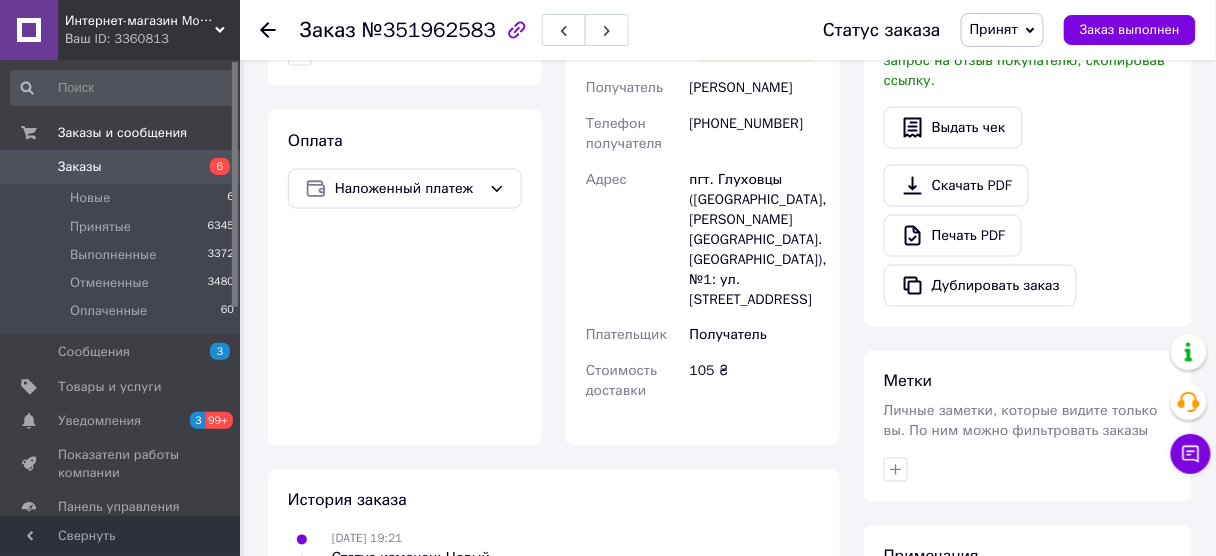 scroll, scrollTop: 240, scrollLeft: 0, axis: vertical 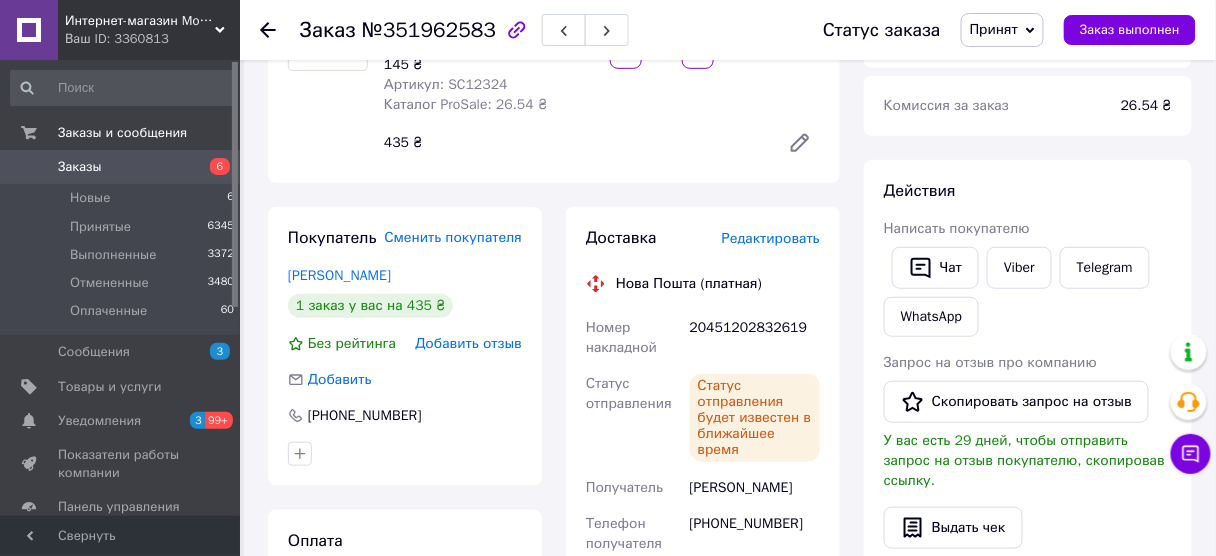 click on "Заказы" at bounding box center (121, 167) 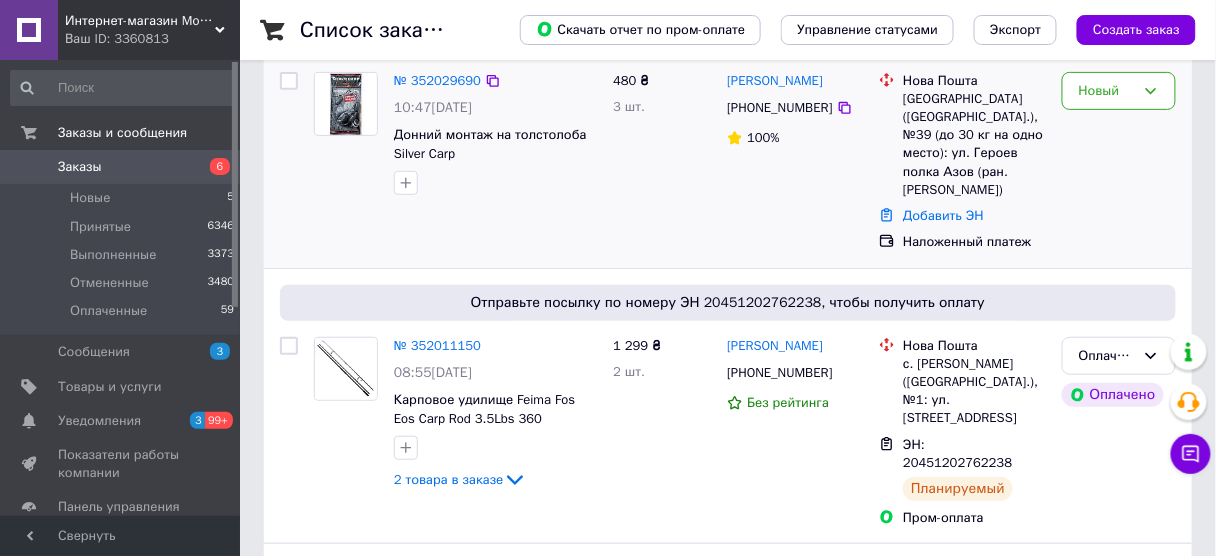 scroll, scrollTop: 0, scrollLeft: 0, axis: both 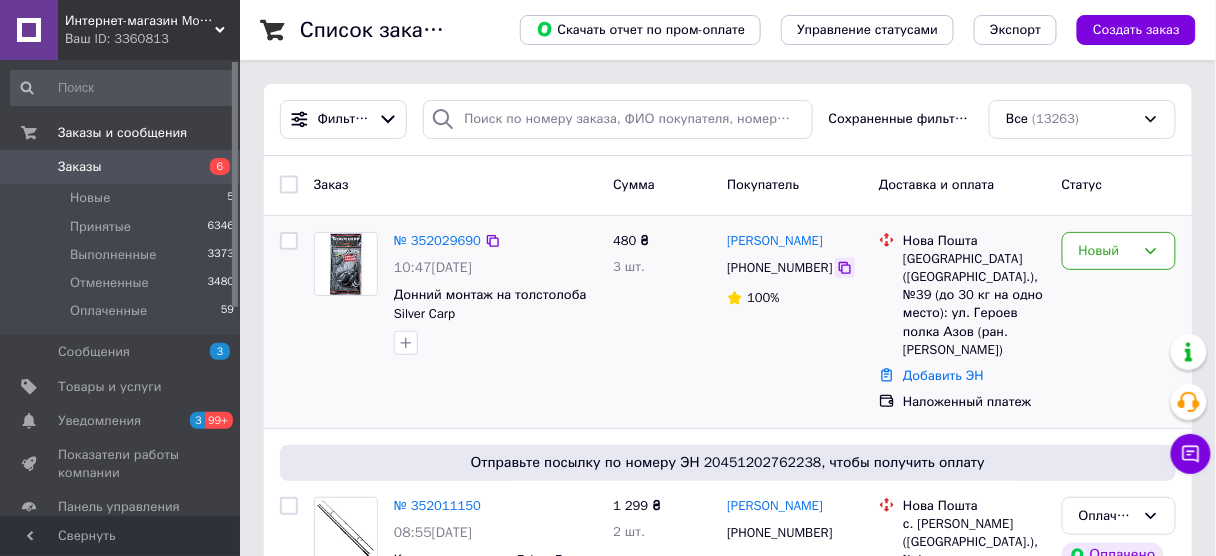 click 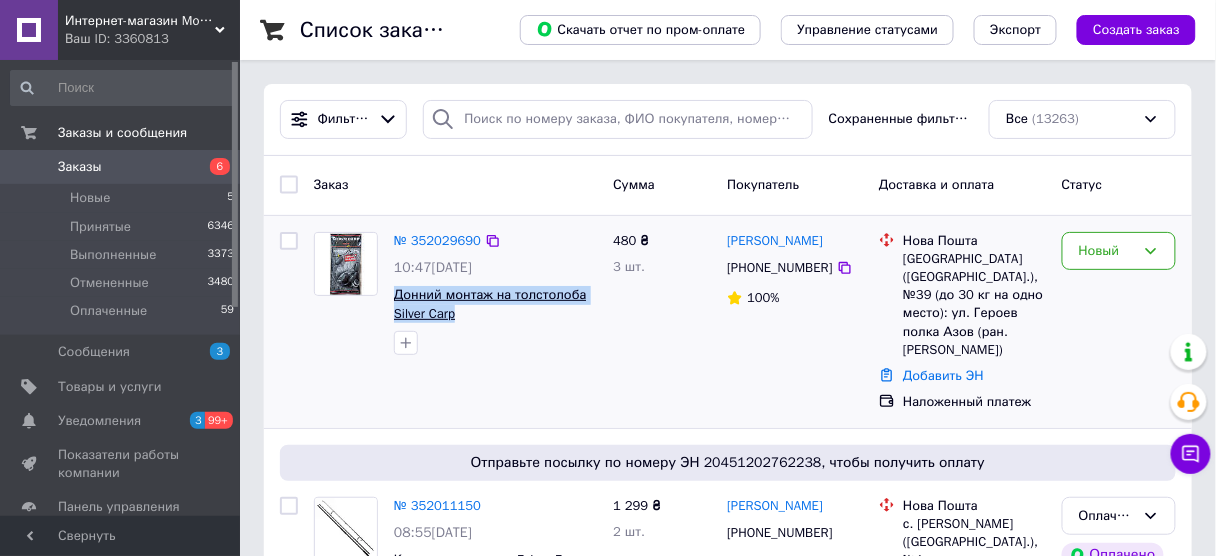 drag, startPoint x: 477, startPoint y: 317, endPoint x: 396, endPoint y: 298, distance: 83.198555 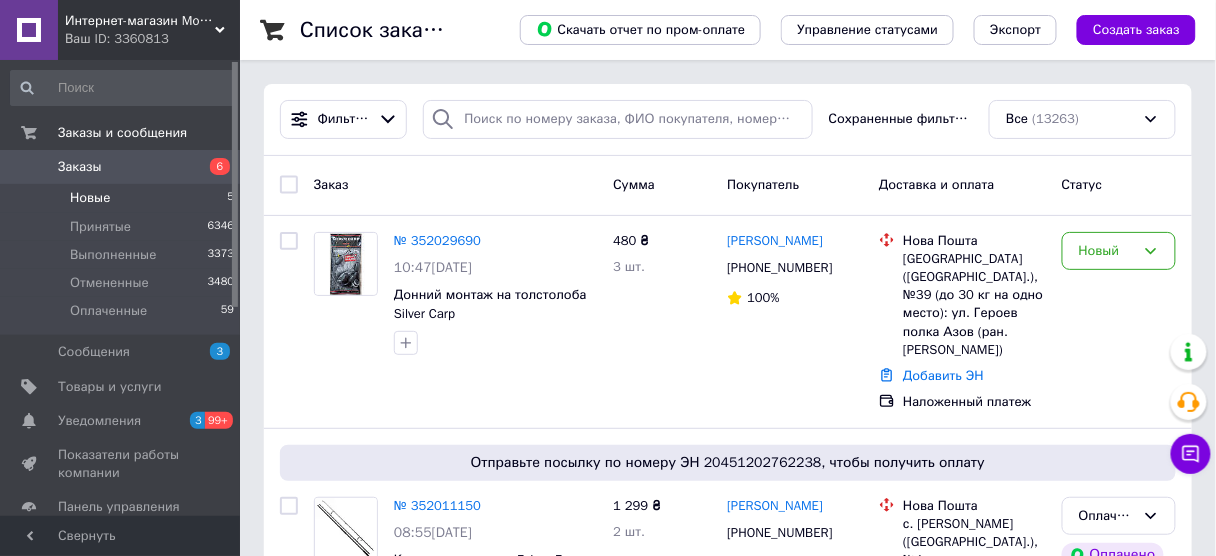 click on "Новые 5" at bounding box center (123, 198) 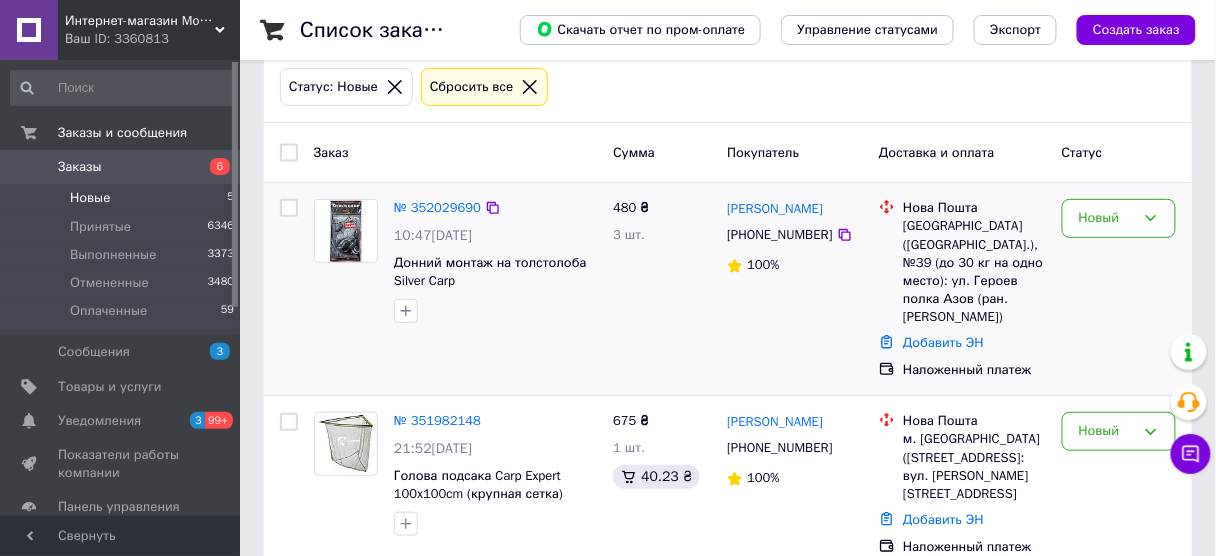 scroll, scrollTop: 240, scrollLeft: 0, axis: vertical 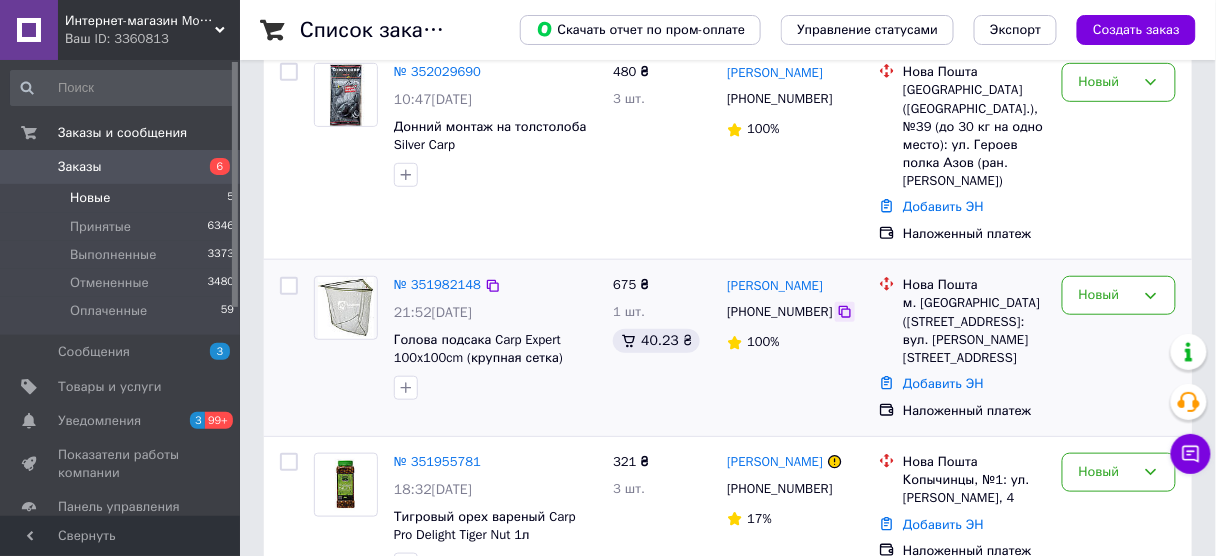 click 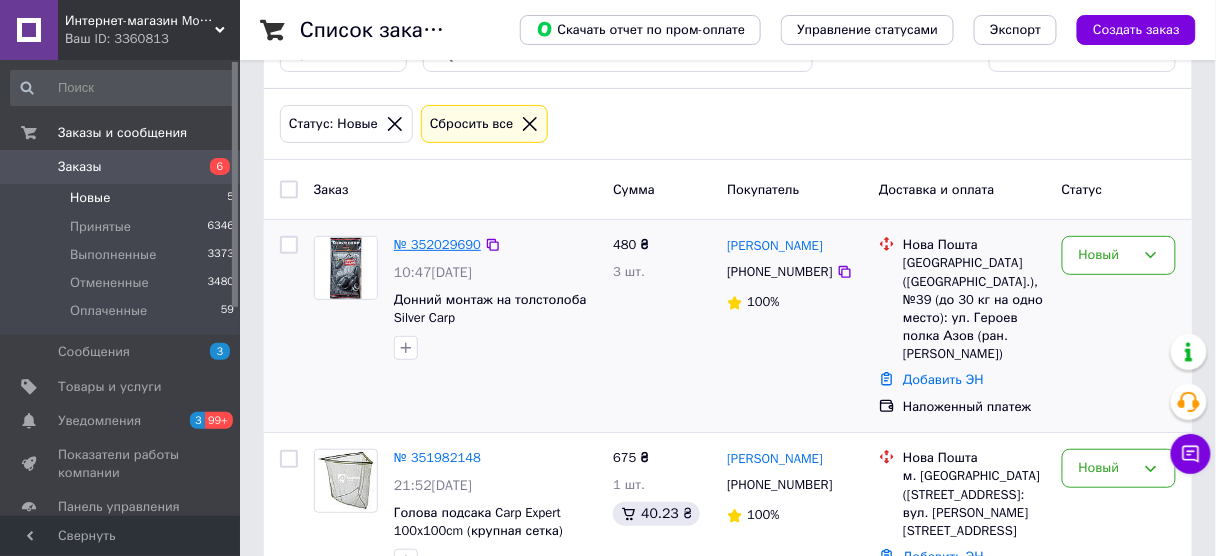 scroll, scrollTop: 0, scrollLeft: 0, axis: both 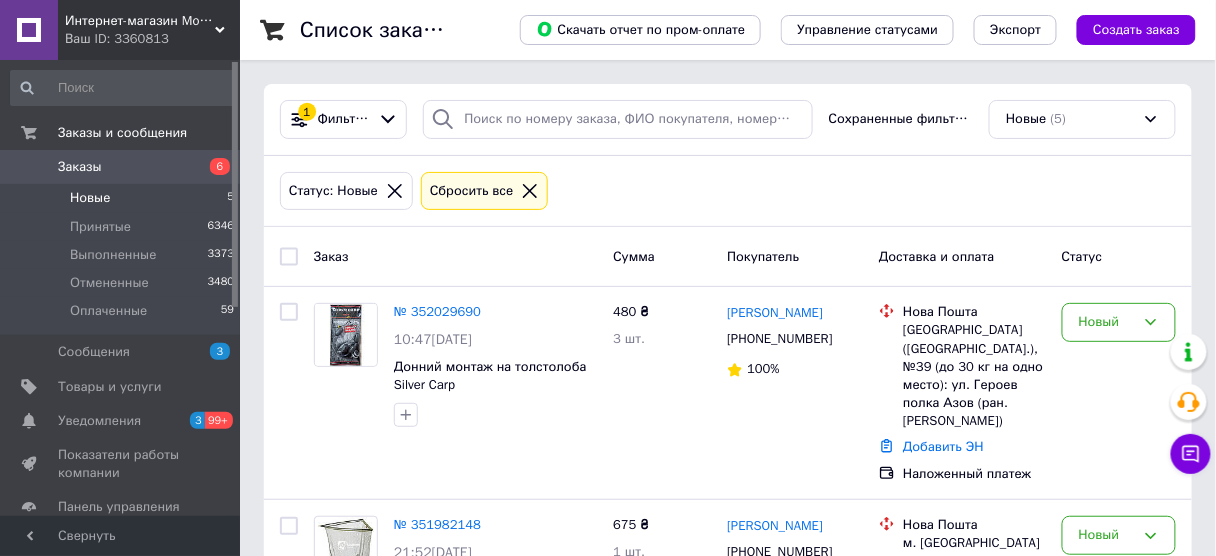 click 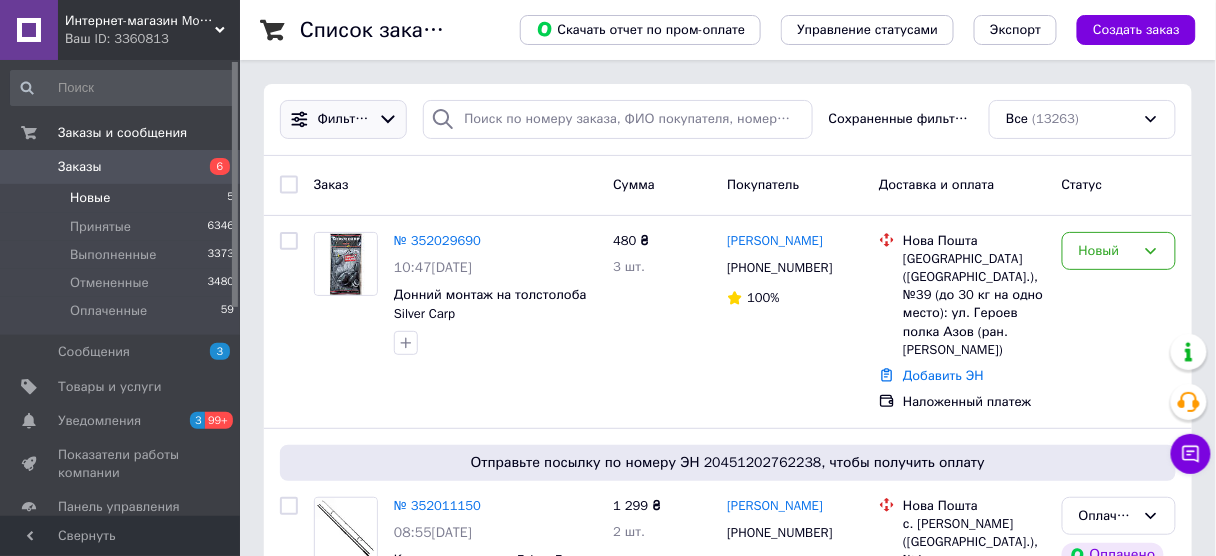 click 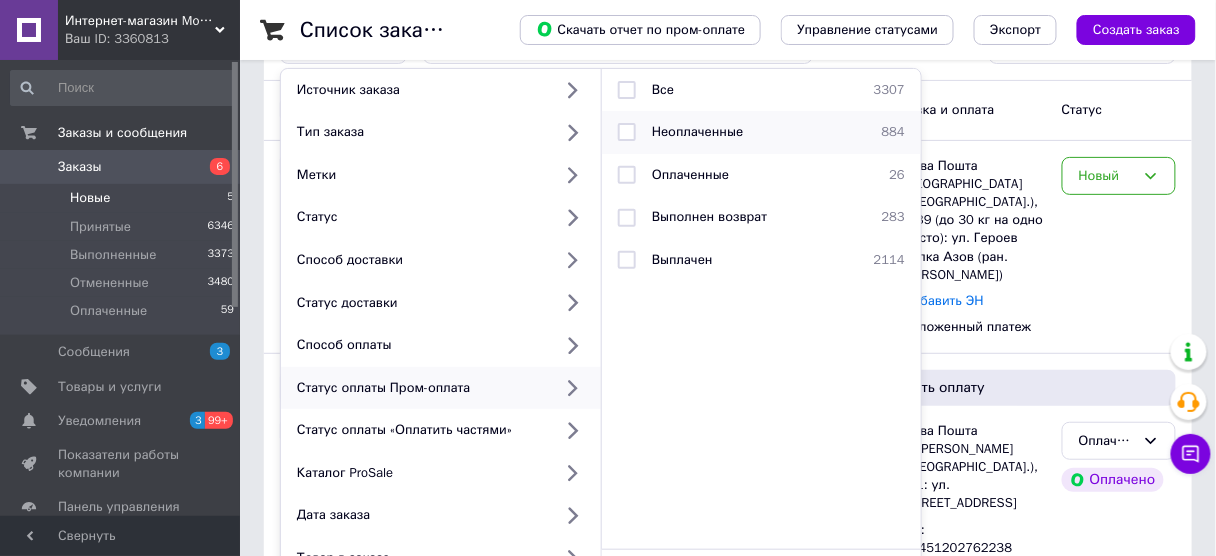 scroll, scrollTop: 0, scrollLeft: 0, axis: both 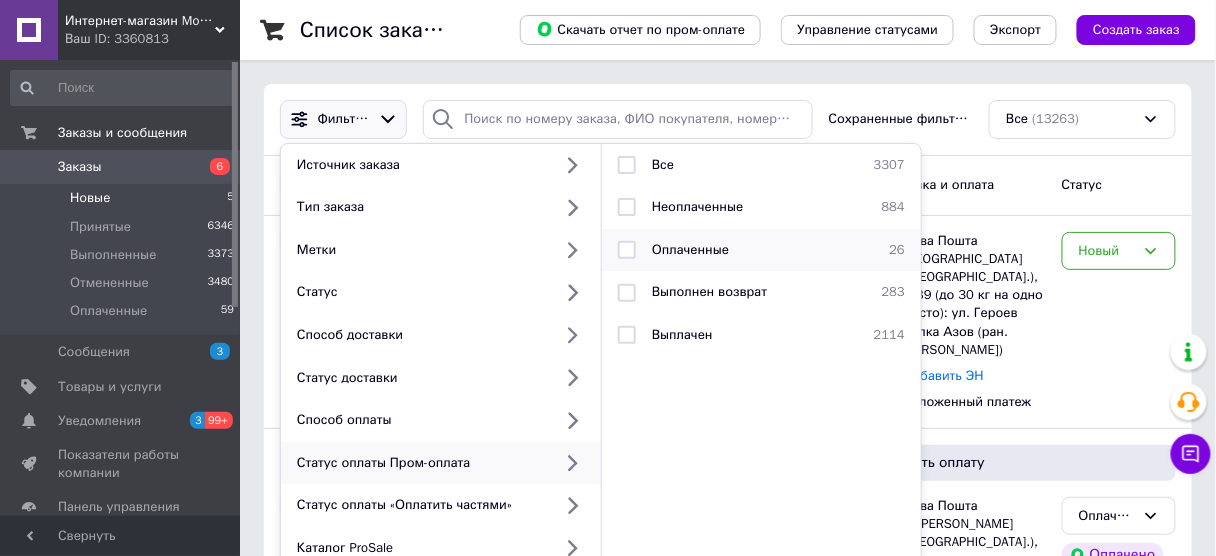 click on "Оплаченные" at bounding box center (690, 249) 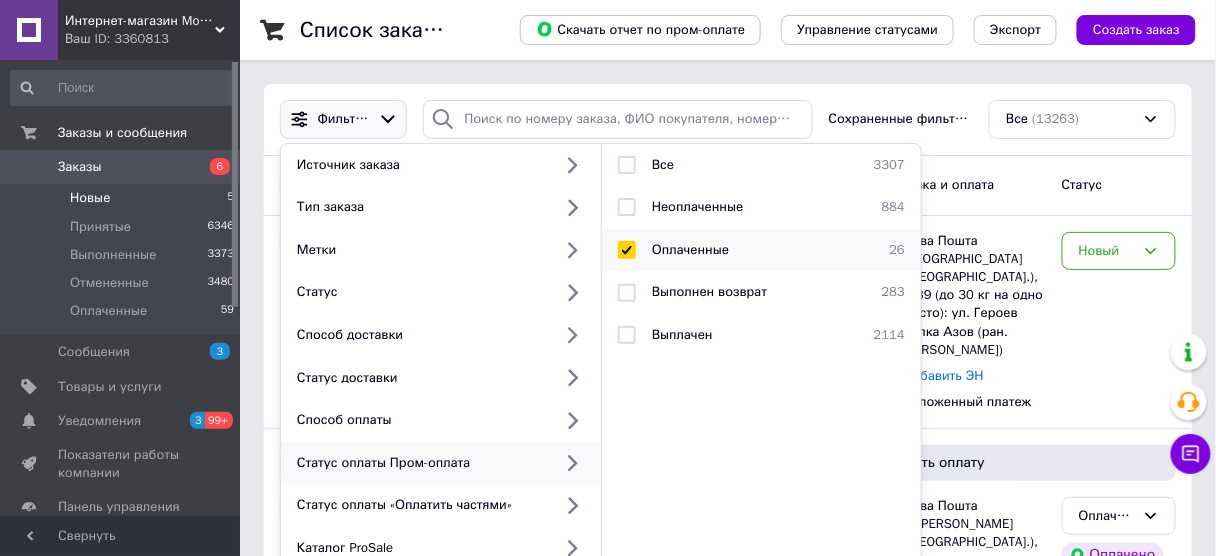checkbox on "true" 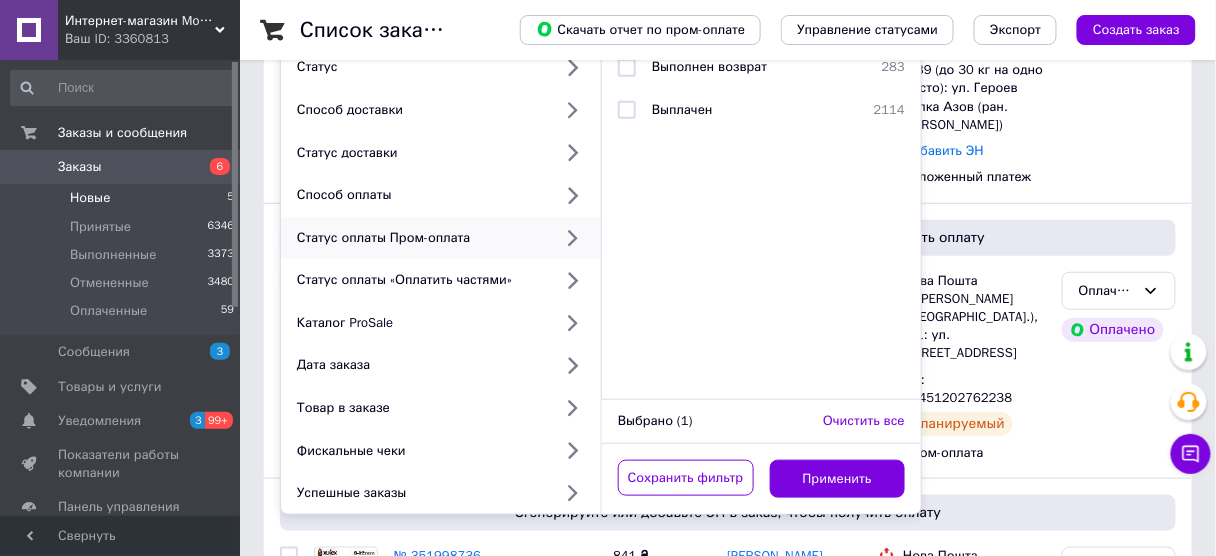 scroll, scrollTop: 320, scrollLeft: 0, axis: vertical 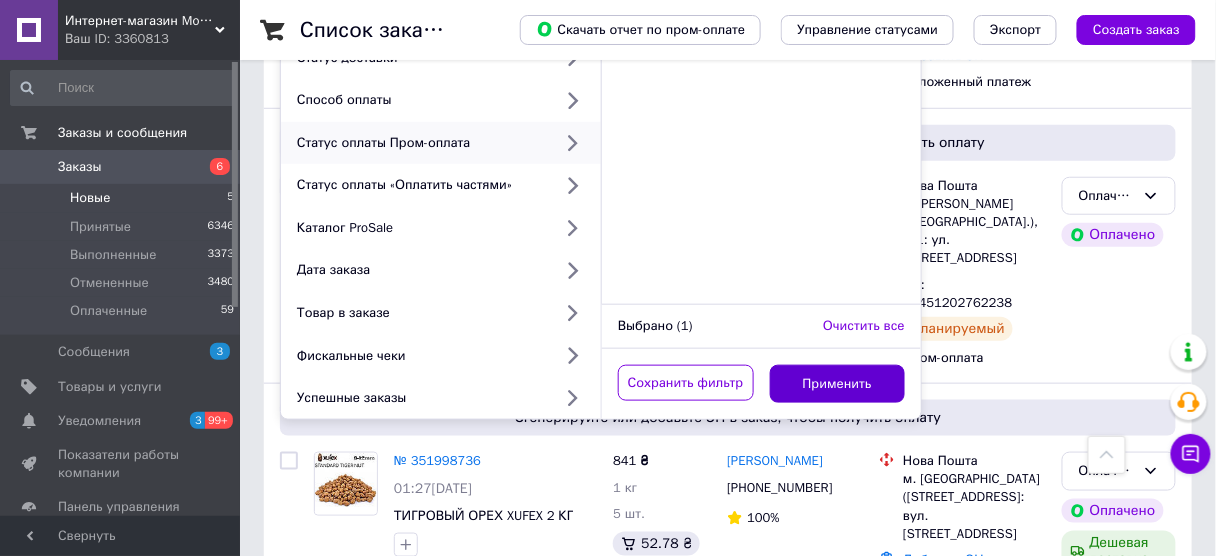 click on "Применить" at bounding box center [838, 384] 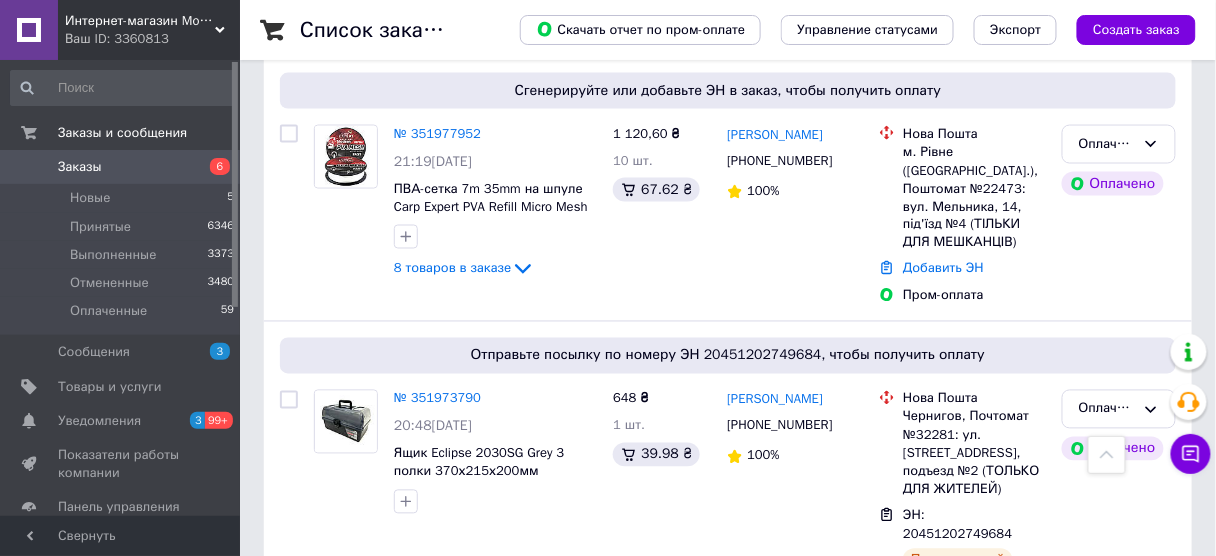 scroll, scrollTop: 640, scrollLeft: 0, axis: vertical 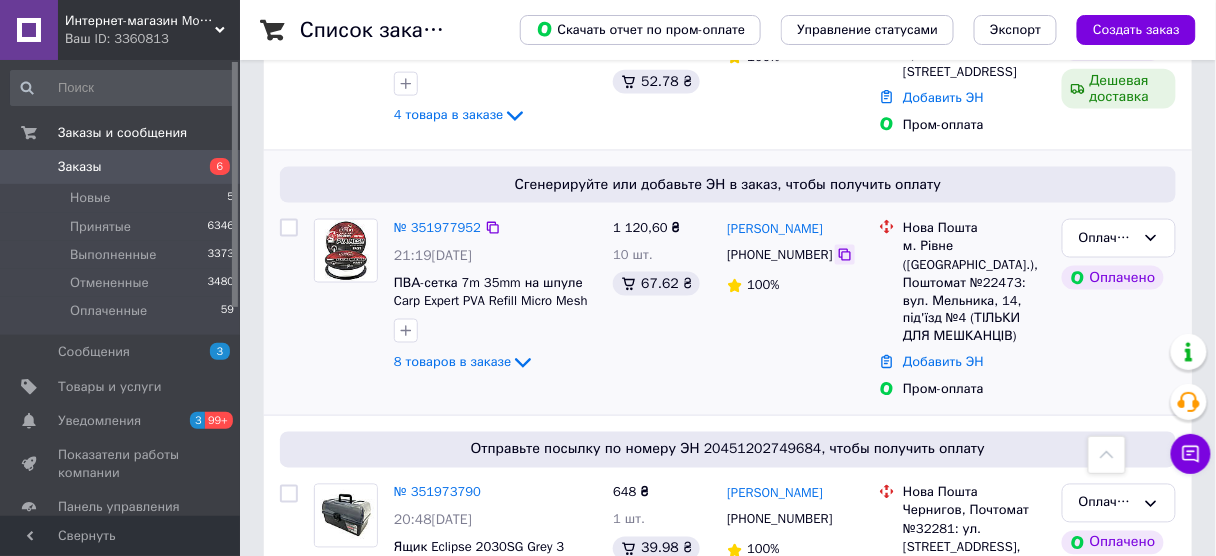 click 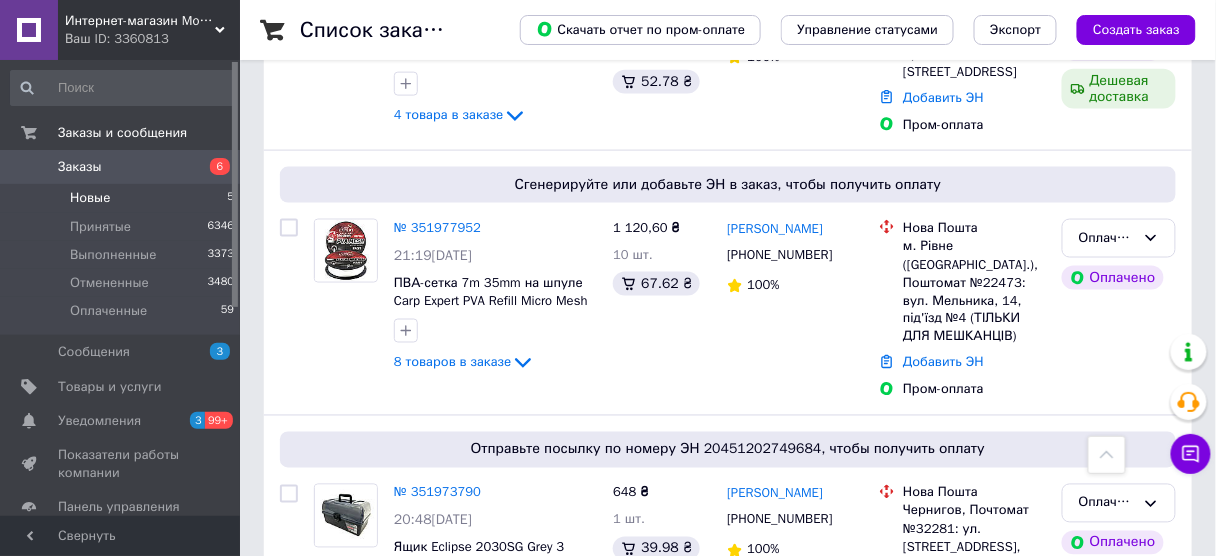 click on "Новые 5" at bounding box center [123, 198] 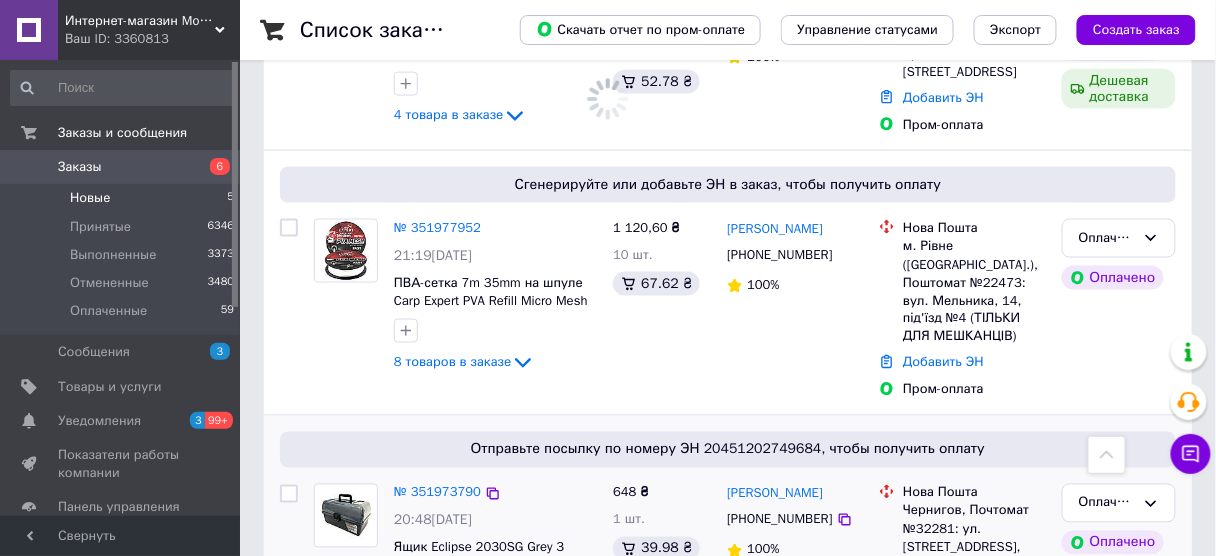 scroll, scrollTop: 0, scrollLeft: 0, axis: both 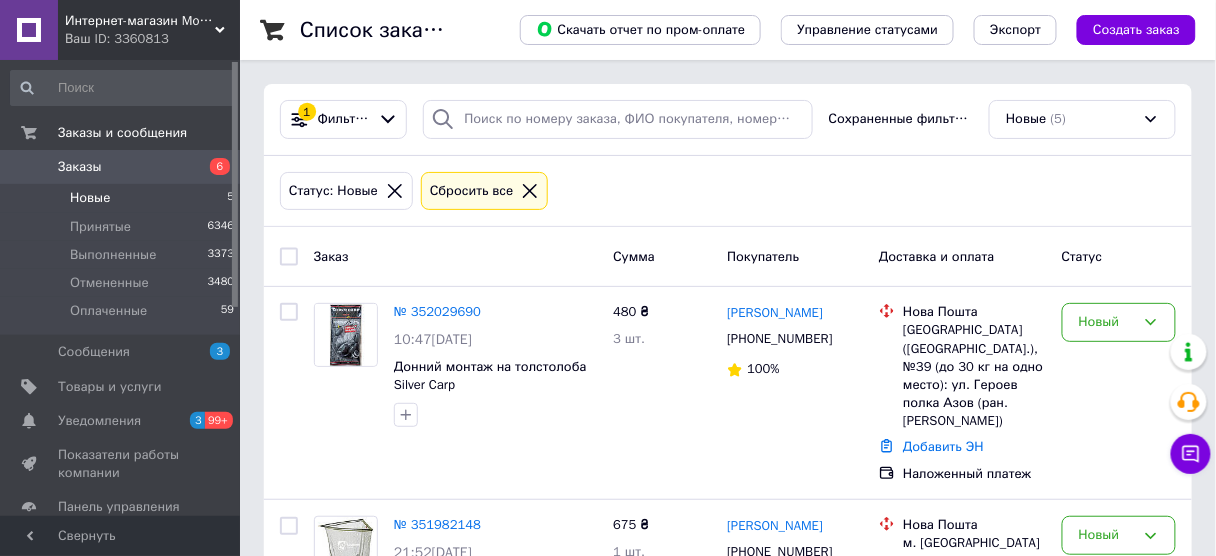 click 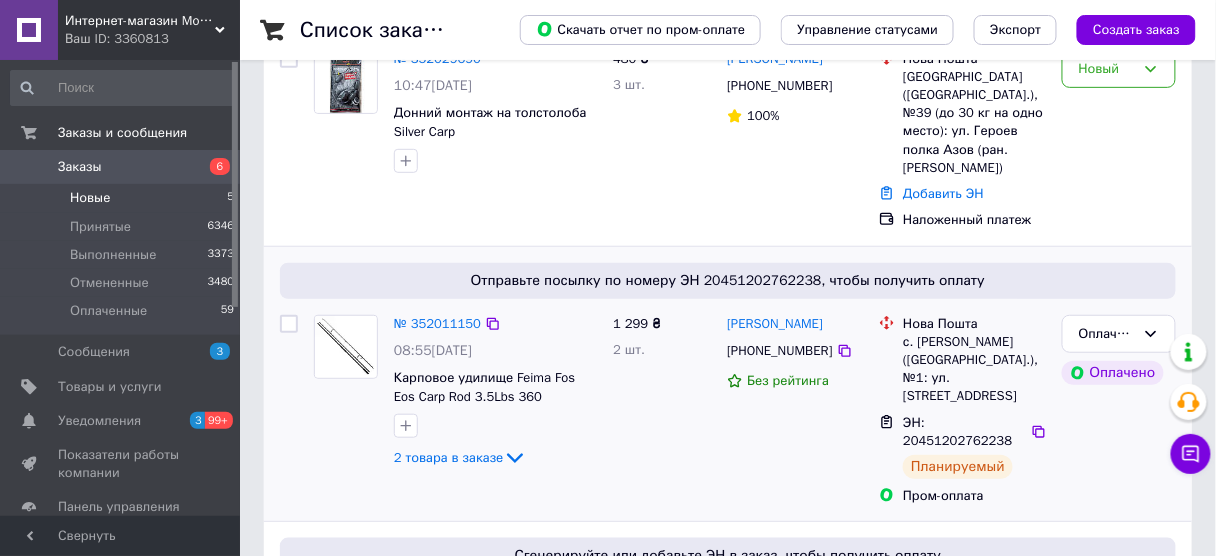 scroll, scrollTop: 240, scrollLeft: 0, axis: vertical 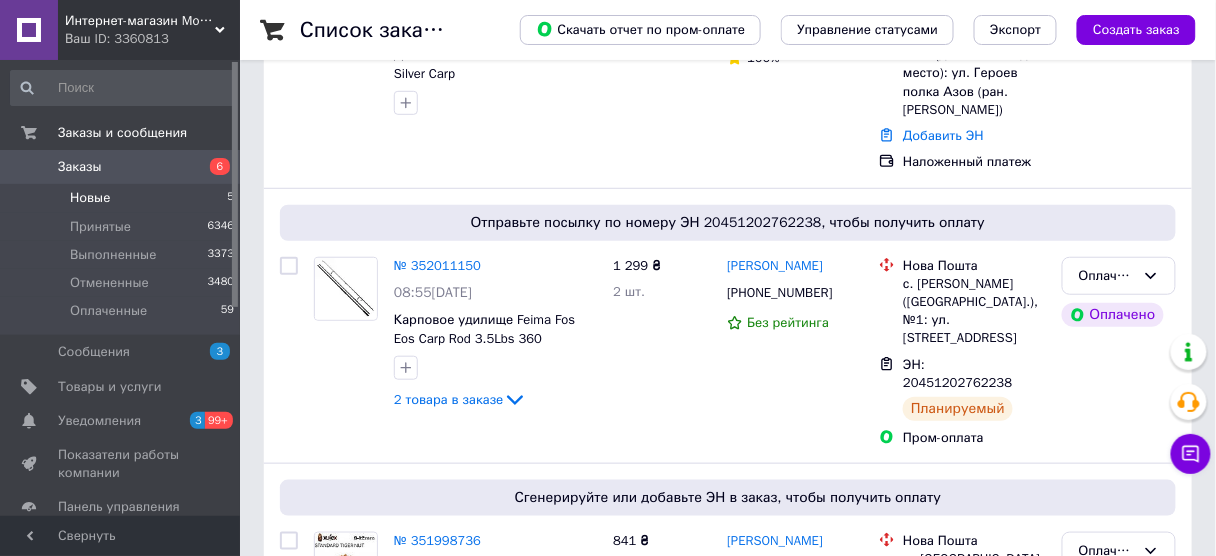 click on "Новые 5" at bounding box center (123, 198) 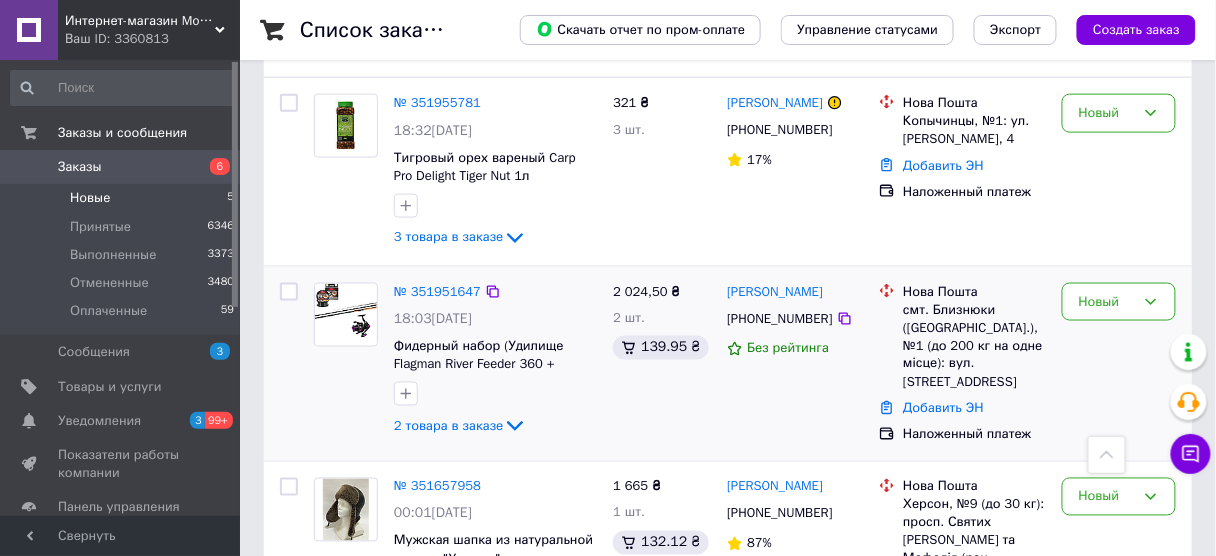 scroll, scrollTop: 696, scrollLeft: 0, axis: vertical 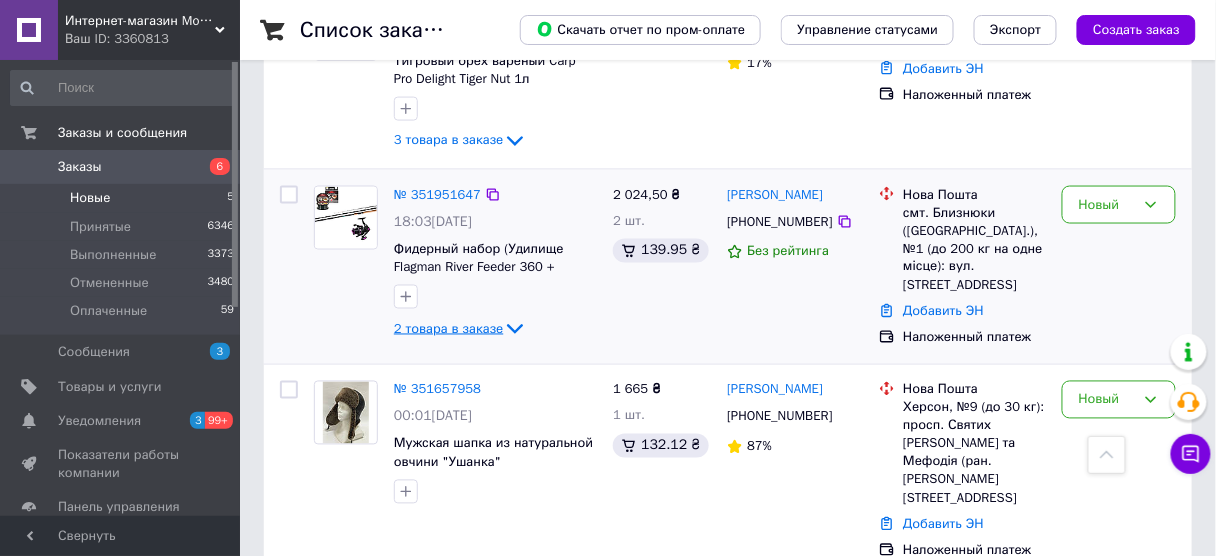 click on "2 товара в заказе" at bounding box center (448, 328) 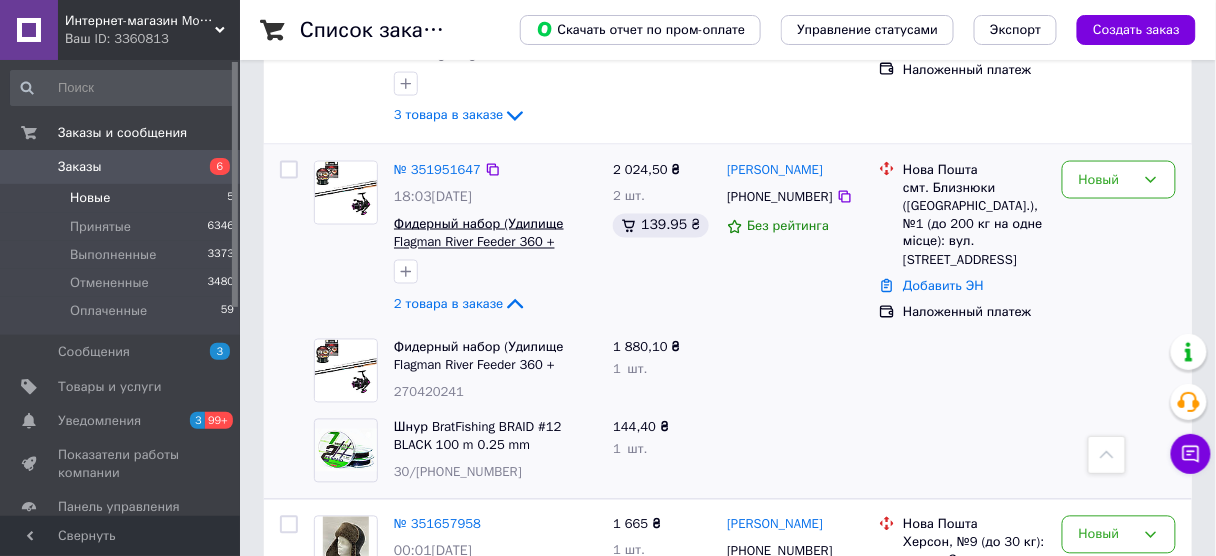 scroll, scrollTop: 696, scrollLeft: 0, axis: vertical 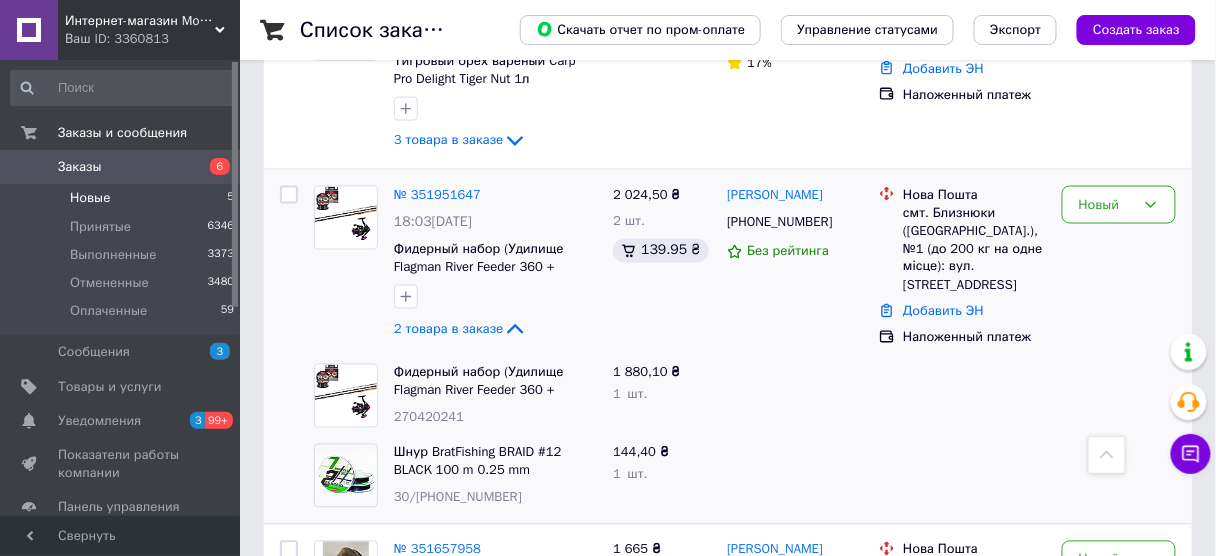 click on "Заказы" at bounding box center [121, 167] 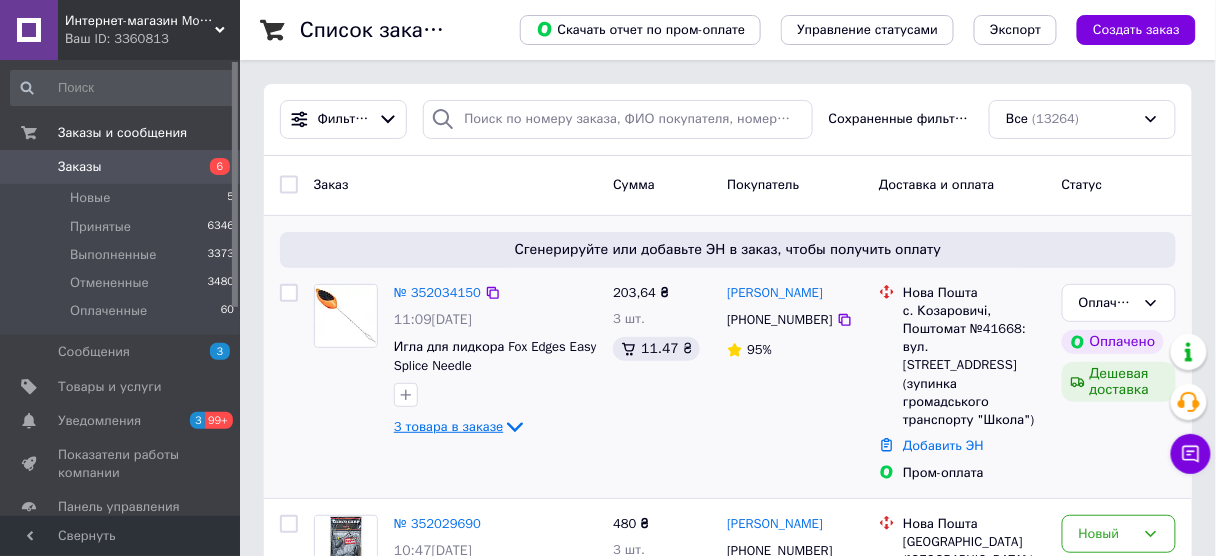 click on "3 товара в заказе" at bounding box center [460, 426] 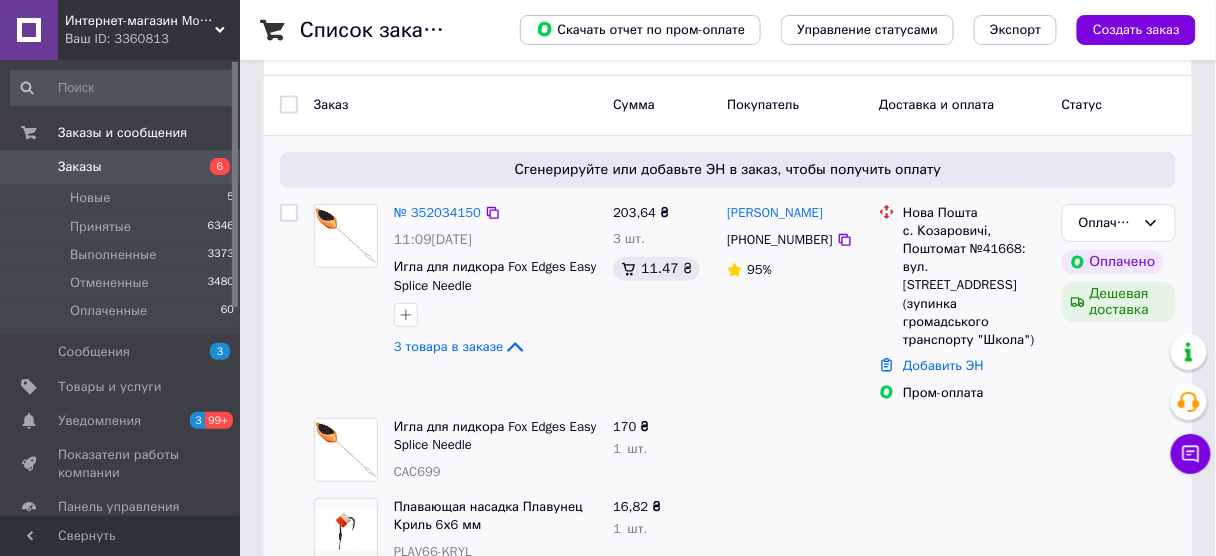 scroll, scrollTop: 80, scrollLeft: 0, axis: vertical 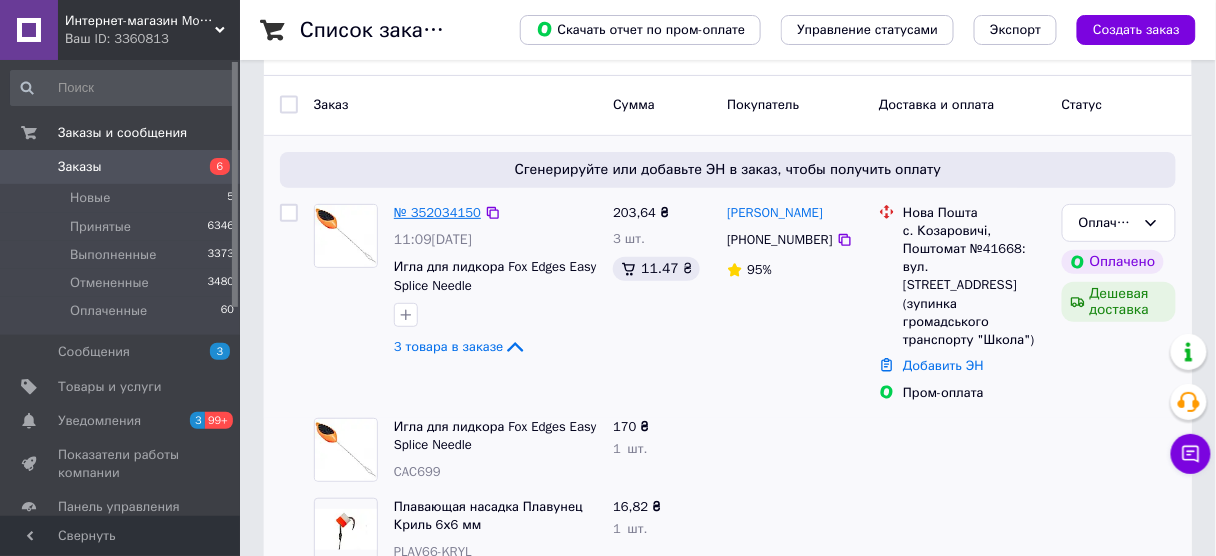 click on "№ 352034150" at bounding box center [437, 212] 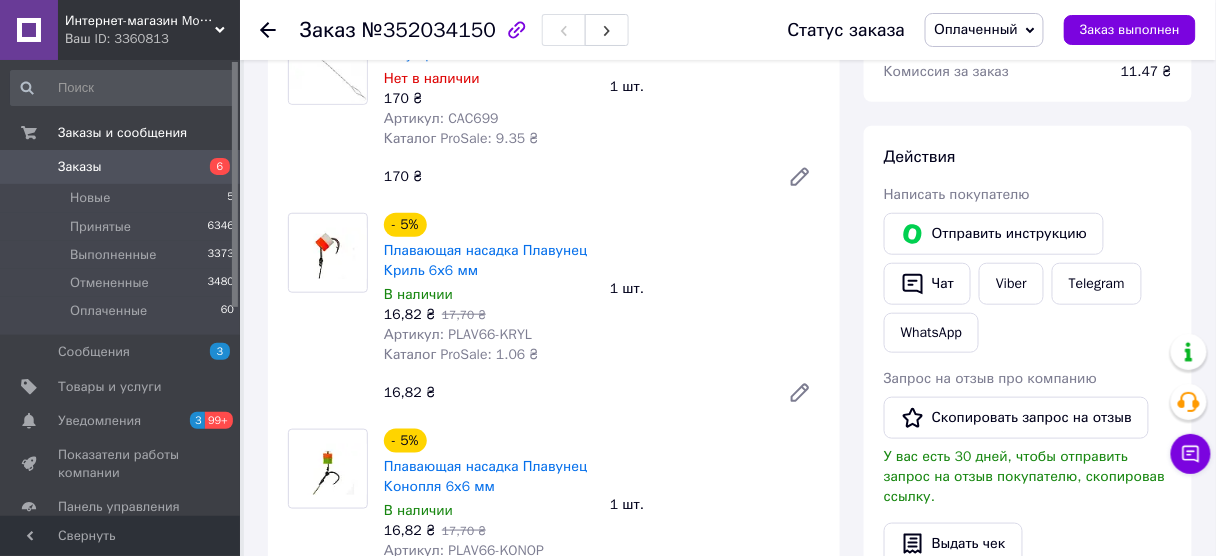 scroll, scrollTop: 240, scrollLeft: 0, axis: vertical 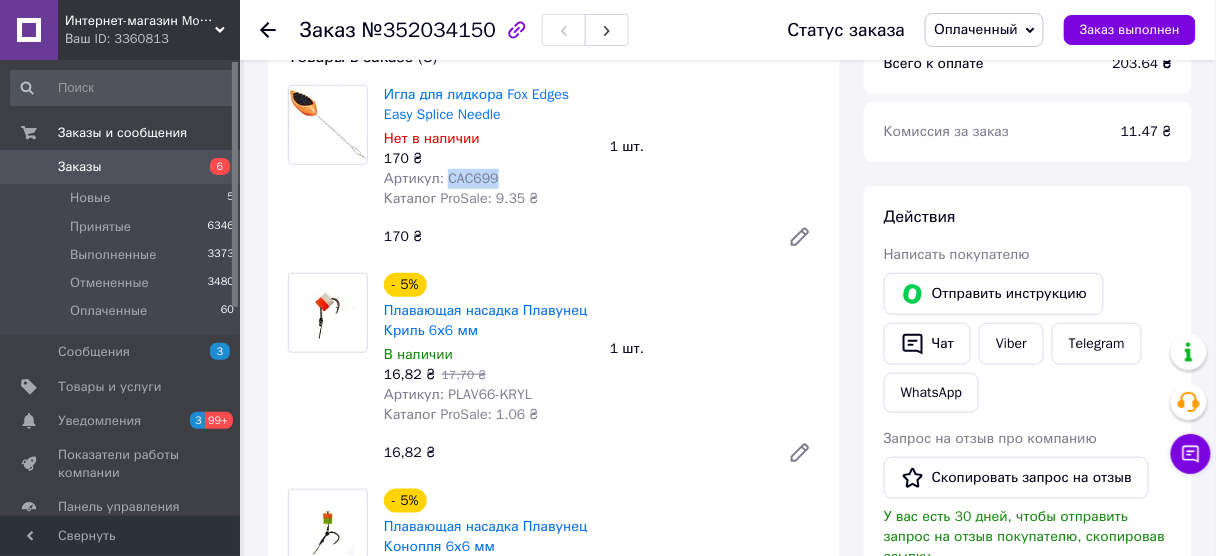 drag, startPoint x: 503, startPoint y: 179, endPoint x: 443, endPoint y: 178, distance: 60.00833 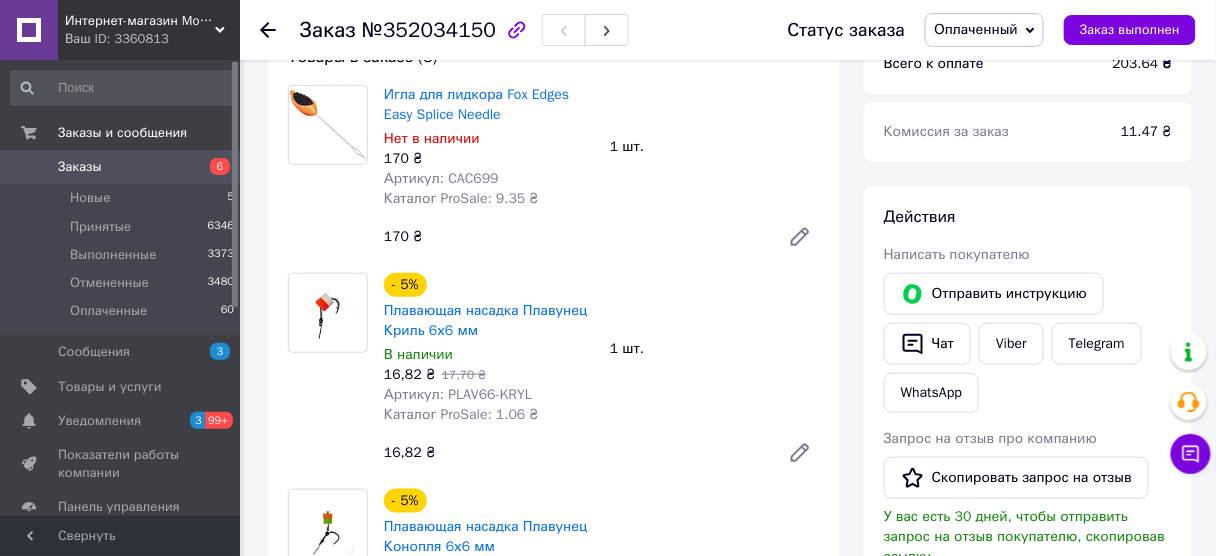 click on "170 ₴" at bounding box center [574, 237] 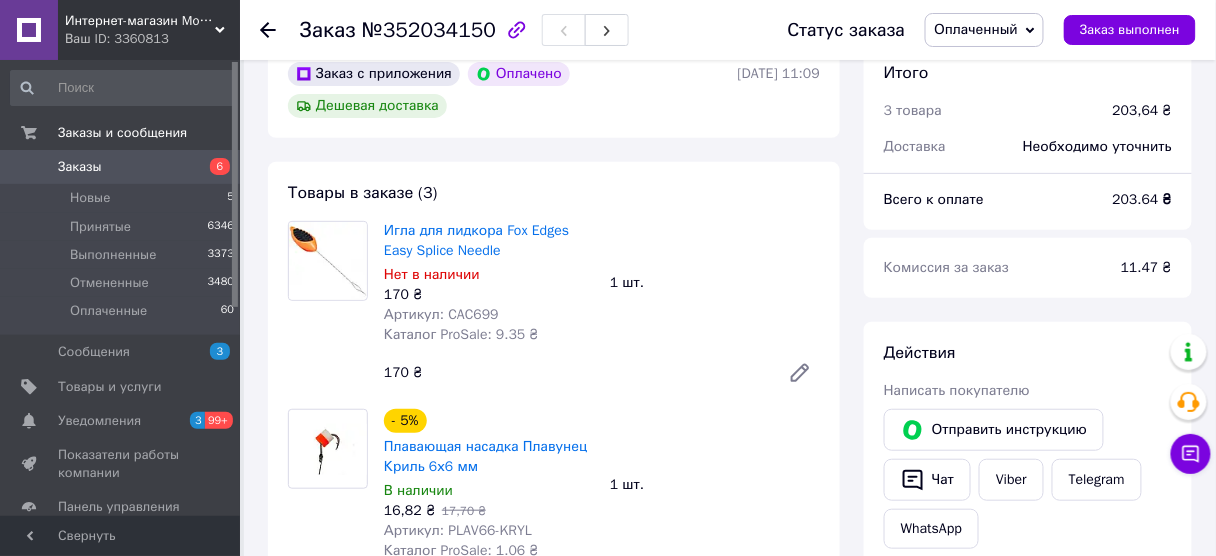 scroll, scrollTop: 0, scrollLeft: 0, axis: both 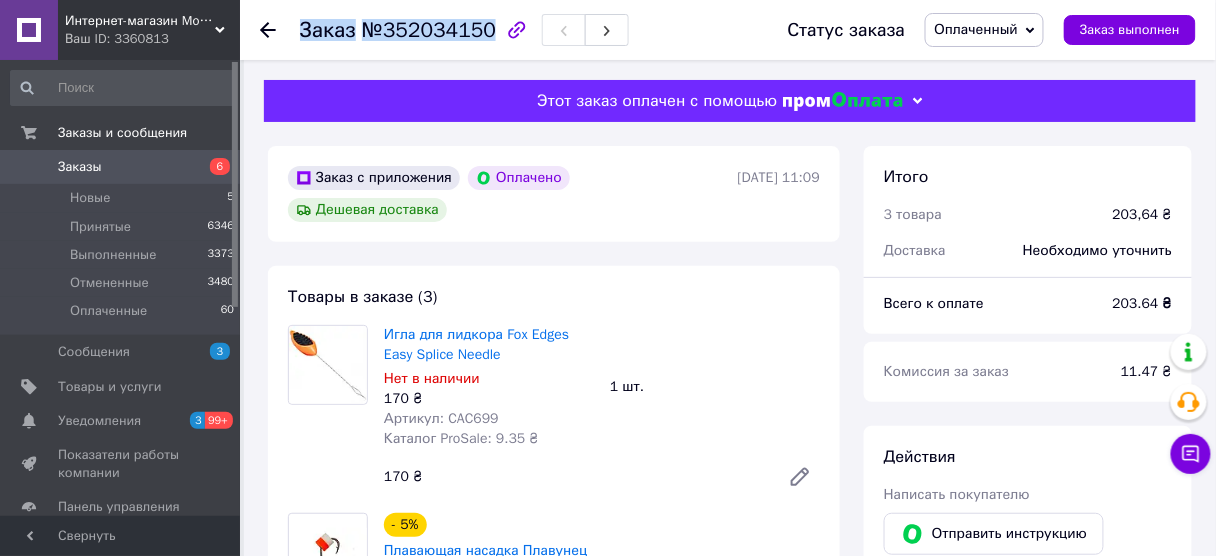 click on "Заказ №352034150" at bounding box center [464, 30] 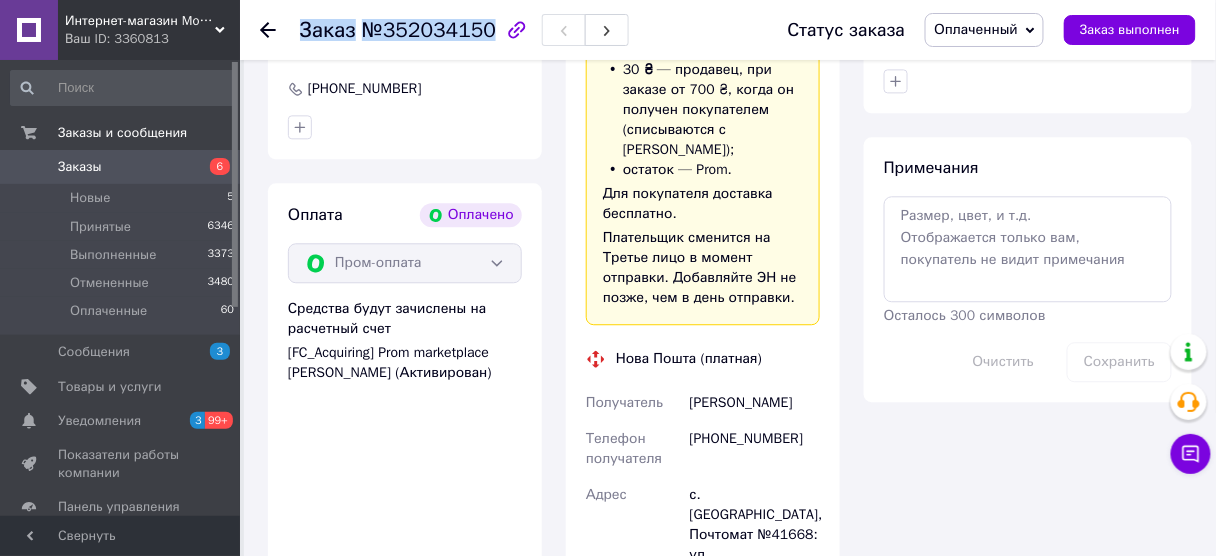scroll, scrollTop: 1280, scrollLeft: 0, axis: vertical 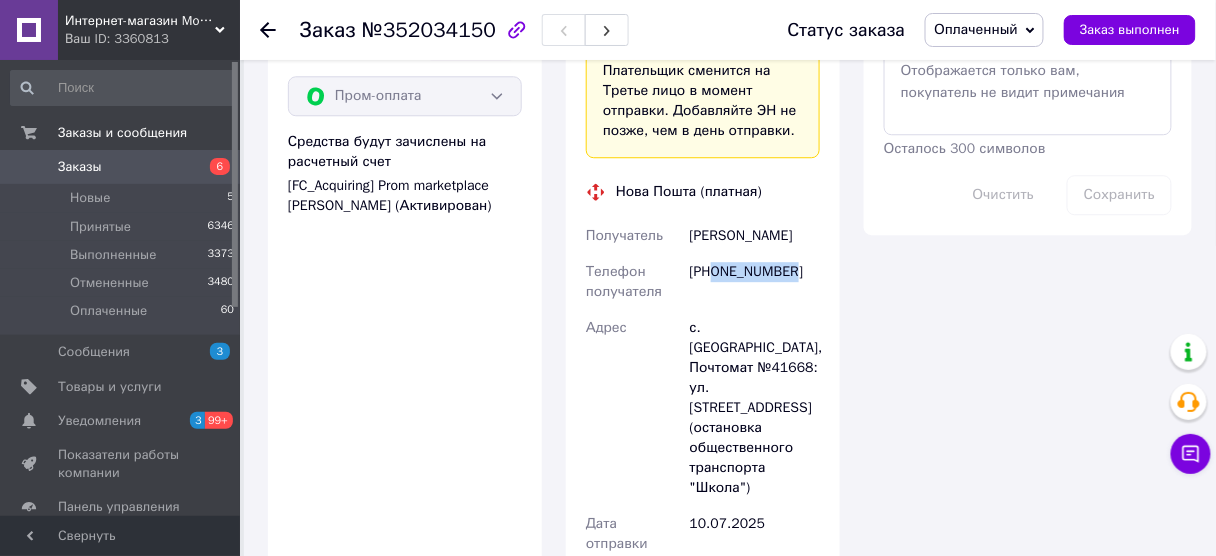 drag, startPoint x: 728, startPoint y: 257, endPoint x: 714, endPoint y: 260, distance: 14.3178215 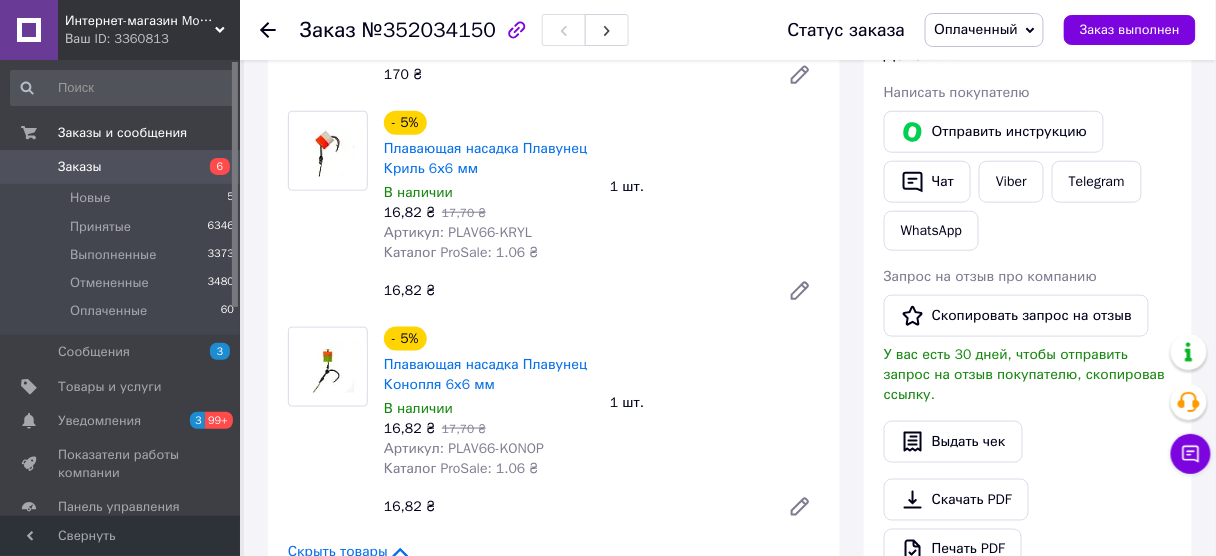 scroll, scrollTop: 400, scrollLeft: 0, axis: vertical 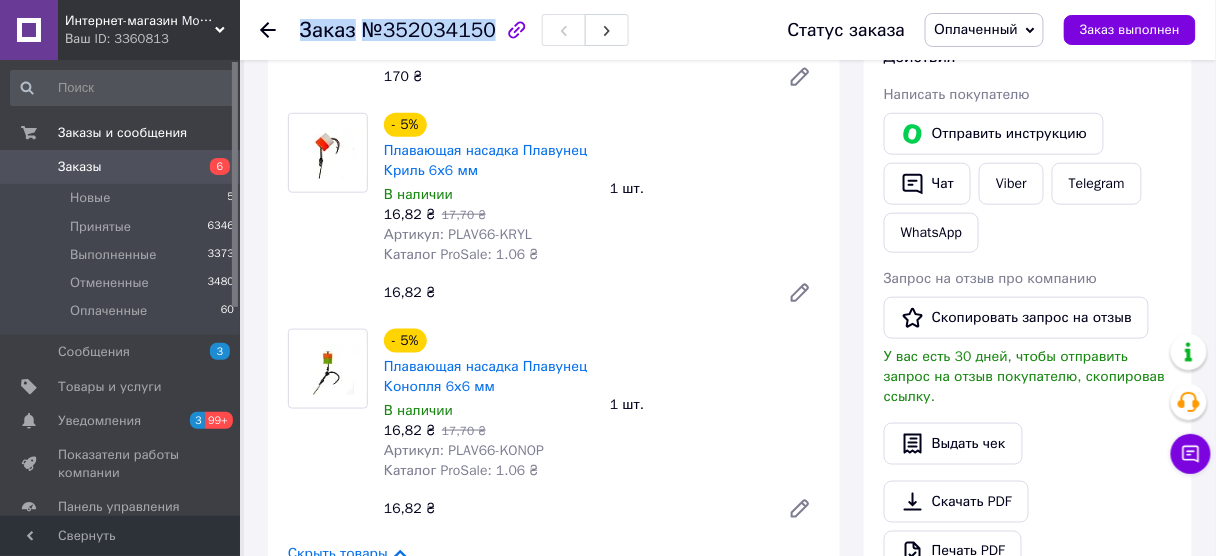 drag, startPoint x: 298, startPoint y: 34, endPoint x: 481, endPoint y: 39, distance: 183.0683 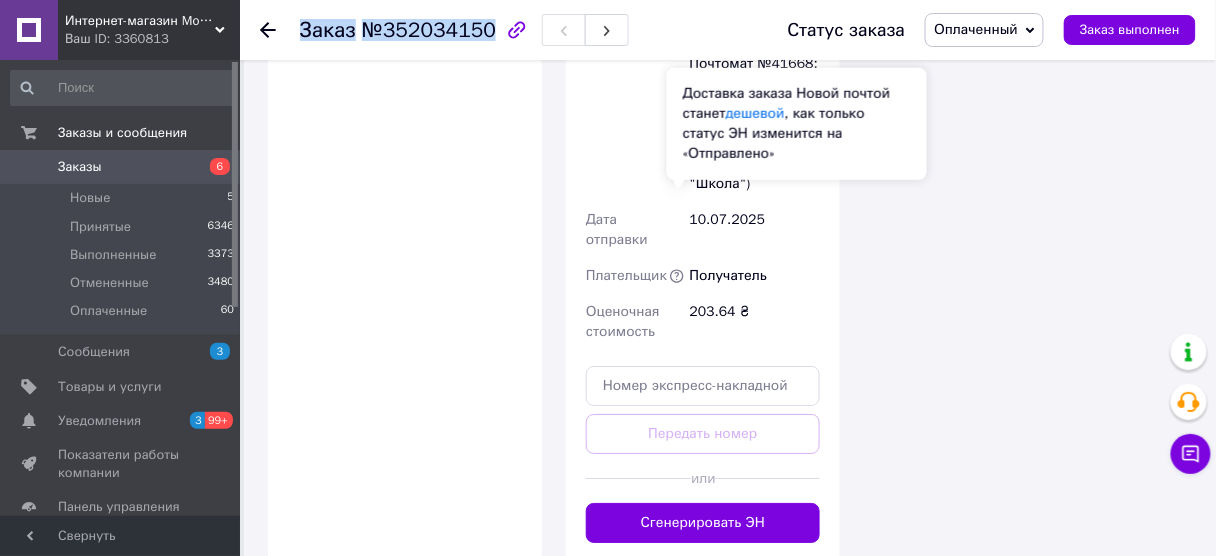 scroll, scrollTop: 1680, scrollLeft: 0, axis: vertical 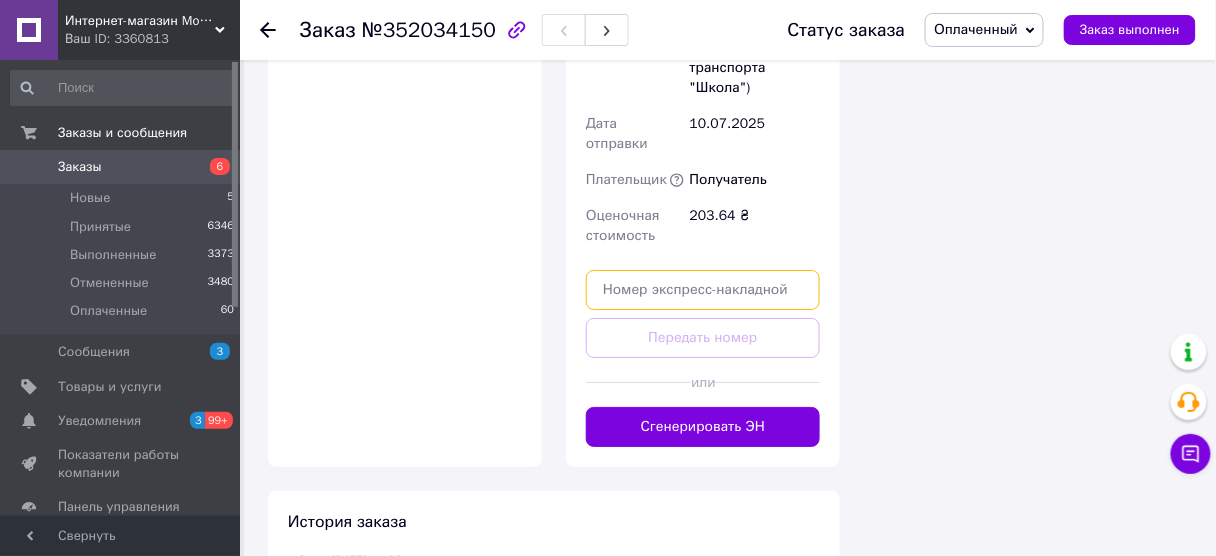 paste on "20451202860880" 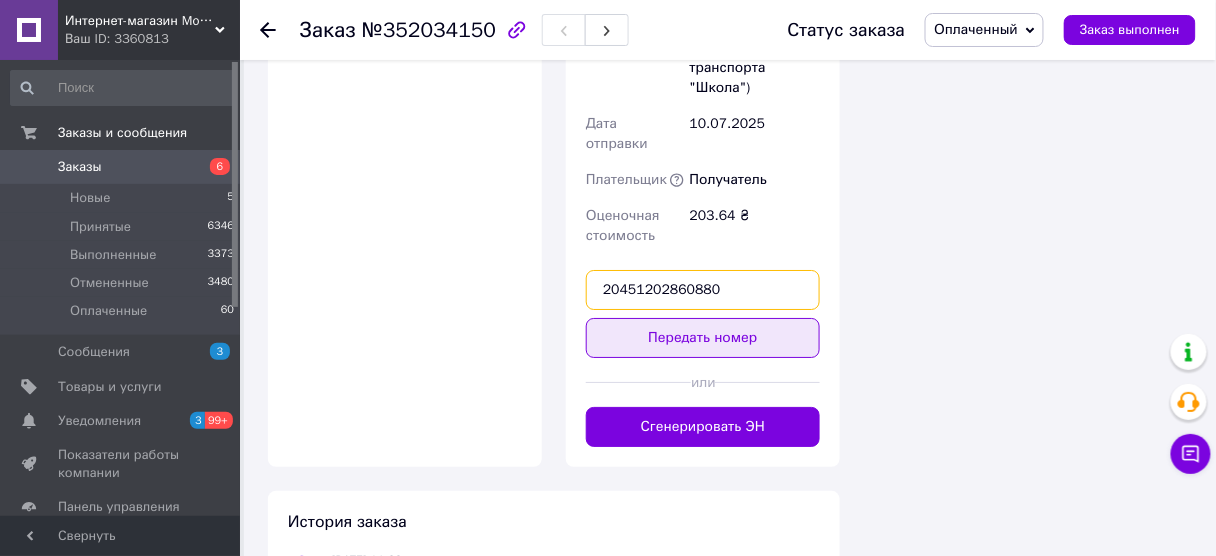 type on "20451202860880" 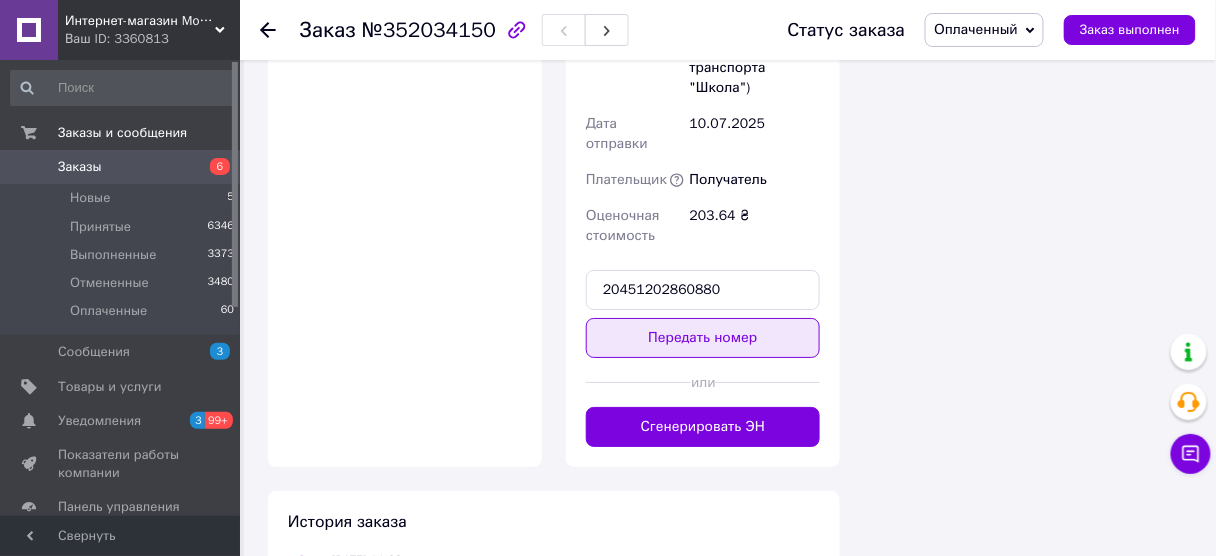 click on "Передать номер" at bounding box center [703, 338] 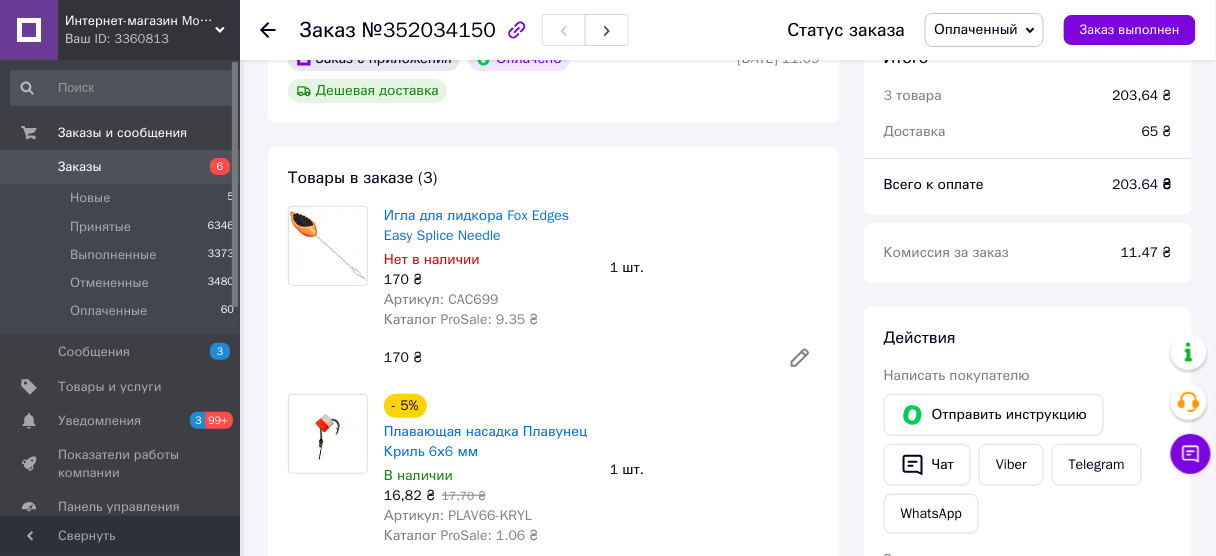 scroll, scrollTop: 80, scrollLeft: 0, axis: vertical 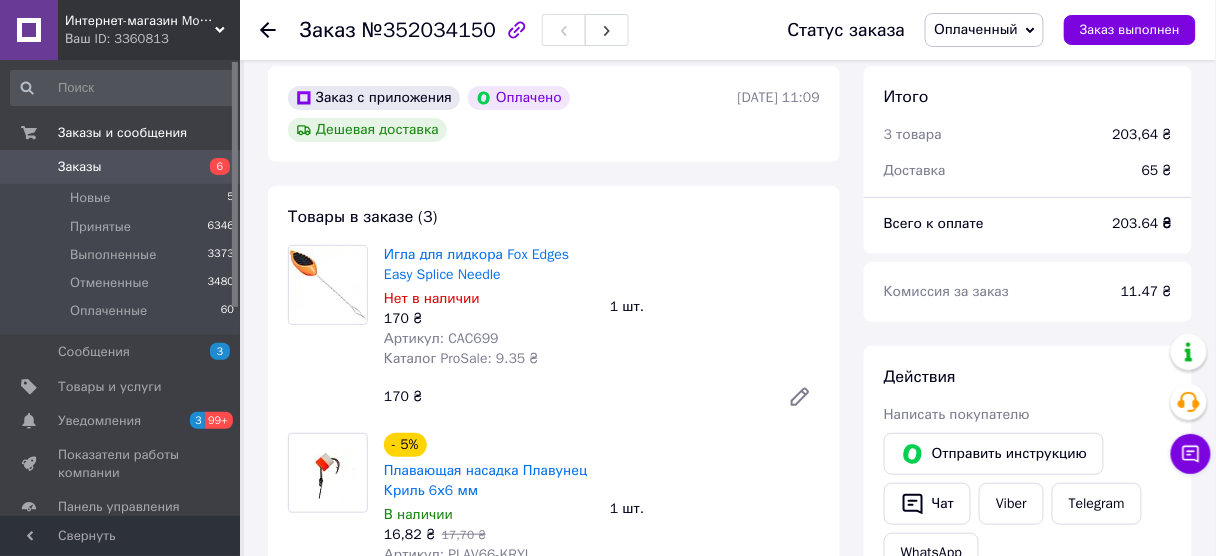 click on "6" at bounding box center [212, 167] 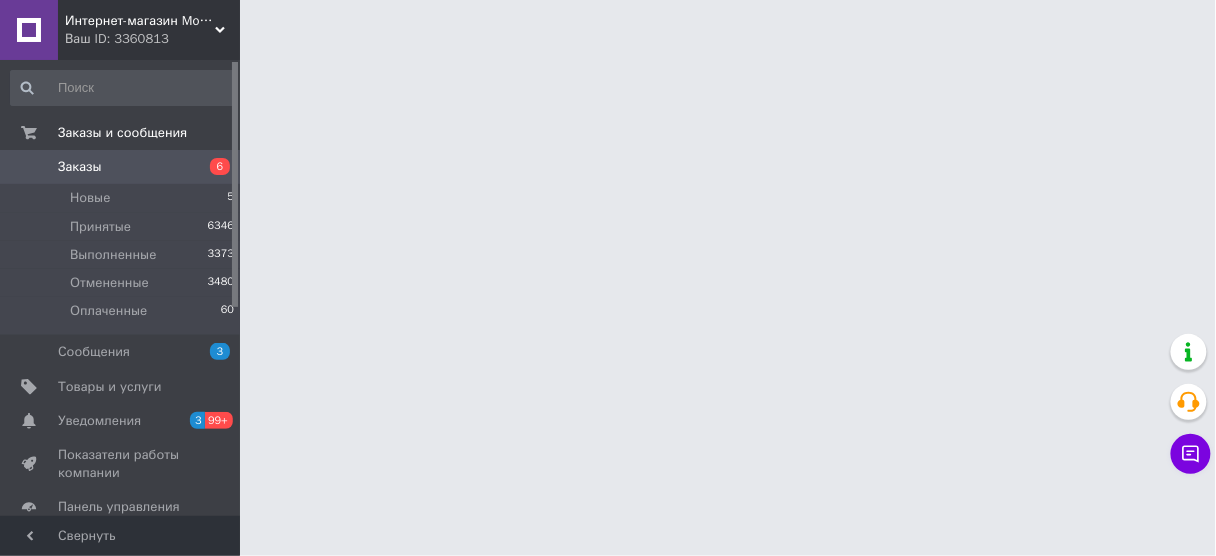 scroll, scrollTop: 0, scrollLeft: 0, axis: both 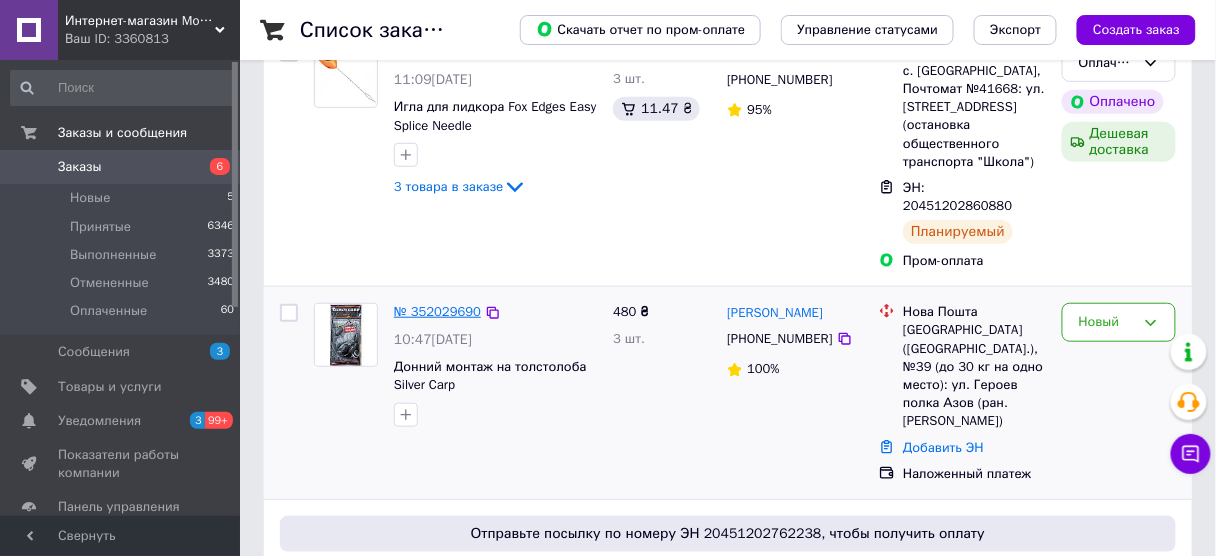 click on "№ 352029690" at bounding box center (437, 311) 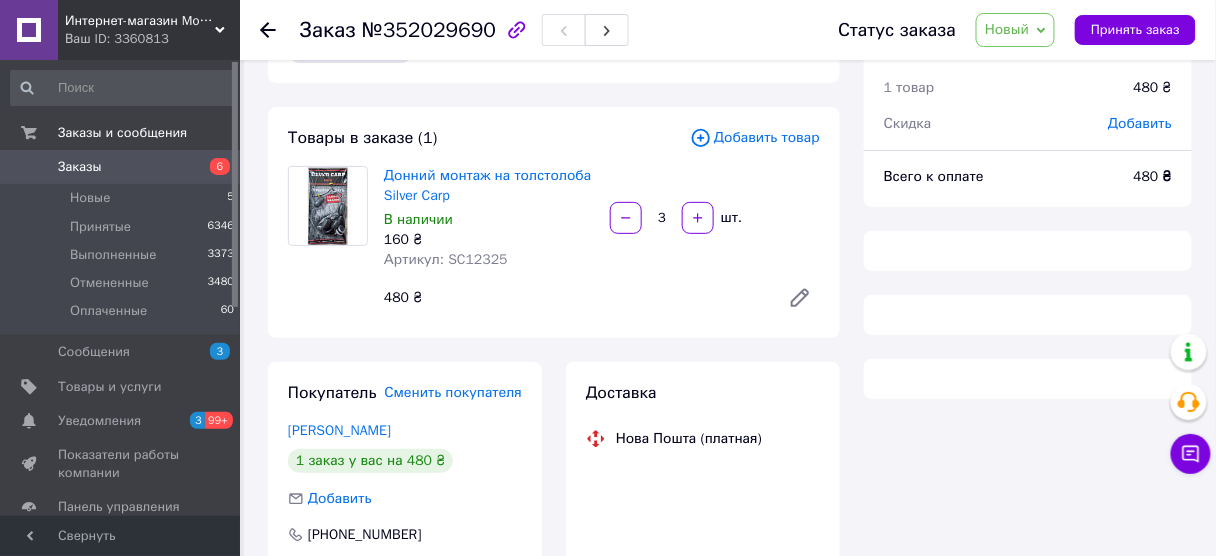 scroll, scrollTop: 0, scrollLeft: 0, axis: both 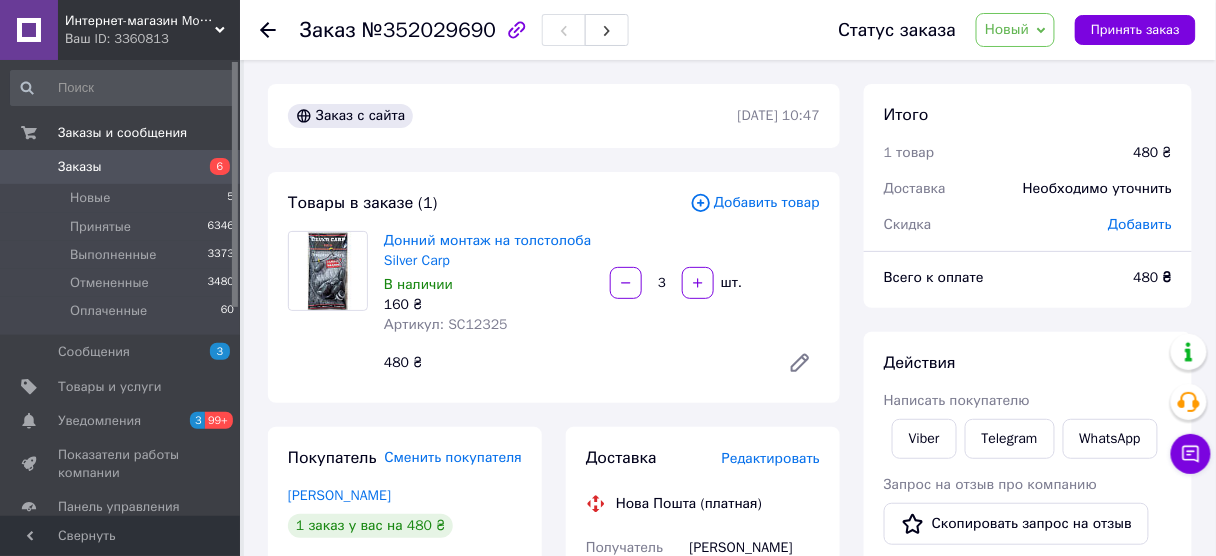 click on "Новый" at bounding box center [1007, 29] 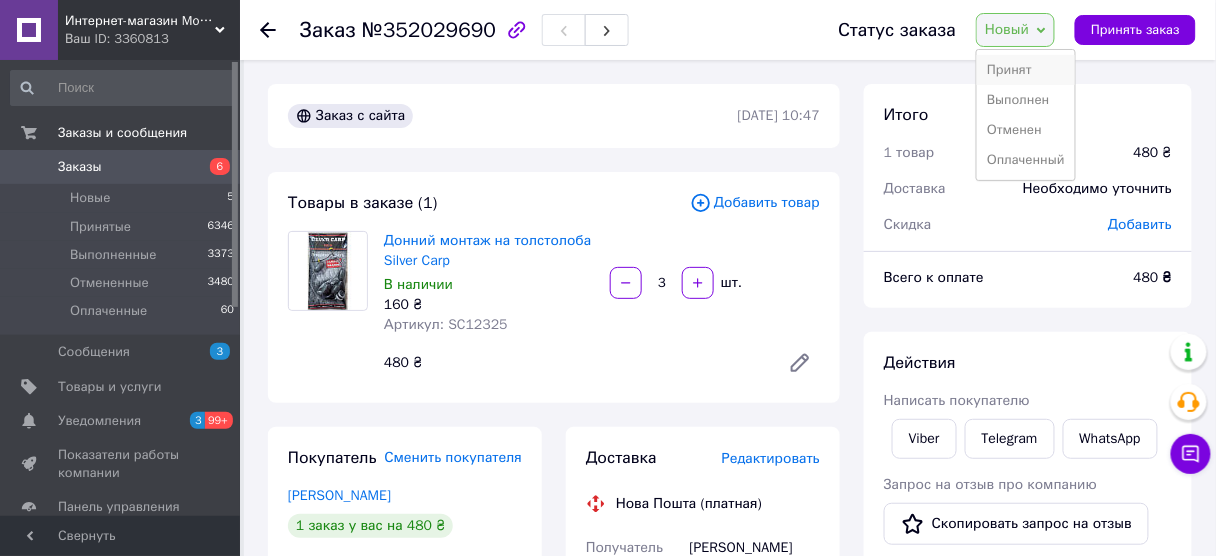 click on "Принят" at bounding box center (1026, 70) 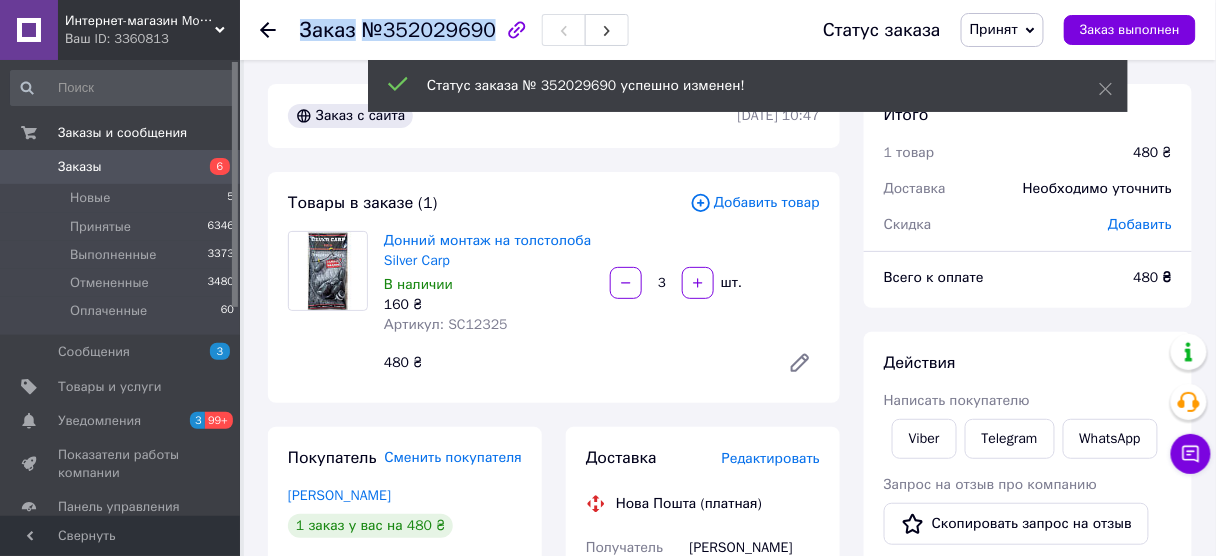 drag, startPoint x: 483, startPoint y: 33, endPoint x: 291, endPoint y: 35, distance: 192.01042 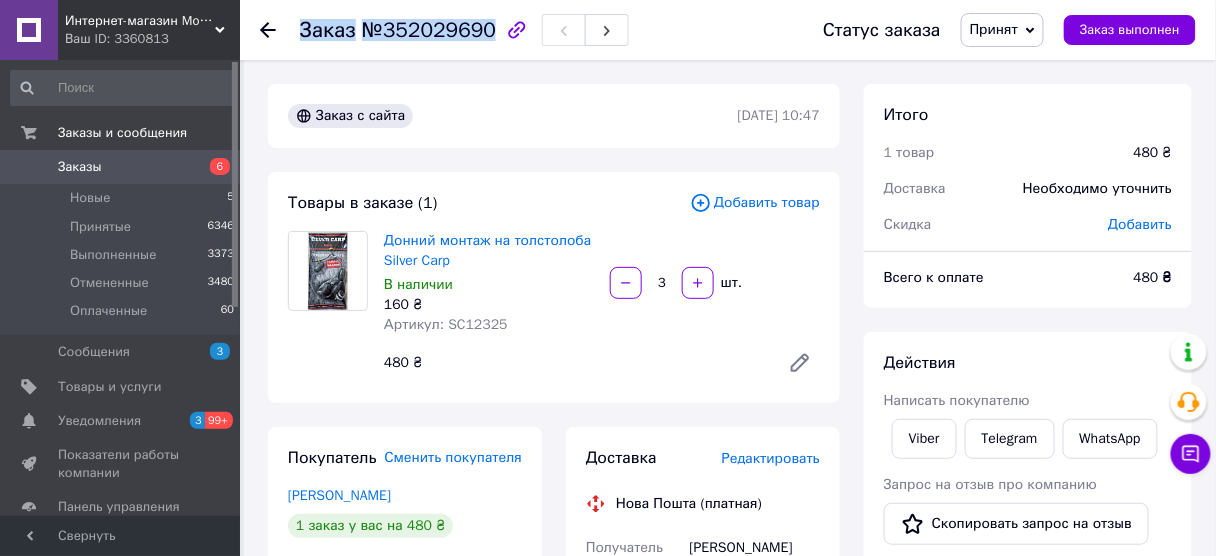 copy on "Заказ №352029690" 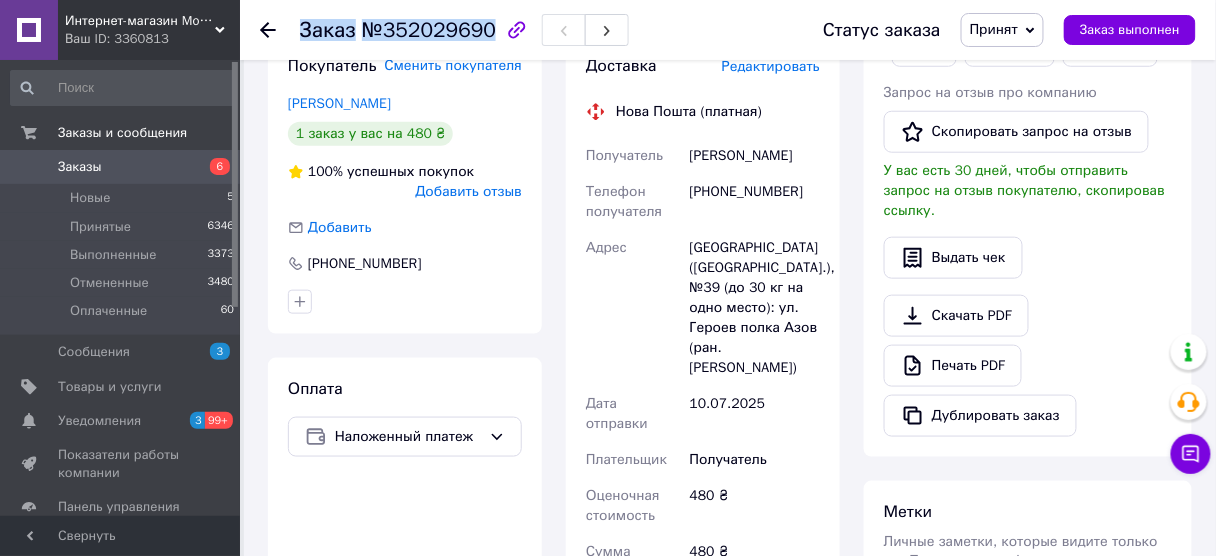 scroll, scrollTop: 320, scrollLeft: 0, axis: vertical 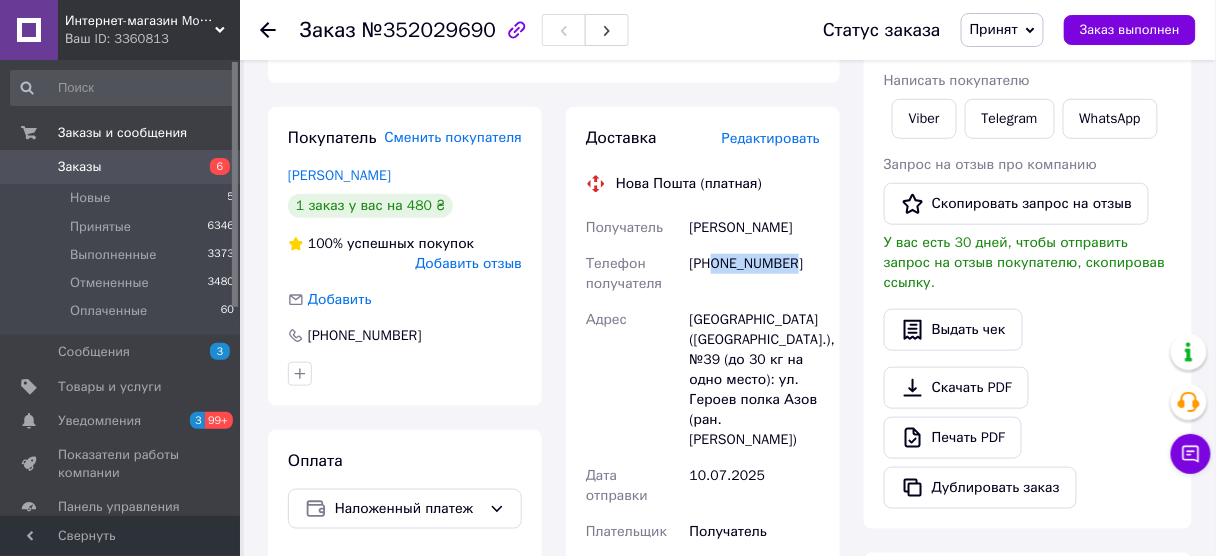 drag, startPoint x: 814, startPoint y: 271, endPoint x: 713, endPoint y: 276, distance: 101.12369 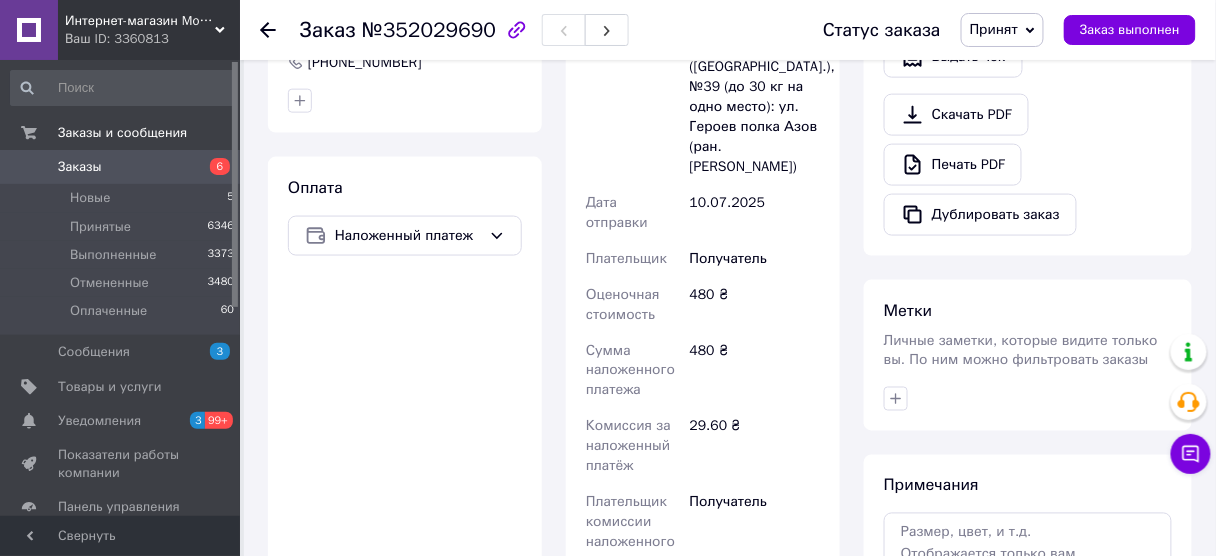 scroll, scrollTop: 800, scrollLeft: 0, axis: vertical 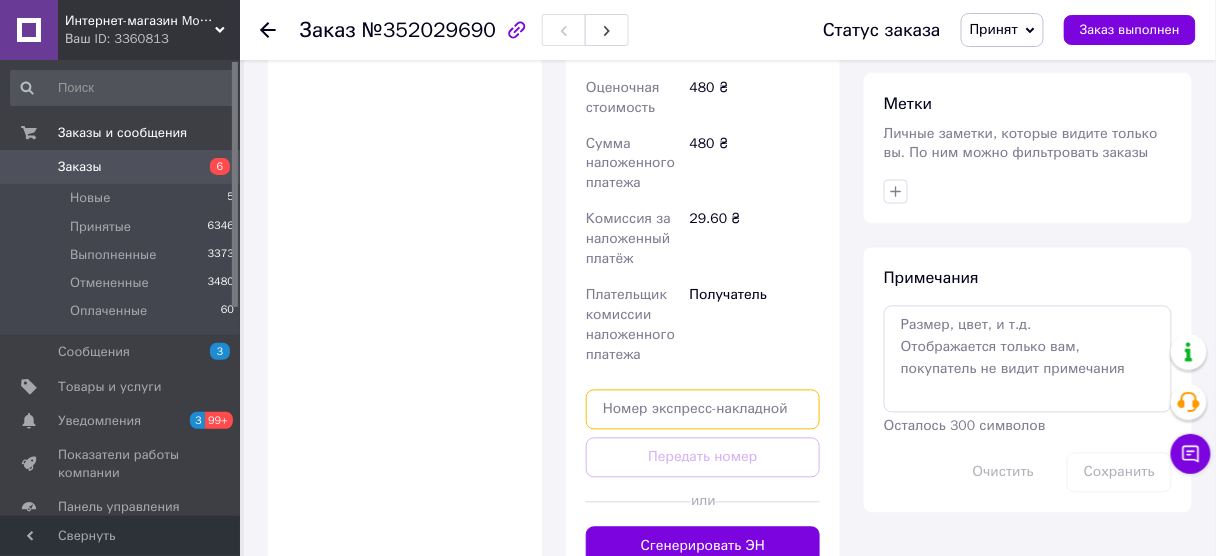 paste on "20451202865033" 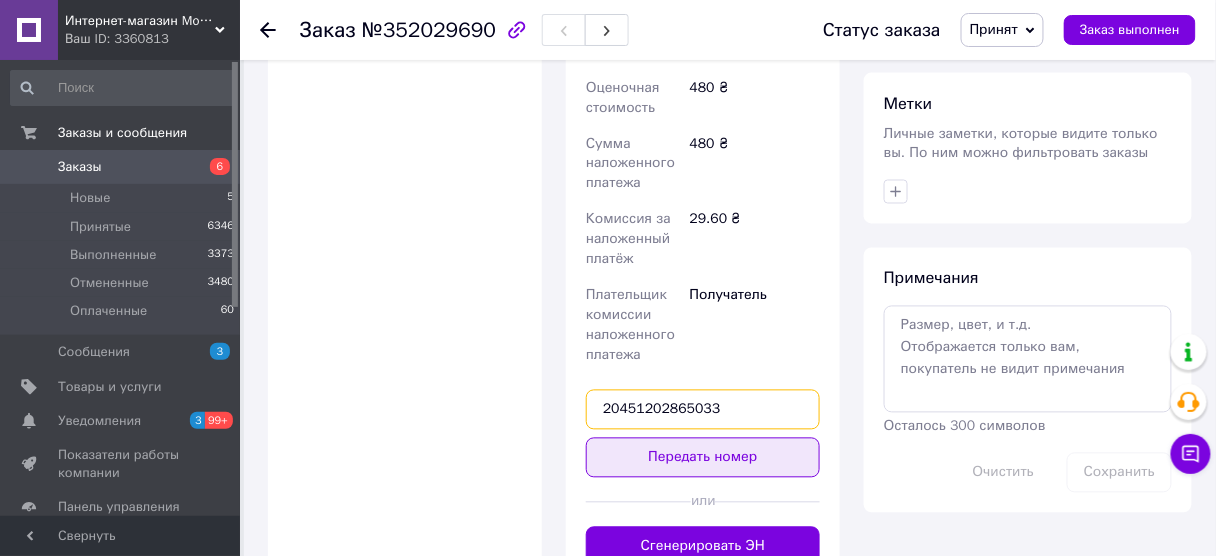 type on "20451202865033" 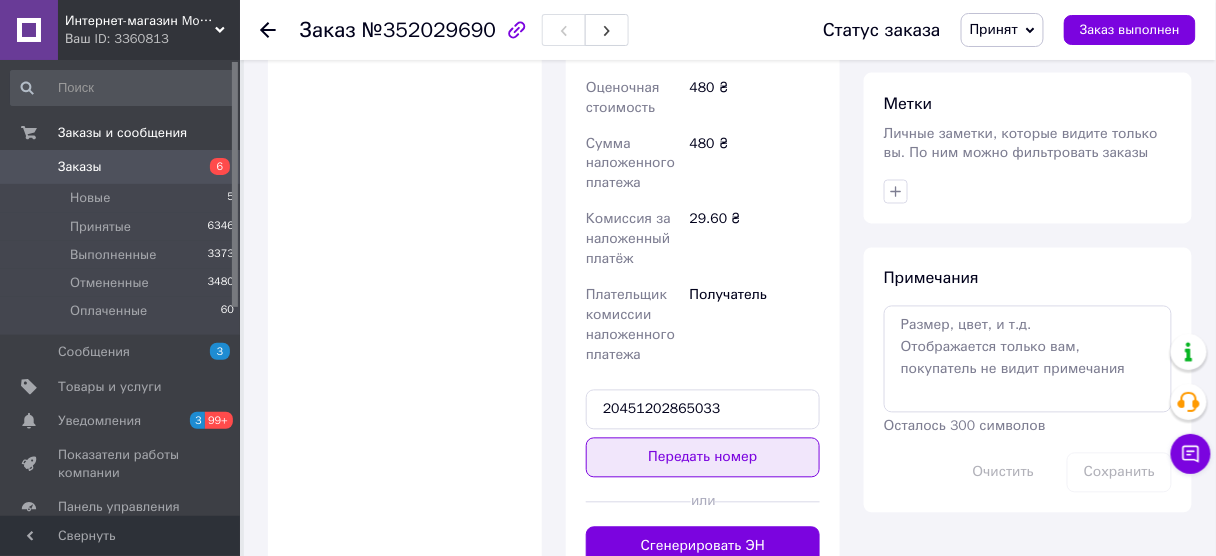 click on "Передать номер" at bounding box center [703, 458] 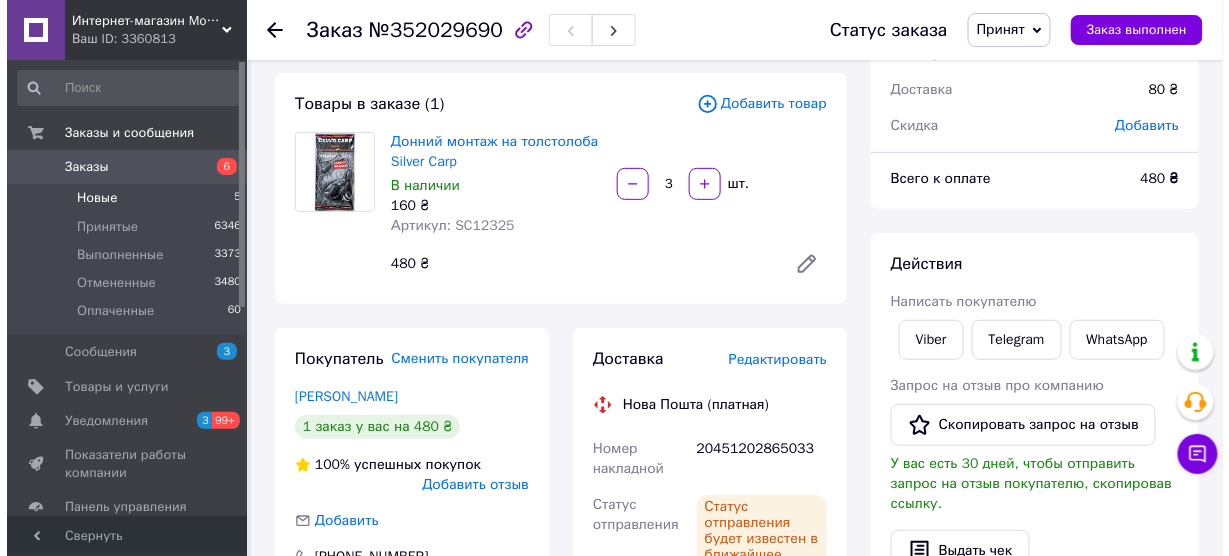 scroll, scrollTop: 0, scrollLeft: 0, axis: both 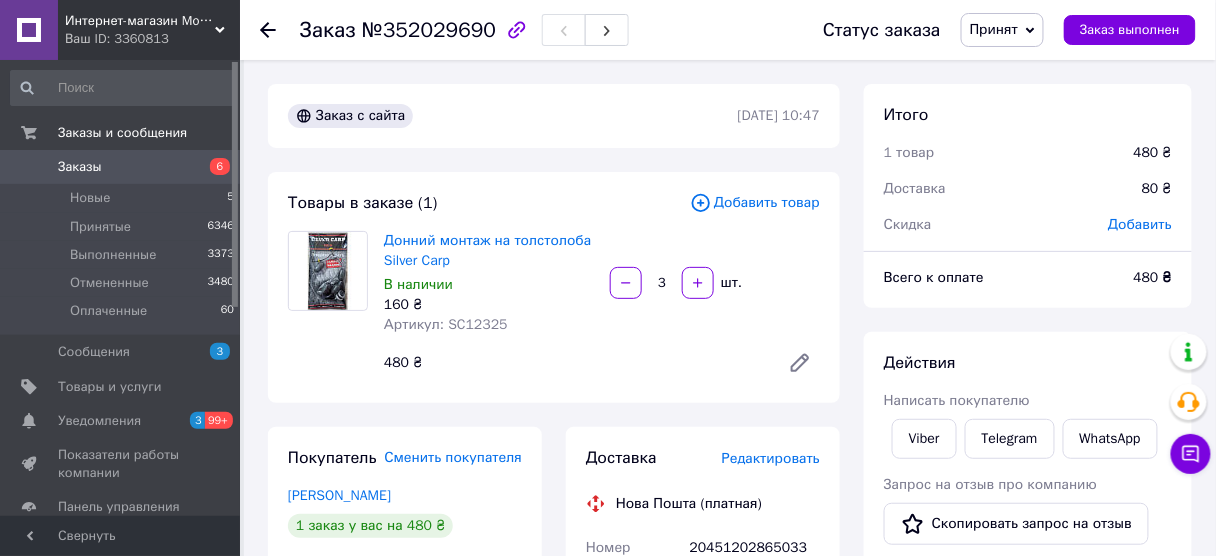 click on "Заказы" at bounding box center [121, 167] 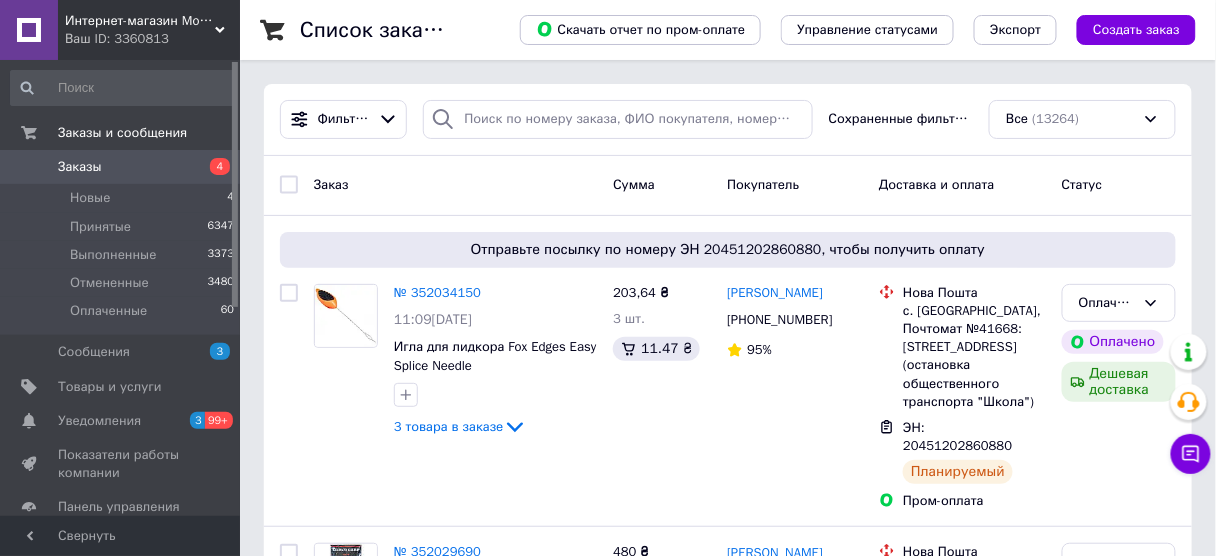 scroll, scrollTop: 80, scrollLeft: 0, axis: vertical 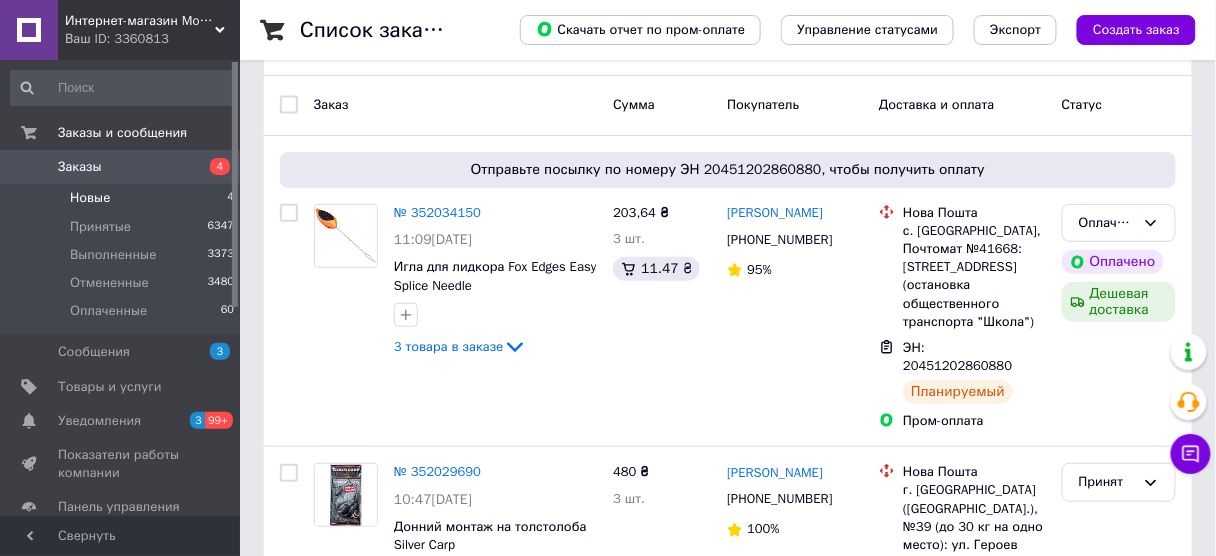 click on "Новые 4" at bounding box center (123, 198) 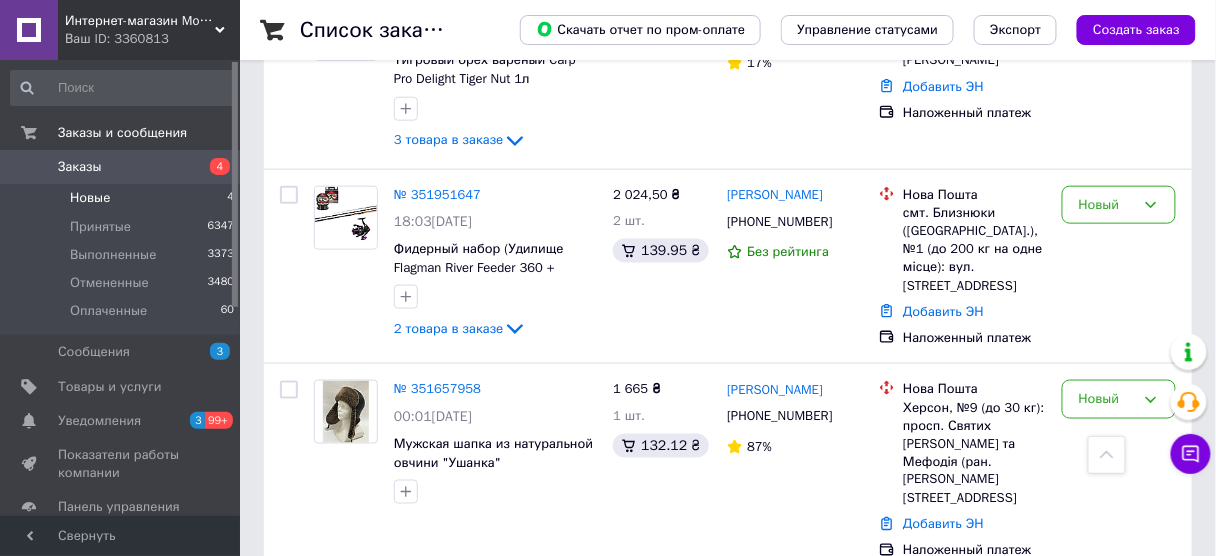 scroll, scrollTop: 243, scrollLeft: 0, axis: vertical 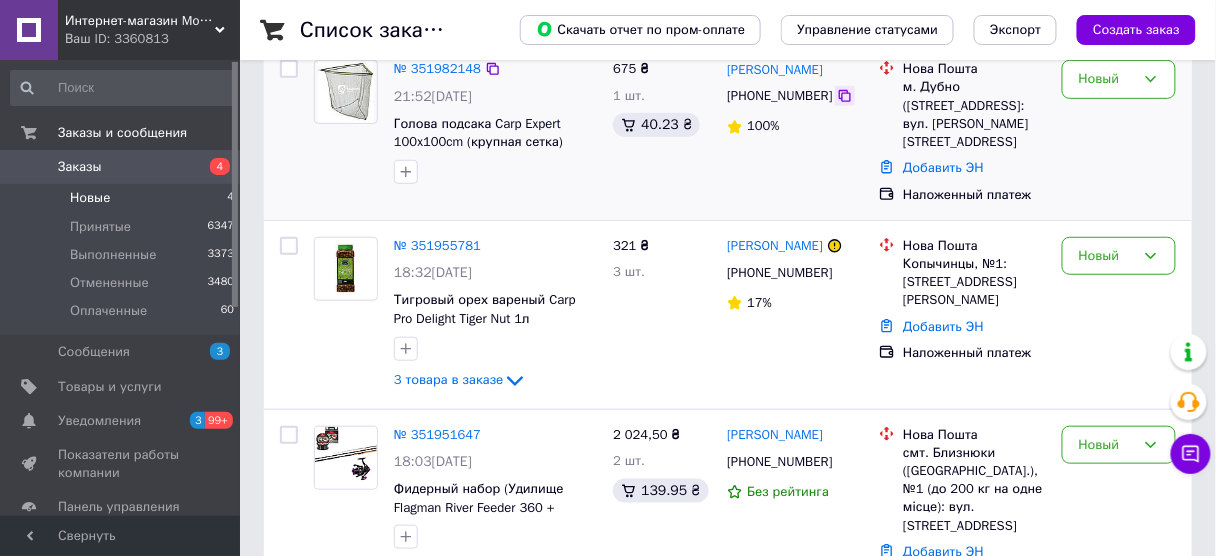 click 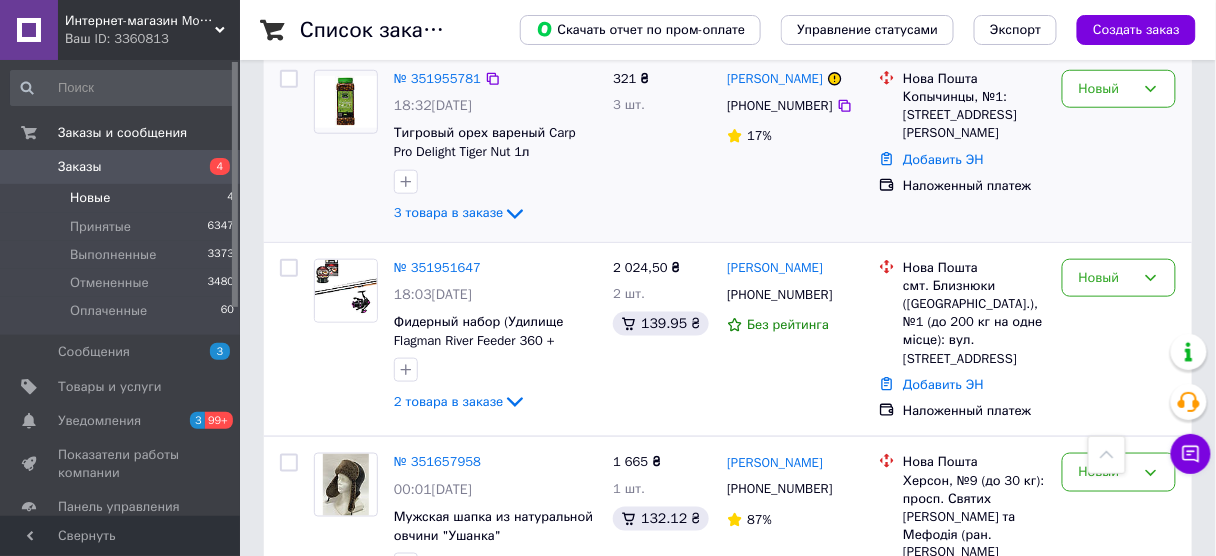 scroll, scrollTop: 483, scrollLeft: 0, axis: vertical 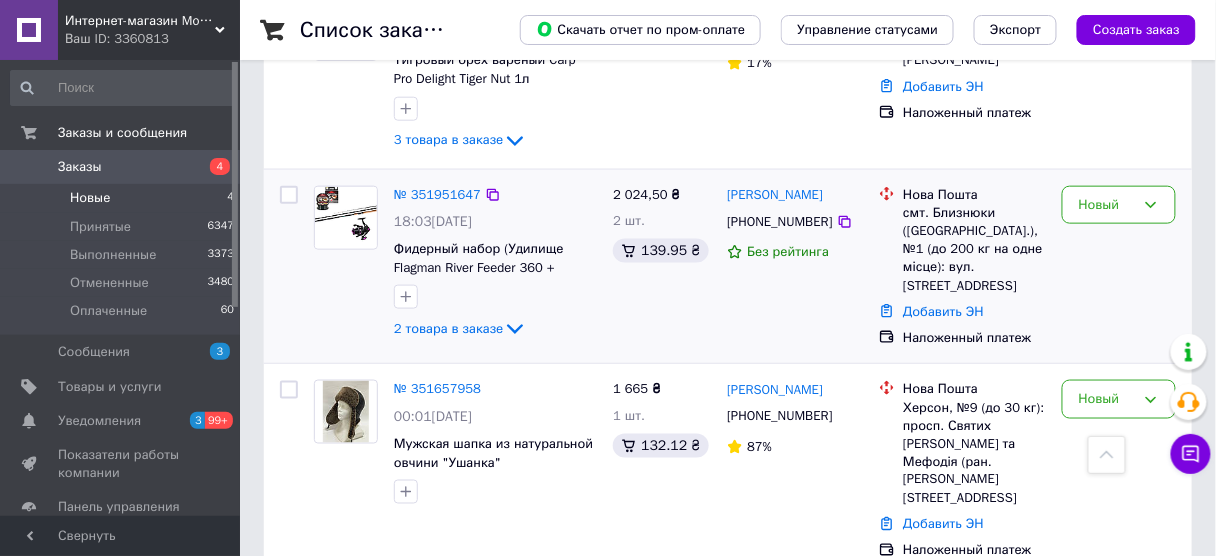 click on "№ 351951647 18:03[DATE] Фидерный набор (Удилище Flagman River Feeder 360 + Катушка Flagman Trial Feeder 5000 + Леска Method Feeder) 2 товара в заказе" at bounding box center [495, 264] 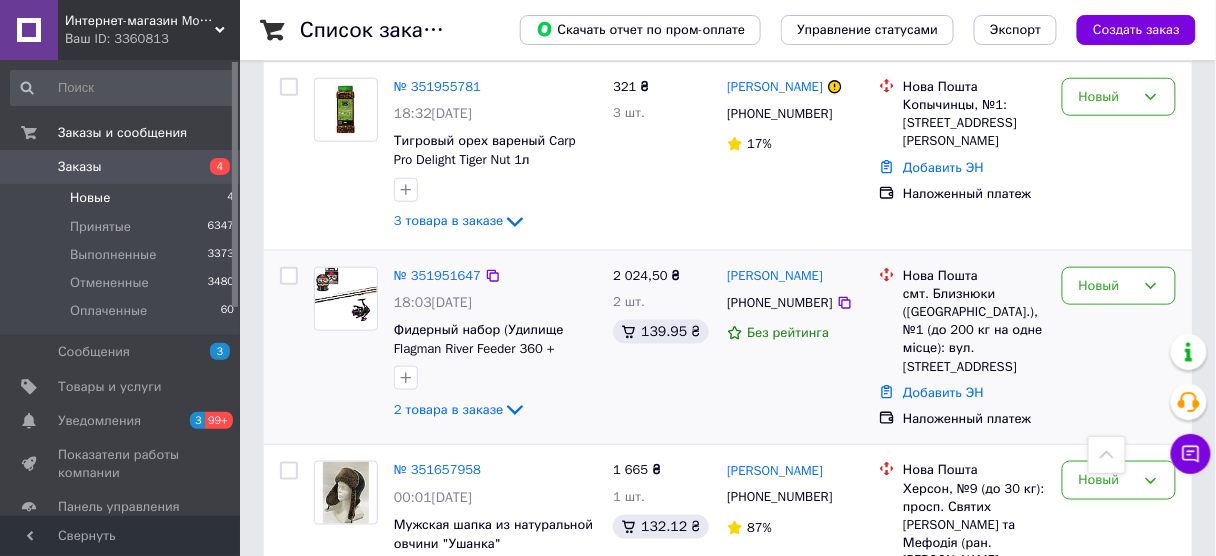 scroll, scrollTop: 323, scrollLeft: 0, axis: vertical 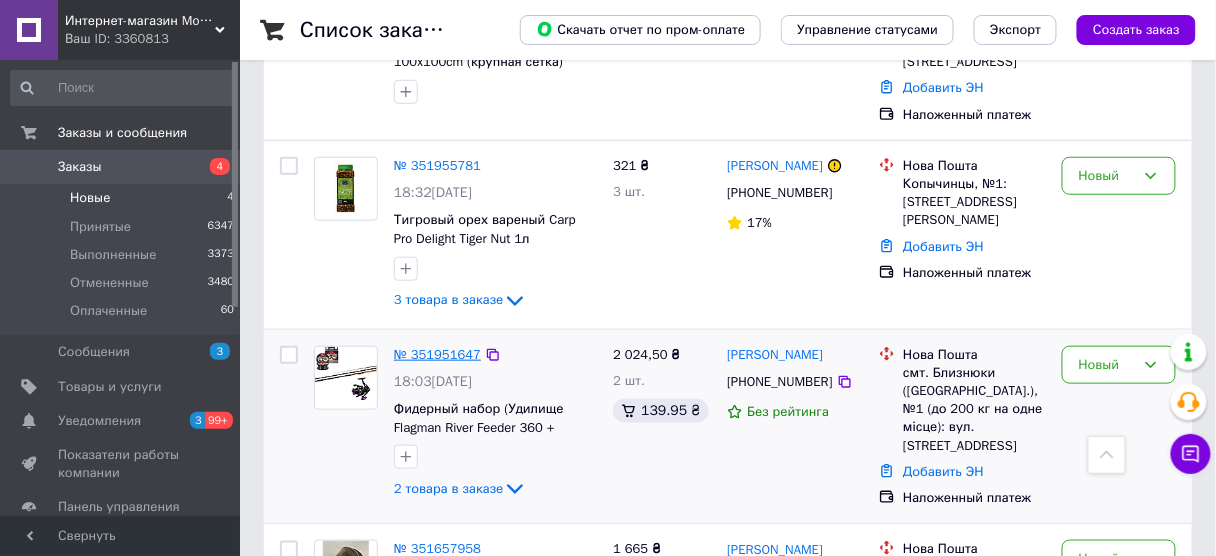 click on "№ 351951647" at bounding box center [437, 354] 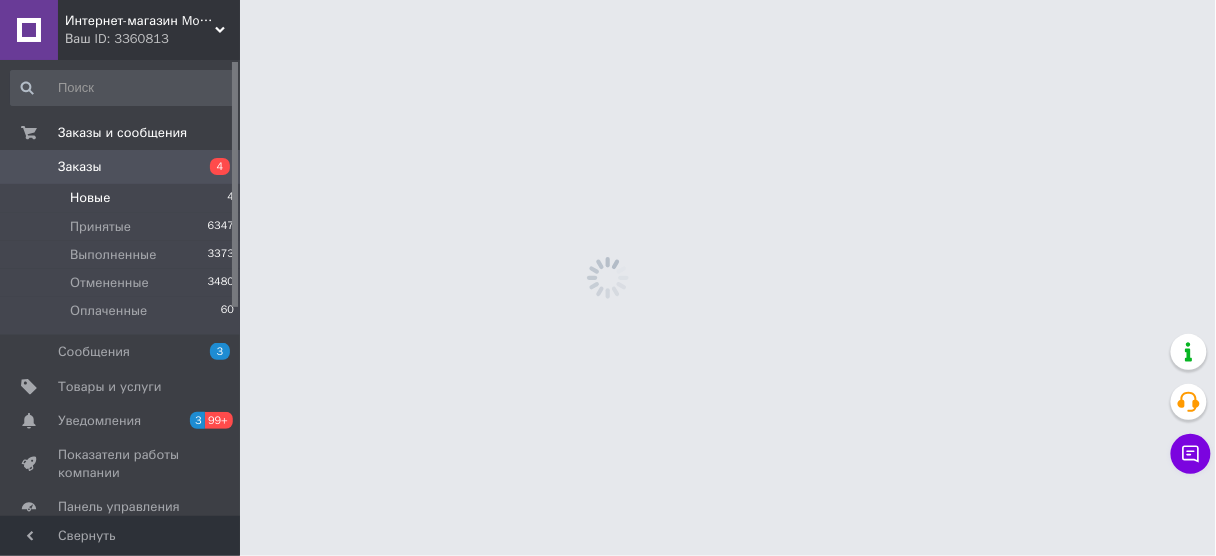 scroll, scrollTop: 0, scrollLeft: 0, axis: both 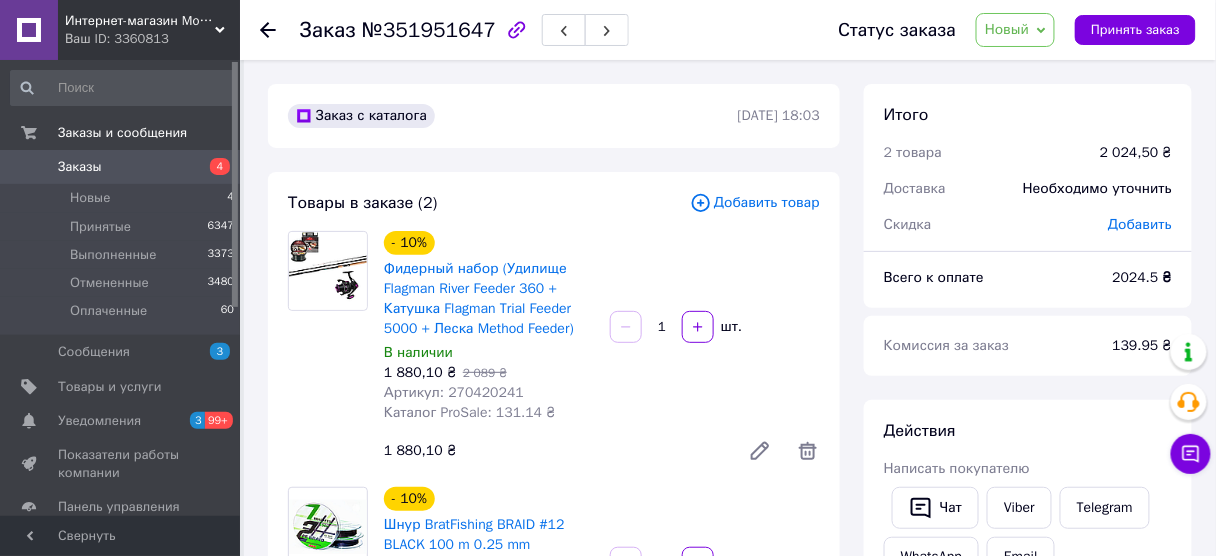 click on "Новый" at bounding box center [1007, 29] 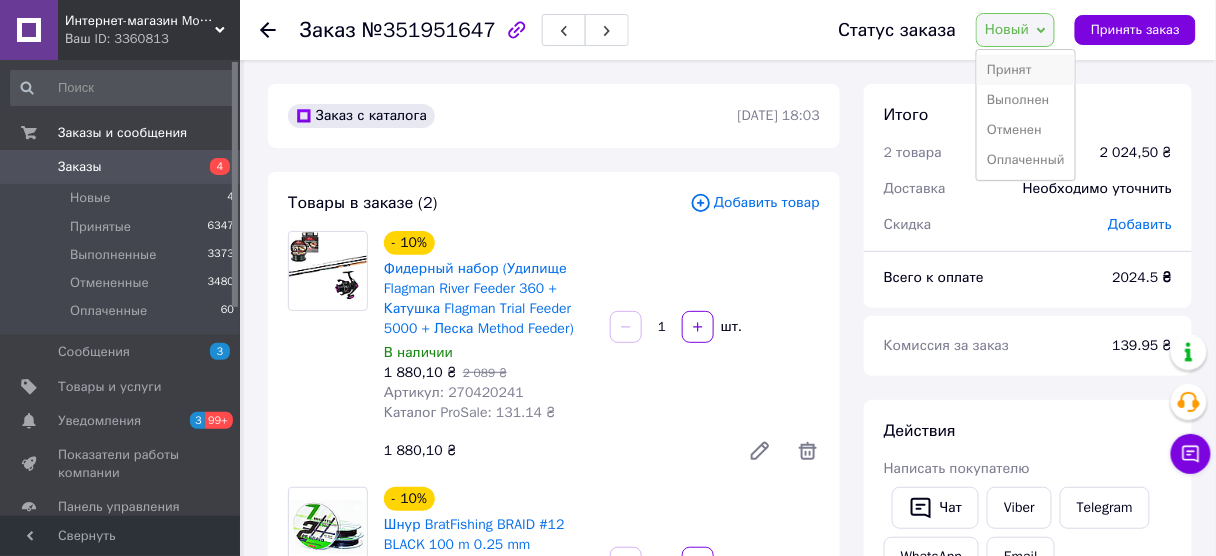 click on "Принят" at bounding box center (1026, 70) 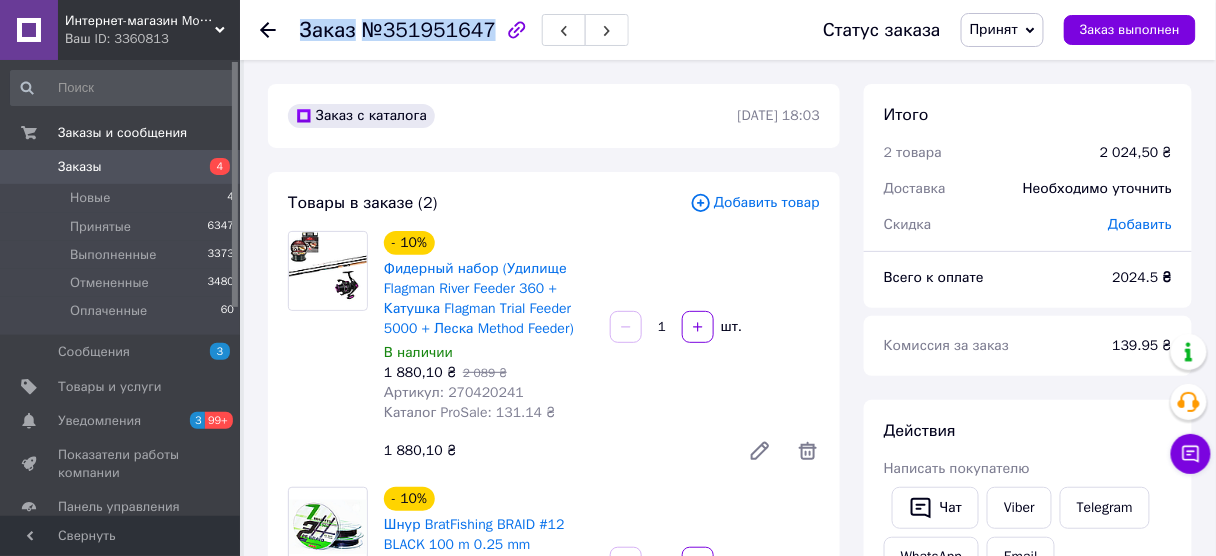 drag, startPoint x: 481, startPoint y: 33, endPoint x: 300, endPoint y: 40, distance: 181.13531 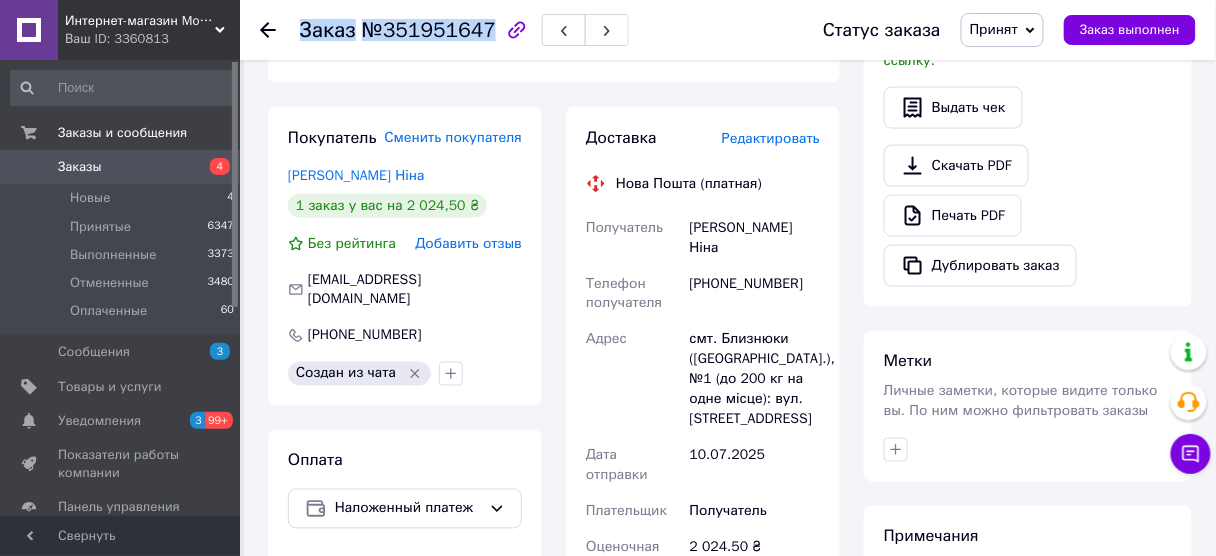 scroll, scrollTop: 560, scrollLeft: 0, axis: vertical 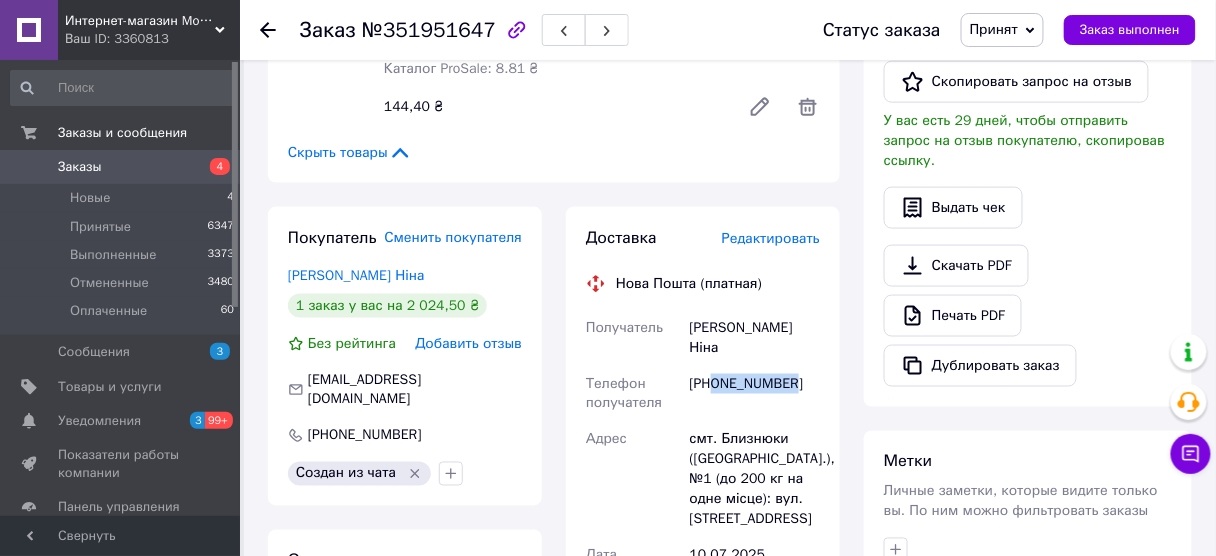 drag, startPoint x: 817, startPoint y: 369, endPoint x: 713, endPoint y: 372, distance: 104.04326 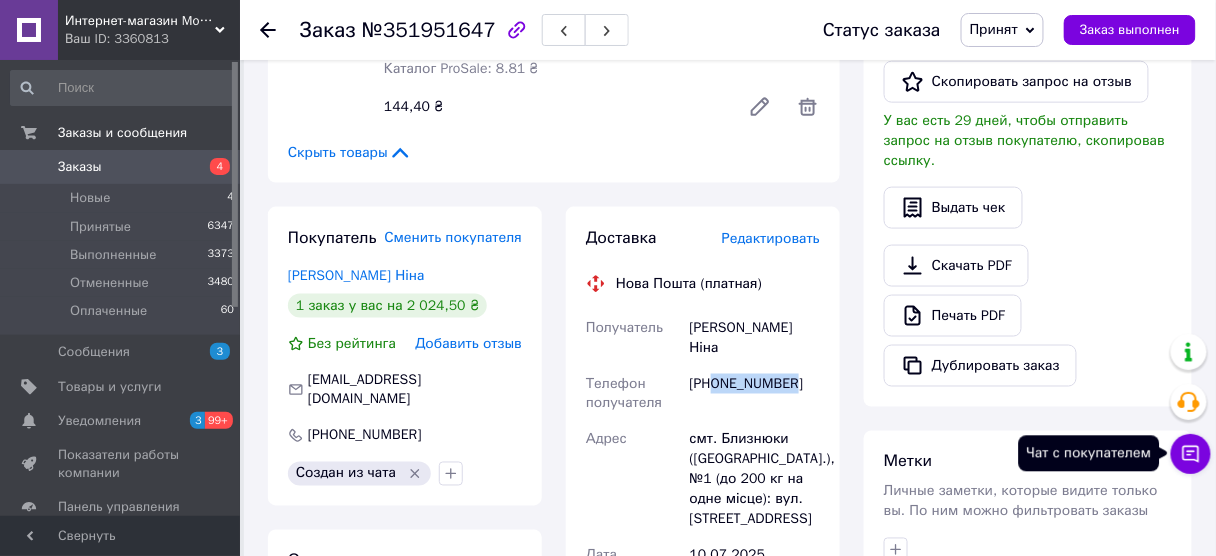 click 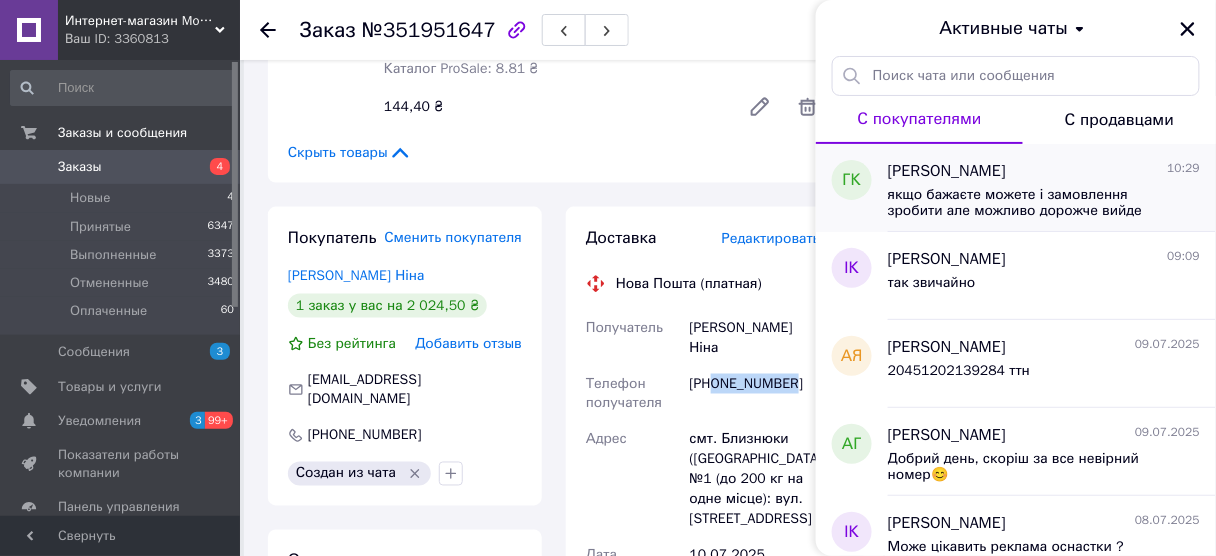 click on "якщо бажаєте можете і замовлення зробити але можливо дорожче вийде" at bounding box center (1030, 203) 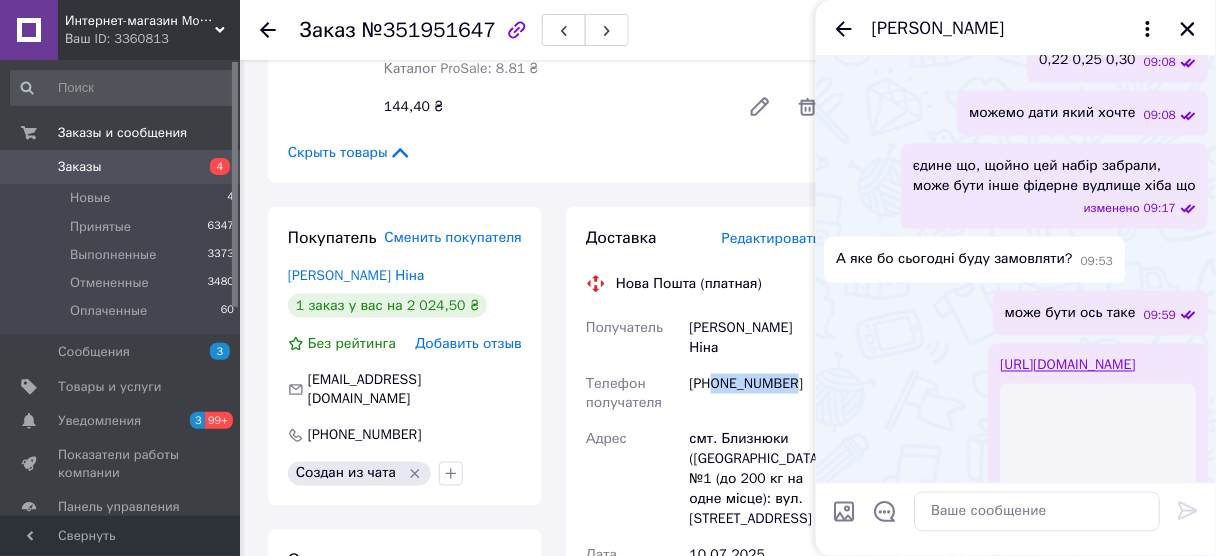 scroll, scrollTop: 540, scrollLeft: 0, axis: vertical 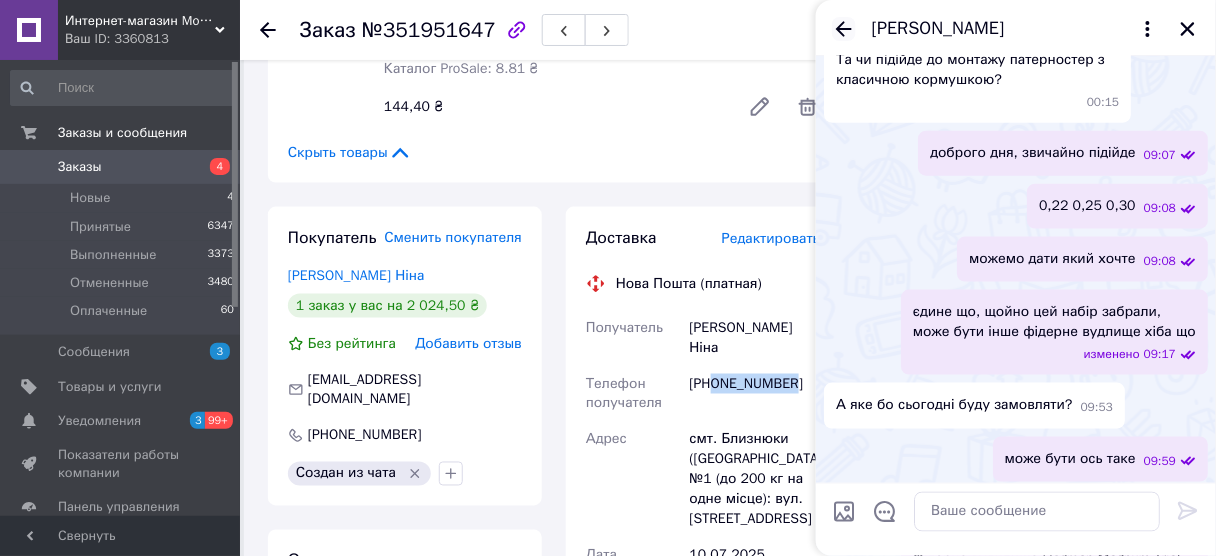 click 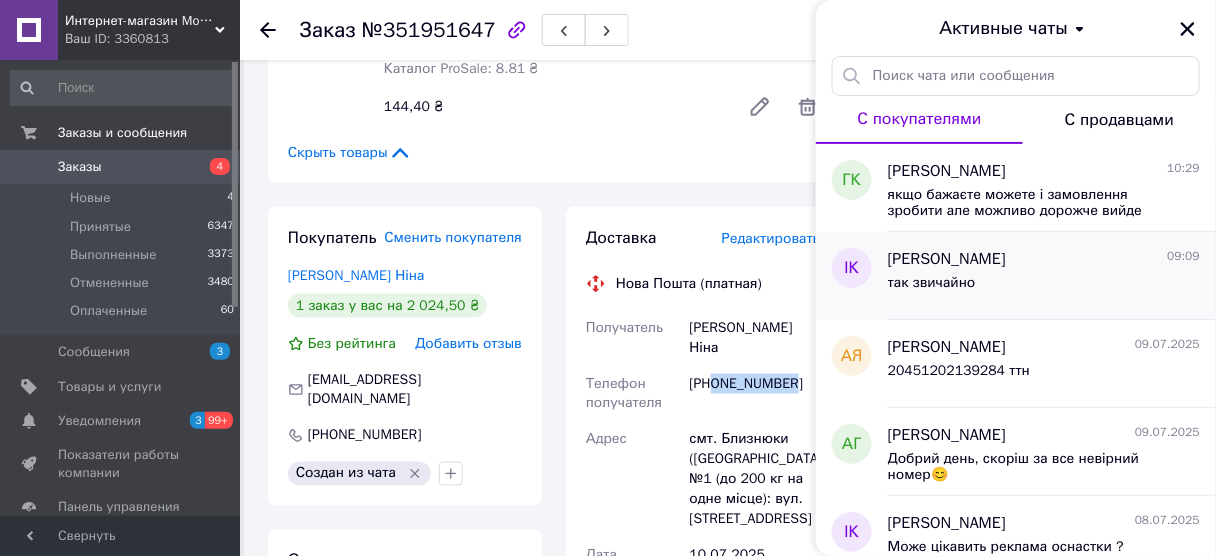 click on "[PERSON_NAME] 09:09" at bounding box center [1044, 259] 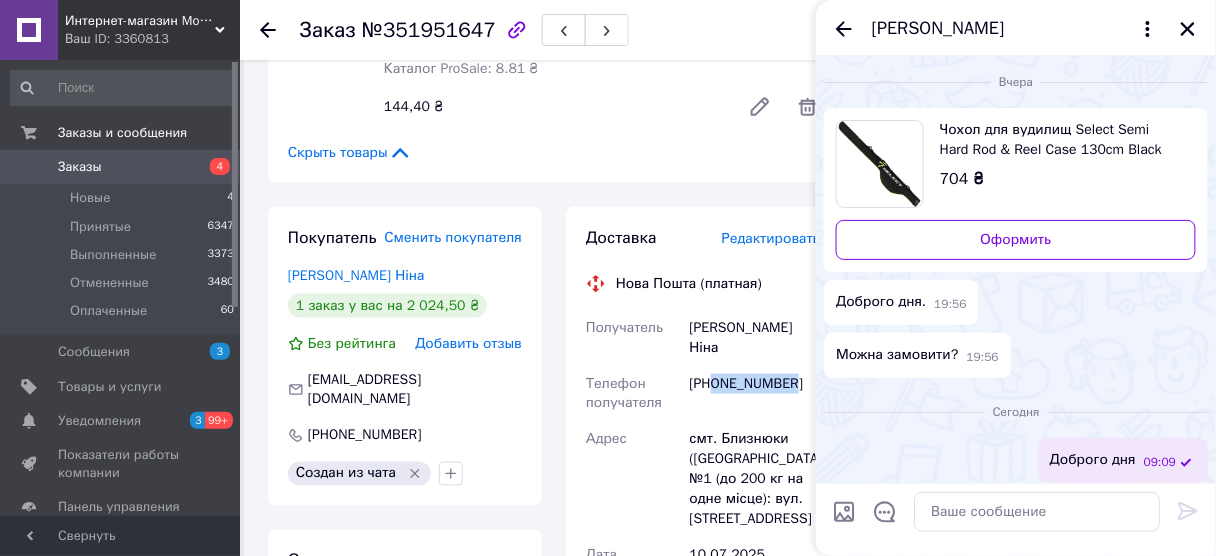 scroll, scrollTop: 12, scrollLeft: 0, axis: vertical 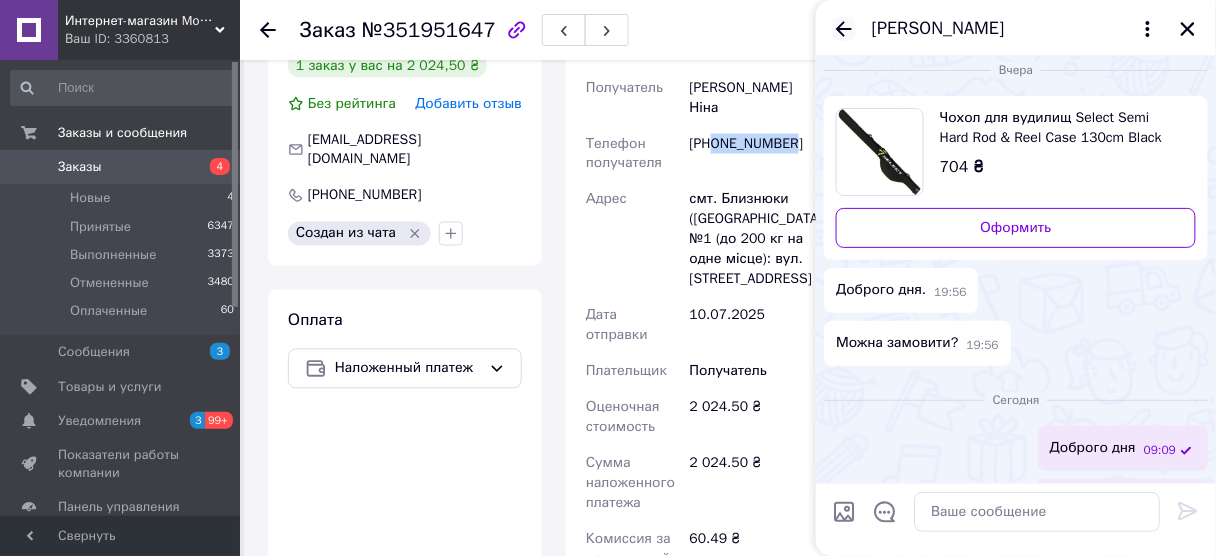 click 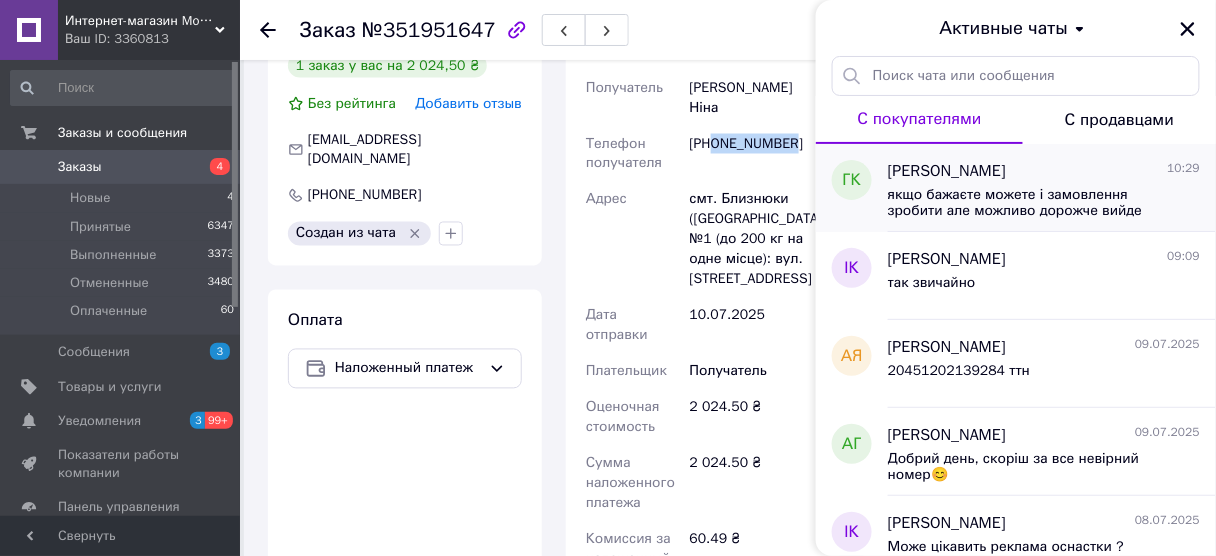 click on "якщо бажаєте можете і замовлення зробити але можливо дорожче вийде" at bounding box center [1030, 203] 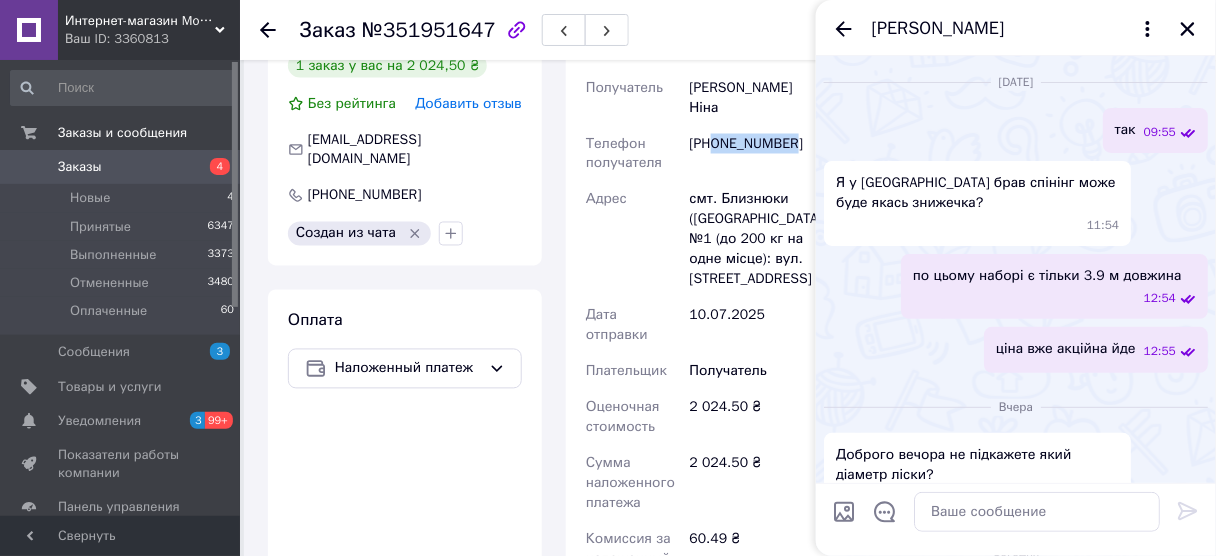 scroll, scrollTop: 2371, scrollLeft: 0, axis: vertical 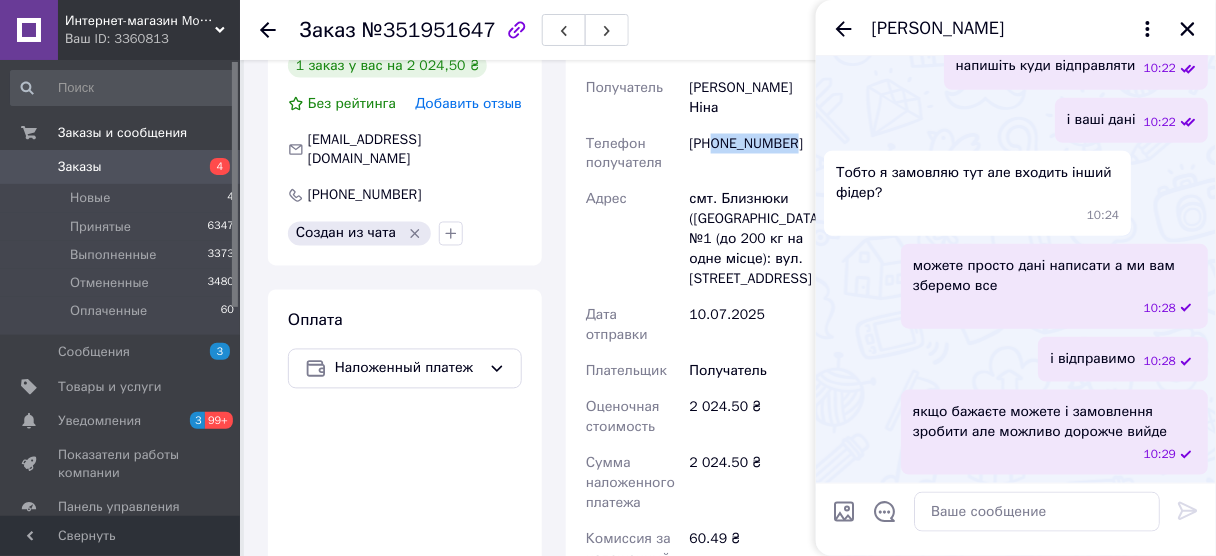 click 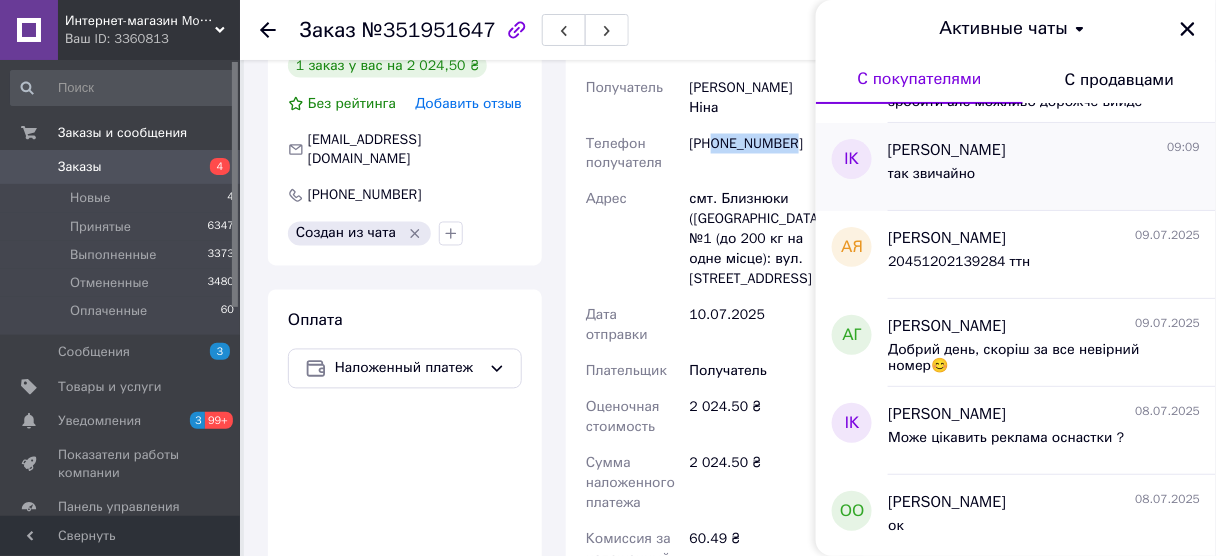 scroll, scrollTop: 160, scrollLeft: 0, axis: vertical 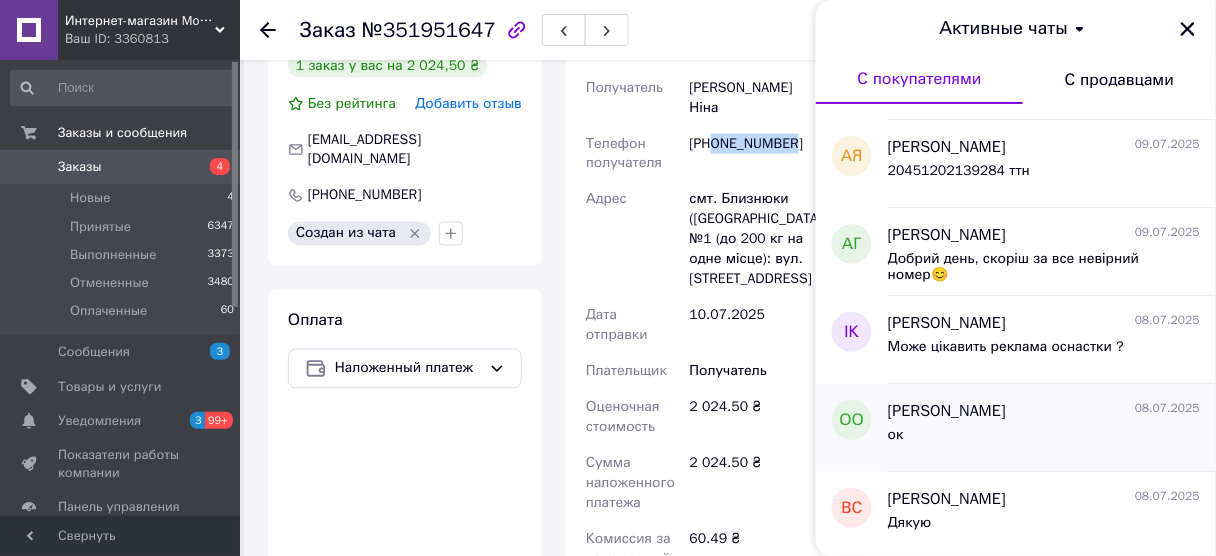 click on "[PERSON_NAME] [DATE]" at bounding box center [1044, 411] 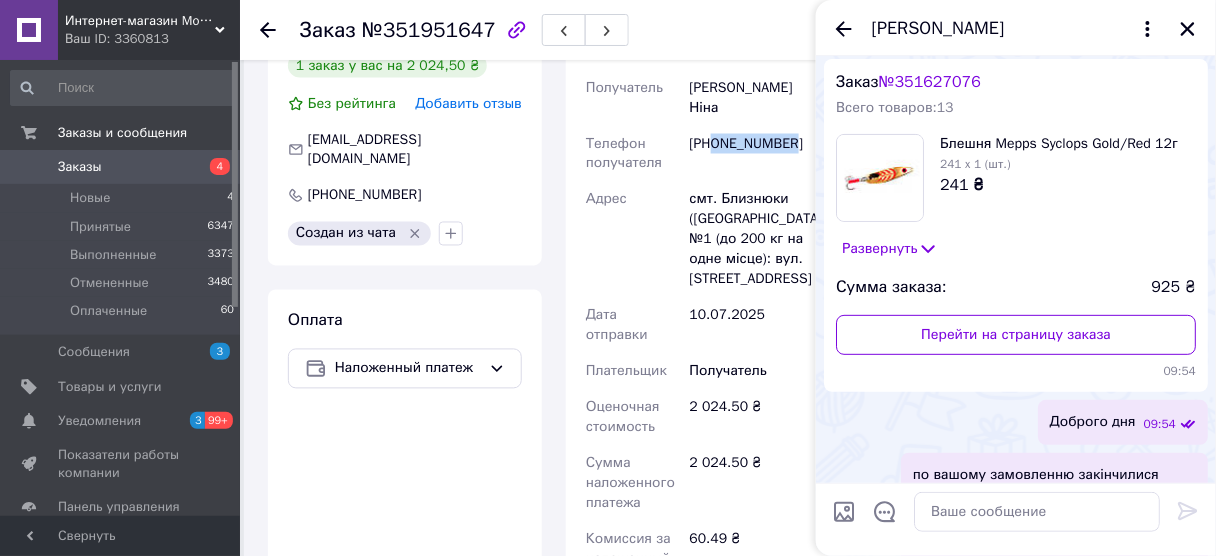 scroll, scrollTop: 0, scrollLeft: 0, axis: both 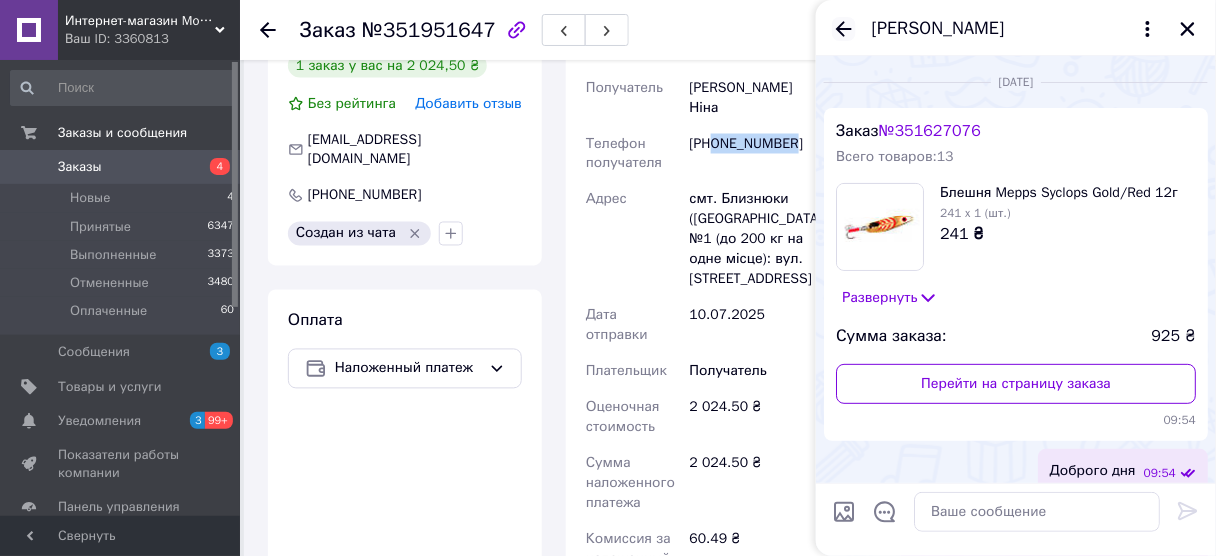 click 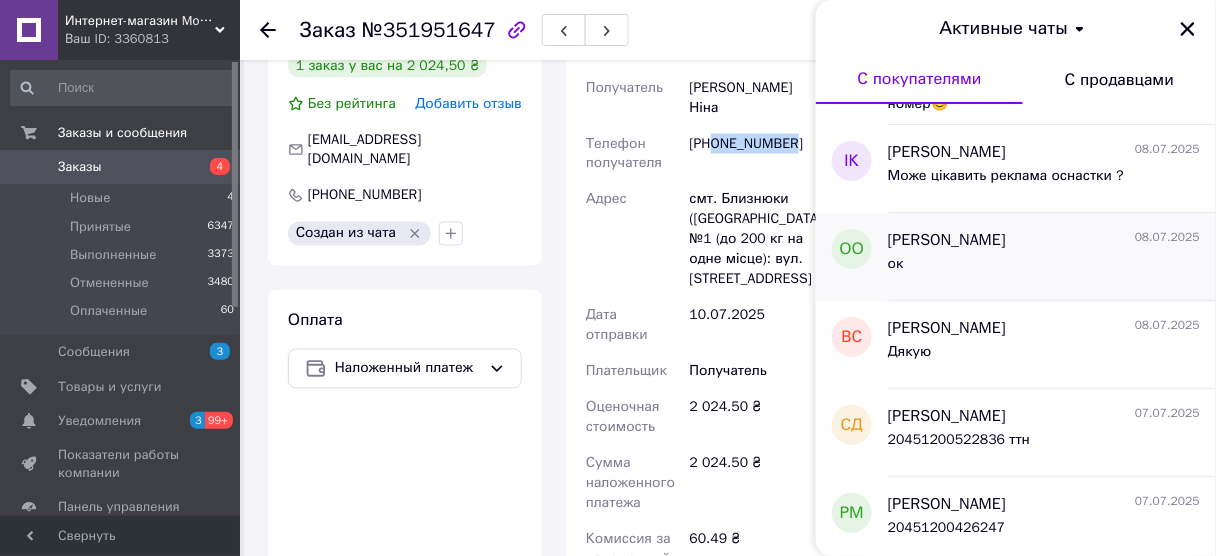 scroll, scrollTop: 400, scrollLeft: 0, axis: vertical 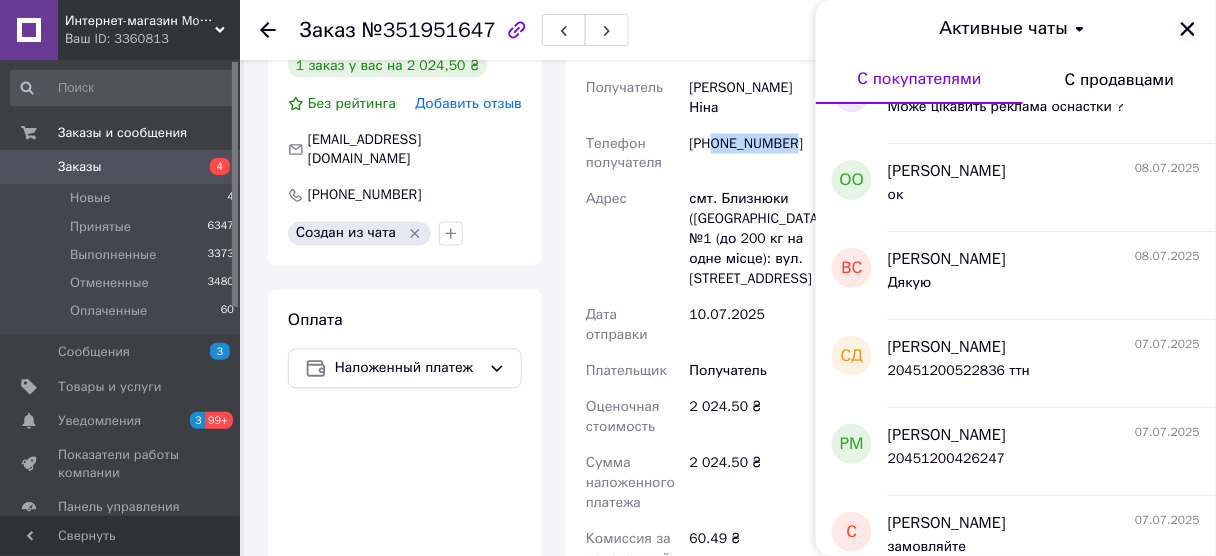 click 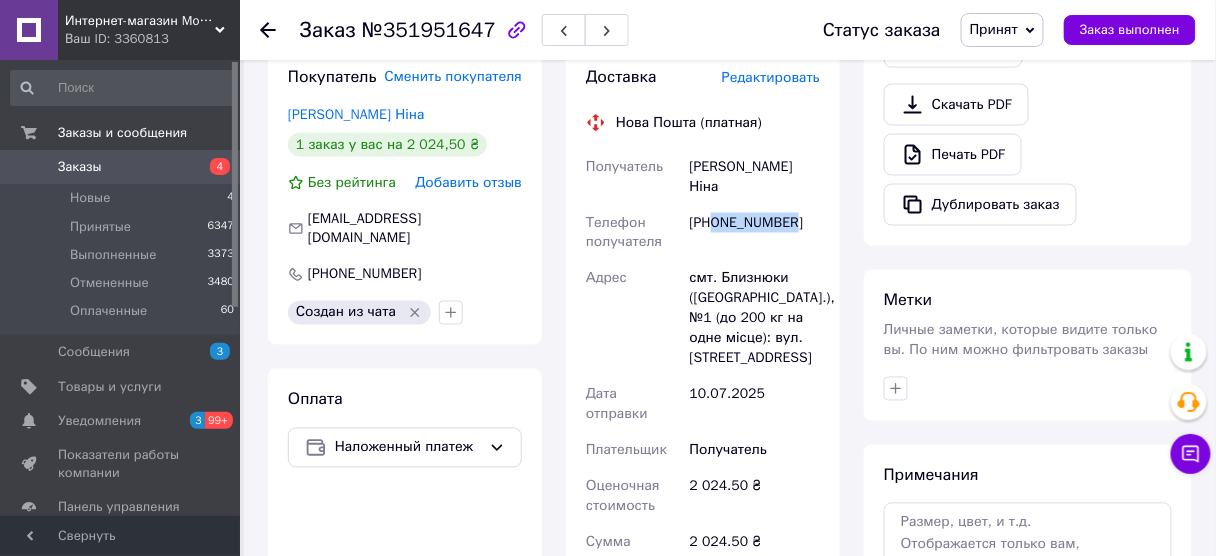 scroll, scrollTop: 640, scrollLeft: 0, axis: vertical 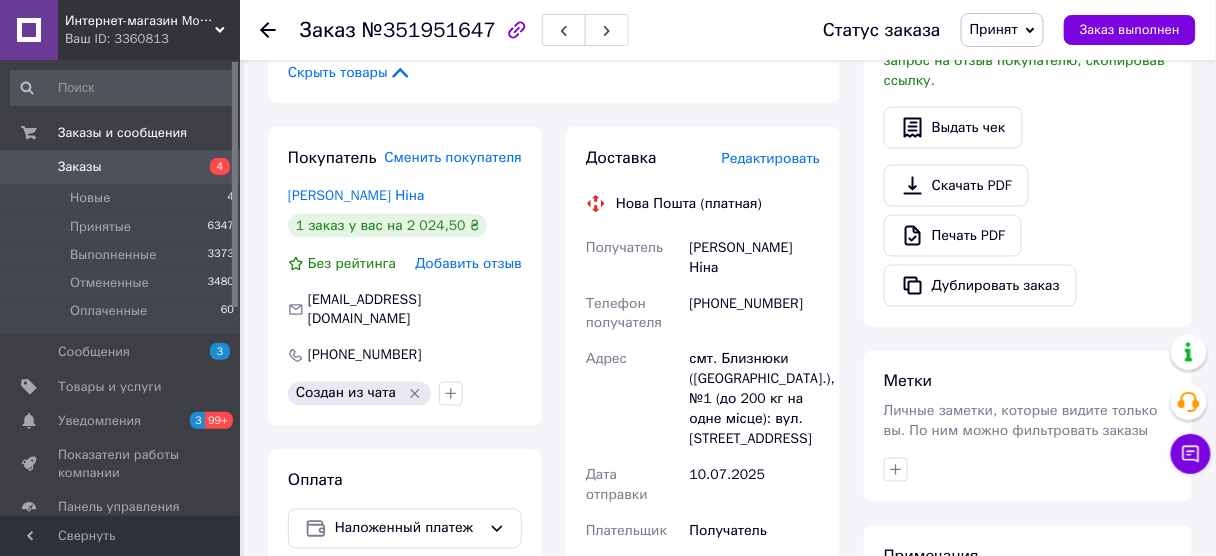 click on "Оценочная стоимость" at bounding box center (623, 577) 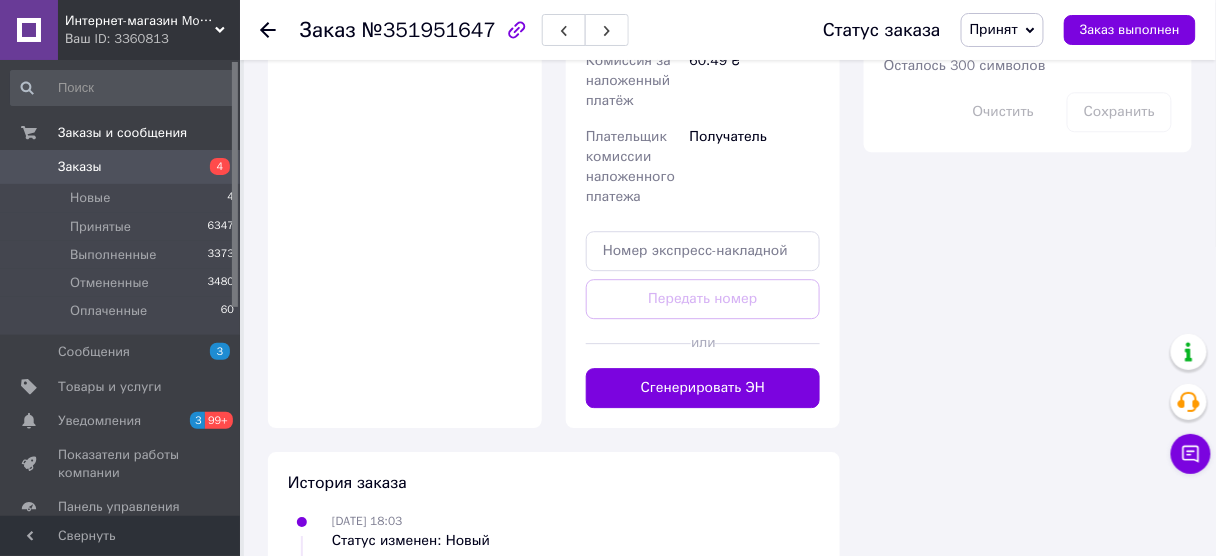 scroll, scrollTop: 1280, scrollLeft: 0, axis: vertical 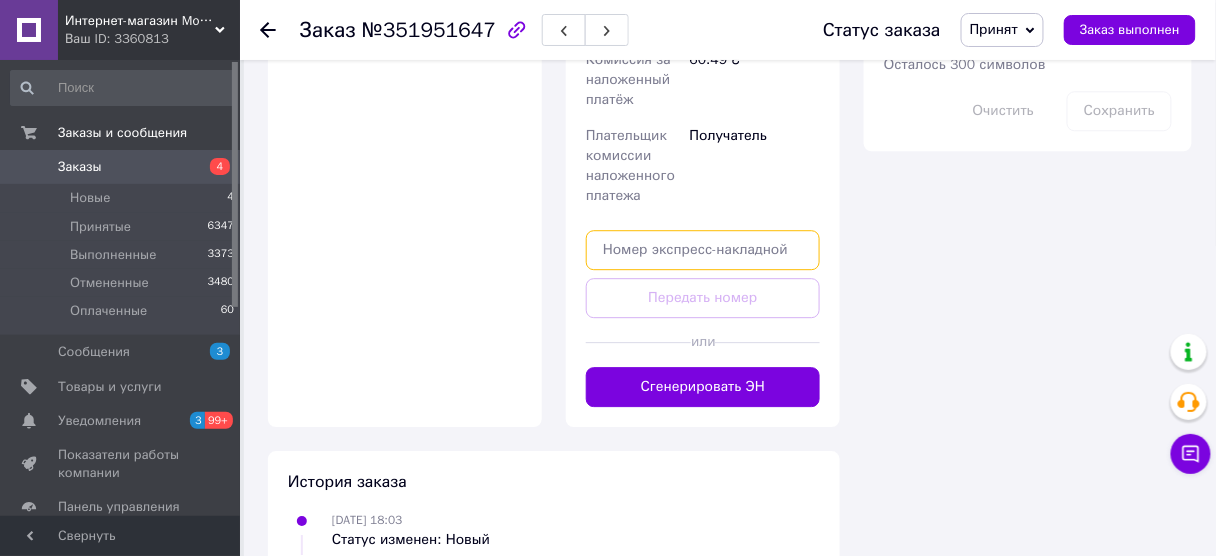 paste on "20451202914914" 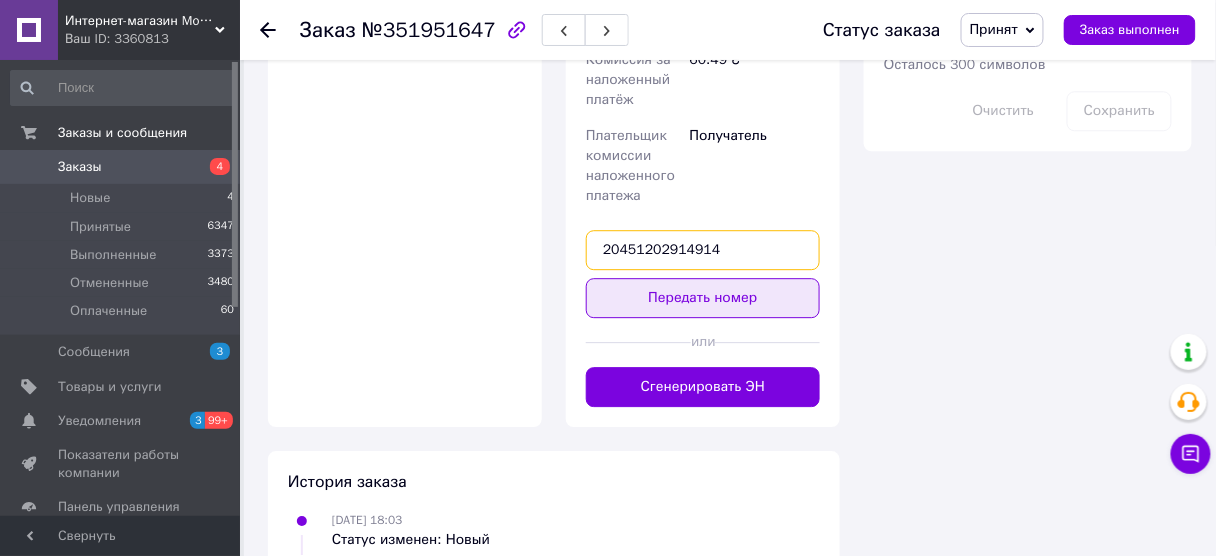 type on "20451202914914" 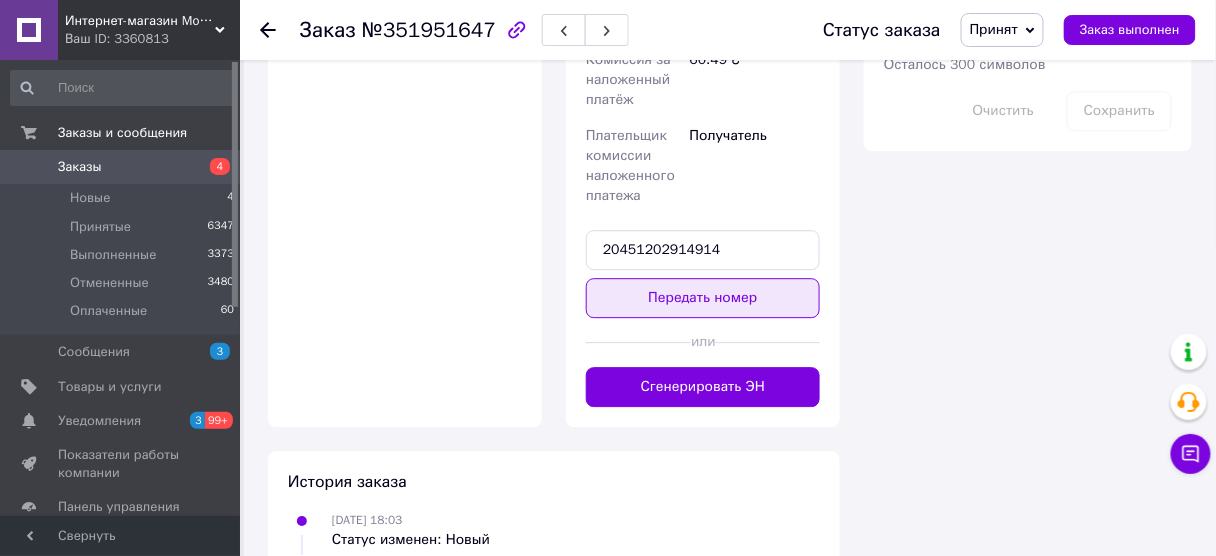 click on "Передать номер" at bounding box center (703, 298) 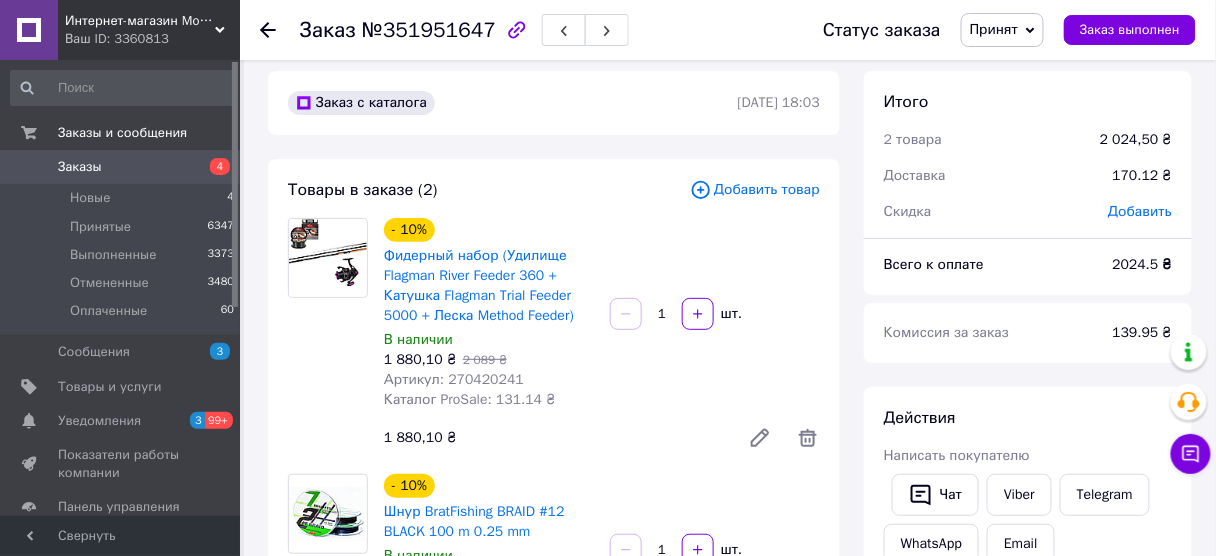 scroll, scrollTop: 0, scrollLeft: 0, axis: both 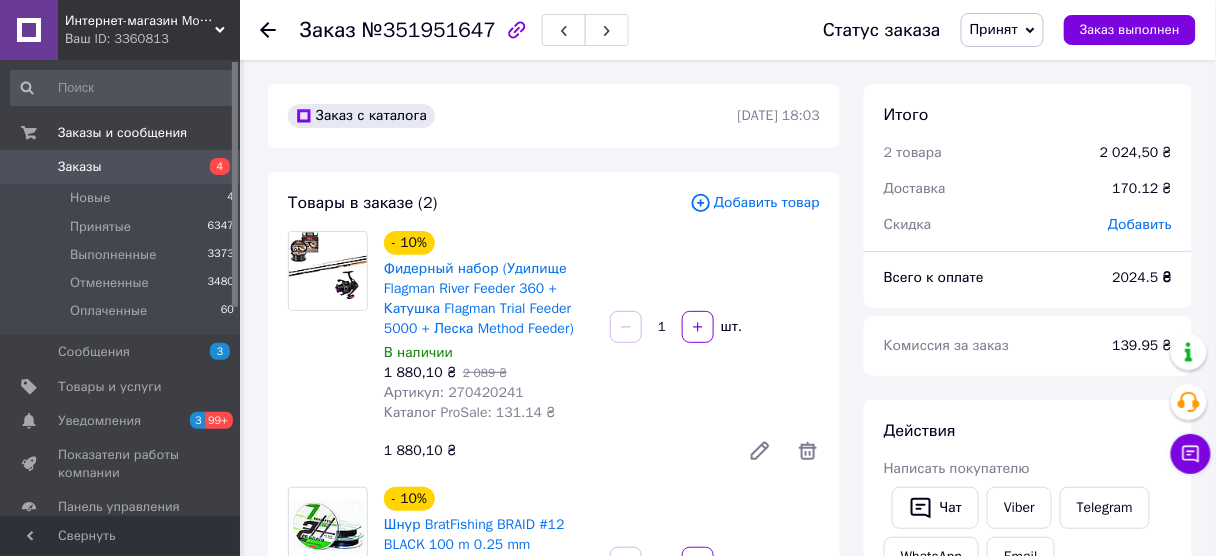 click on "Заказы" at bounding box center (121, 167) 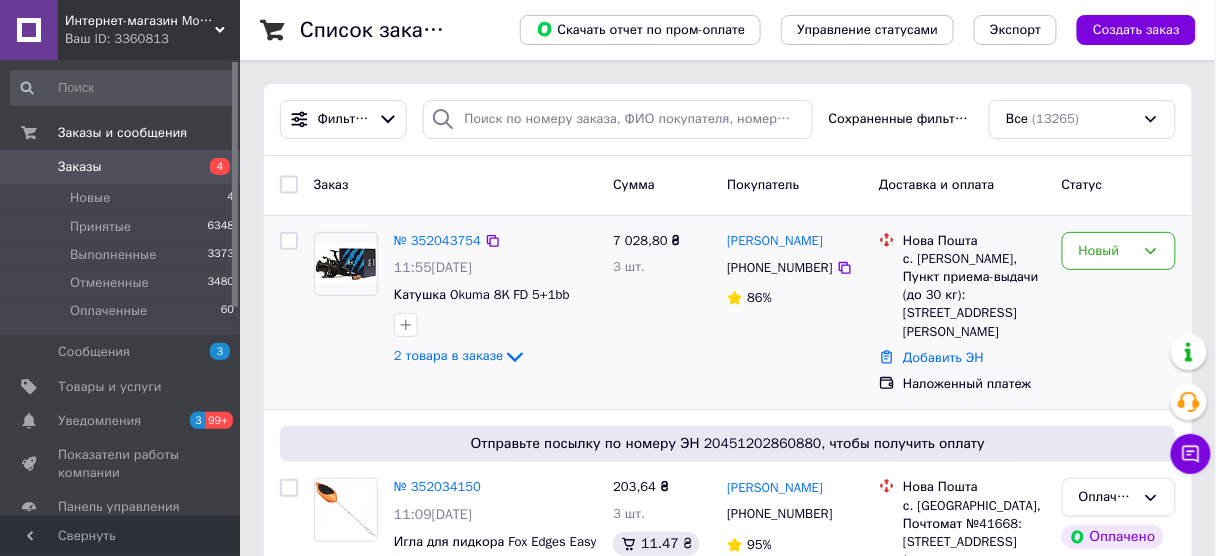 drag, startPoint x: 839, startPoint y: 273, endPoint x: 704, endPoint y: 365, distance: 163.36769 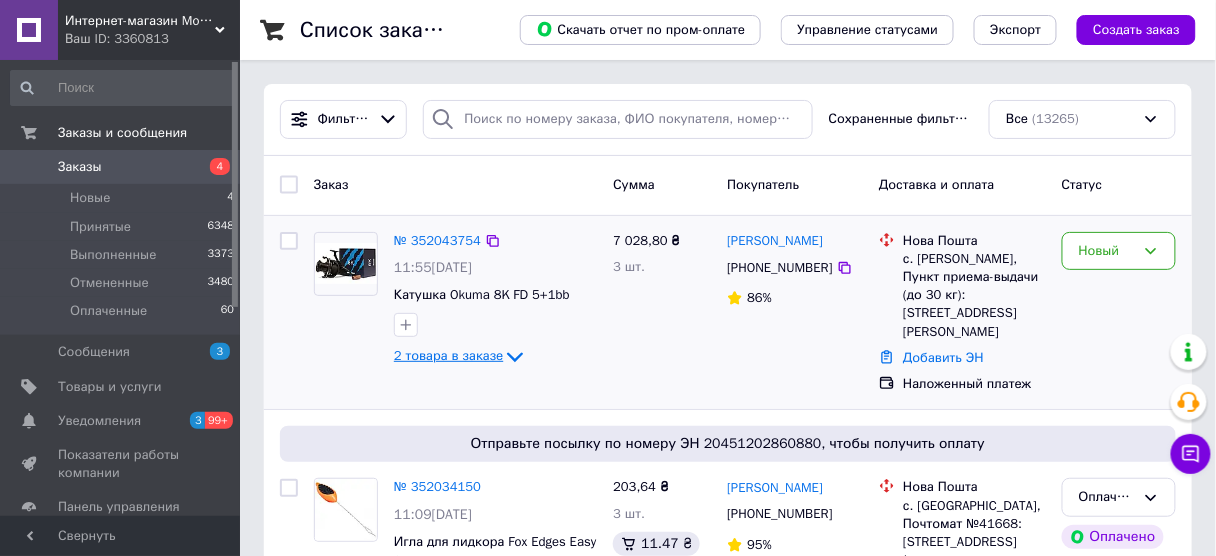 click on "2 товара в заказе" at bounding box center (448, 355) 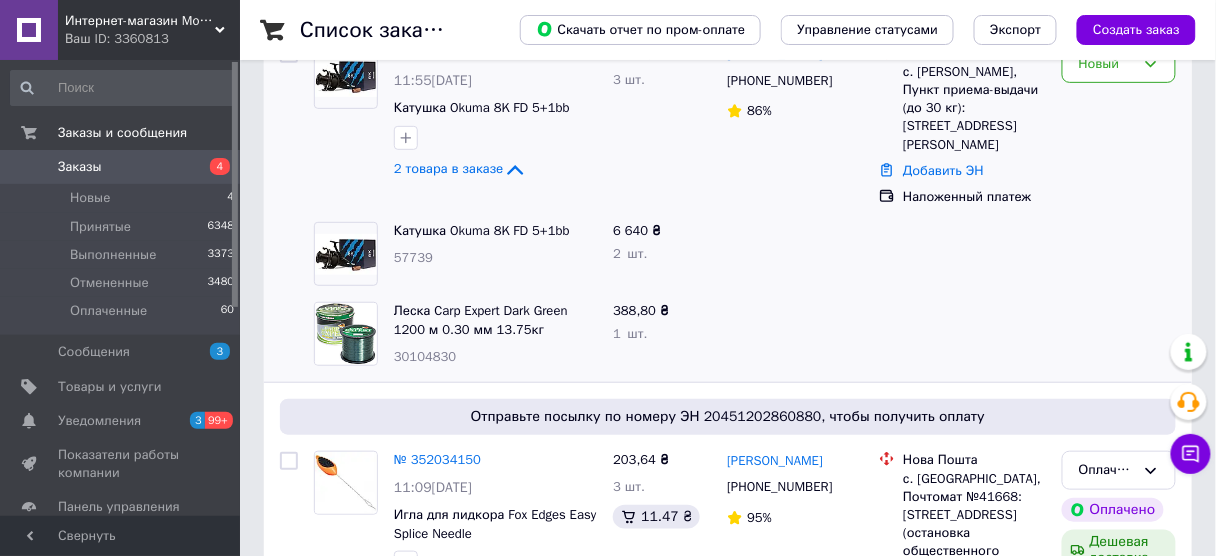 scroll, scrollTop: 160, scrollLeft: 0, axis: vertical 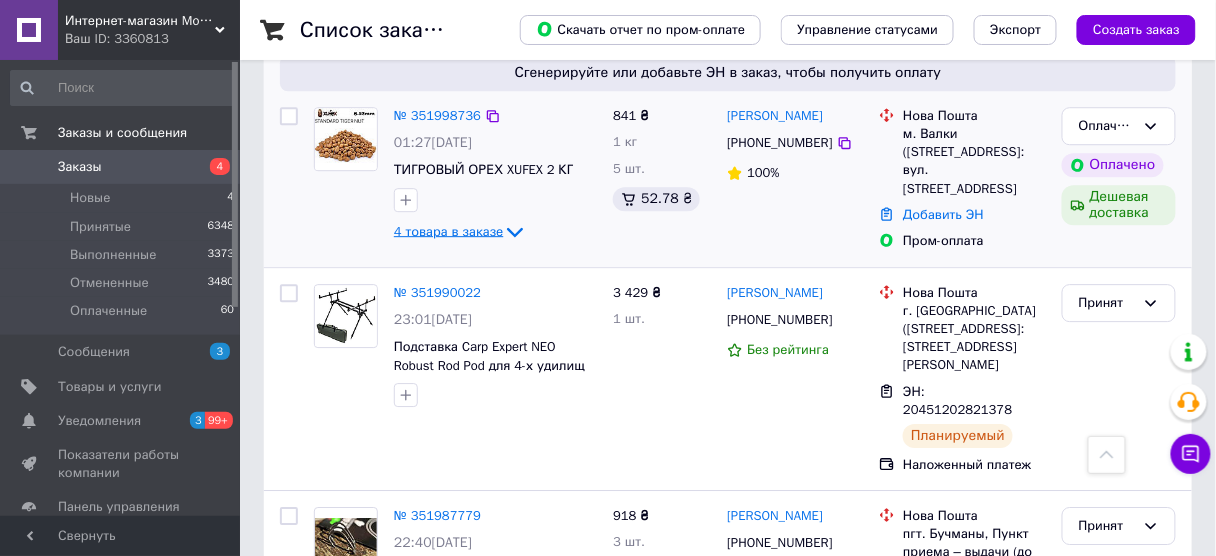 click on "4 товара в заказе" at bounding box center [448, 231] 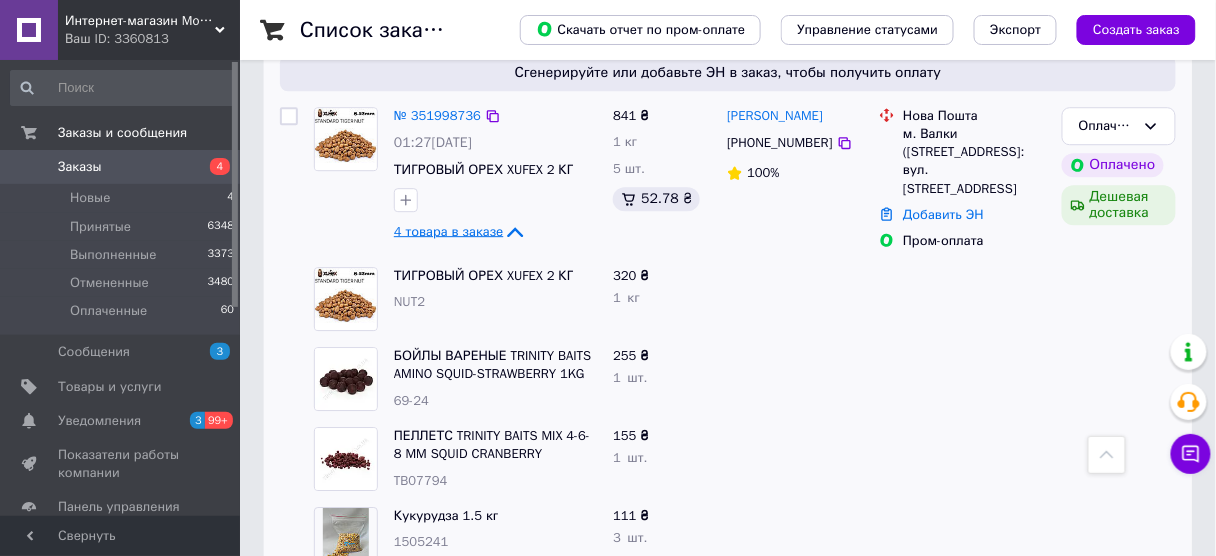 click on "4 товара в заказе" at bounding box center (448, 231) 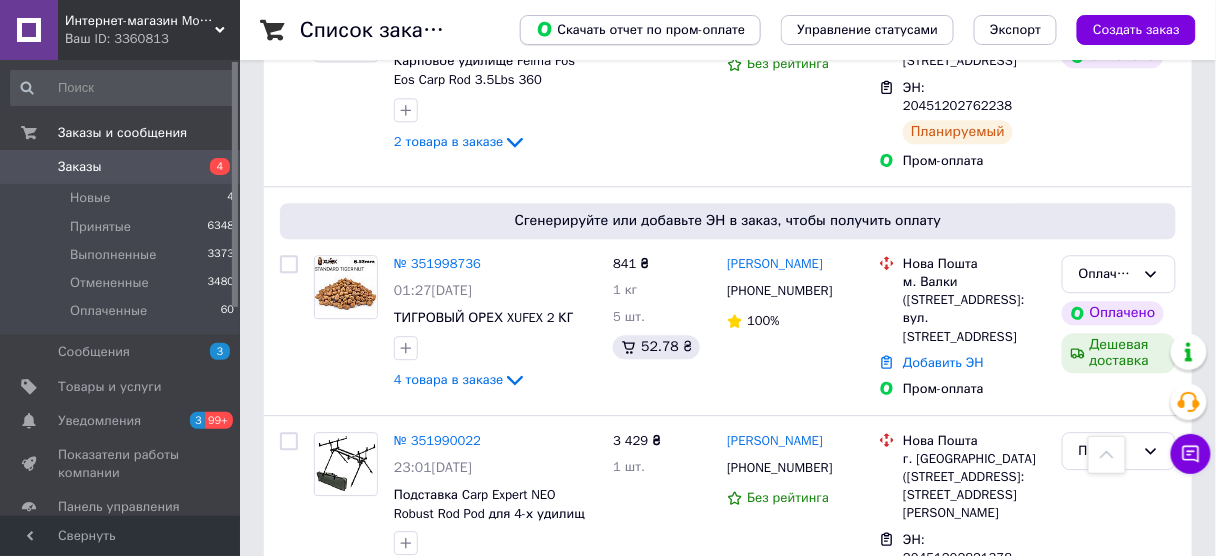 scroll, scrollTop: 1040, scrollLeft: 0, axis: vertical 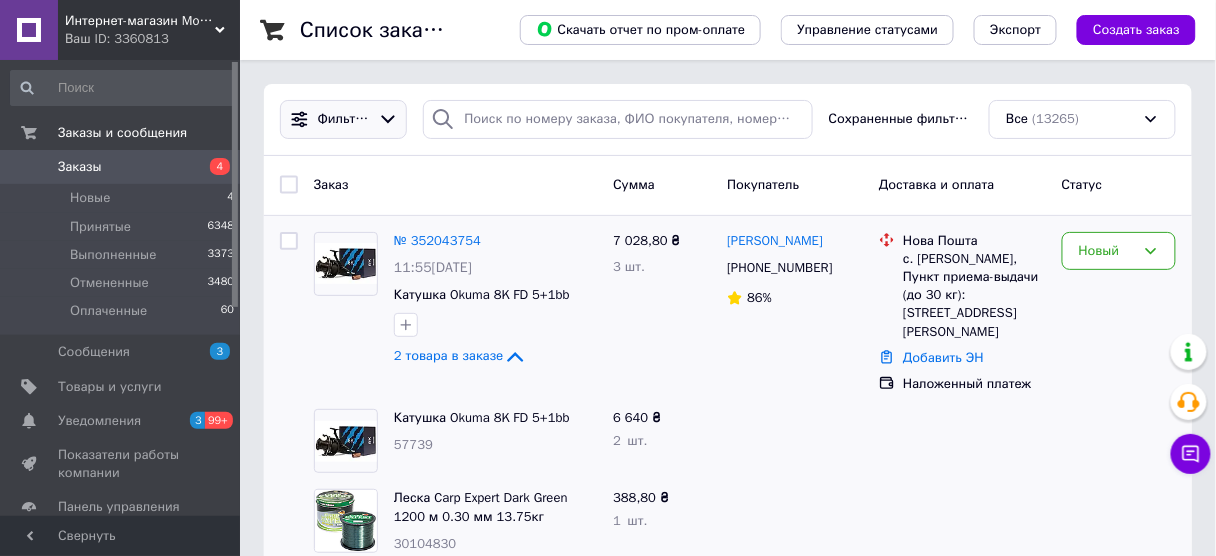 click 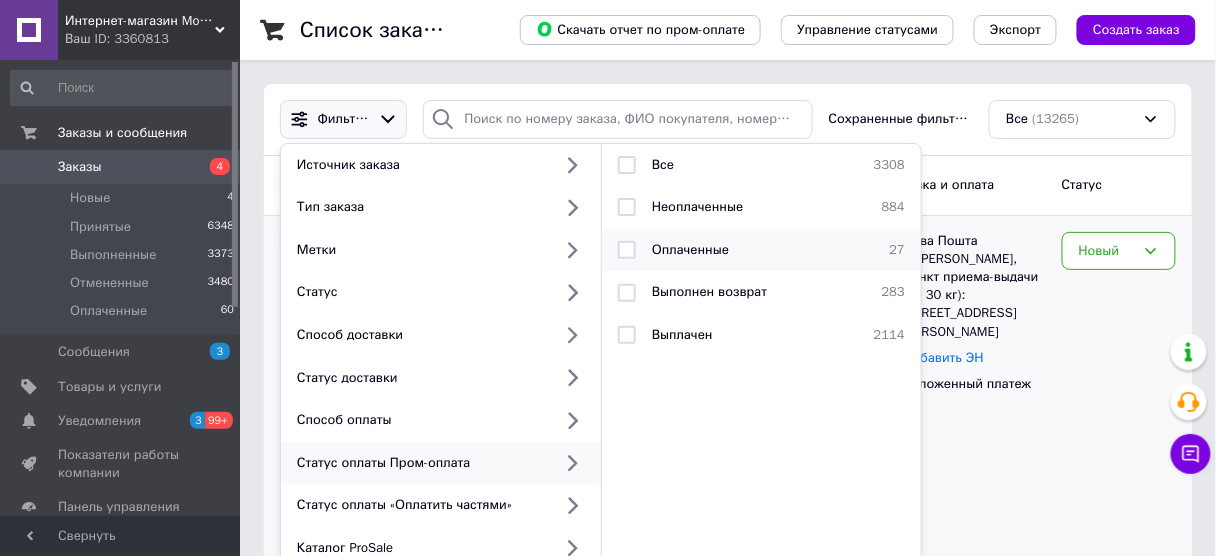 click on "Оплаченные" at bounding box center [690, 249] 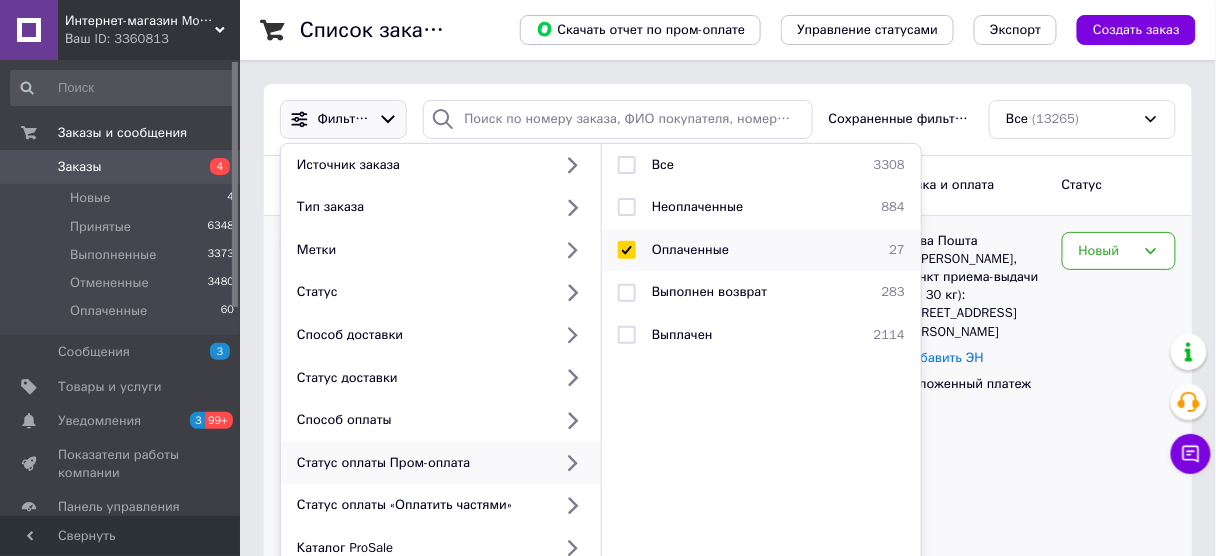 checkbox on "true" 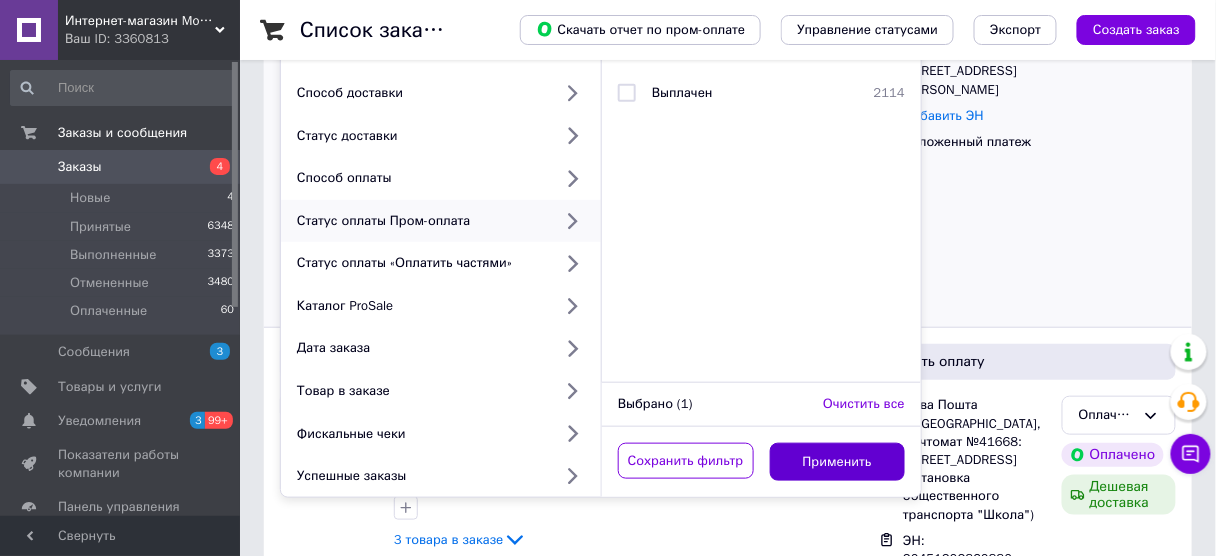 scroll, scrollTop: 320, scrollLeft: 0, axis: vertical 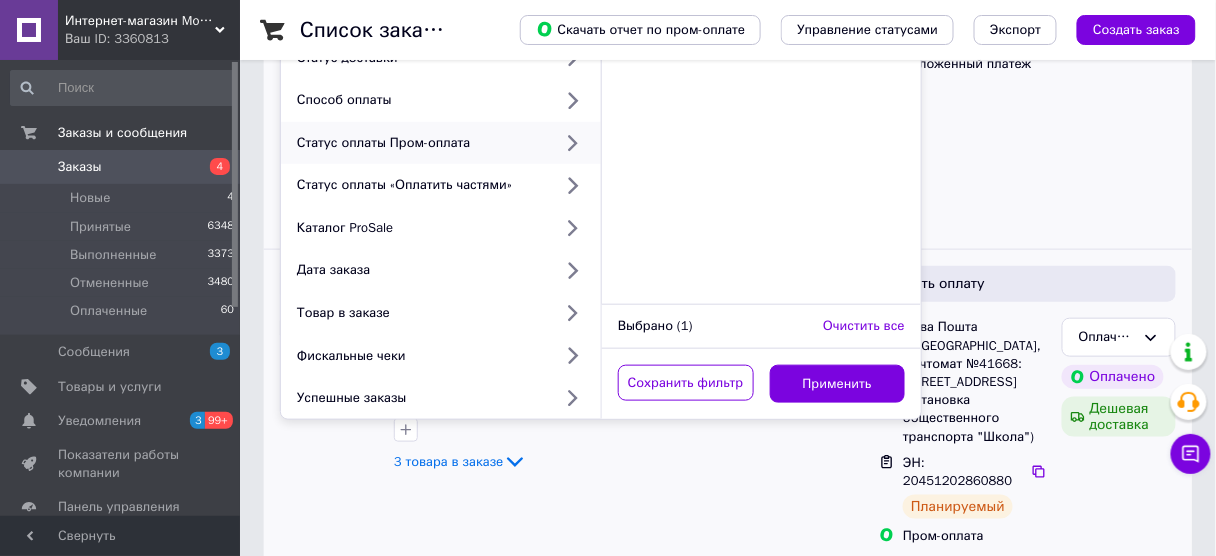 click on "Применить" at bounding box center (838, 384) 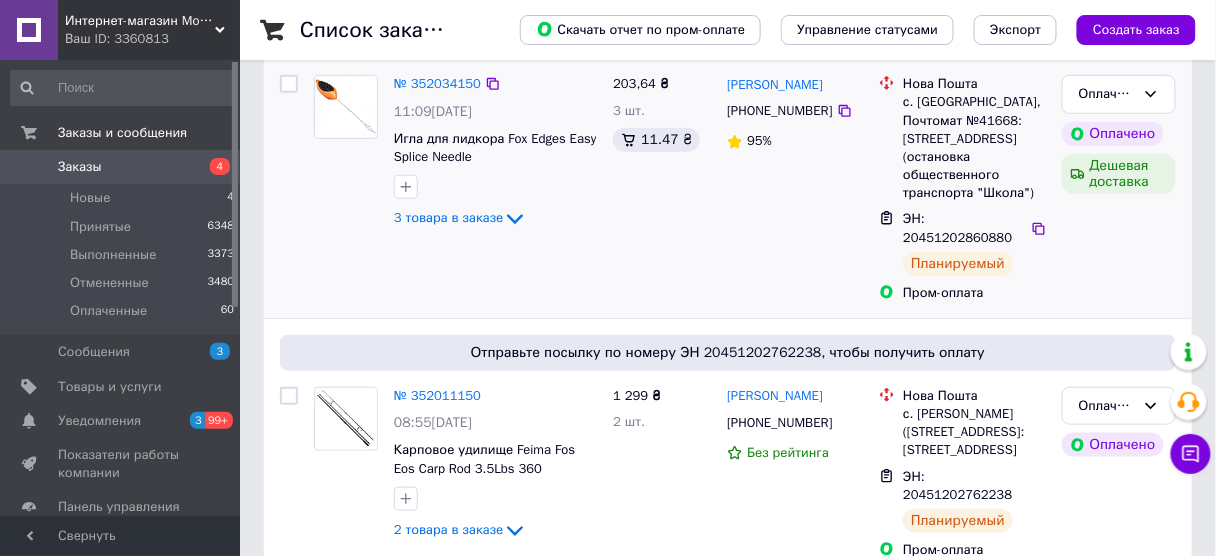 scroll, scrollTop: 400, scrollLeft: 0, axis: vertical 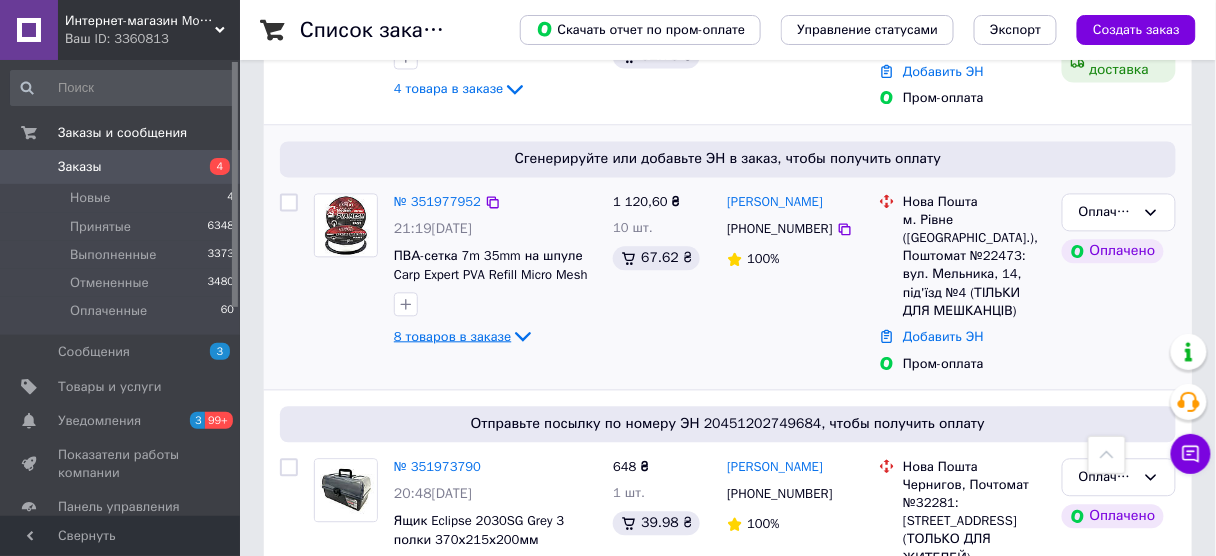 click on "8 товаров в заказе" at bounding box center (452, 335) 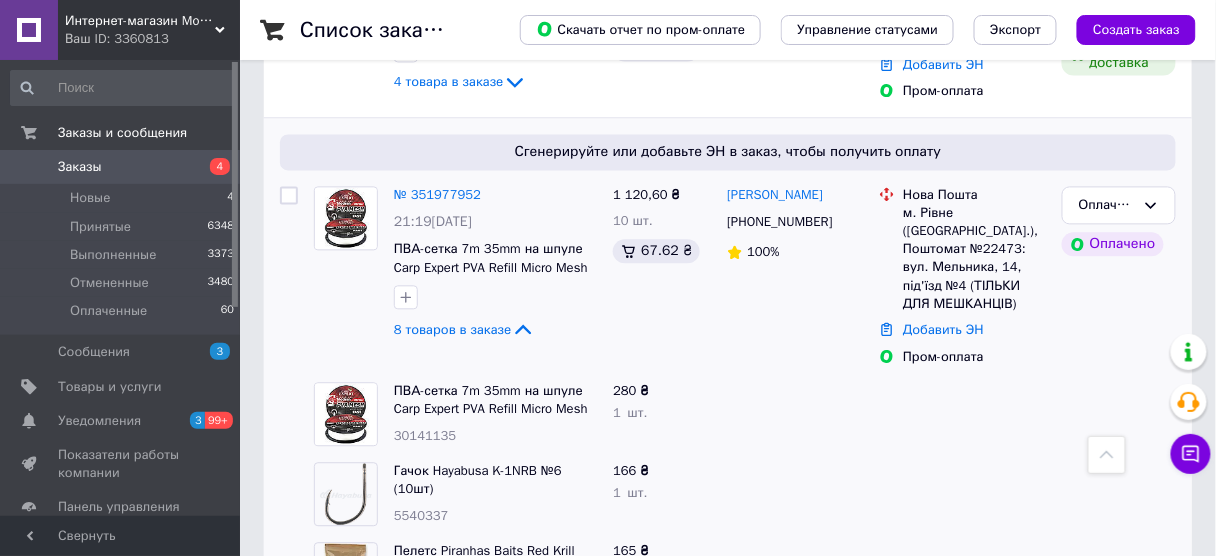 scroll, scrollTop: 880, scrollLeft: 0, axis: vertical 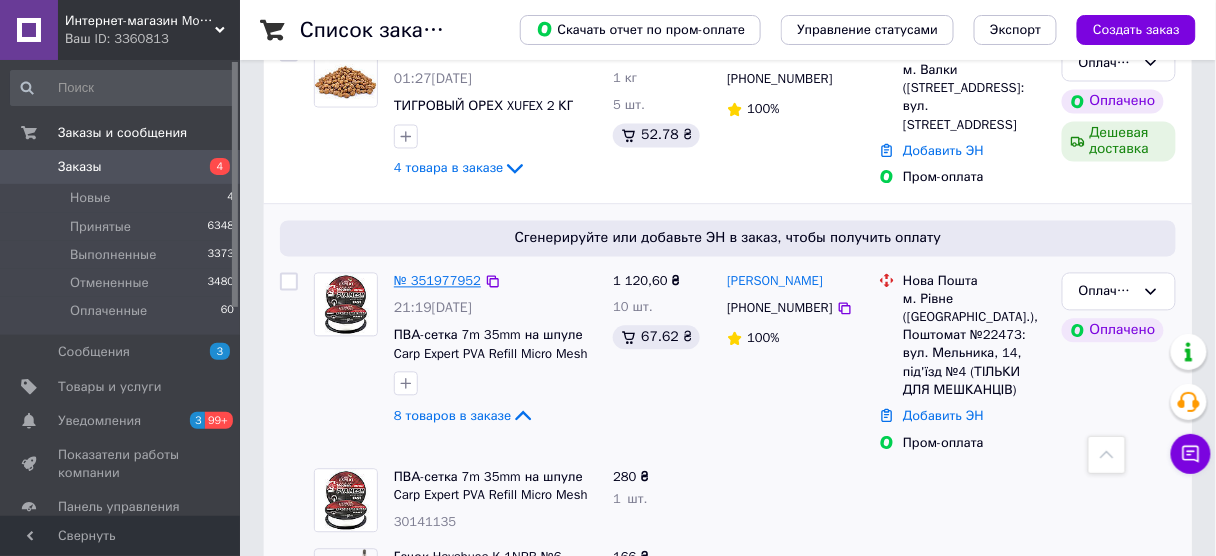 click on "№ 351977952" at bounding box center (437, 281) 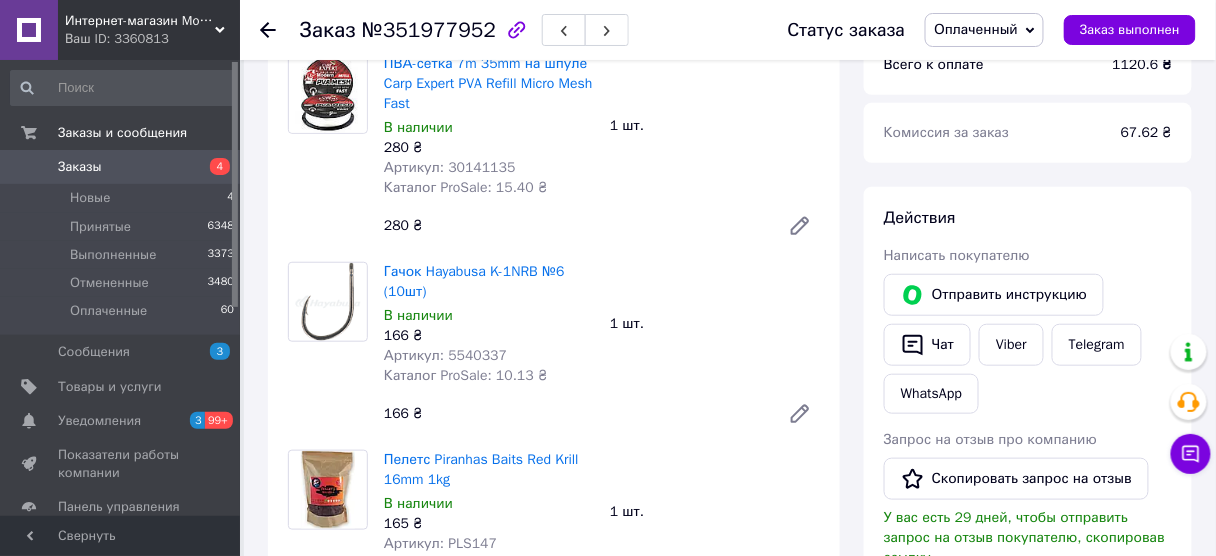scroll, scrollTop: 0, scrollLeft: 0, axis: both 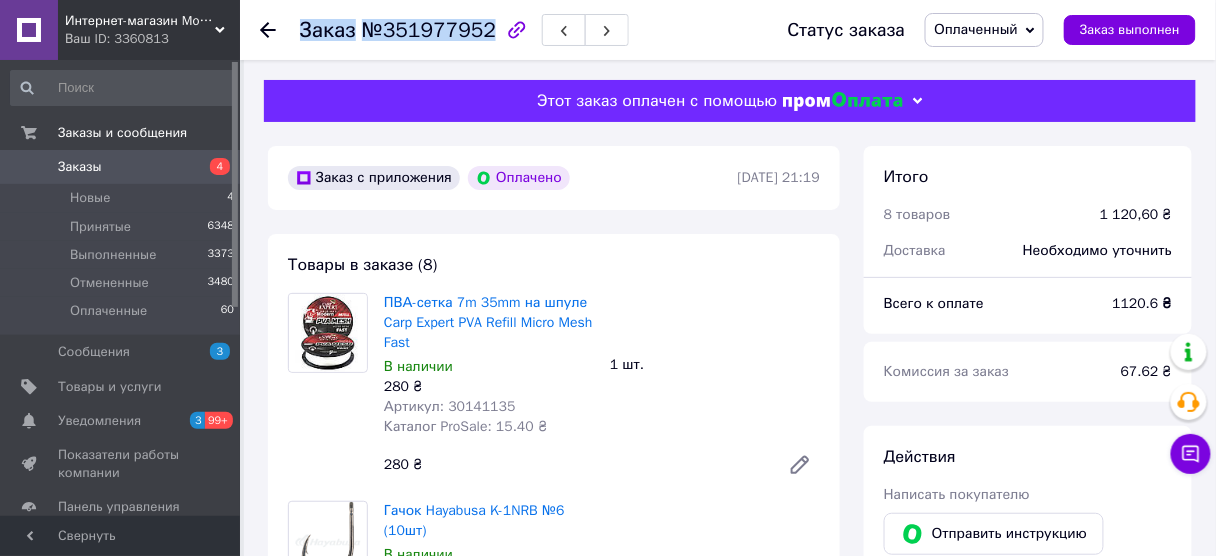 click on "Заказ №351977952" at bounding box center [464, 30] 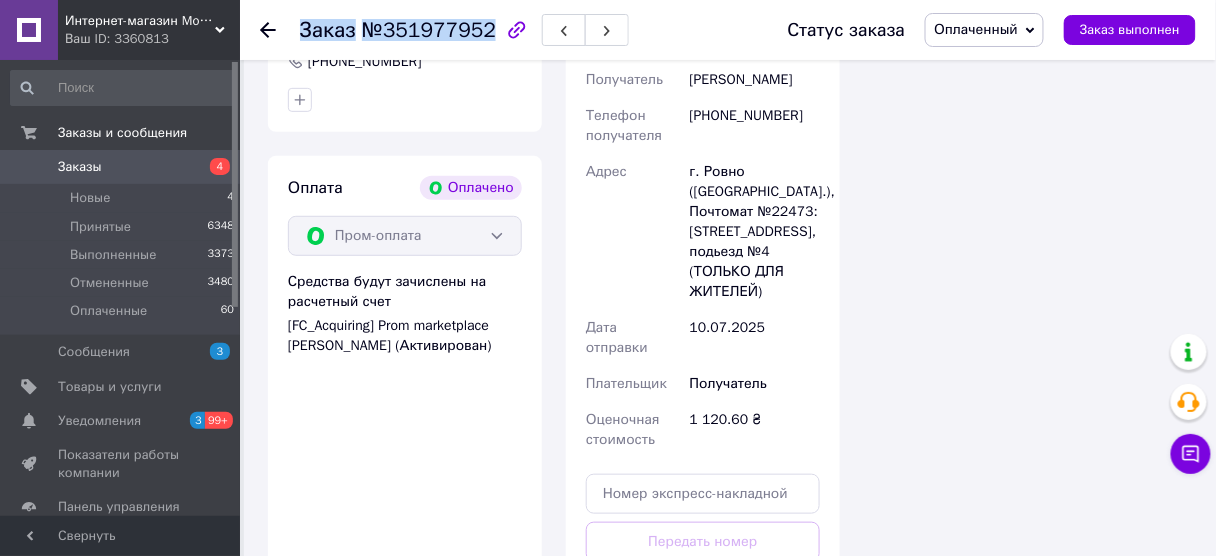 scroll, scrollTop: 2000, scrollLeft: 0, axis: vertical 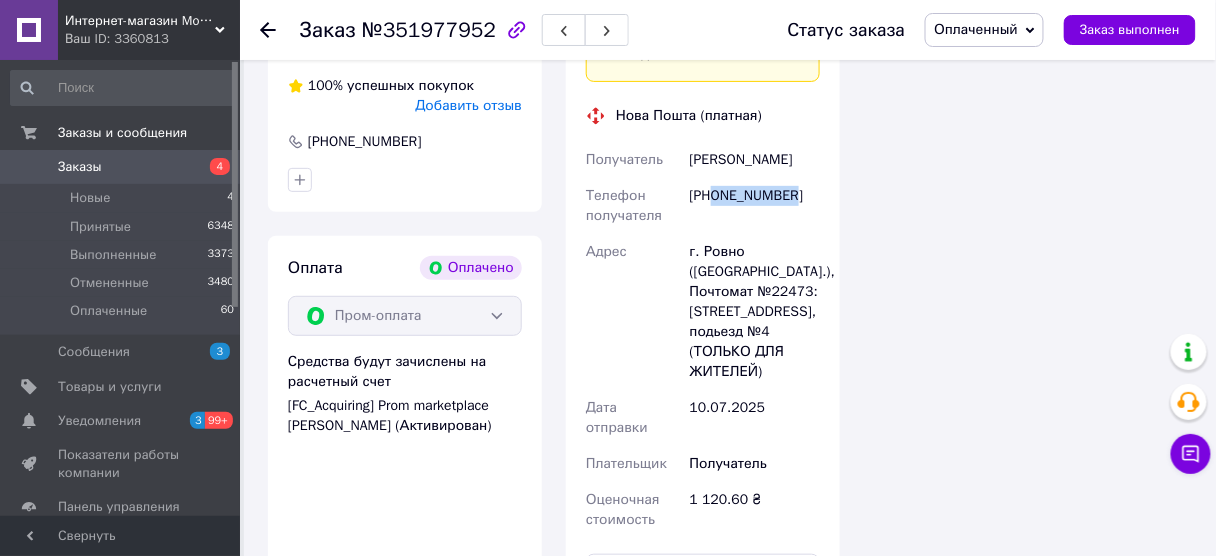 drag, startPoint x: 803, startPoint y: 199, endPoint x: 713, endPoint y: 202, distance: 90.04999 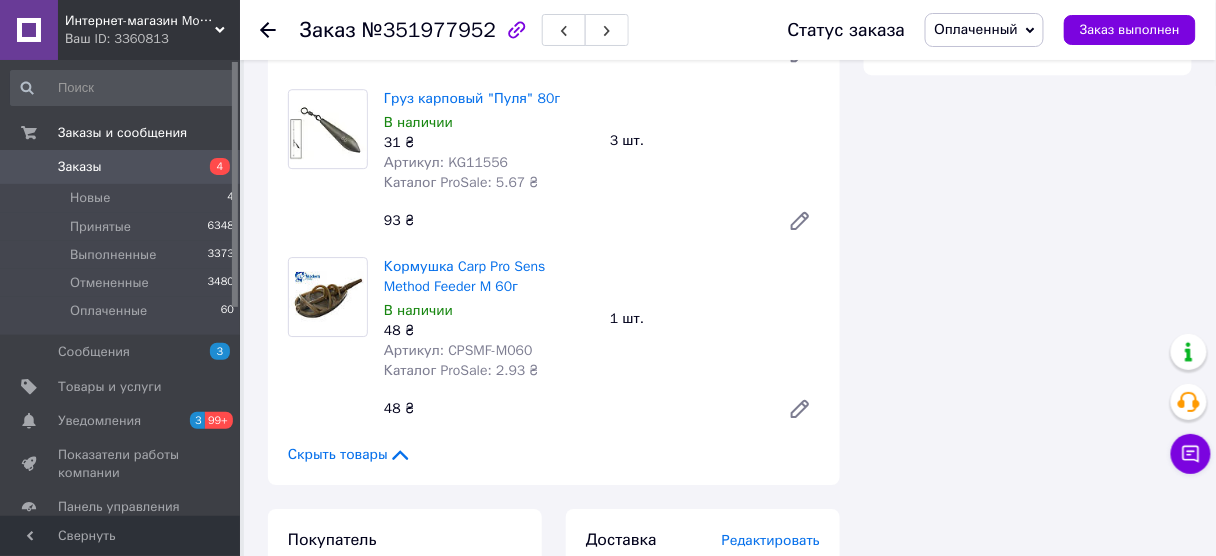 scroll, scrollTop: 1840, scrollLeft: 0, axis: vertical 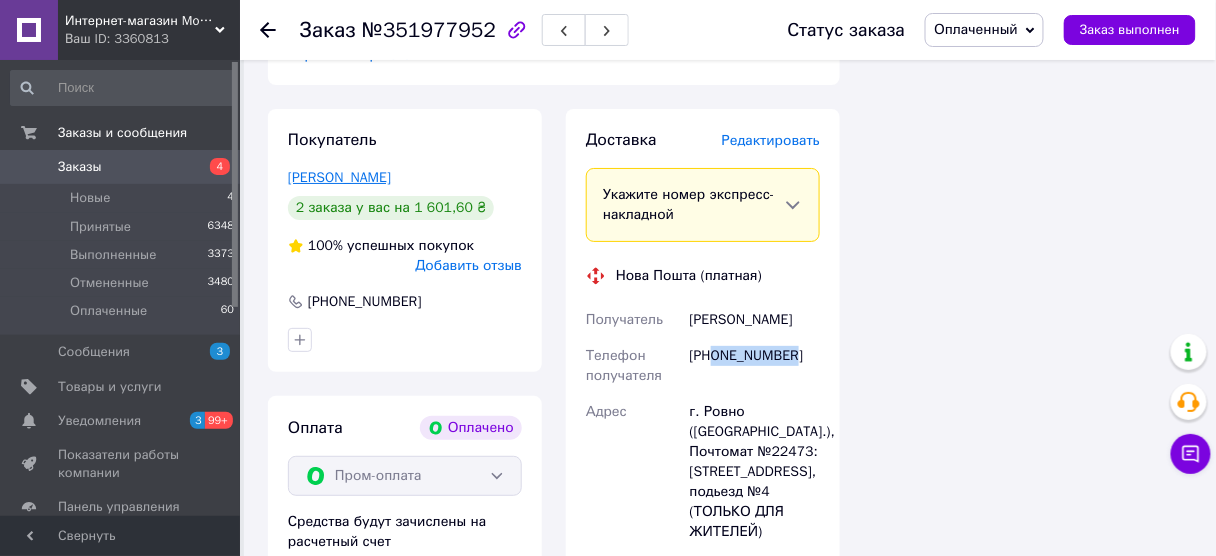 click on "[PERSON_NAME]" at bounding box center (339, 177) 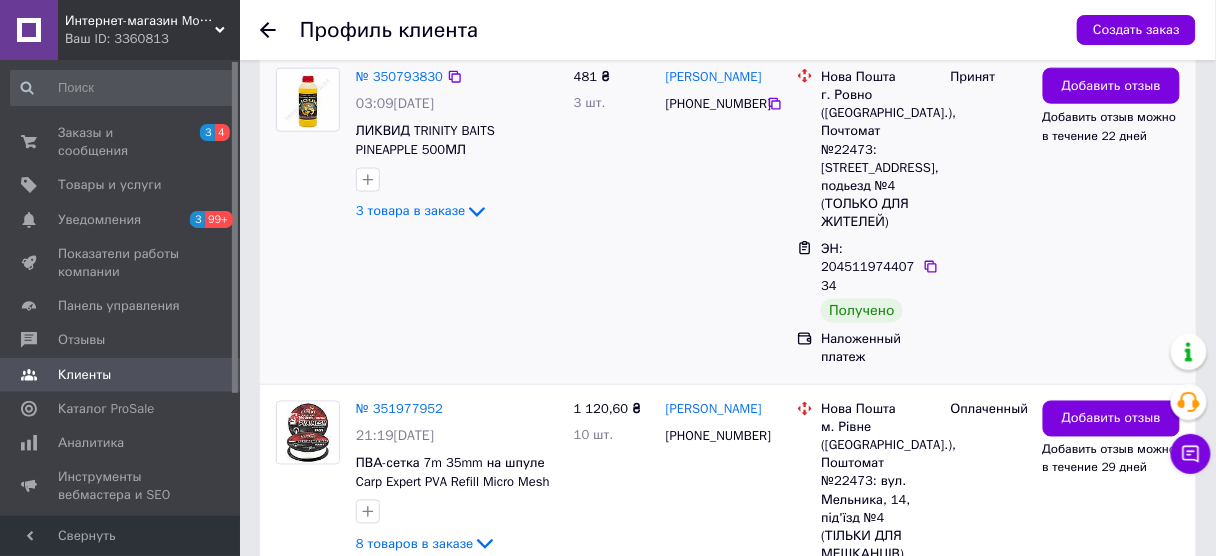scroll, scrollTop: 506, scrollLeft: 0, axis: vertical 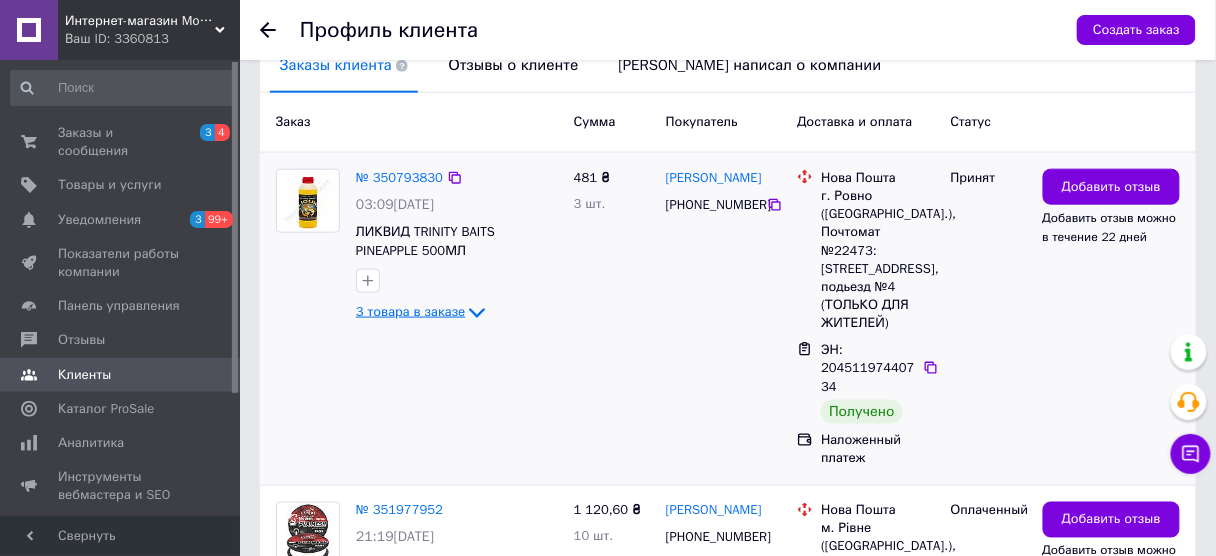 click on "3 товара в заказе" at bounding box center (410, 311) 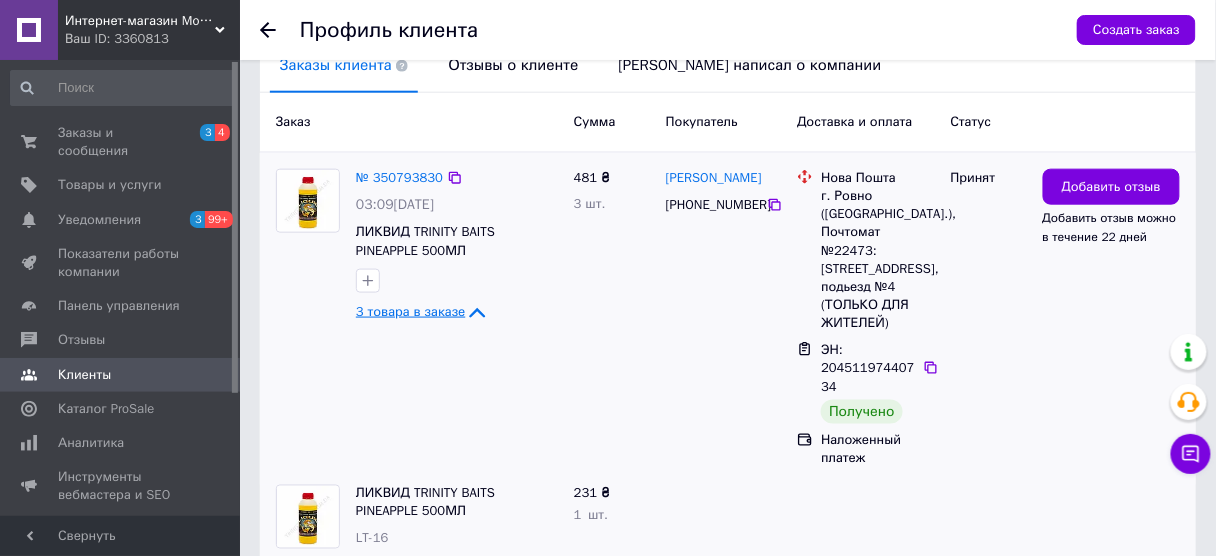 click on "3 товара в заказе" at bounding box center (410, 311) 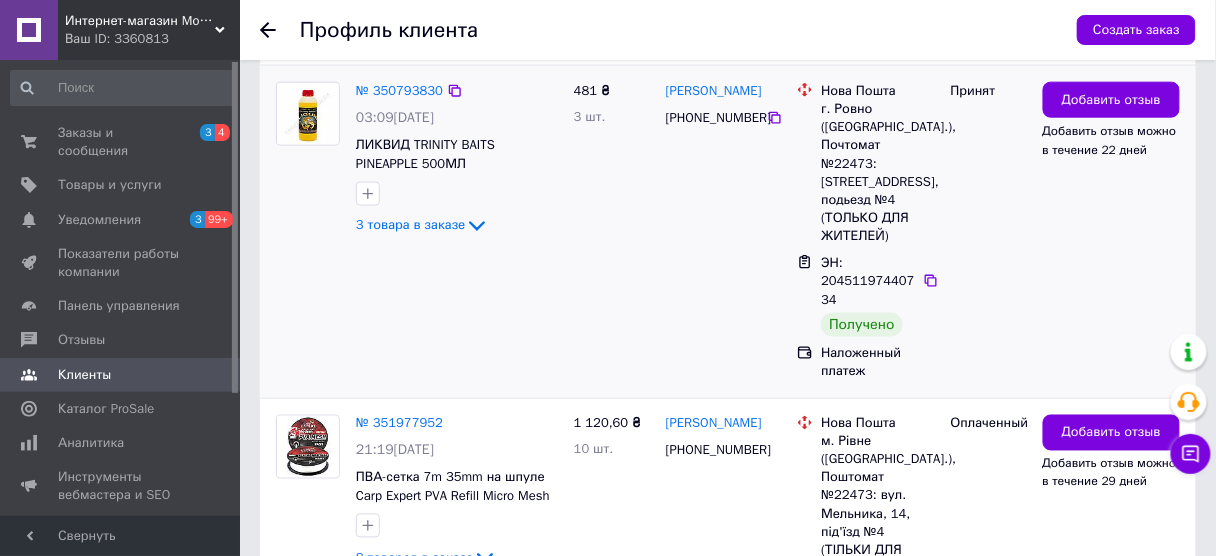 scroll, scrollTop: 506, scrollLeft: 0, axis: vertical 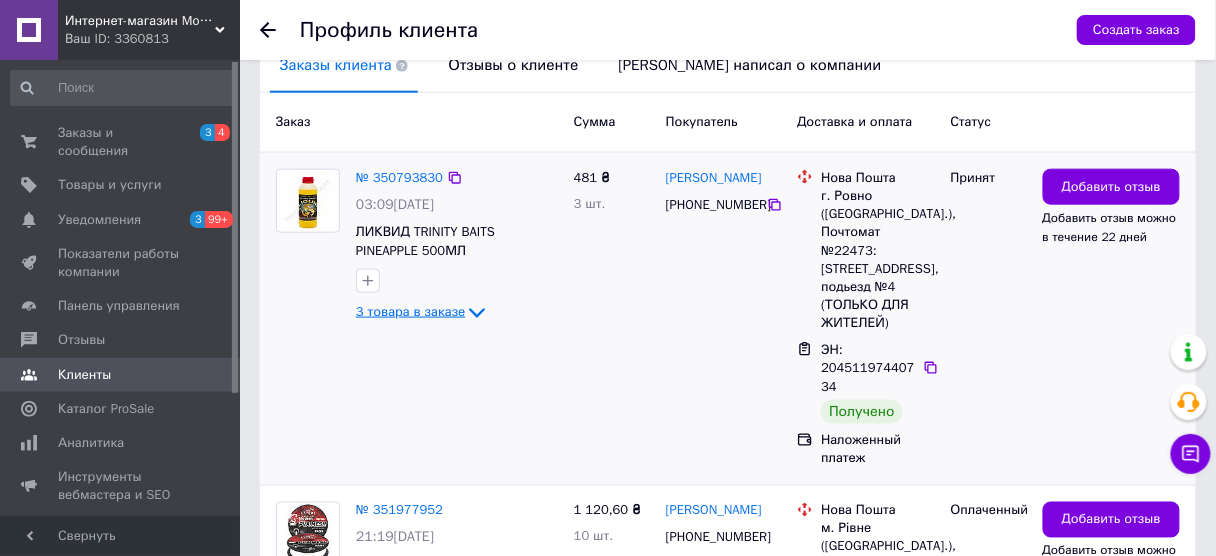 click on "3 товара в заказе" at bounding box center (410, 311) 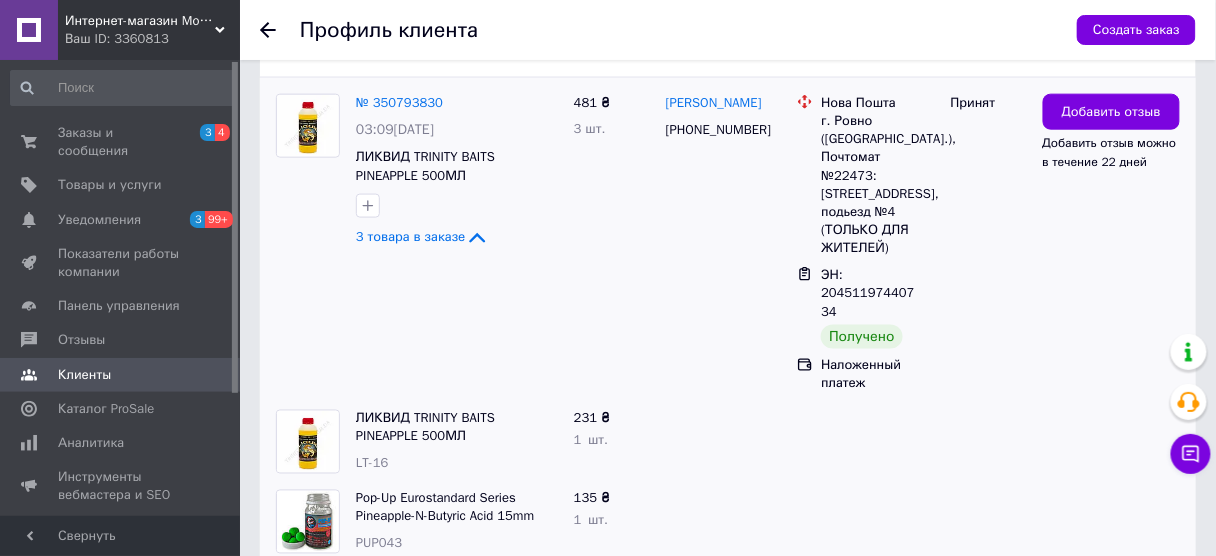 scroll, scrollTop: 506, scrollLeft: 0, axis: vertical 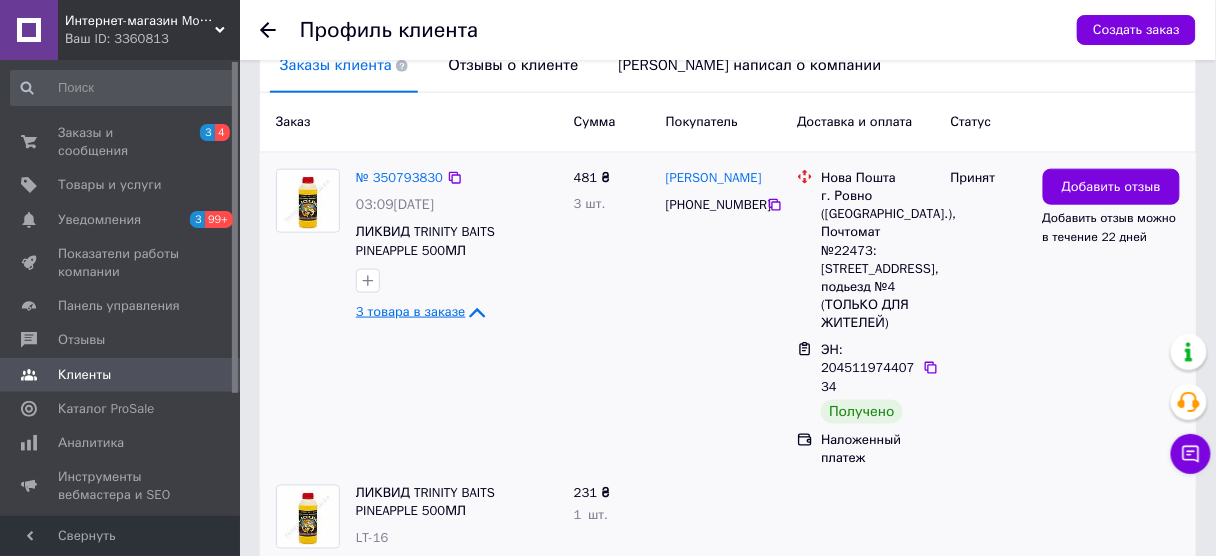 click on "3 товара в заказе" at bounding box center (410, 311) 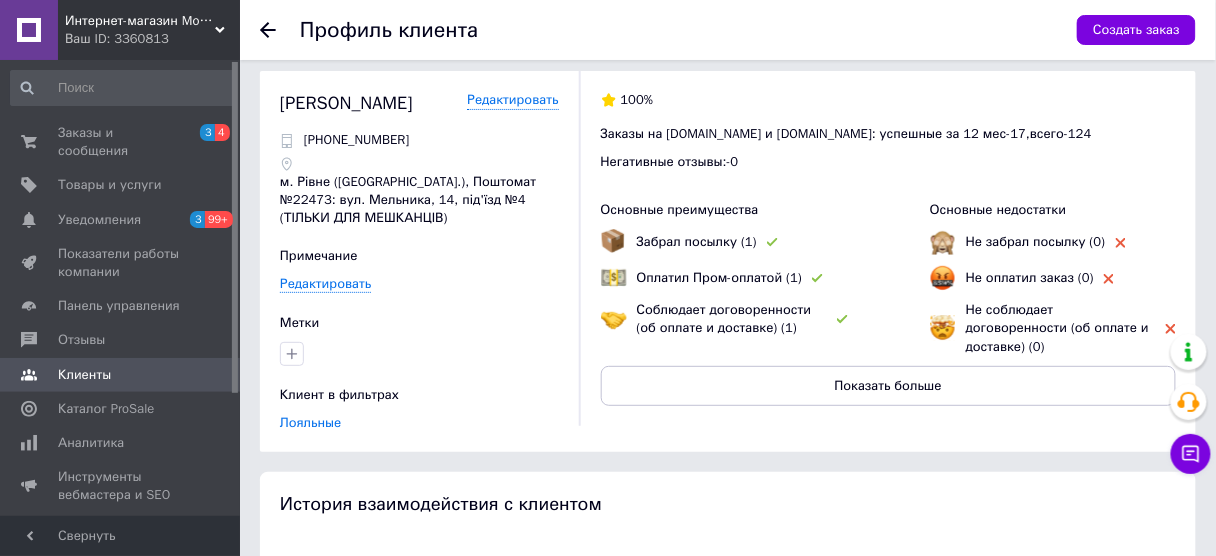 scroll, scrollTop: 0, scrollLeft: 0, axis: both 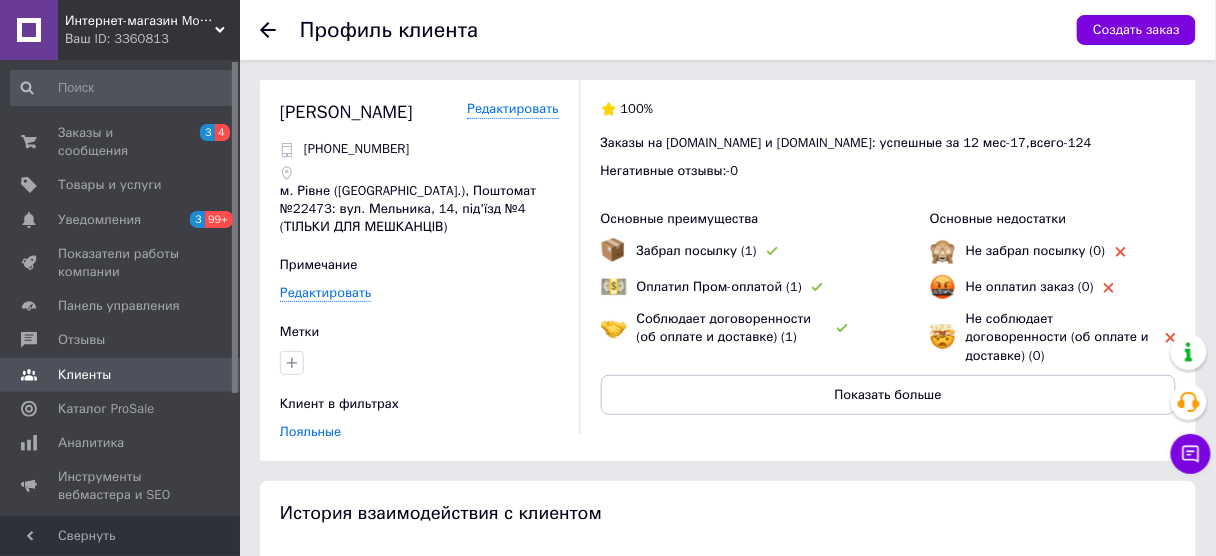 click on "Профиль клиента Создать заказ" at bounding box center (728, 30) 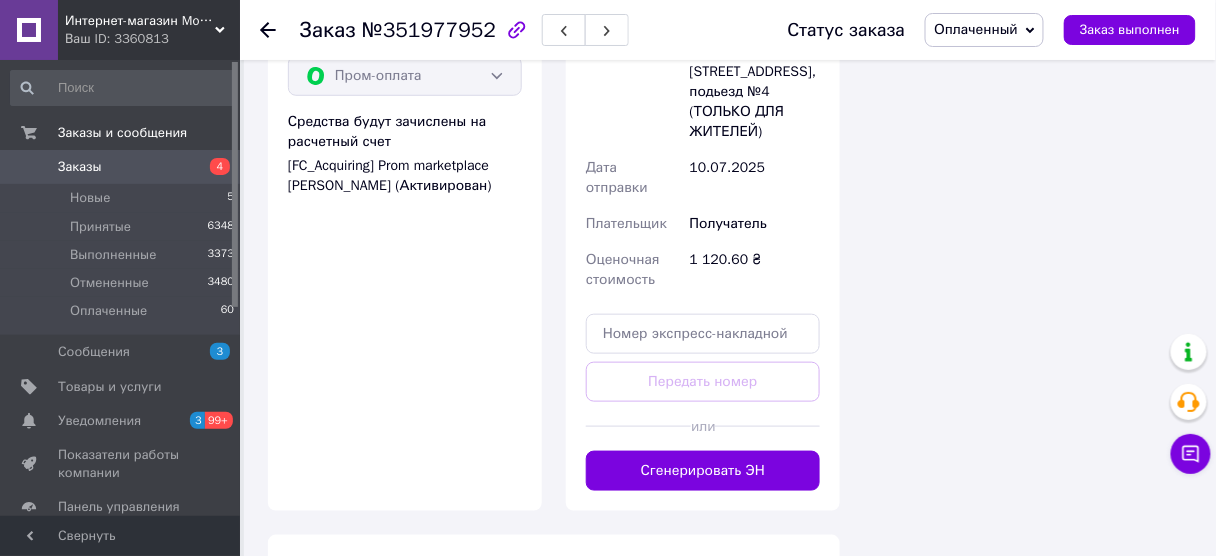 scroll, scrollTop: 2439, scrollLeft: 0, axis: vertical 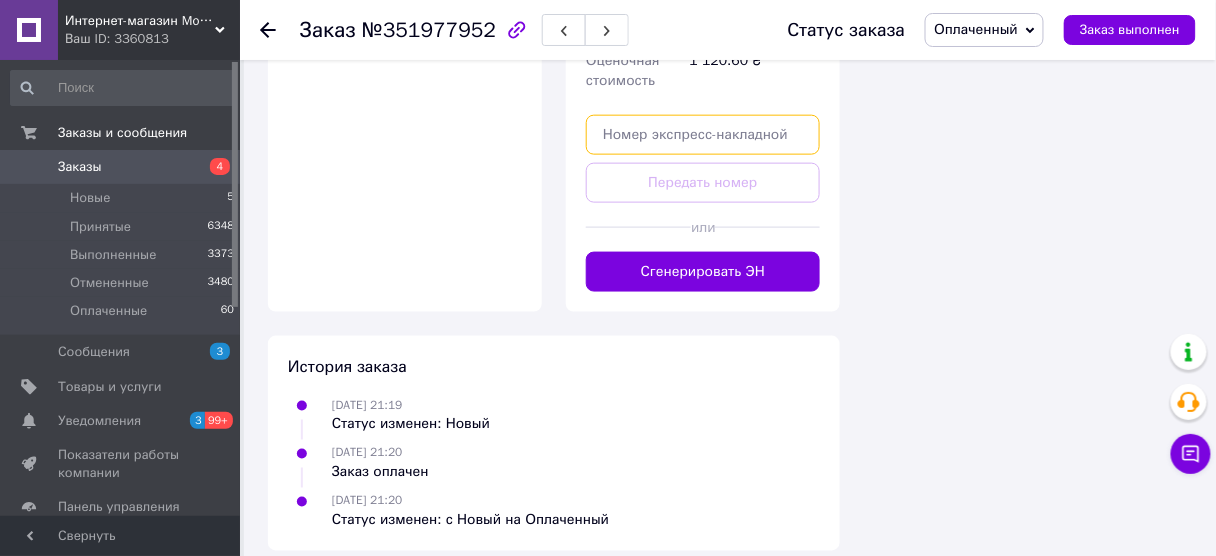 paste on "20451202935885" 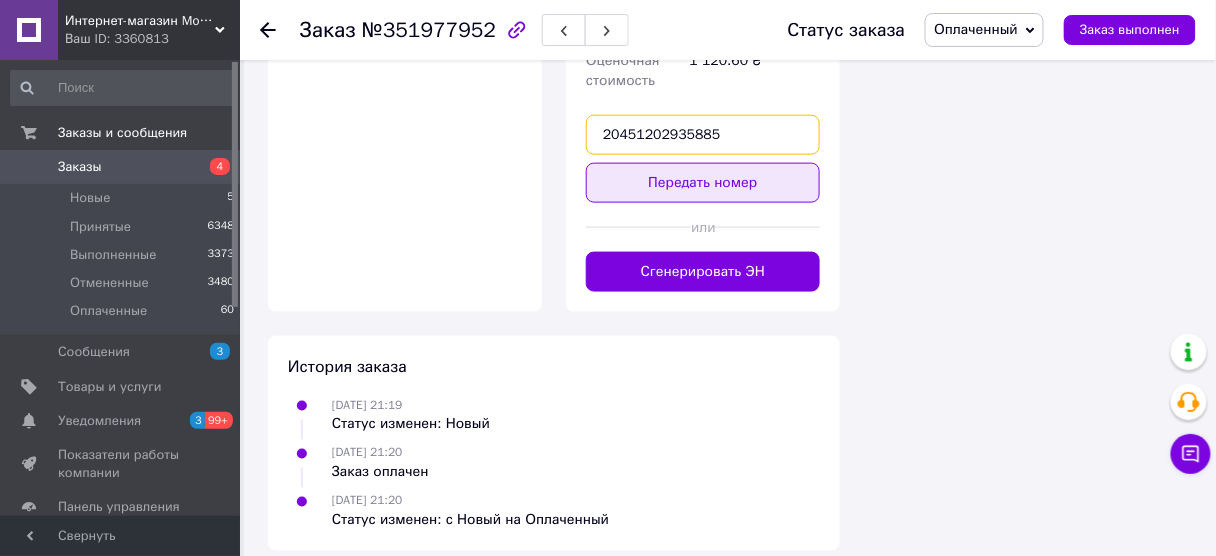 type on "20451202935885" 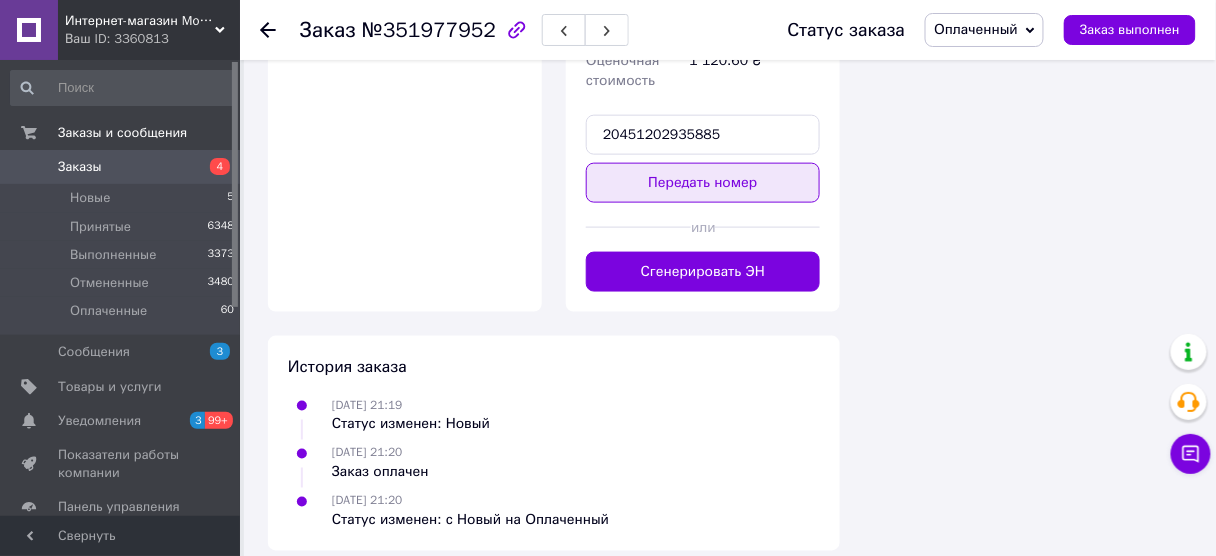 click on "Передать номер" at bounding box center [703, 183] 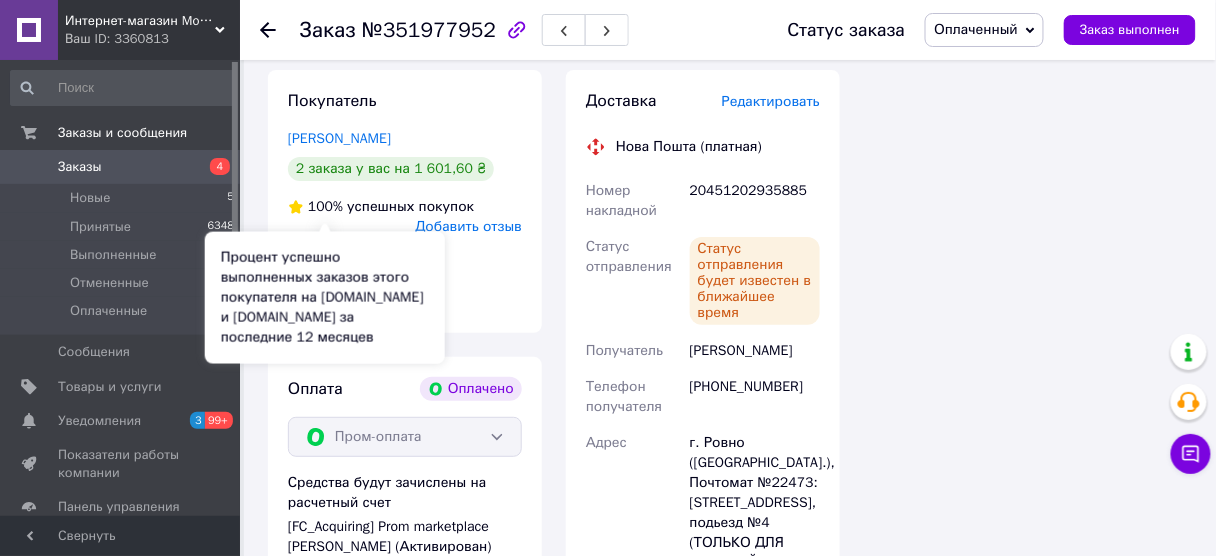 scroll, scrollTop: 1799, scrollLeft: 0, axis: vertical 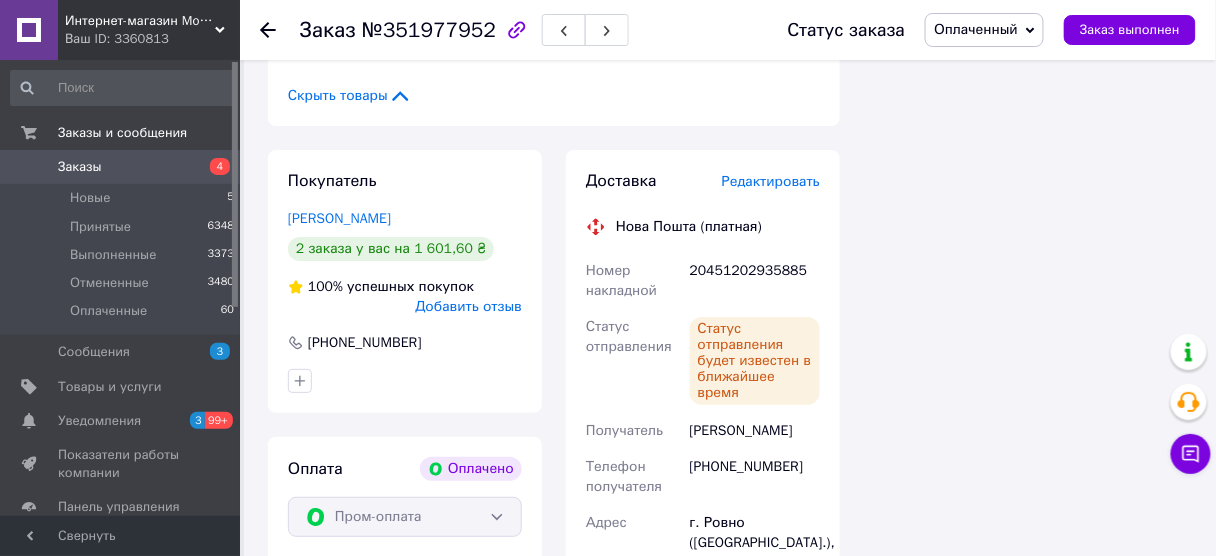 click on "Заказы" at bounding box center [121, 167] 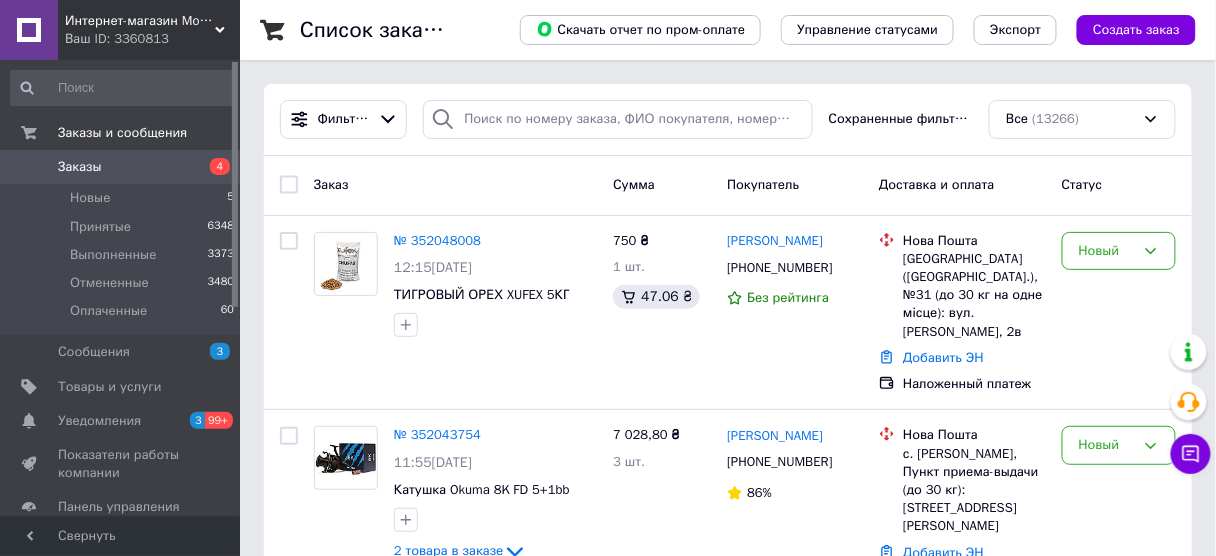click on "Заказы" at bounding box center (121, 167) 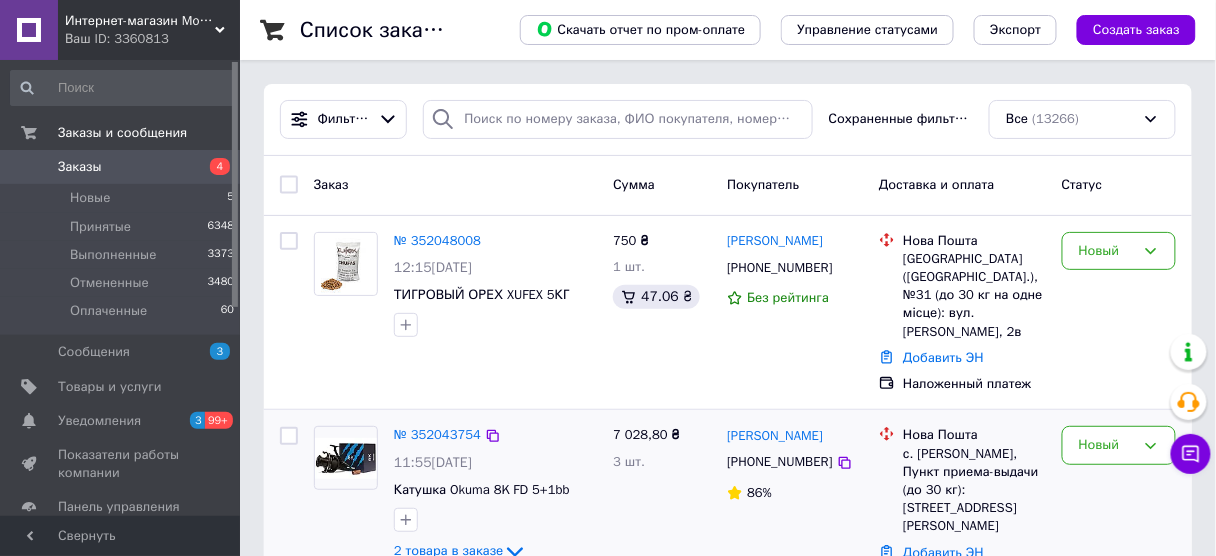 drag, startPoint x: 832, startPoint y: 265, endPoint x: 633, endPoint y: 429, distance: 257.87012 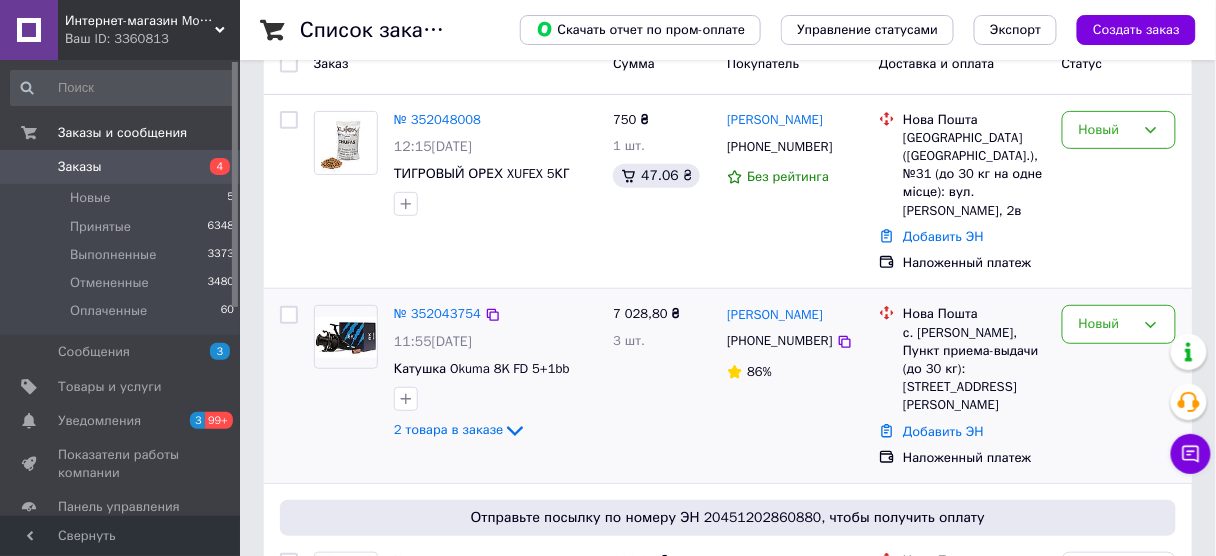 scroll, scrollTop: 240, scrollLeft: 0, axis: vertical 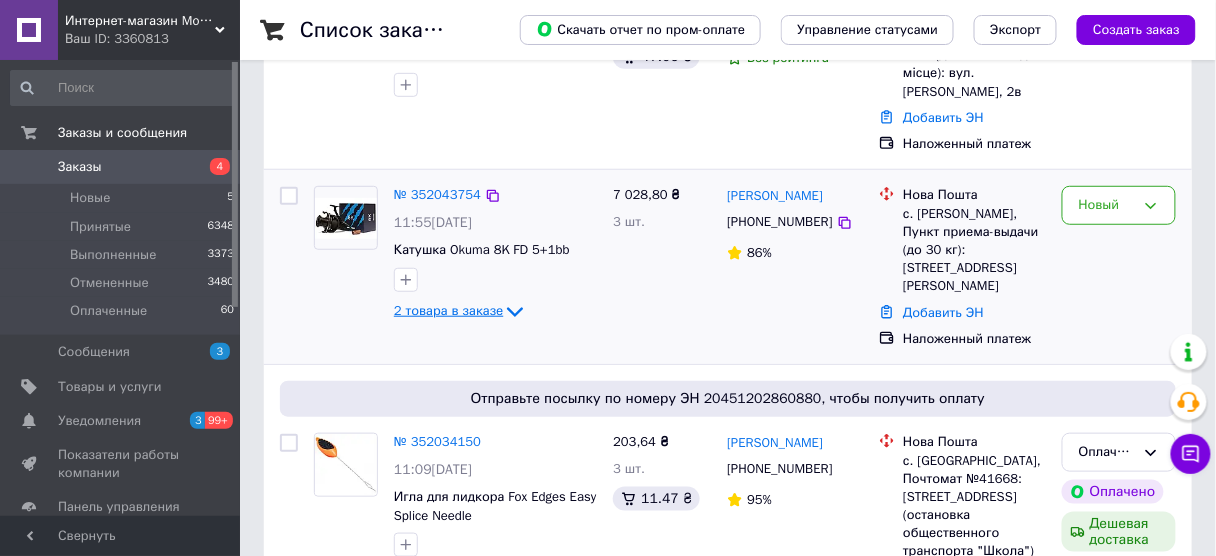 click on "2 товара в заказе" at bounding box center [448, 310] 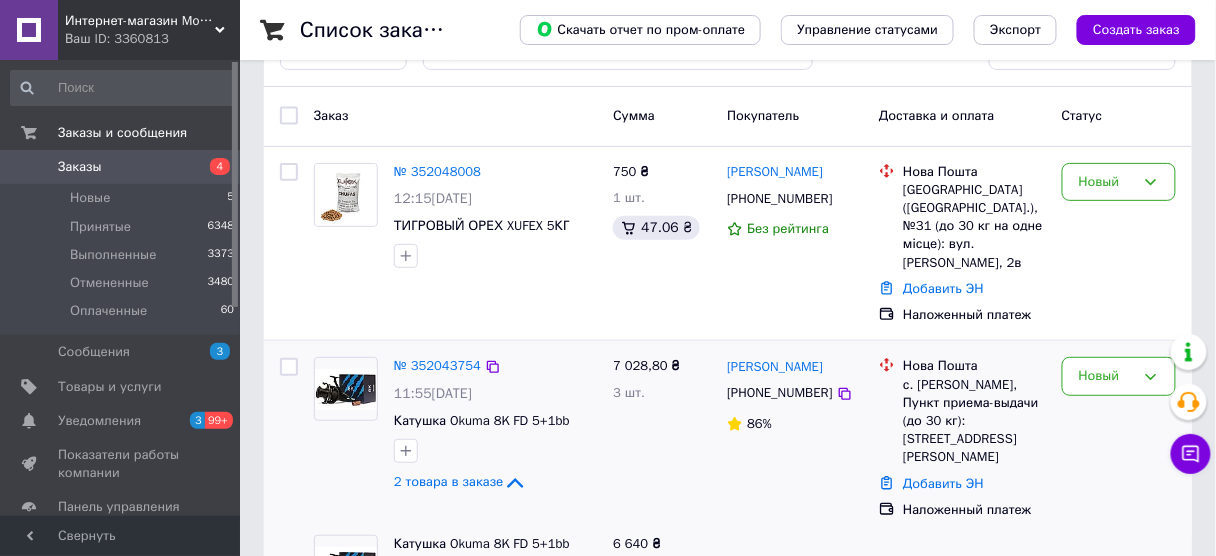scroll, scrollTop: 0, scrollLeft: 0, axis: both 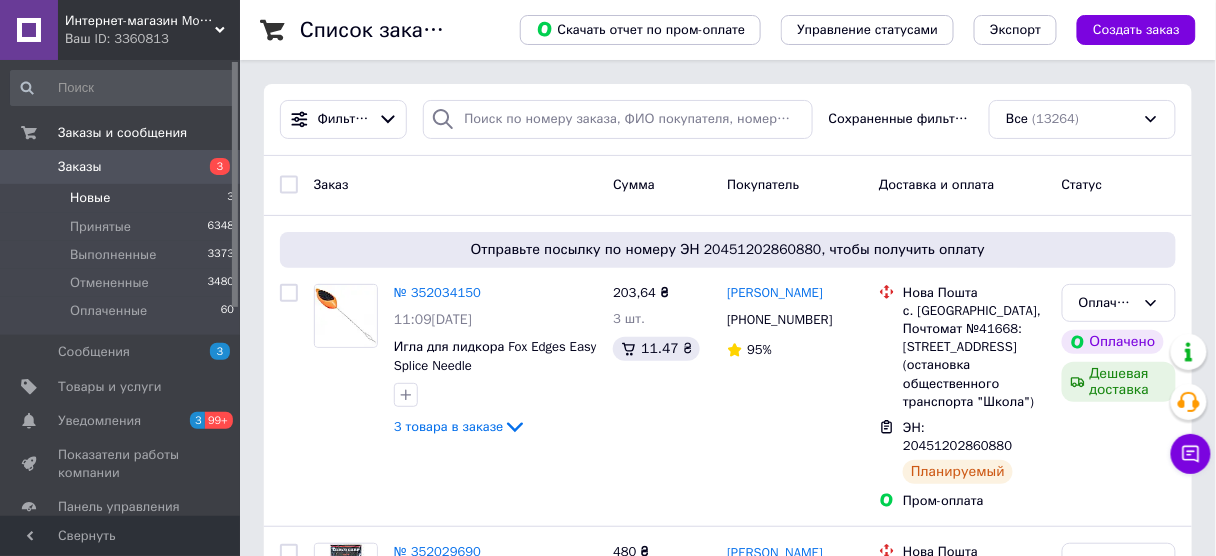 click on "Новые 3" at bounding box center (123, 198) 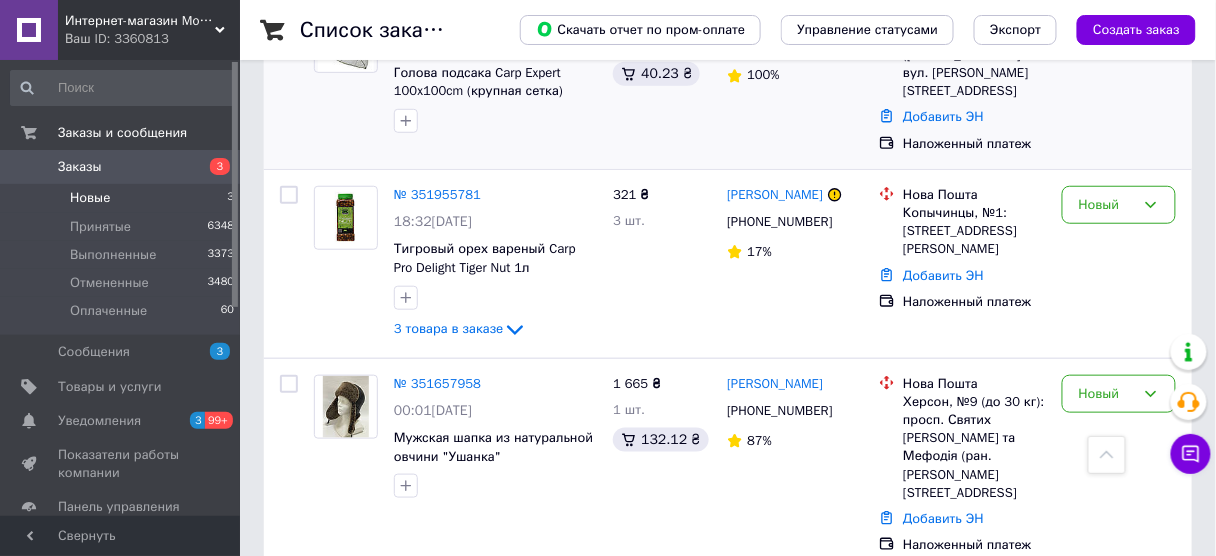 scroll, scrollTop: 0, scrollLeft: 0, axis: both 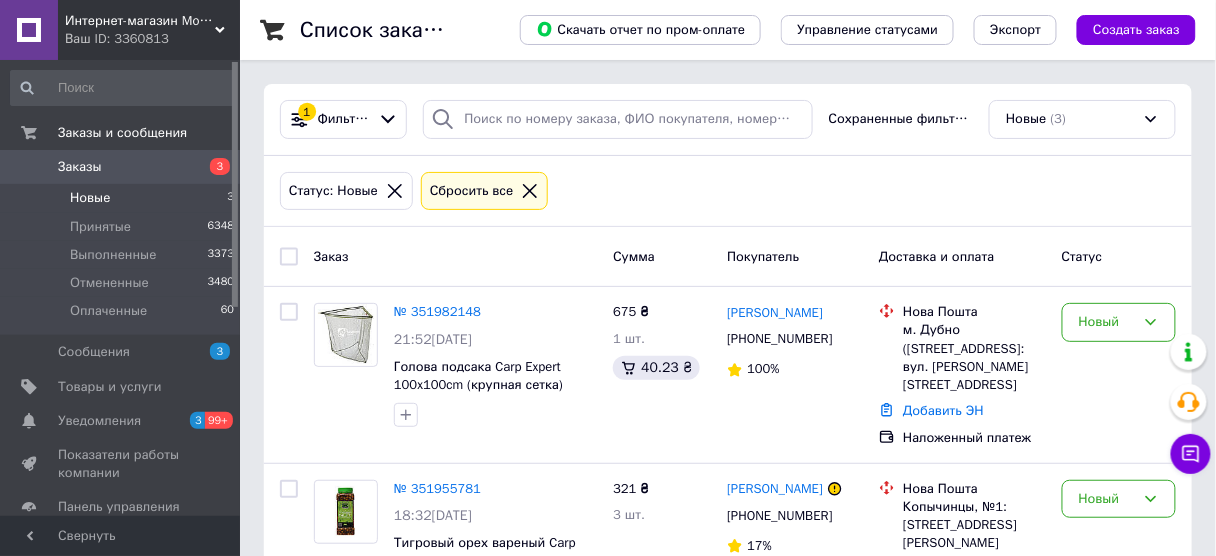 click 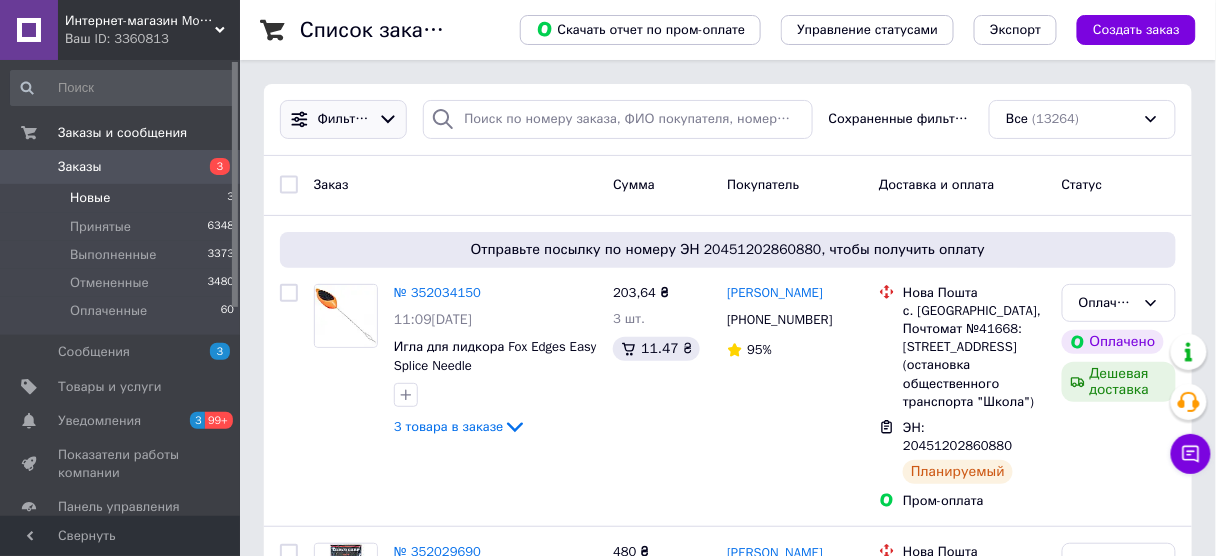 click 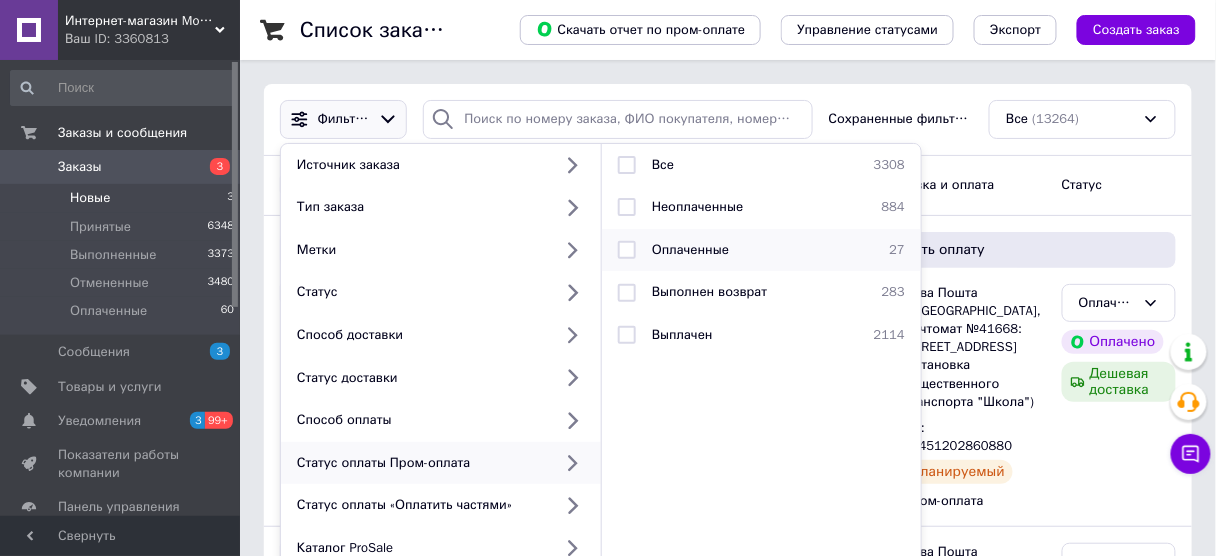 click on "Оплаченные 27" at bounding box center [761, 250] 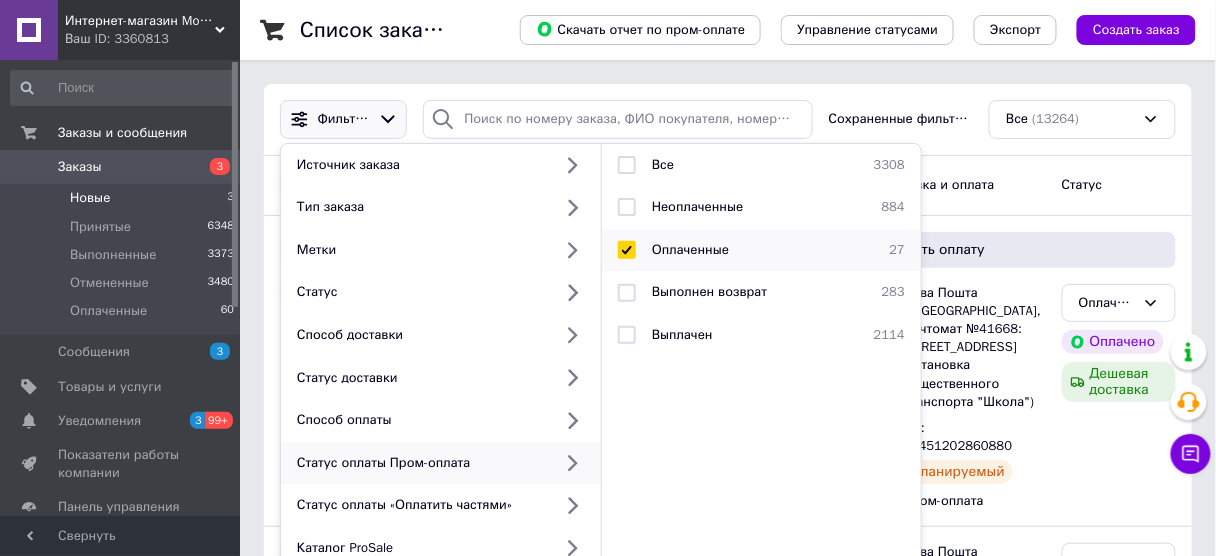 checkbox on "true" 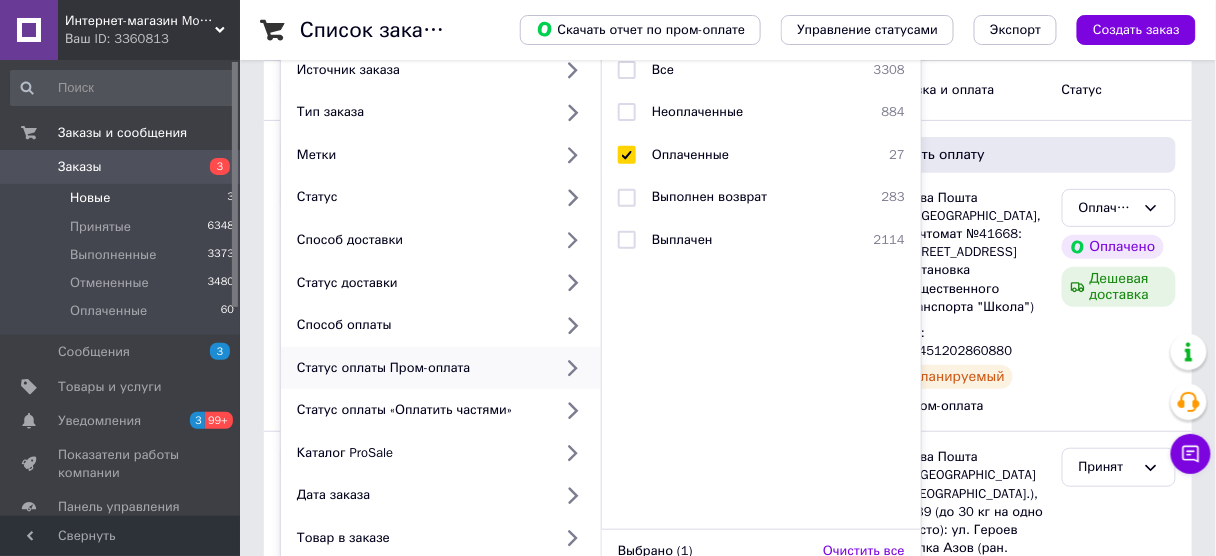 scroll, scrollTop: 160, scrollLeft: 0, axis: vertical 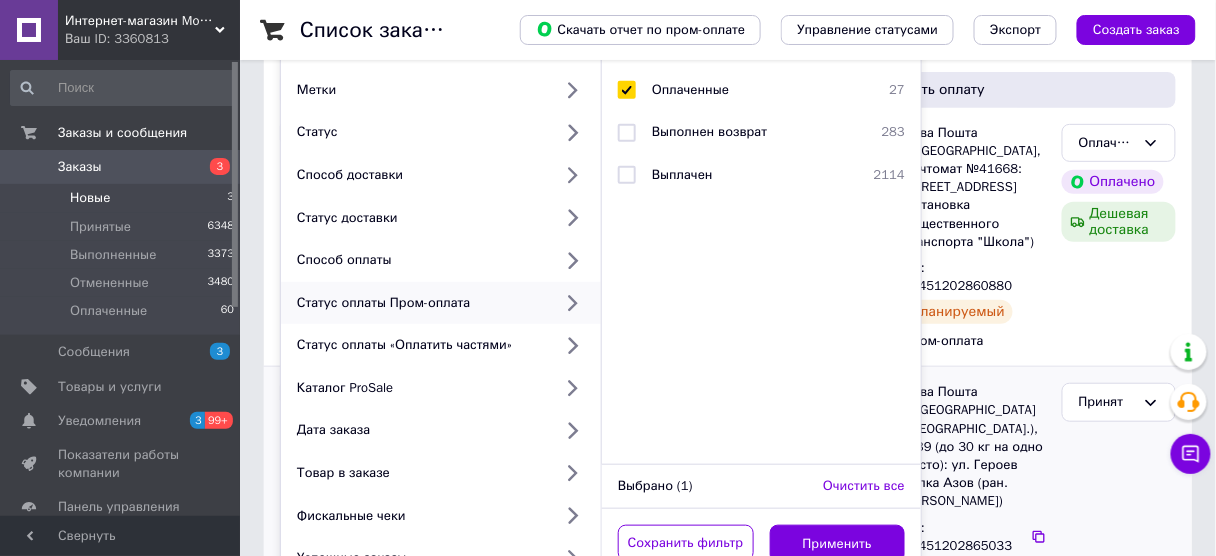 drag, startPoint x: 814, startPoint y: 533, endPoint x: 803, endPoint y: 516, distance: 20.248457 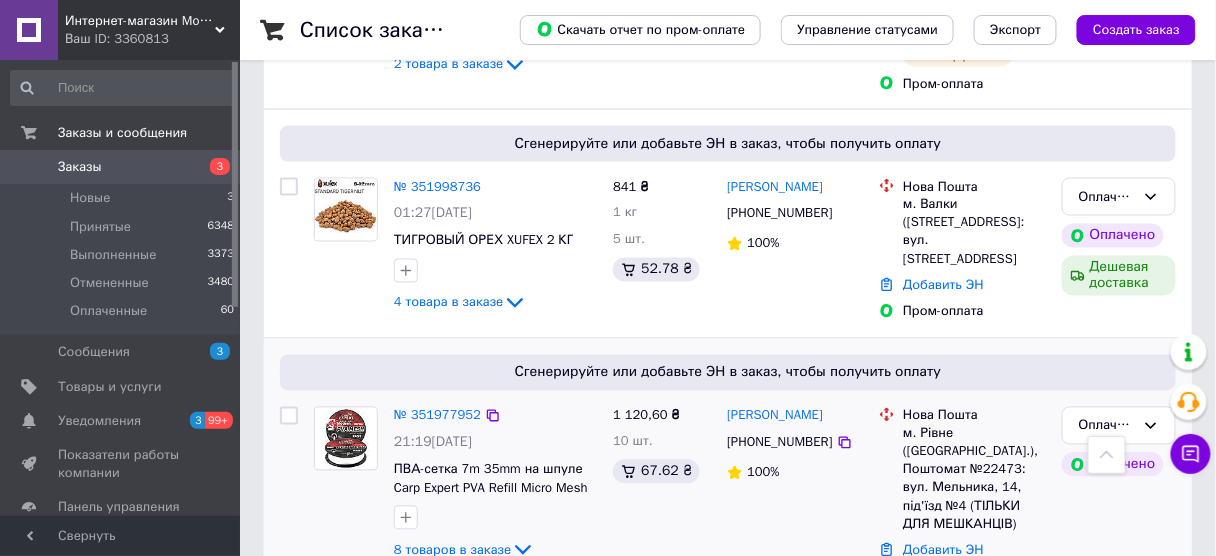 scroll, scrollTop: 880, scrollLeft: 0, axis: vertical 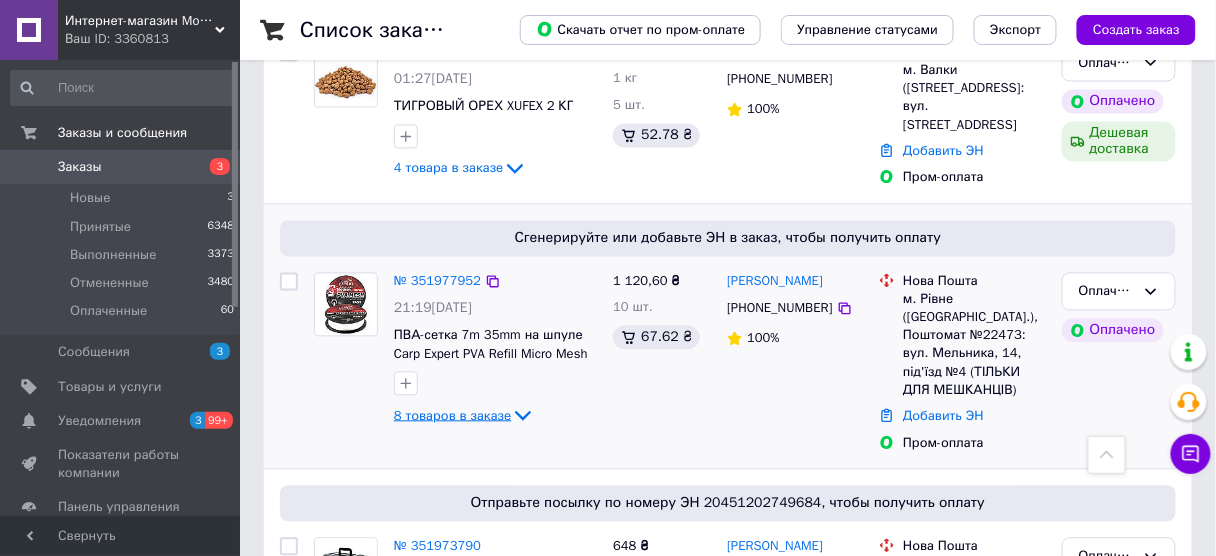 click on "8 товаров в заказе" at bounding box center [452, 415] 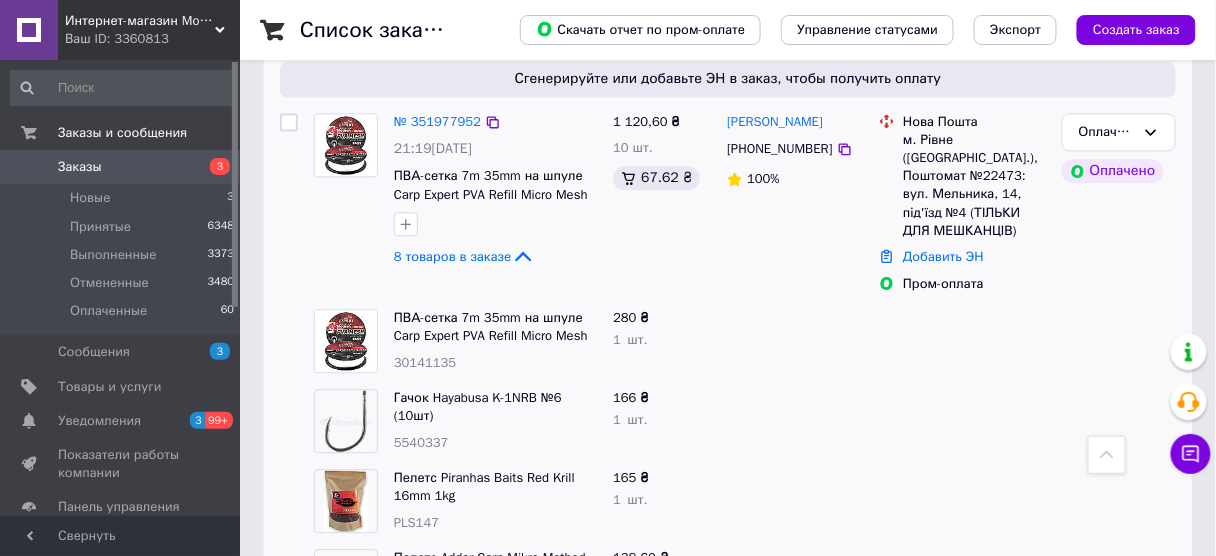scroll, scrollTop: 720, scrollLeft: 0, axis: vertical 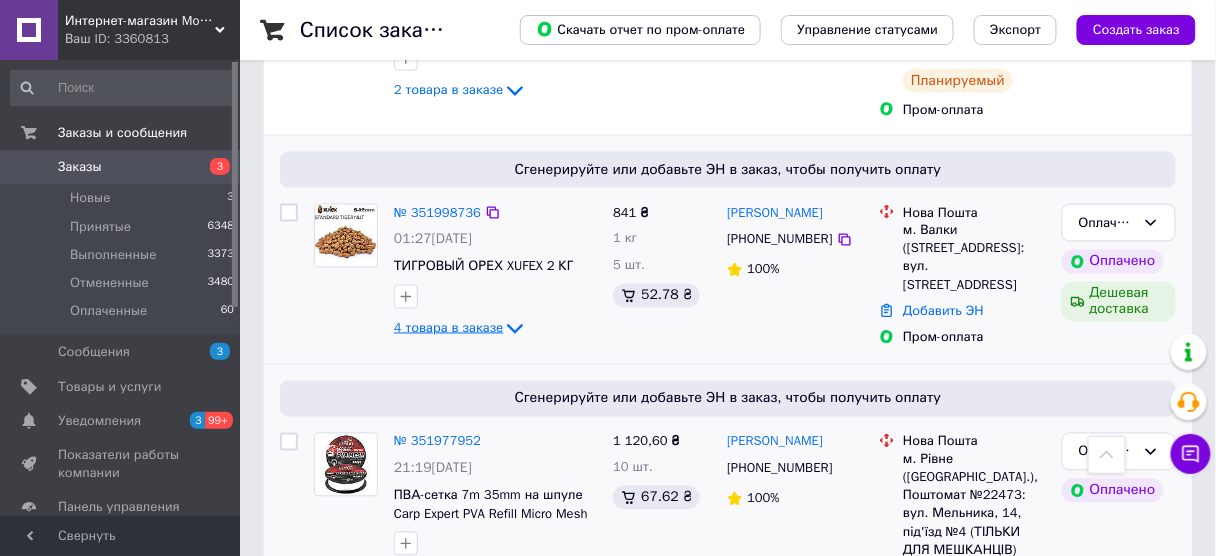 click on "4 товара в заказе" at bounding box center [448, 328] 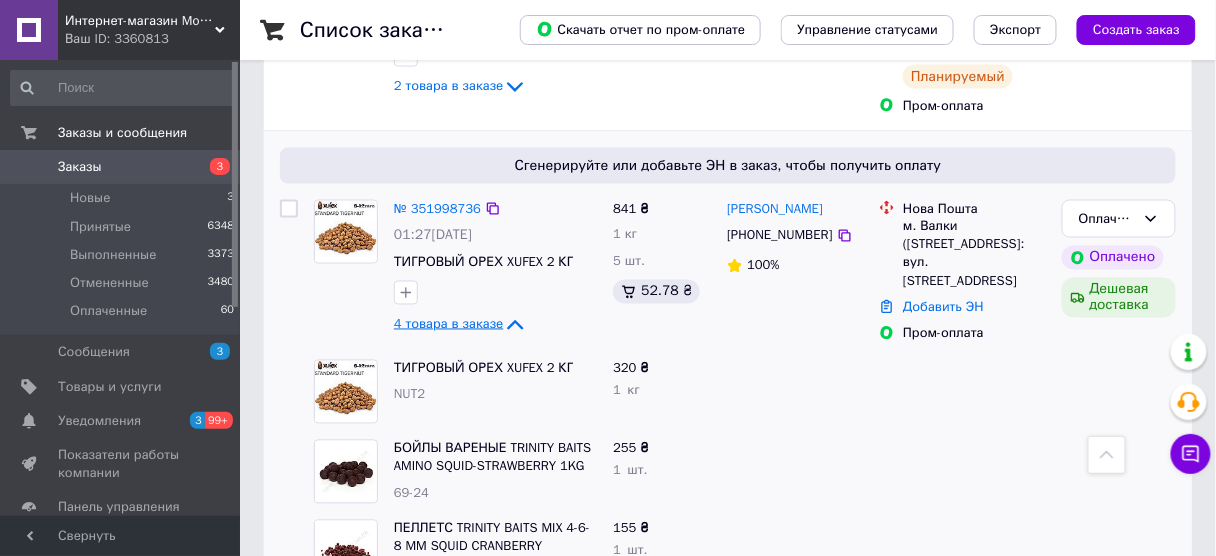 scroll, scrollTop: 800, scrollLeft: 0, axis: vertical 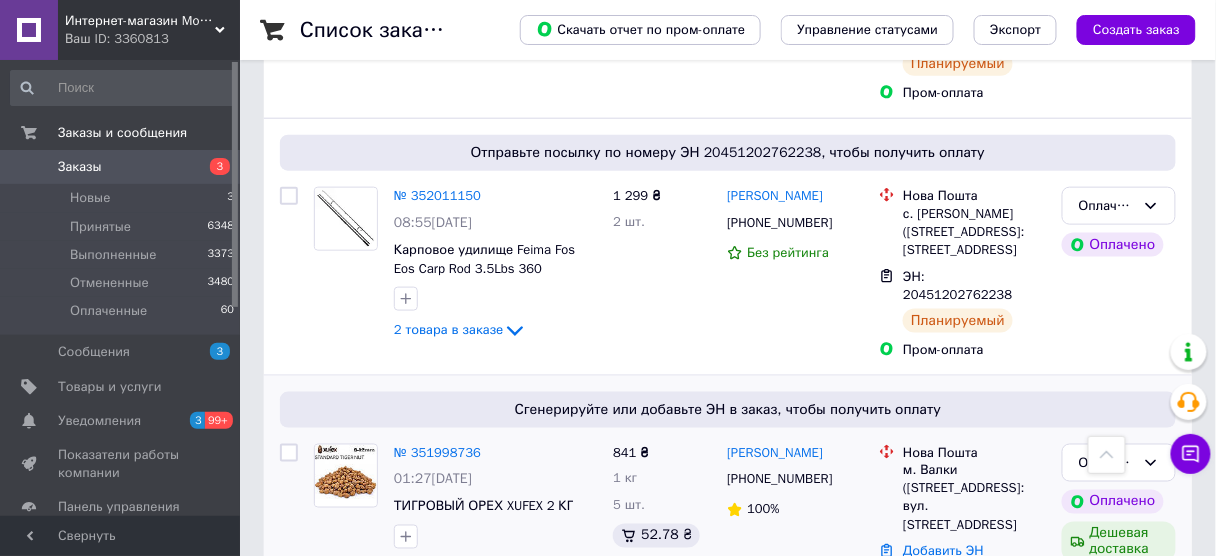 click on "Заказы" at bounding box center (121, 167) 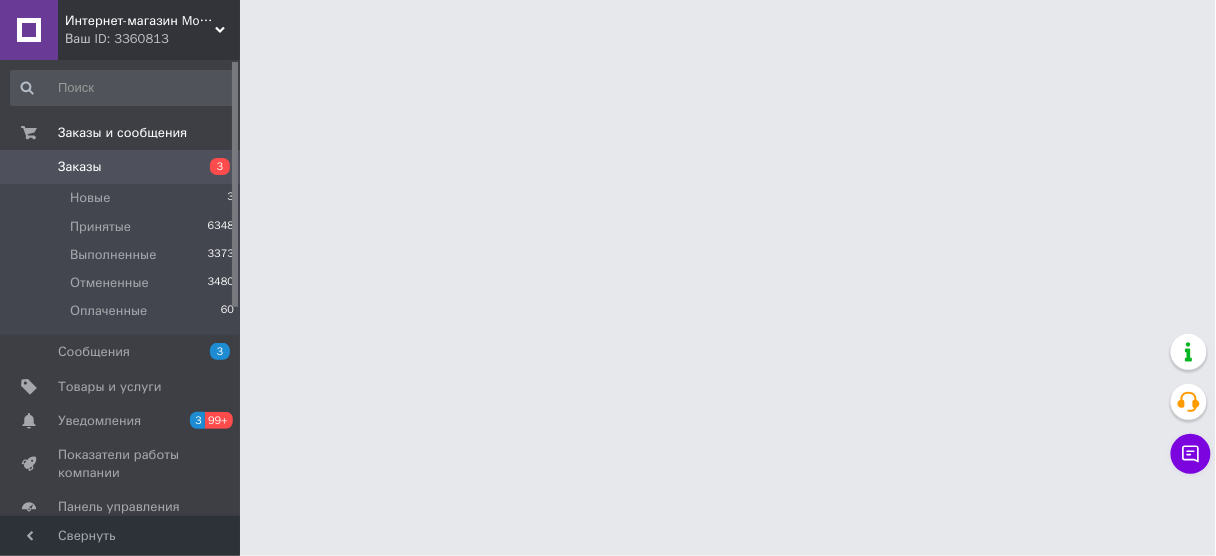 scroll, scrollTop: 0, scrollLeft: 0, axis: both 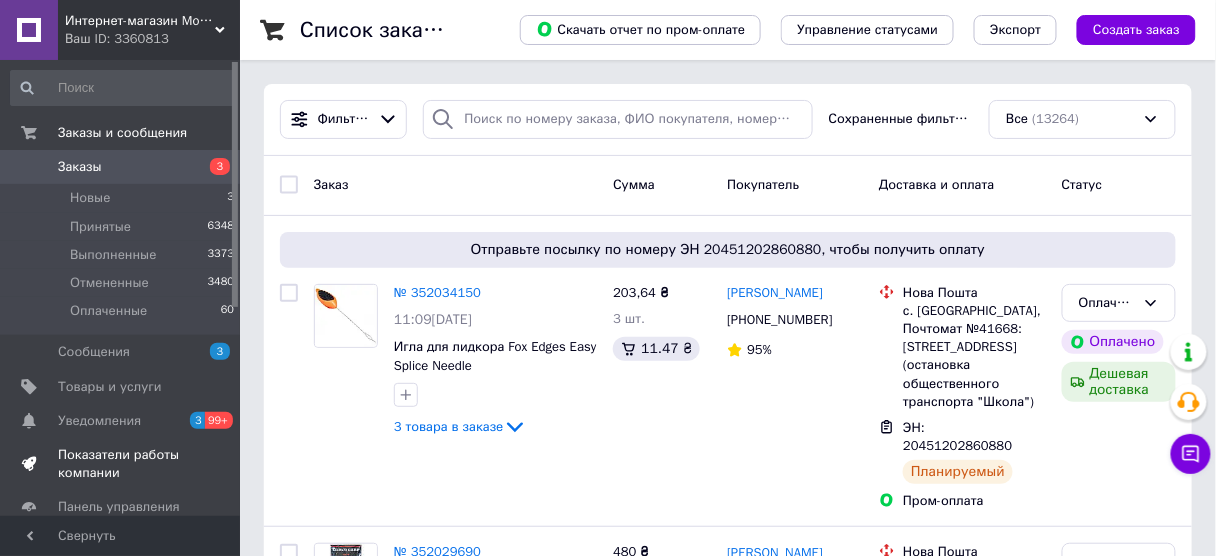 click on "Показатели работы компании" at bounding box center [121, 464] 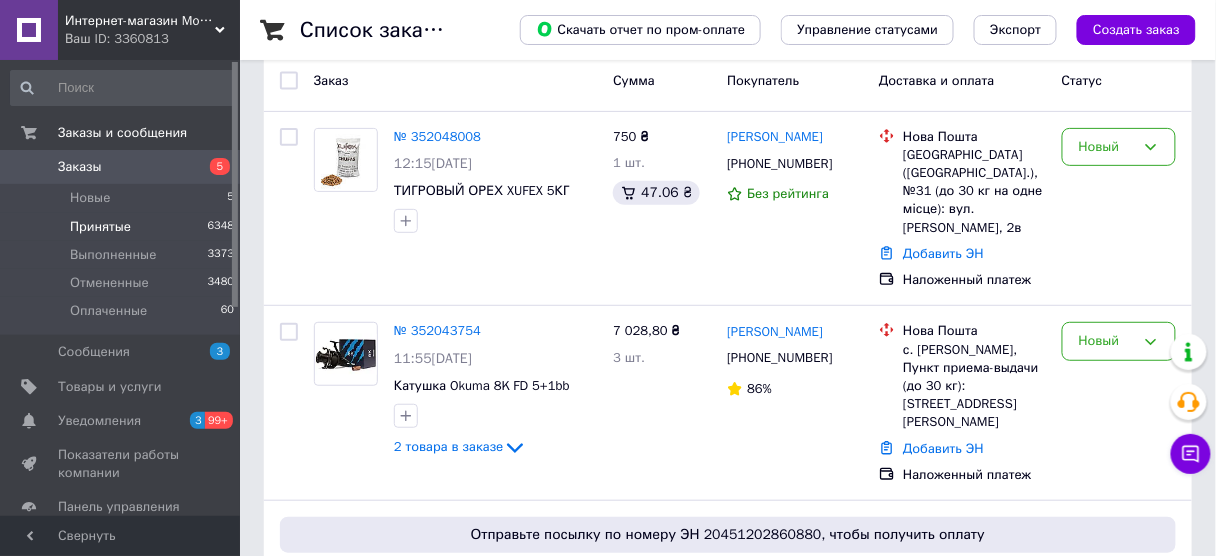 scroll, scrollTop: 320, scrollLeft: 0, axis: vertical 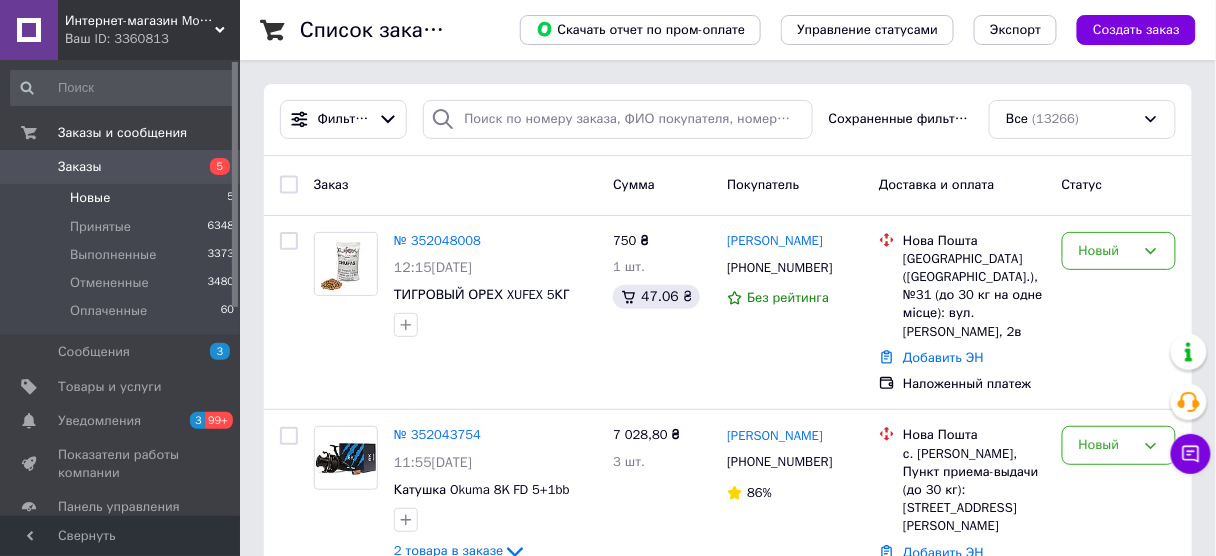 click on "Новые 5" at bounding box center (123, 198) 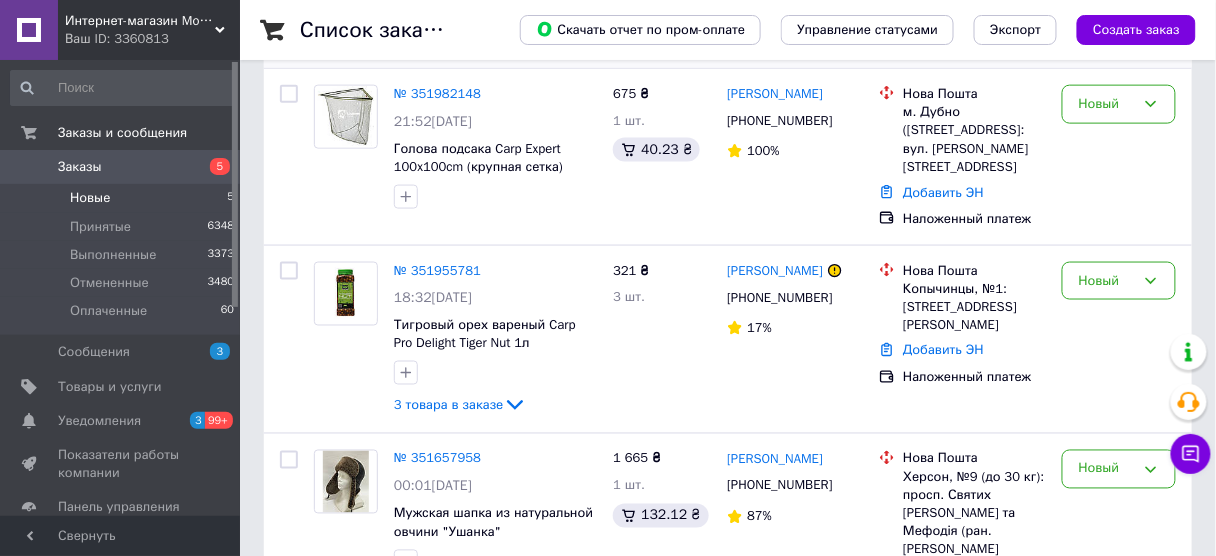 scroll, scrollTop: 640, scrollLeft: 0, axis: vertical 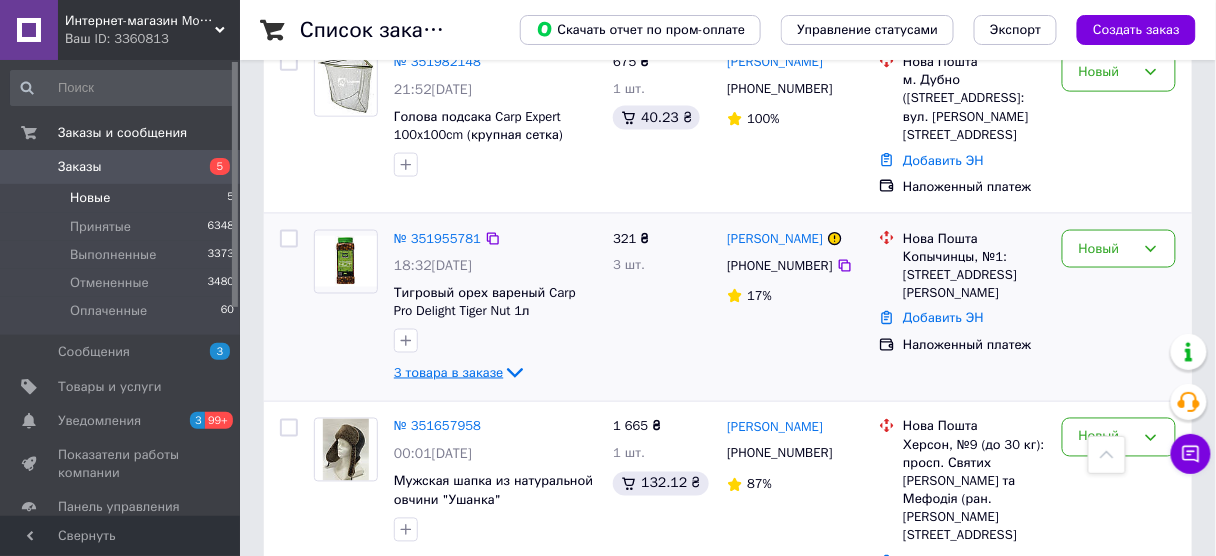 click on "3 товара в заказе" at bounding box center [448, 372] 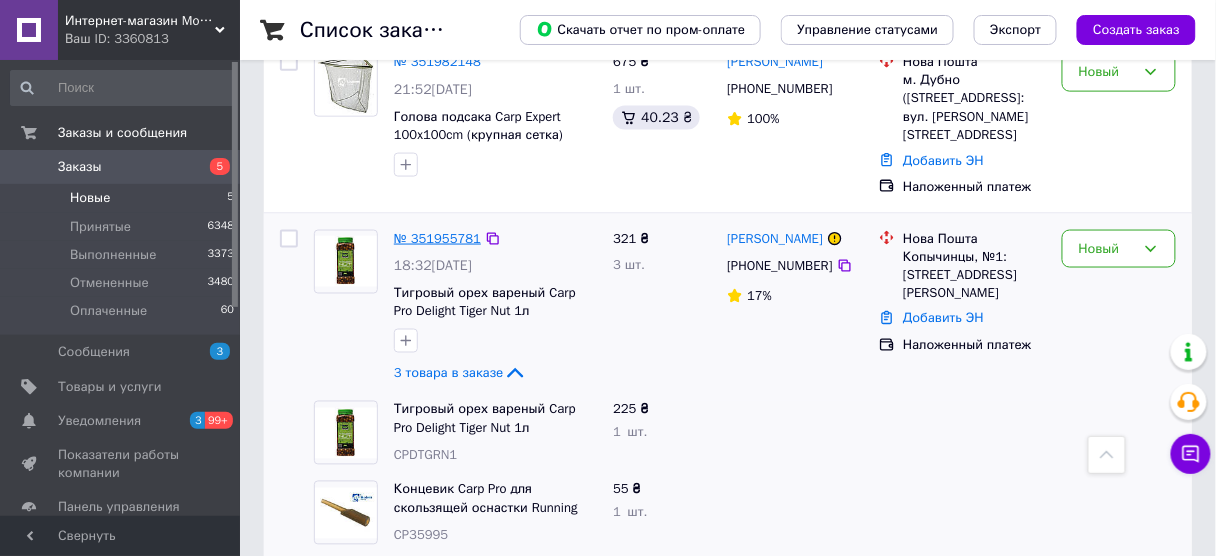 click on "№ 351955781" at bounding box center [437, 238] 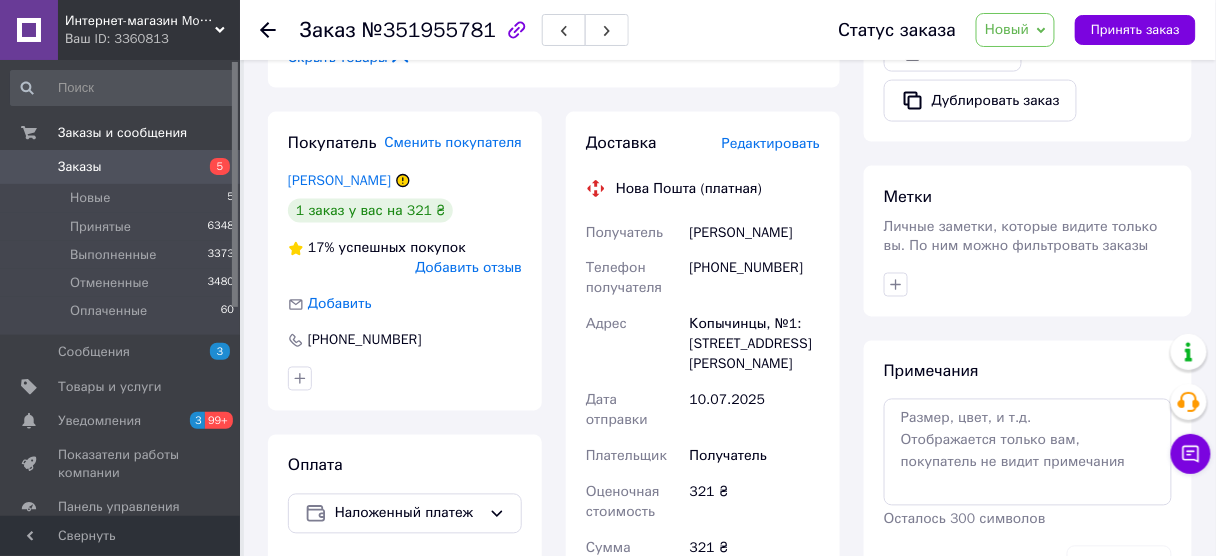 scroll, scrollTop: 640, scrollLeft: 0, axis: vertical 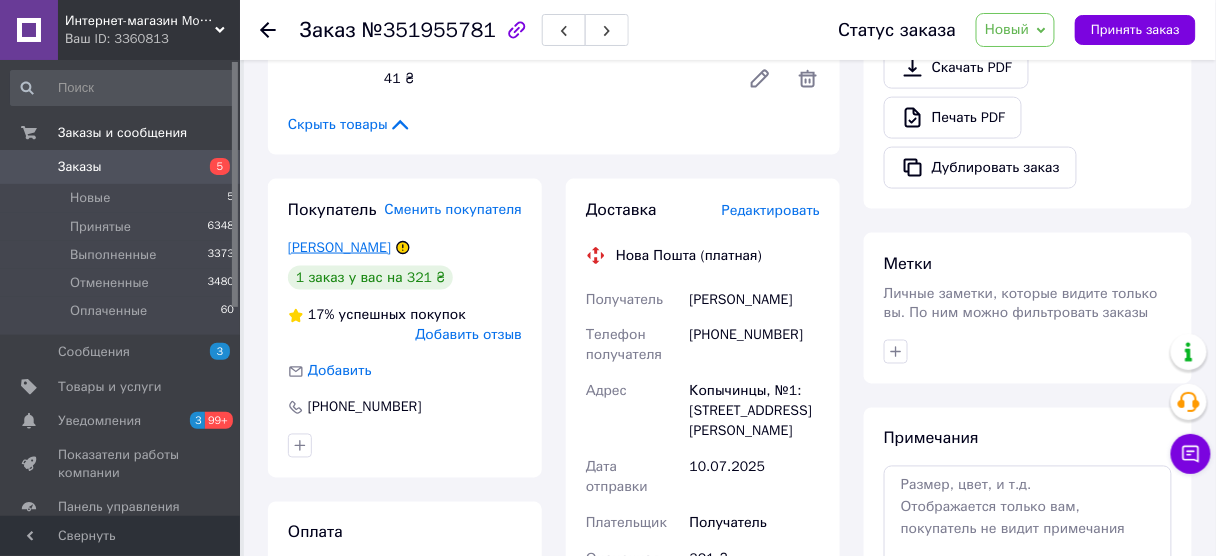 click on "[PERSON_NAME]" at bounding box center [339, 247] 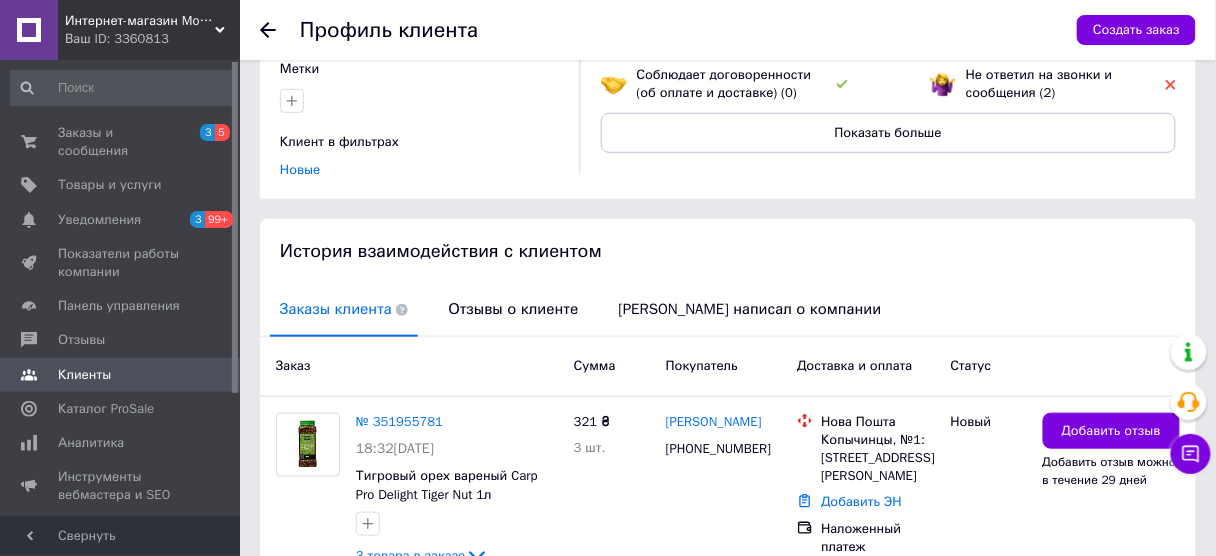 scroll, scrollTop: 334, scrollLeft: 0, axis: vertical 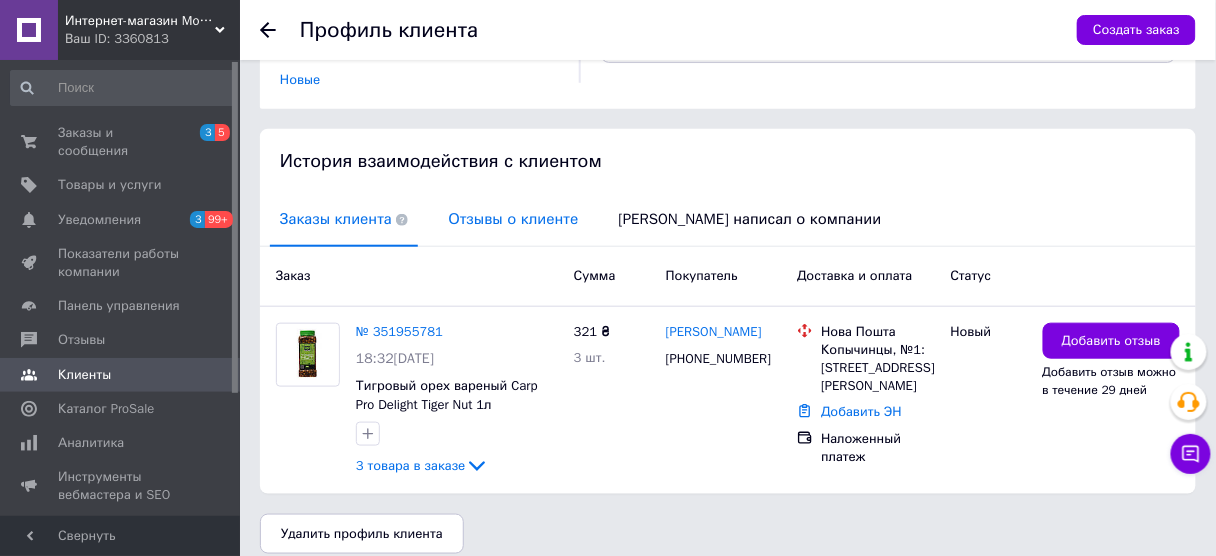 click on "Отзывы о клиенте" at bounding box center [513, 219] 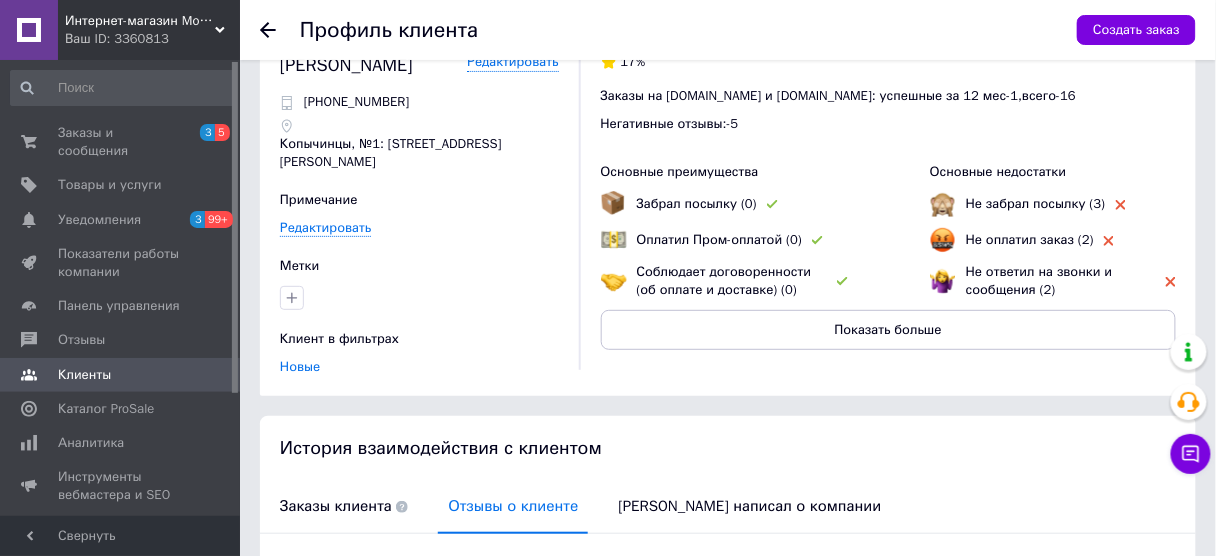 scroll, scrollTop: 0, scrollLeft: 0, axis: both 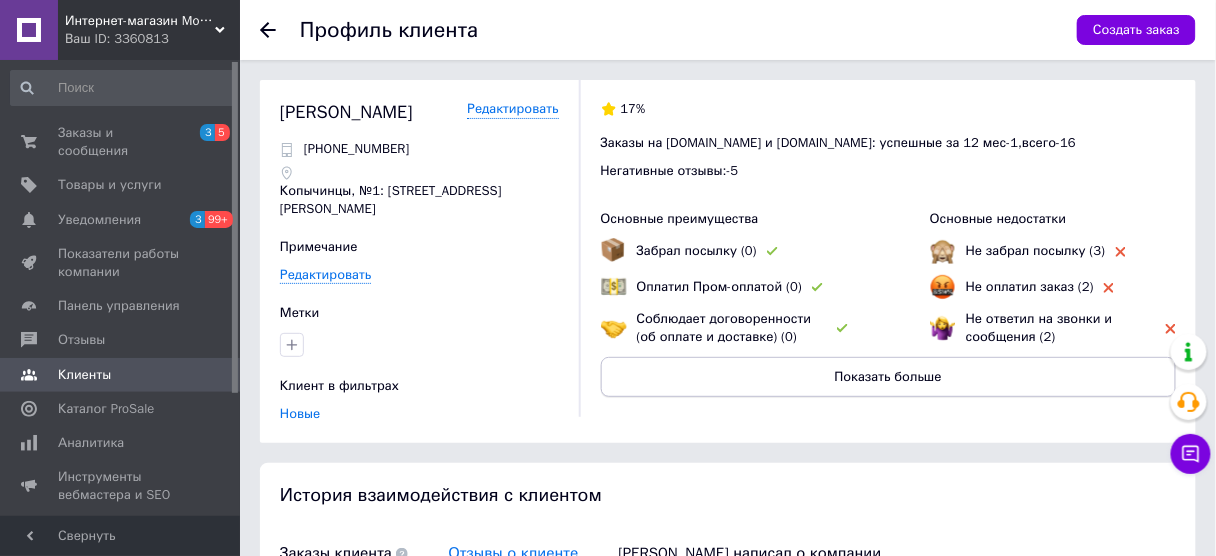 click on "Показать больше" at bounding box center [888, 377] 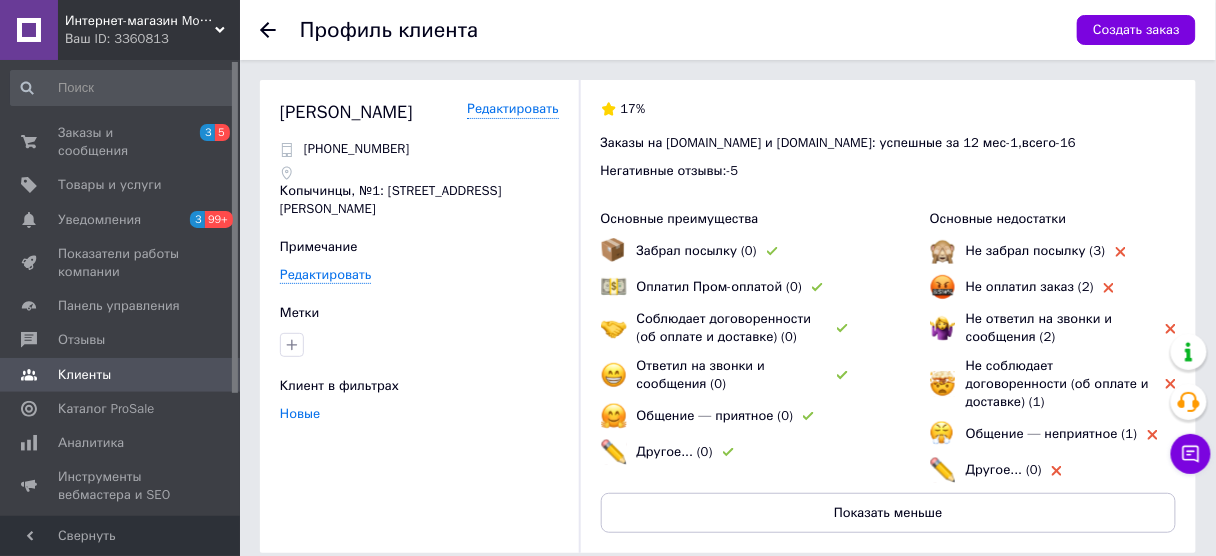 click 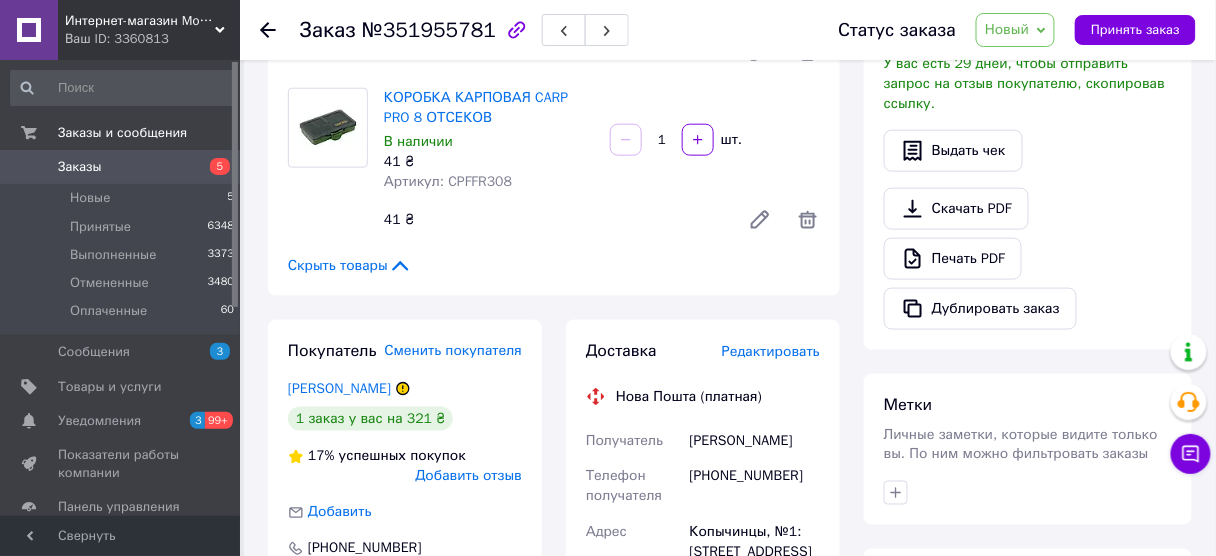 scroll, scrollTop: 597, scrollLeft: 0, axis: vertical 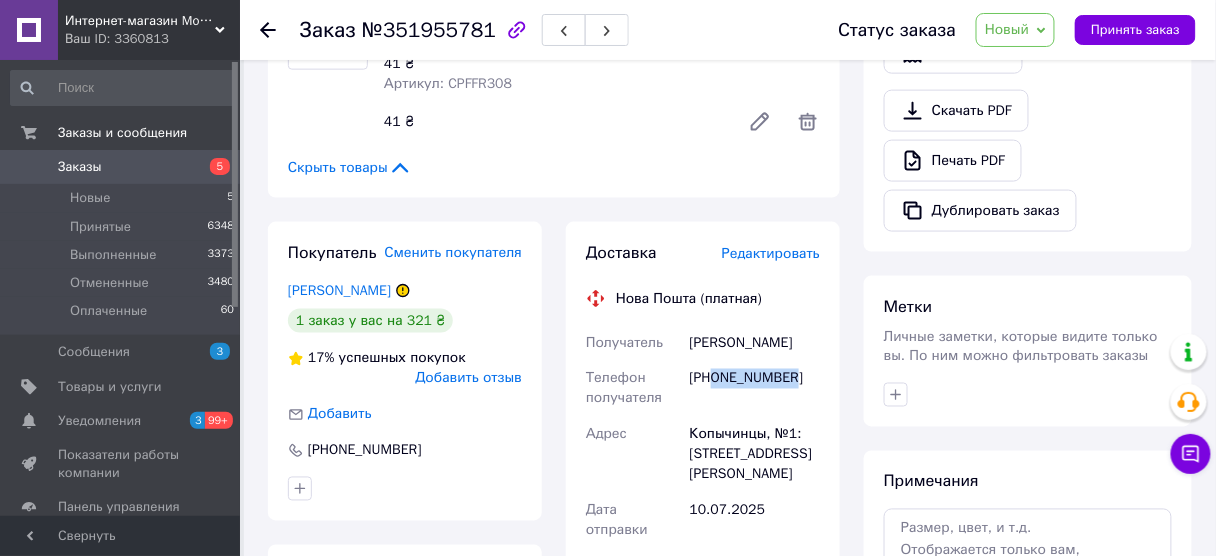 drag, startPoint x: 812, startPoint y: 373, endPoint x: 712, endPoint y: 385, distance: 100.71743 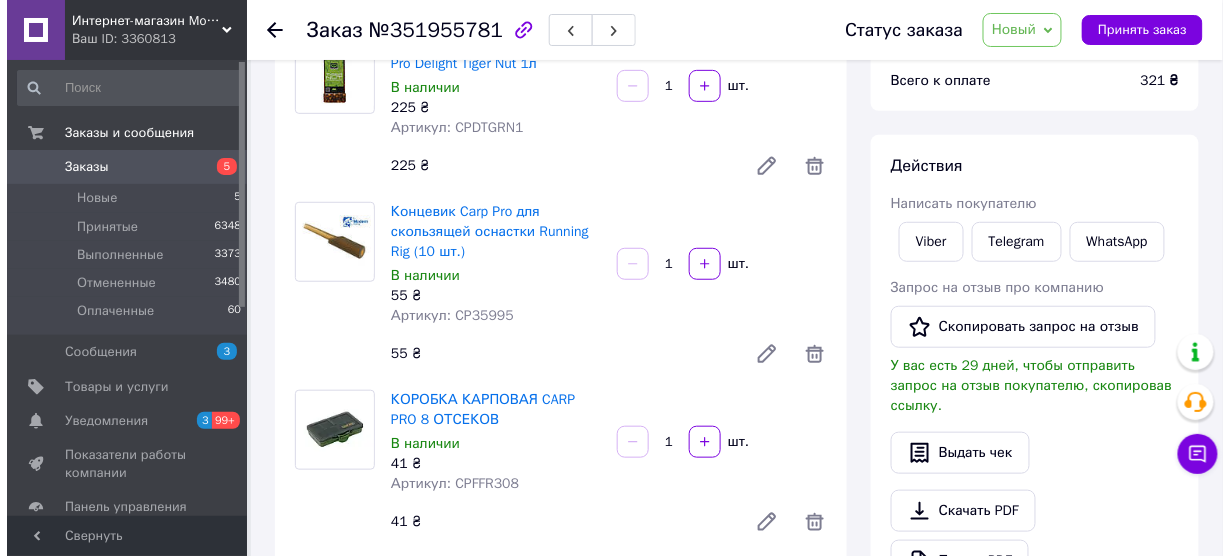 scroll, scrollTop: 0, scrollLeft: 0, axis: both 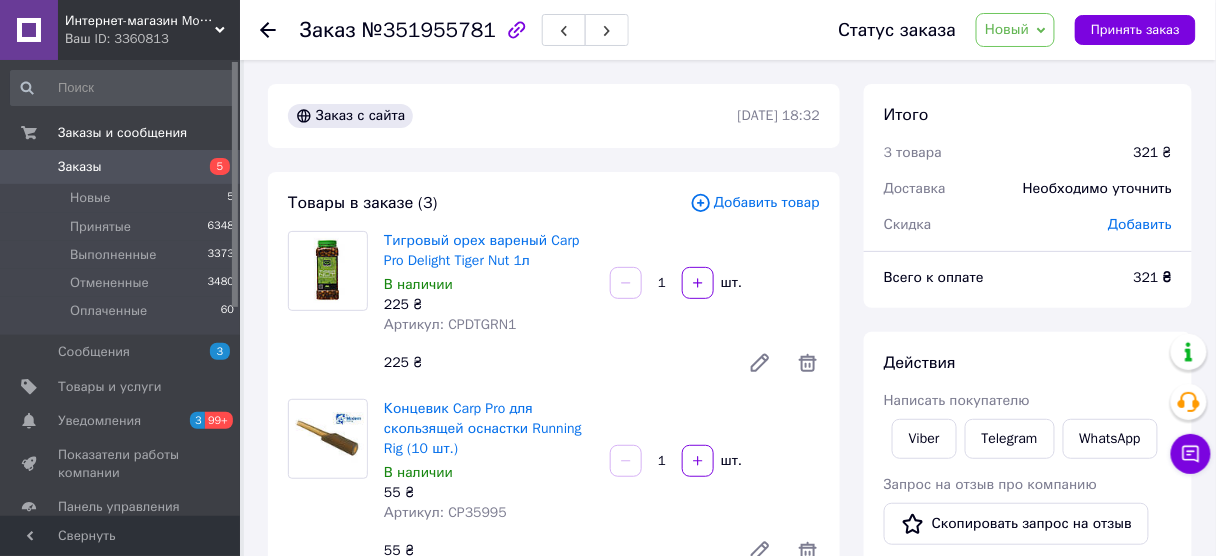 click on "Новый" at bounding box center (1007, 29) 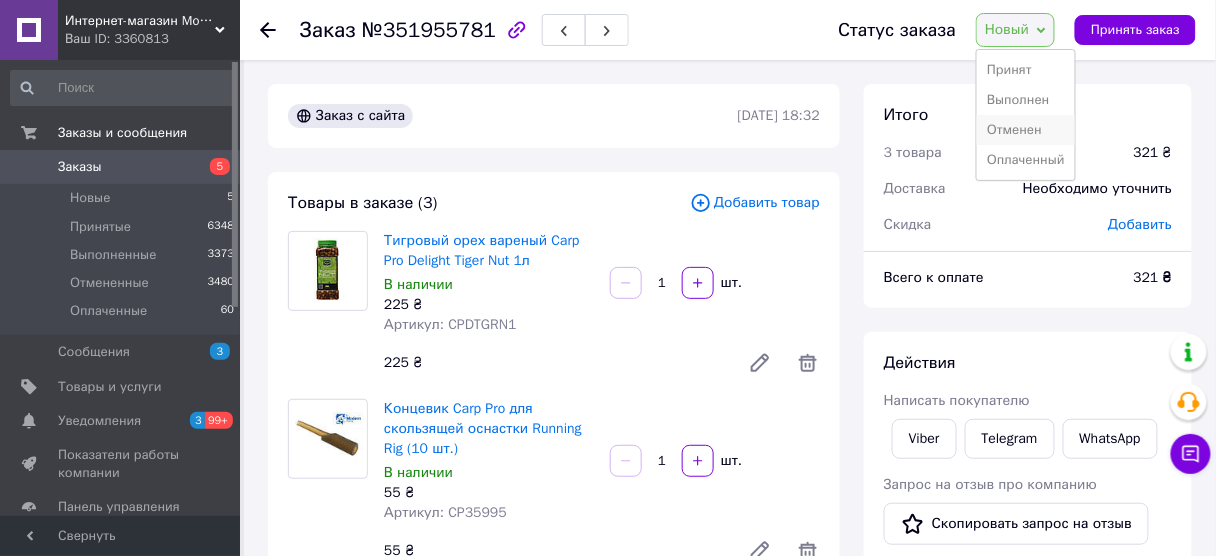 click on "Отменен" at bounding box center (1026, 130) 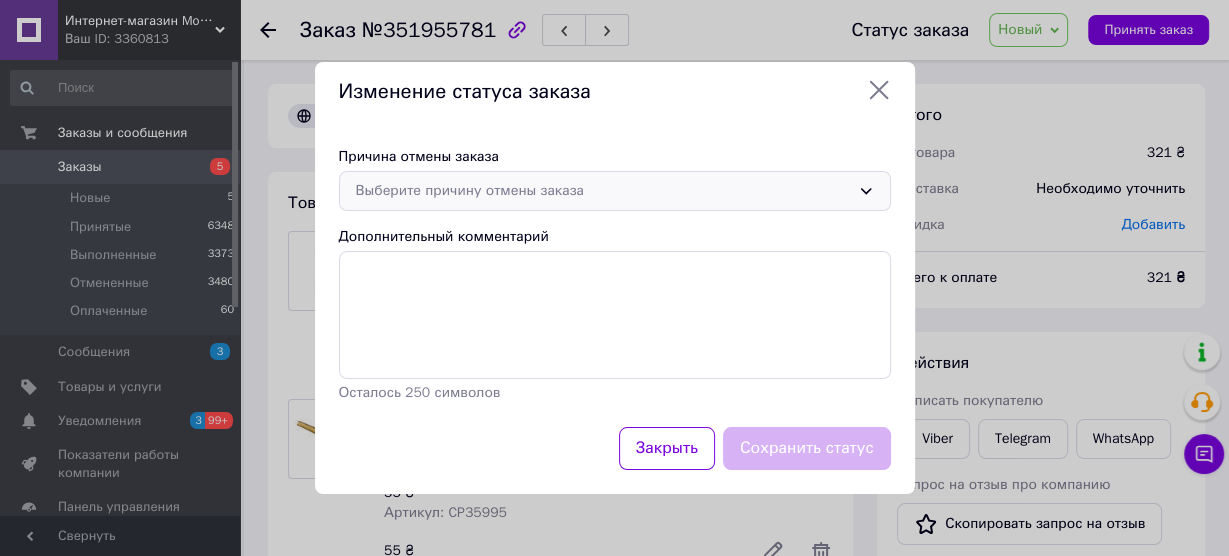 click on "Выберите причину отмены заказа" at bounding box center (603, 191) 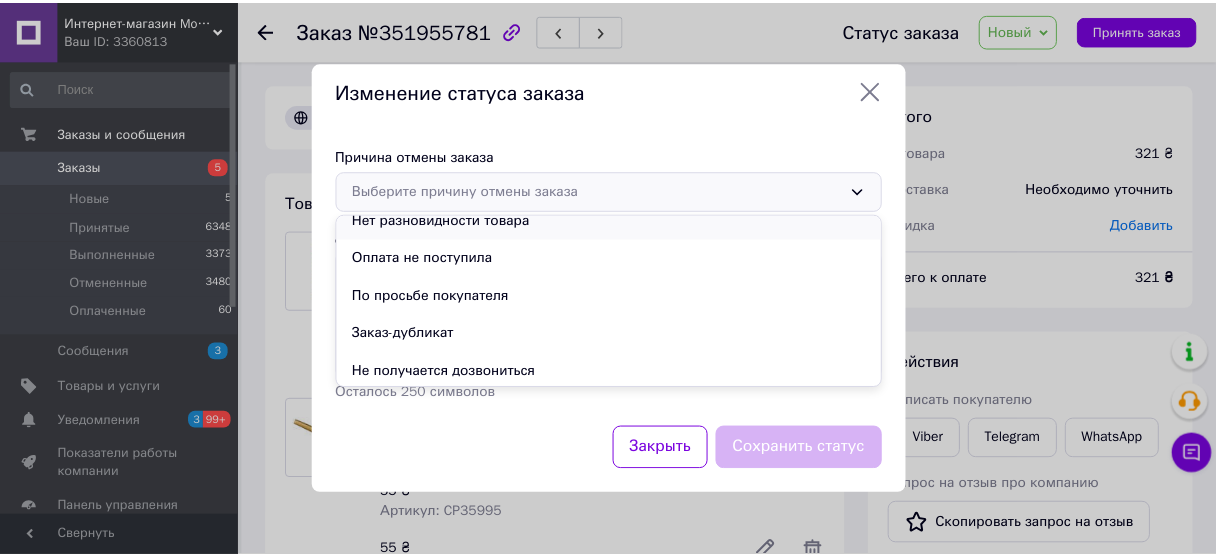 scroll, scrollTop: 80, scrollLeft: 0, axis: vertical 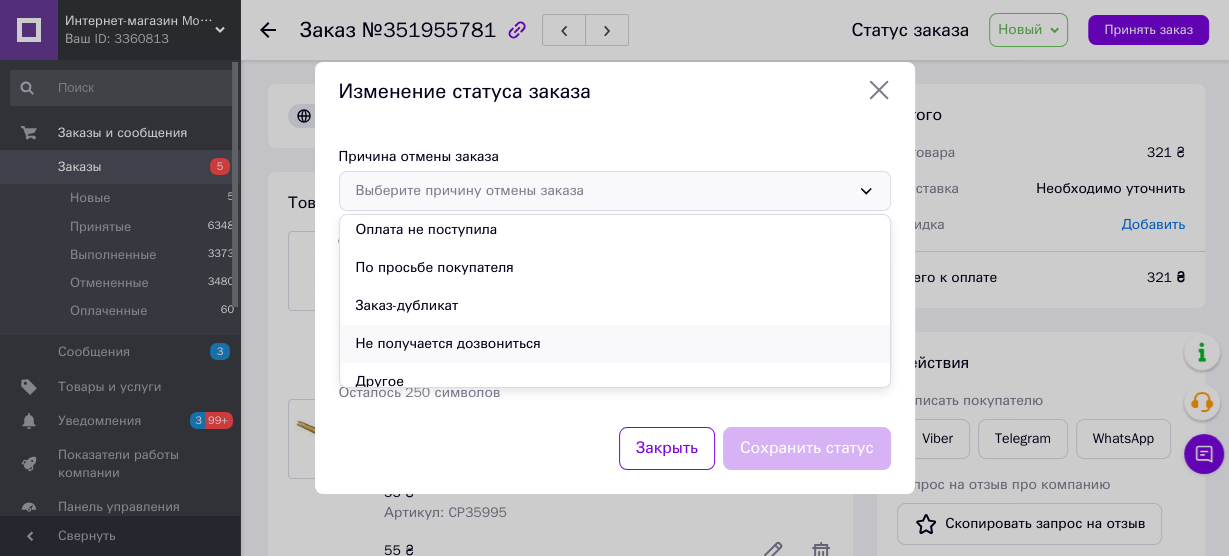 click on "Не получается дозвониться" at bounding box center [615, 344] 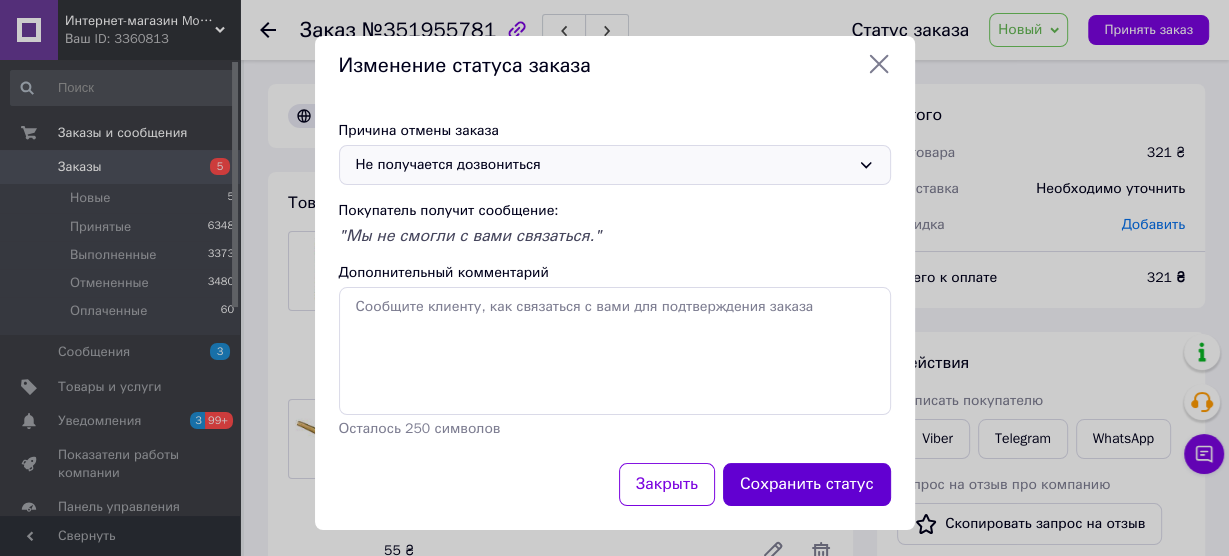 click on "Сохранить статус" at bounding box center (807, 484) 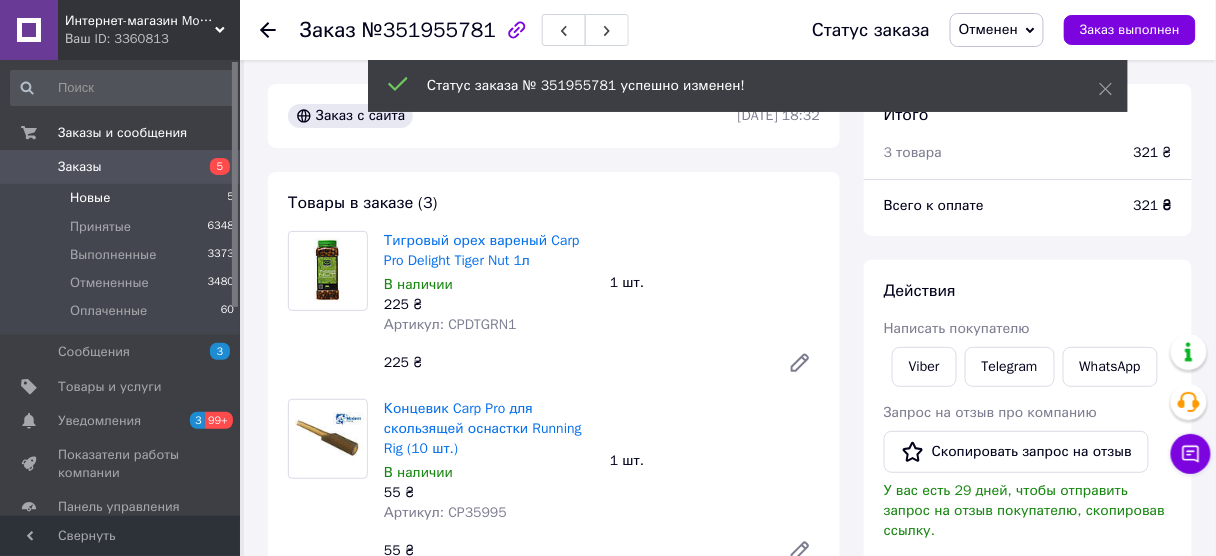 click on "Новые 5" at bounding box center [123, 198] 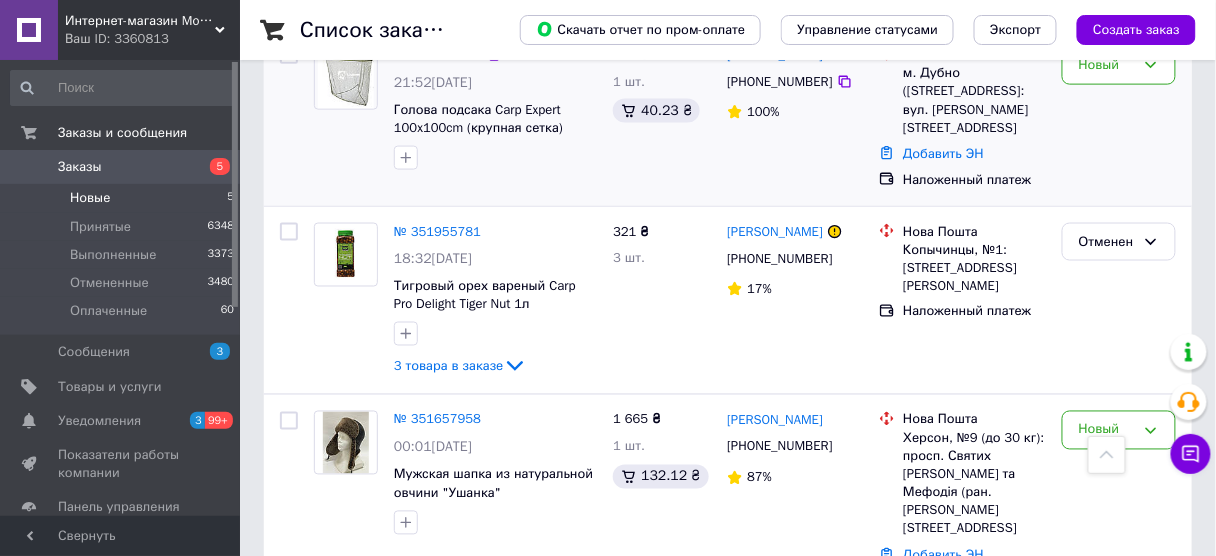 scroll, scrollTop: 327, scrollLeft: 0, axis: vertical 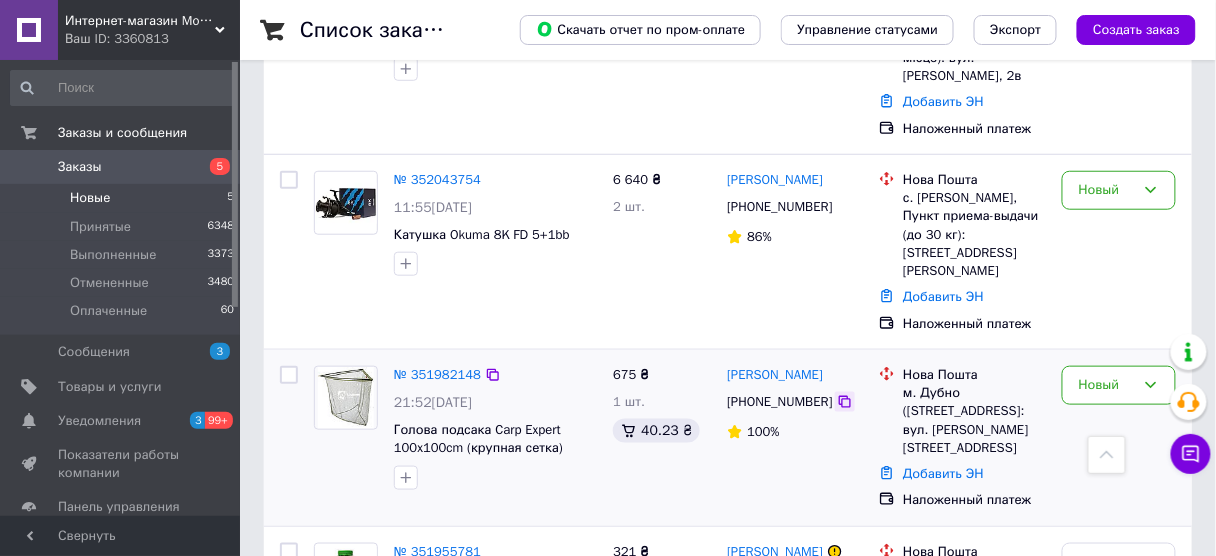 click 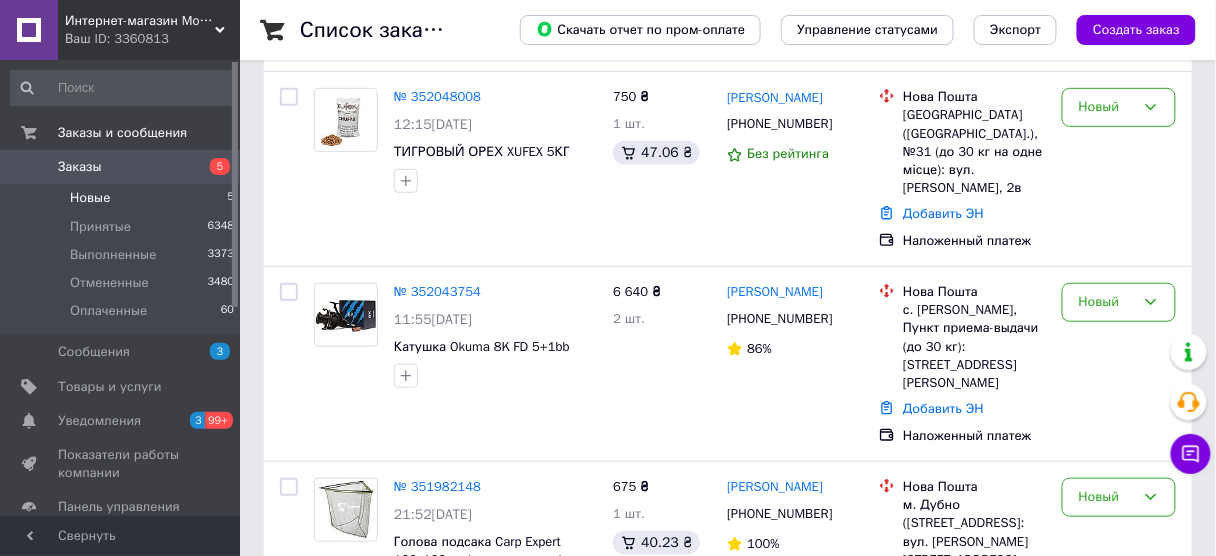 scroll, scrollTop: 240, scrollLeft: 0, axis: vertical 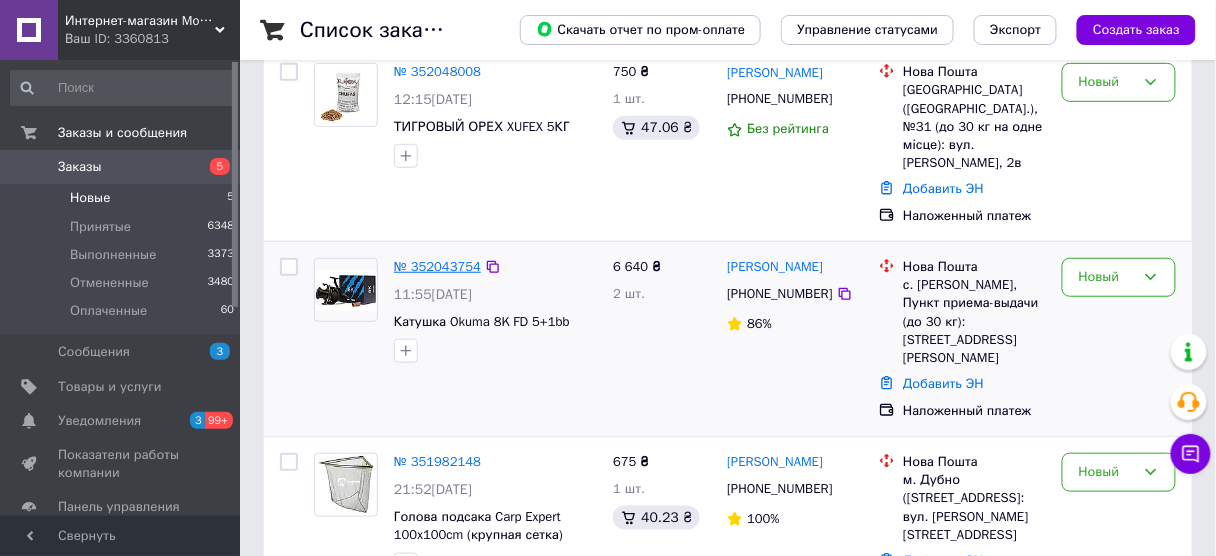 click on "№ 352043754" at bounding box center [437, 266] 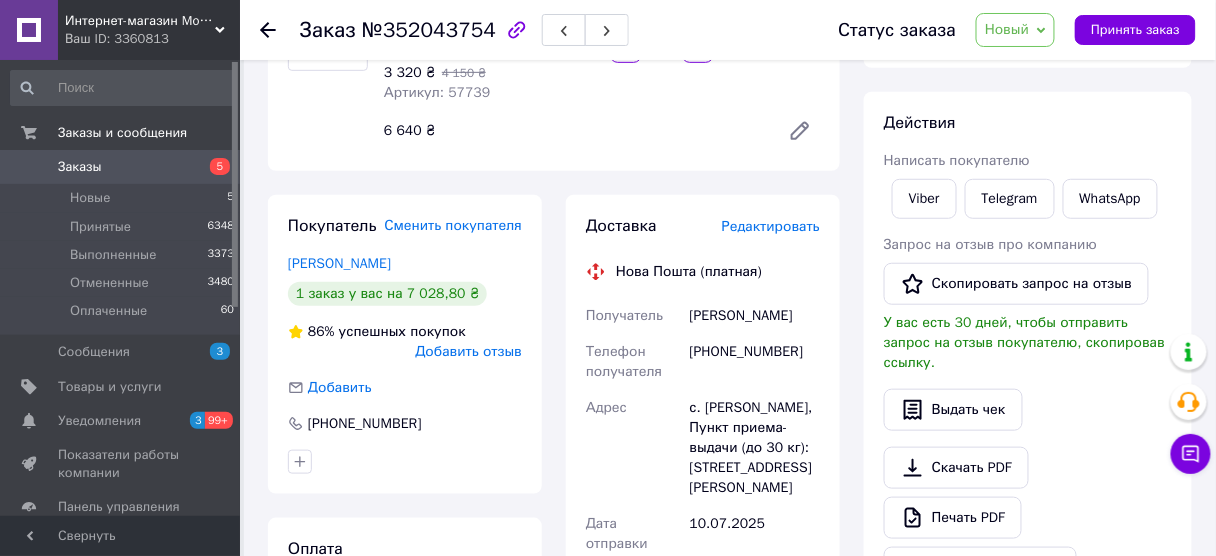 click on "Новый" at bounding box center (1007, 29) 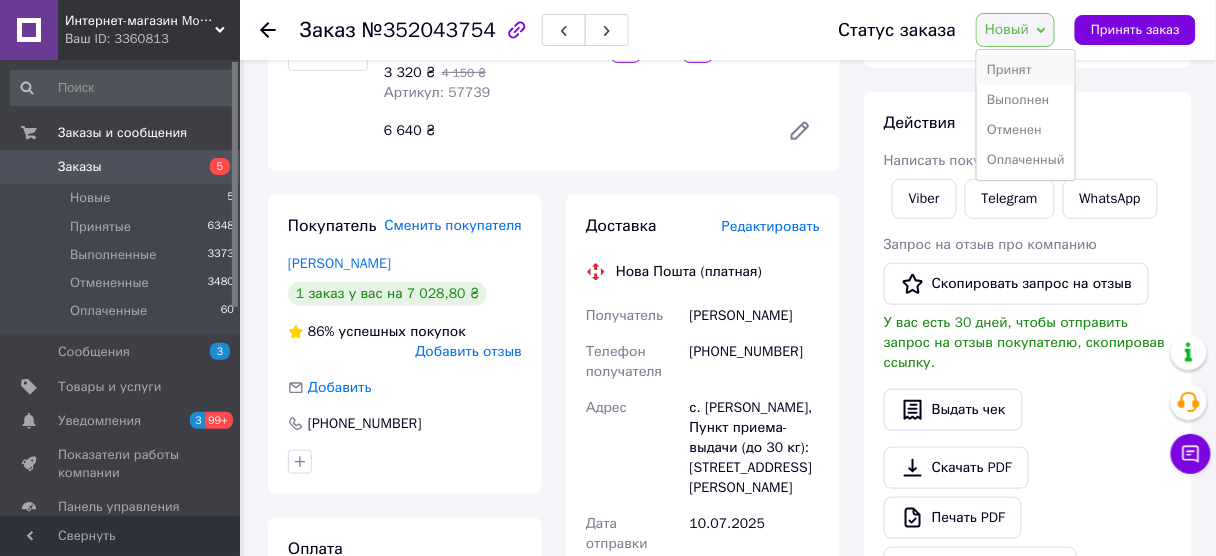 click on "Принят" at bounding box center (1026, 70) 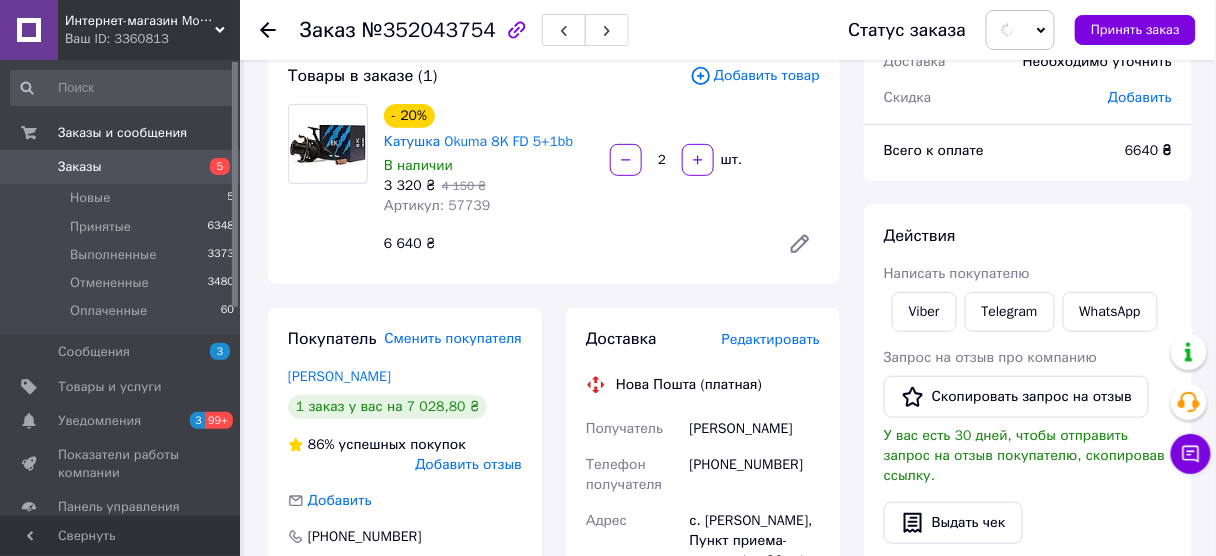 scroll, scrollTop: 0, scrollLeft: 0, axis: both 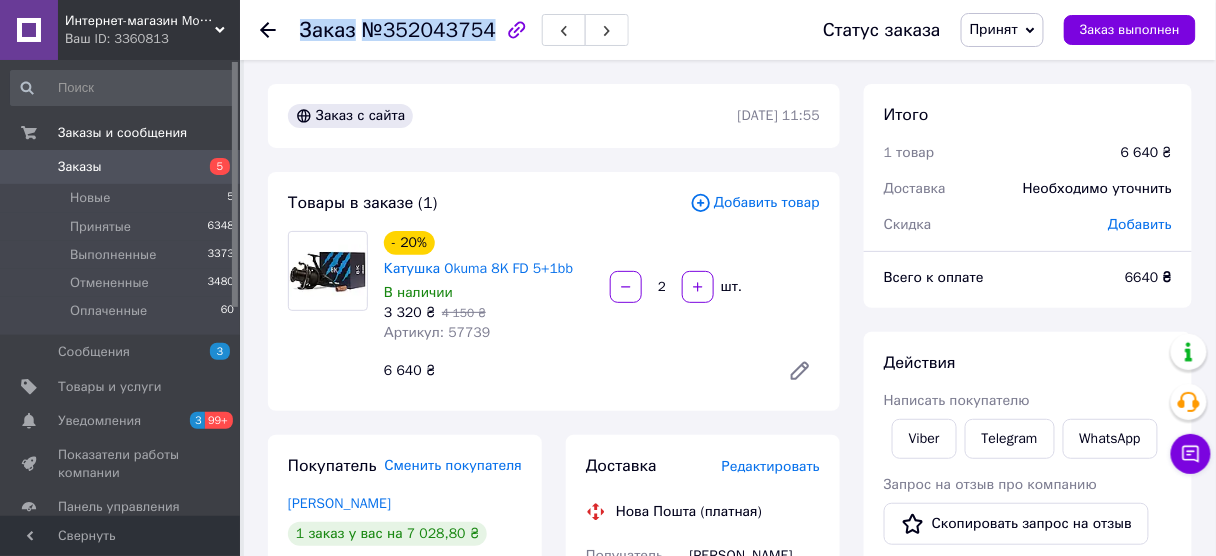 click on "Заказ №352043754" at bounding box center (464, 30) 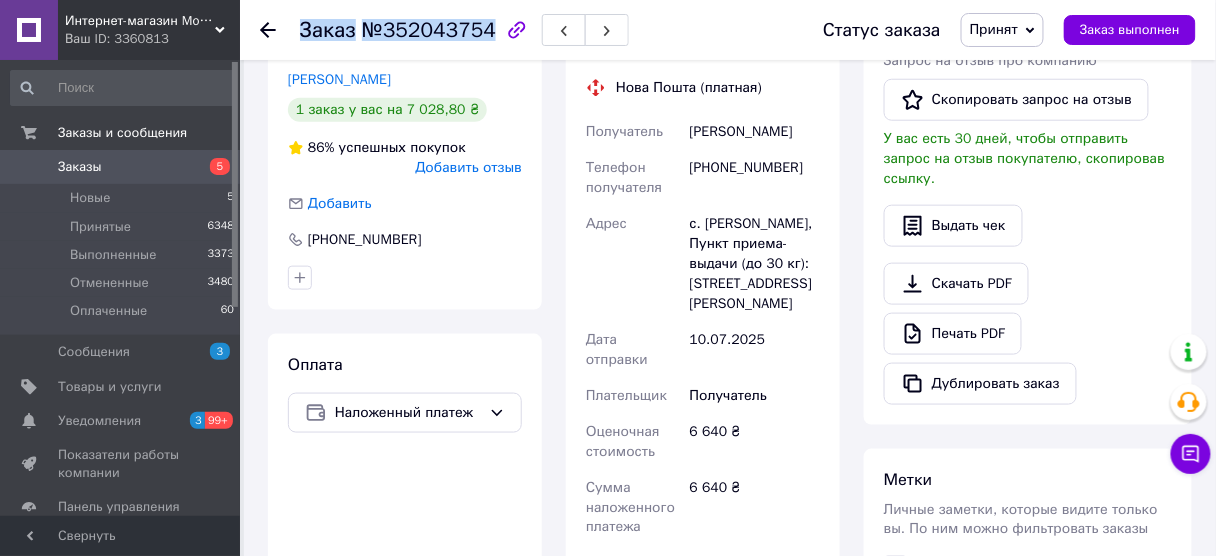 scroll, scrollTop: 480, scrollLeft: 0, axis: vertical 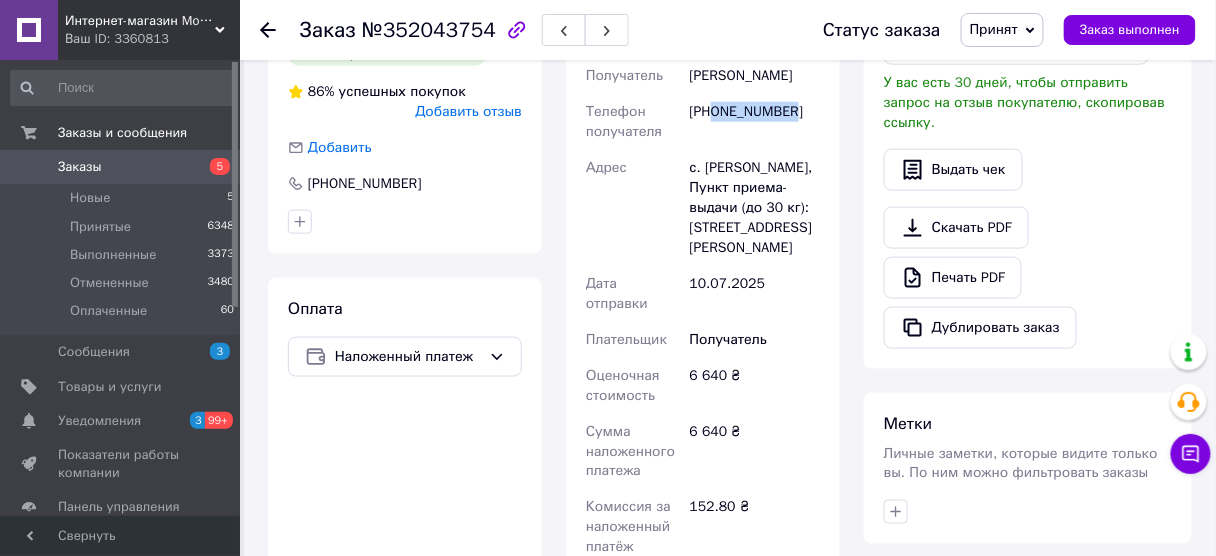 drag, startPoint x: 789, startPoint y: 113, endPoint x: 714, endPoint y: 113, distance: 75 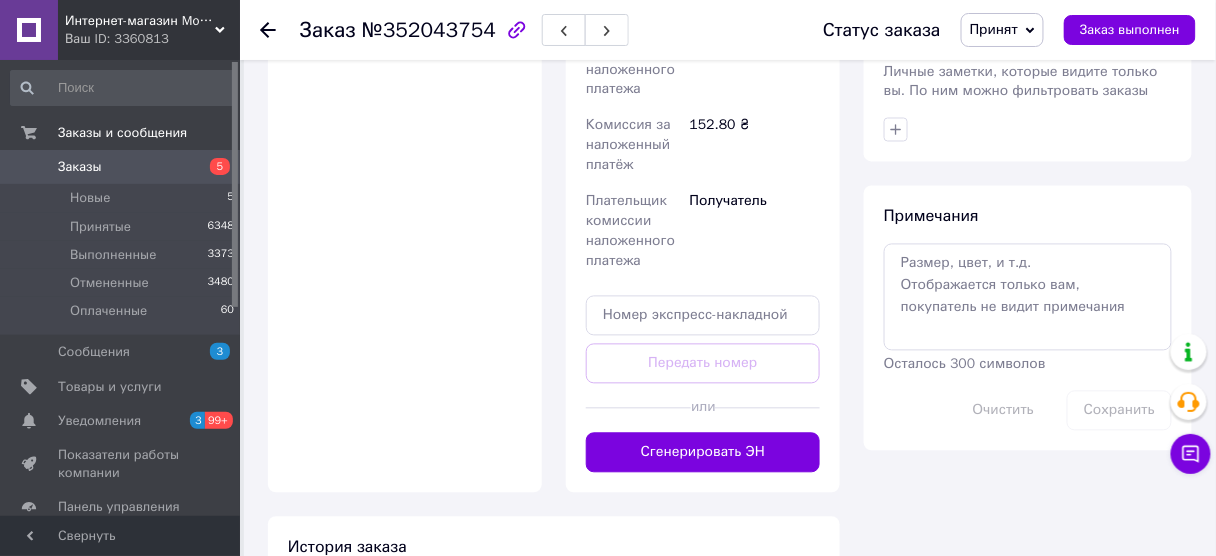 scroll, scrollTop: 880, scrollLeft: 0, axis: vertical 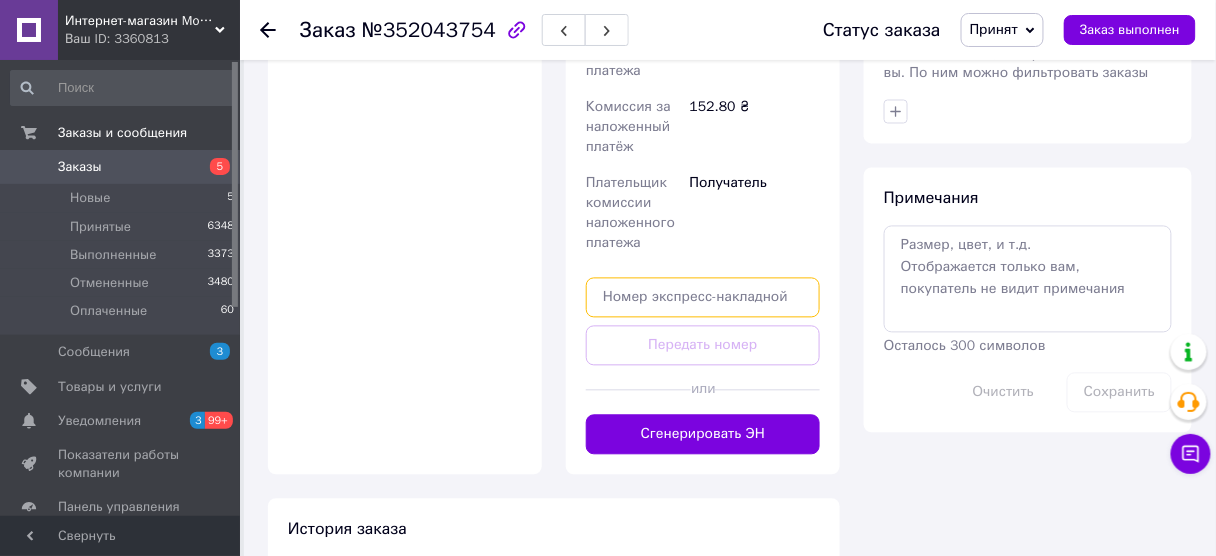 paste on "20451202954828" 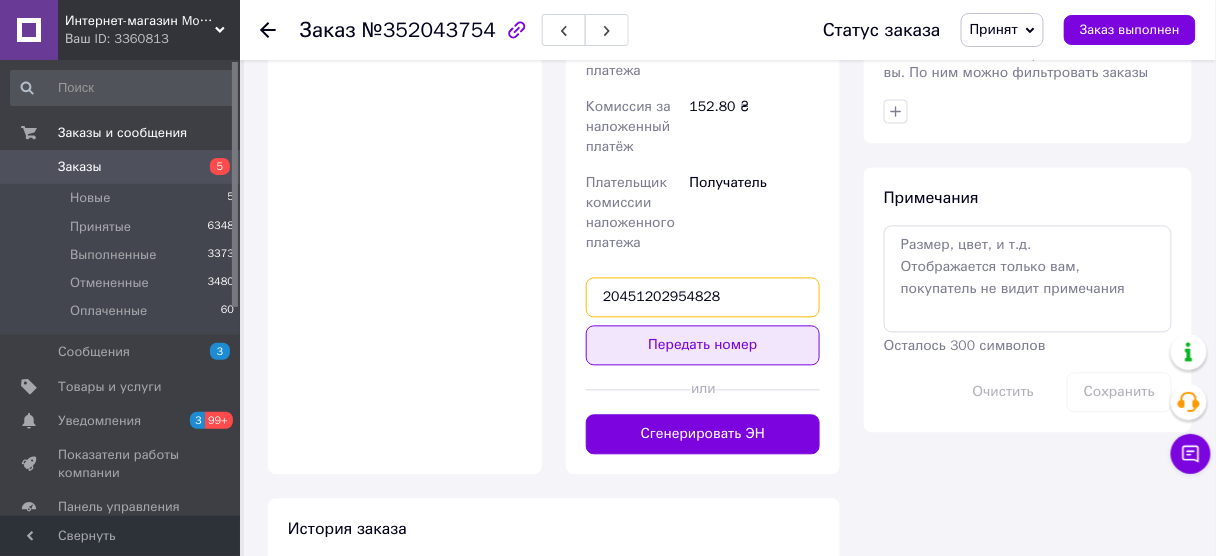 type on "20451202954828" 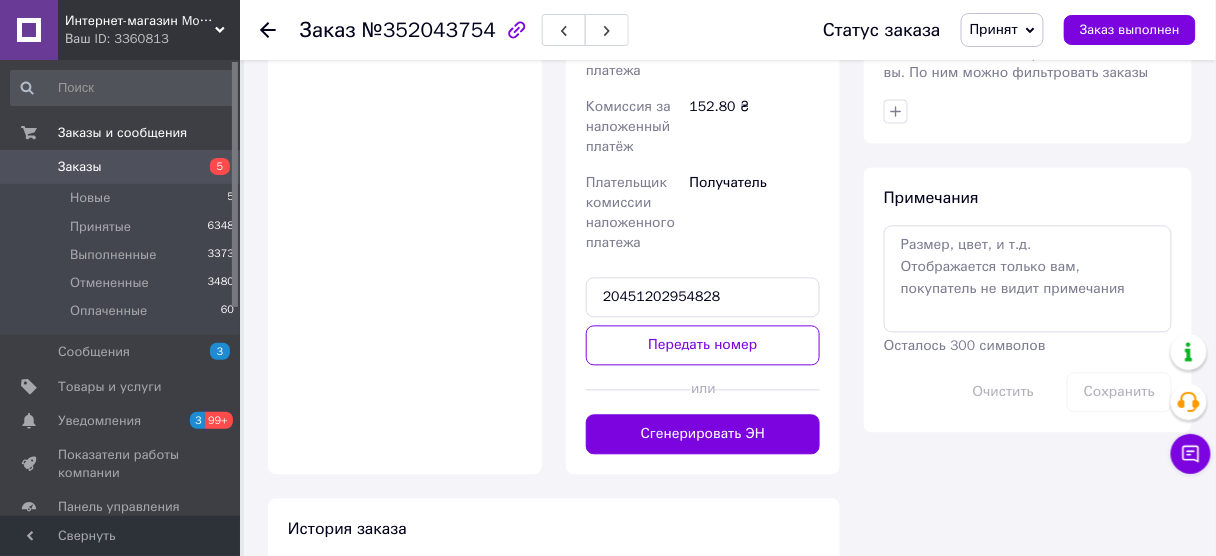 click on "Передать номер" at bounding box center [703, 346] 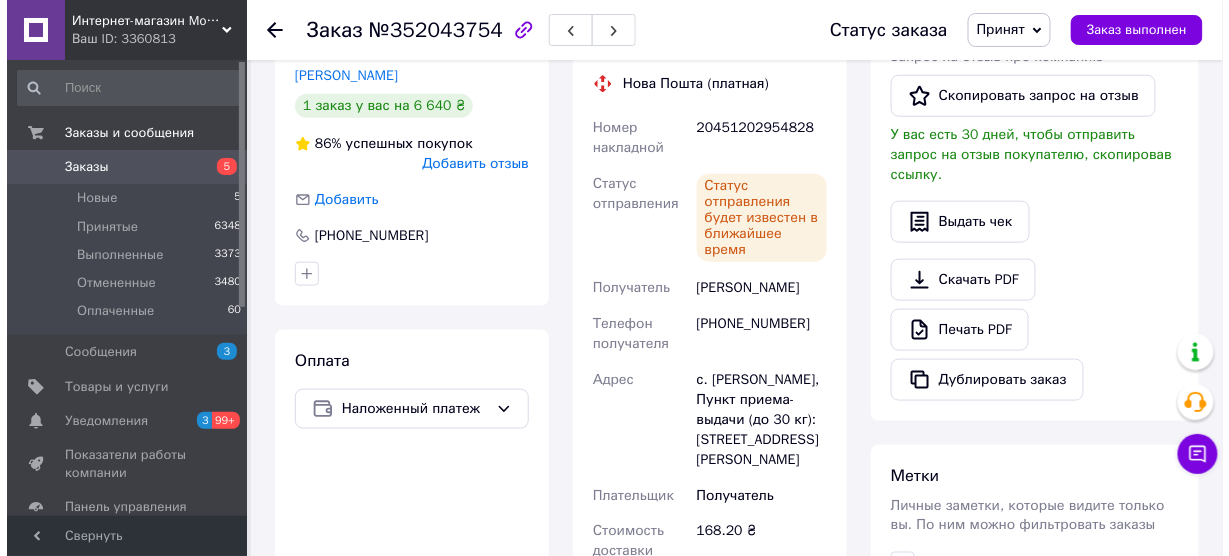 scroll, scrollTop: 240, scrollLeft: 0, axis: vertical 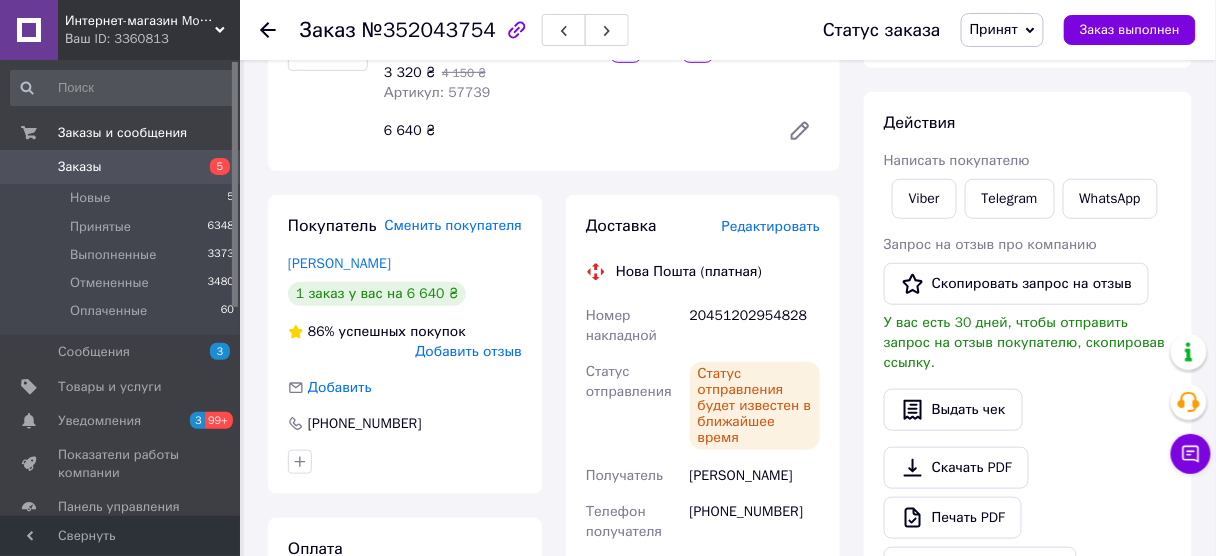 click on "Редактировать" at bounding box center (771, 226) 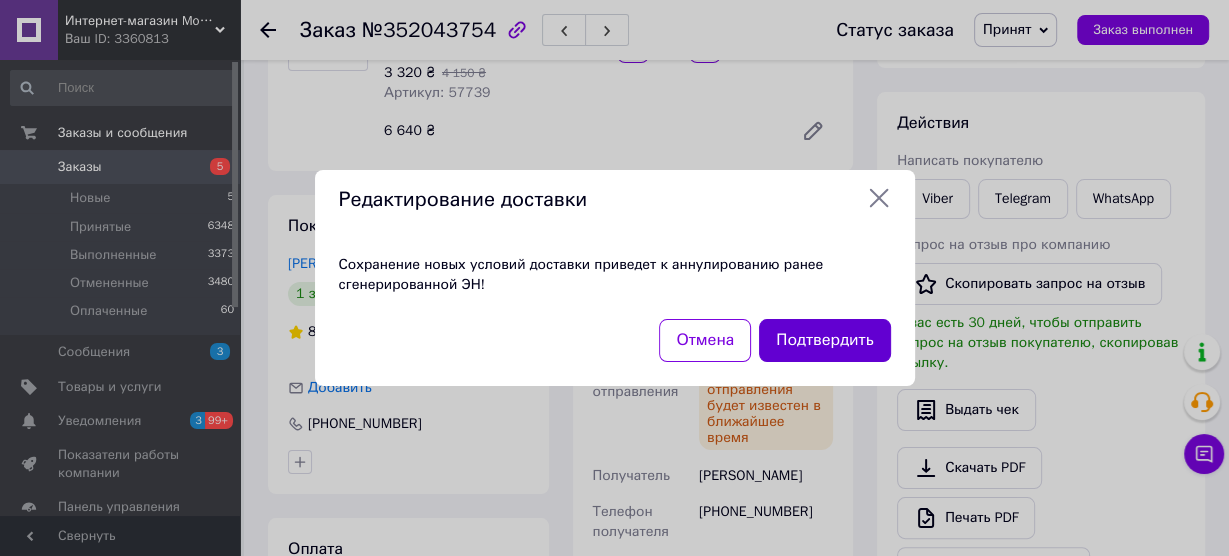click on "Подтвердить" at bounding box center [824, 340] 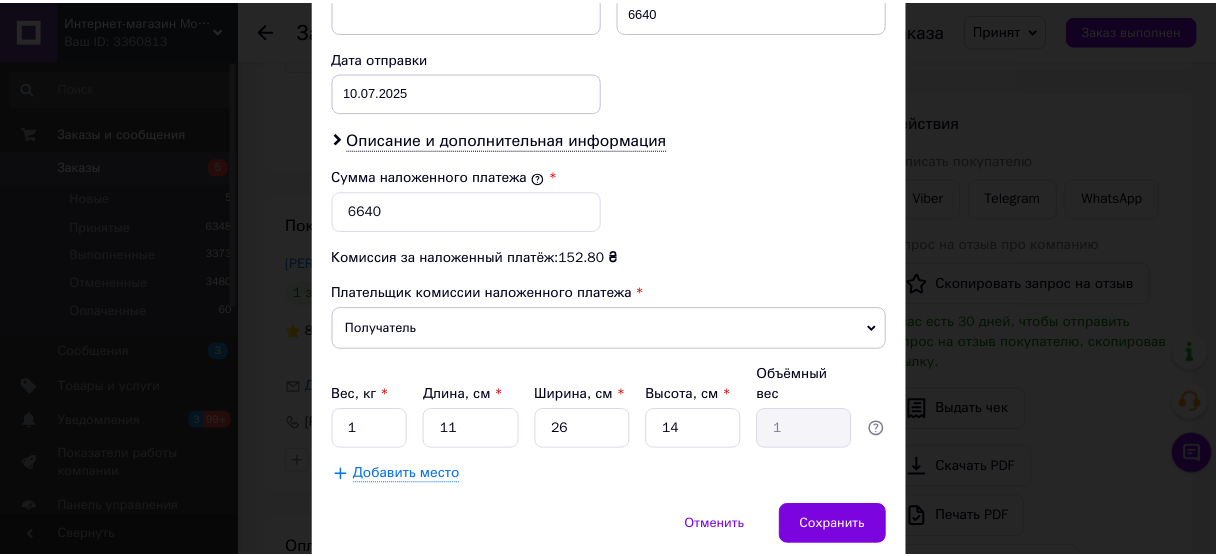 scroll, scrollTop: 978, scrollLeft: 0, axis: vertical 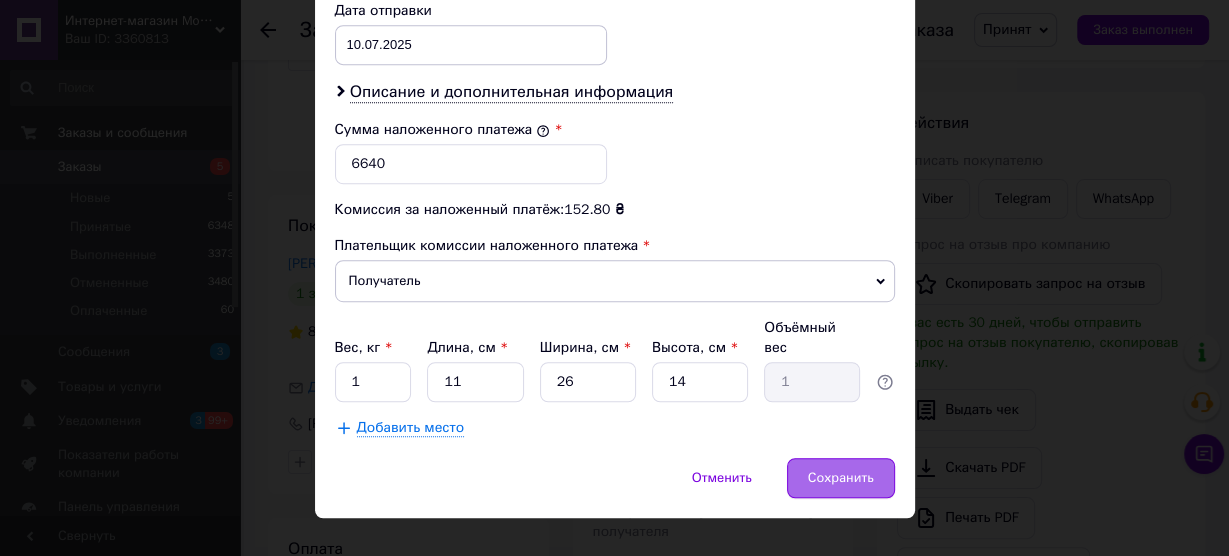 click on "Сохранить" at bounding box center [841, 478] 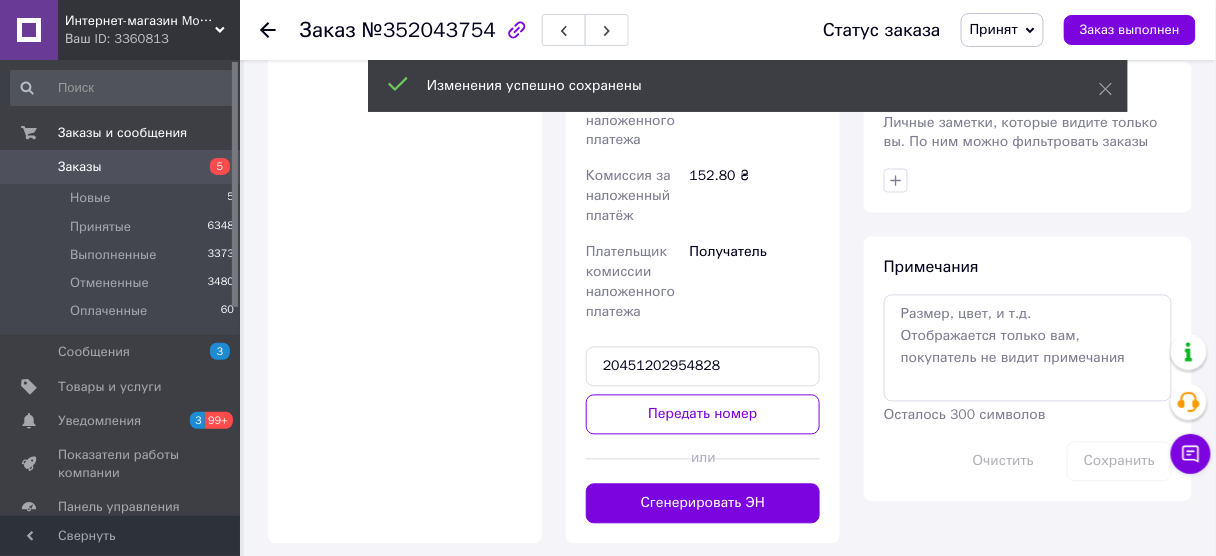 scroll, scrollTop: 880, scrollLeft: 0, axis: vertical 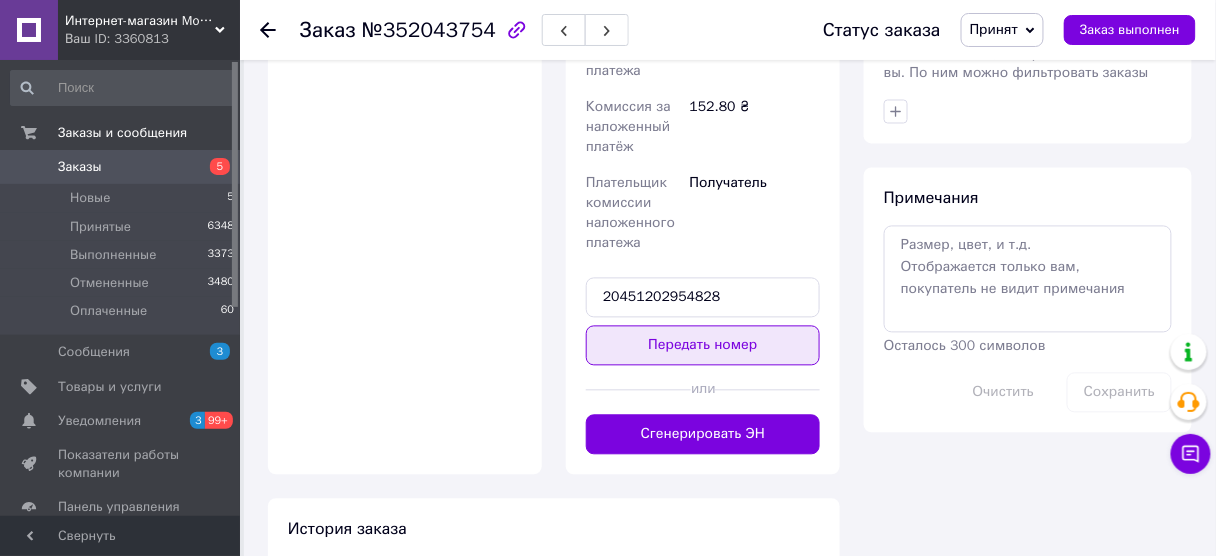 click on "Передать номер" at bounding box center (703, 346) 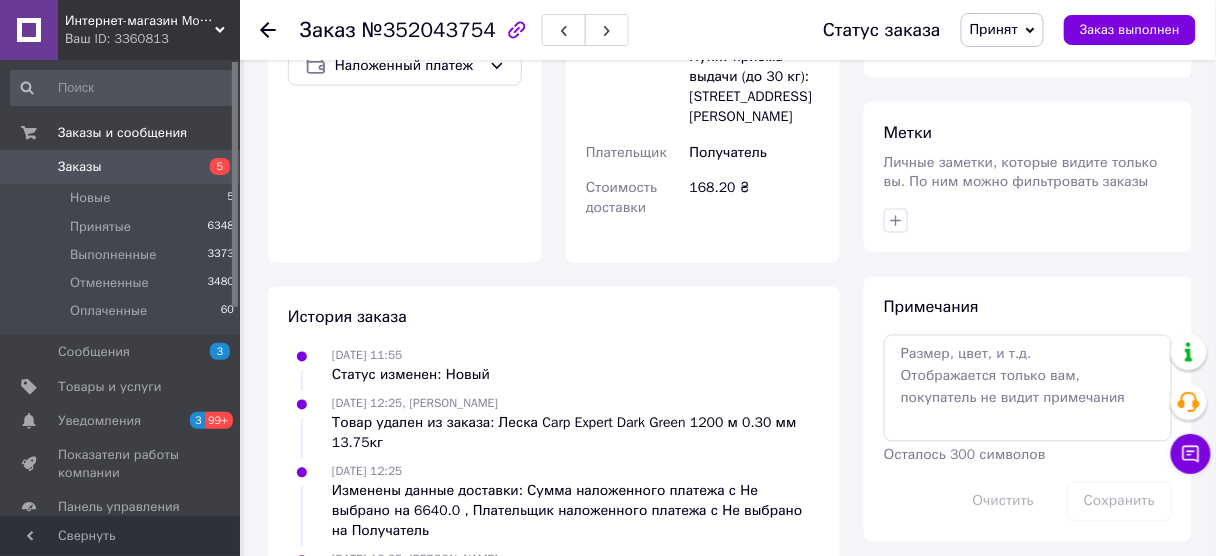 scroll, scrollTop: 456, scrollLeft: 0, axis: vertical 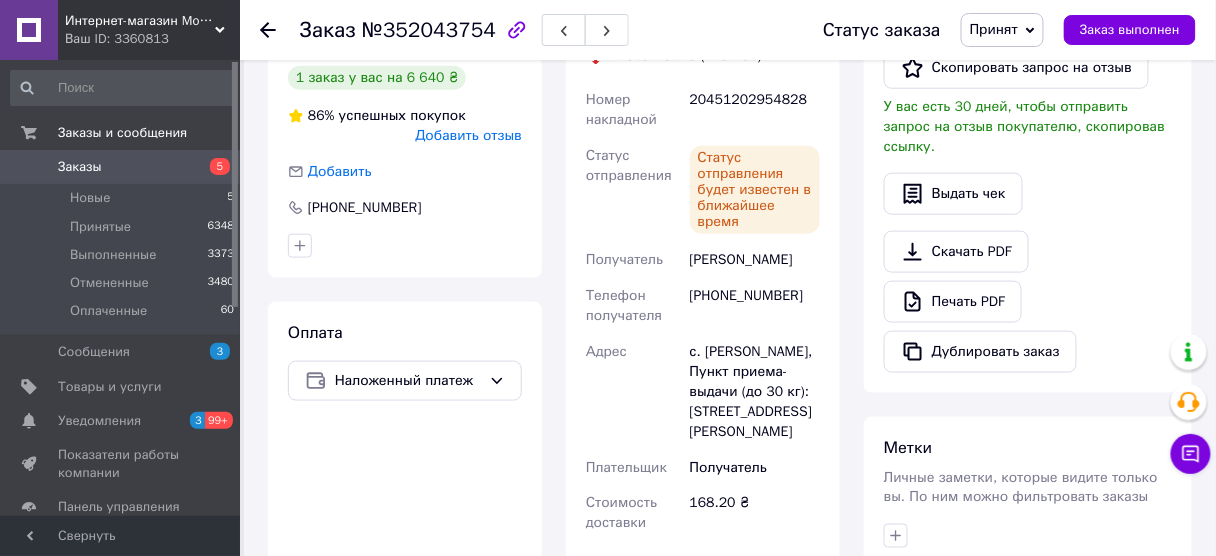 click on "Заказы" at bounding box center (121, 167) 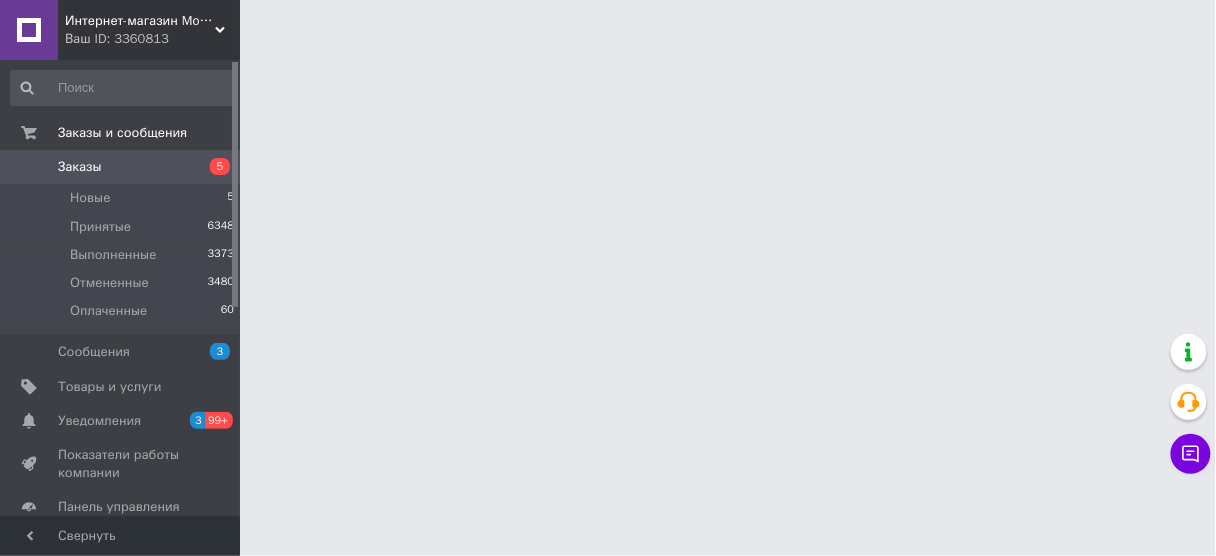 scroll, scrollTop: 0, scrollLeft: 0, axis: both 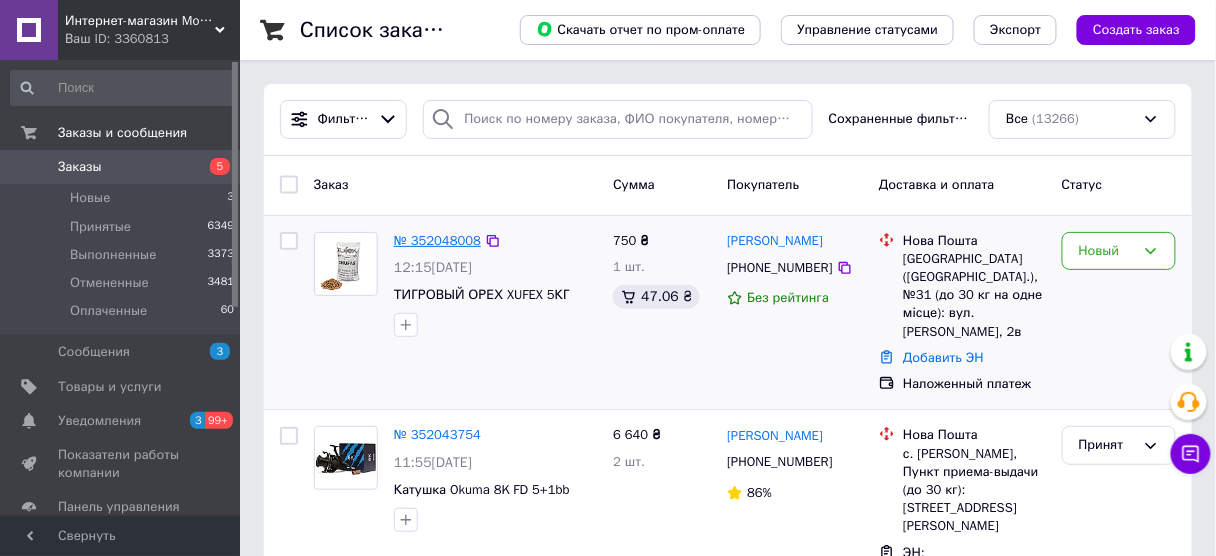 click on "№ 352048008" at bounding box center (437, 240) 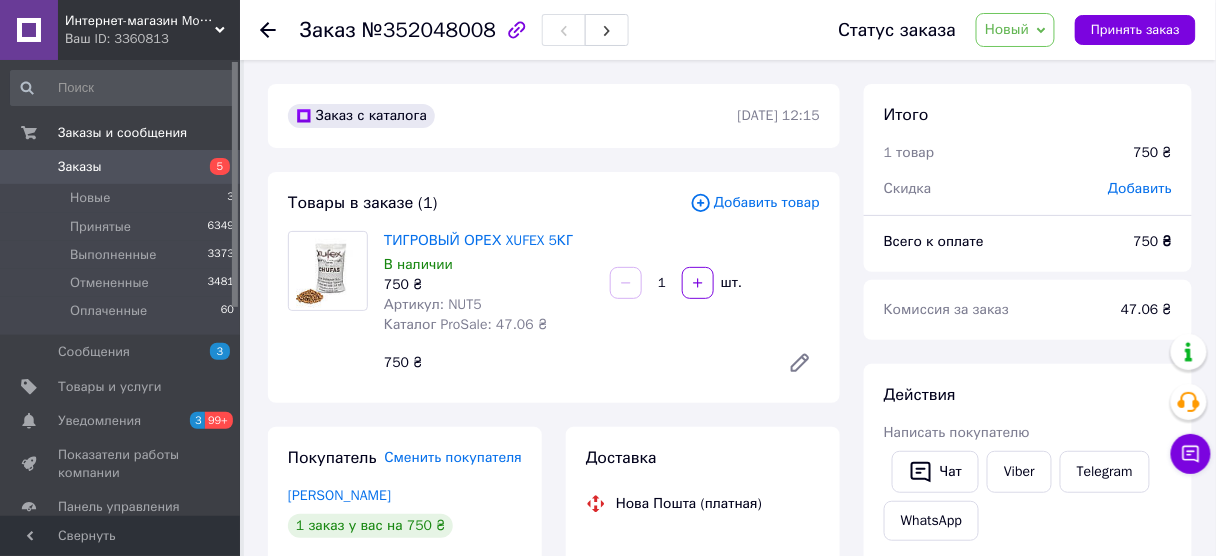 drag, startPoint x: 989, startPoint y: 29, endPoint x: 1000, endPoint y: 28, distance: 11.045361 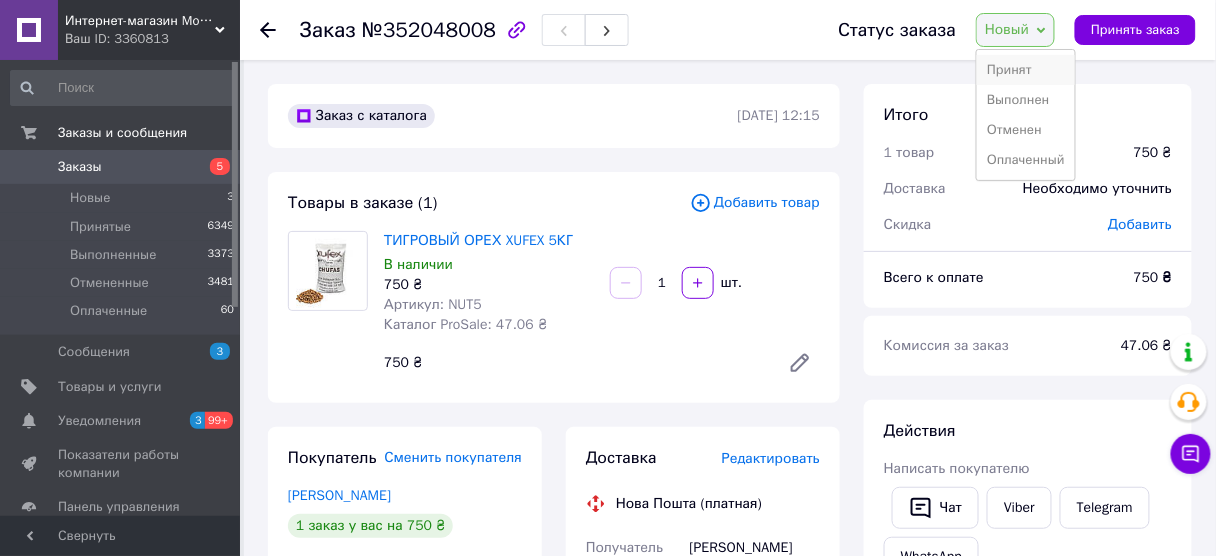 click on "Принят" at bounding box center [1026, 70] 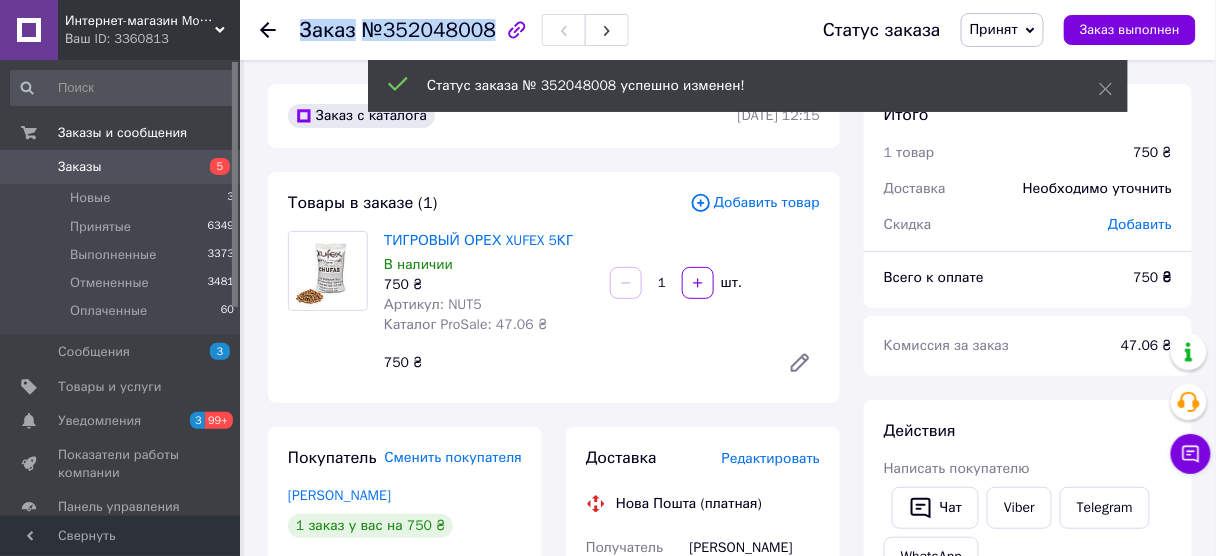 drag, startPoint x: 481, startPoint y: 29, endPoint x: 288, endPoint y: 34, distance: 193.06476 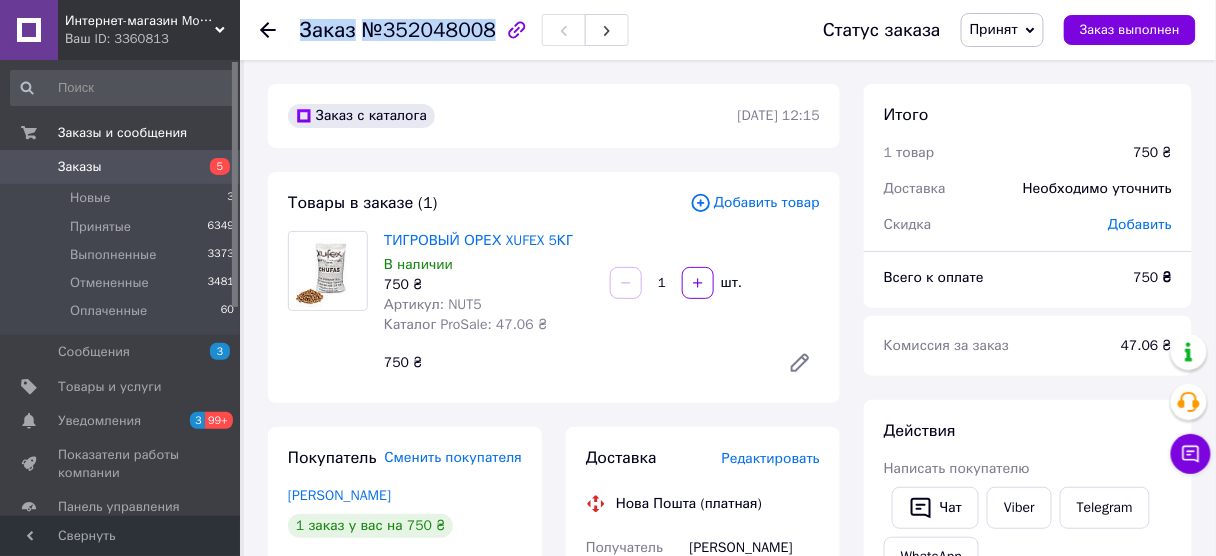 copy on "Заказ №352048008" 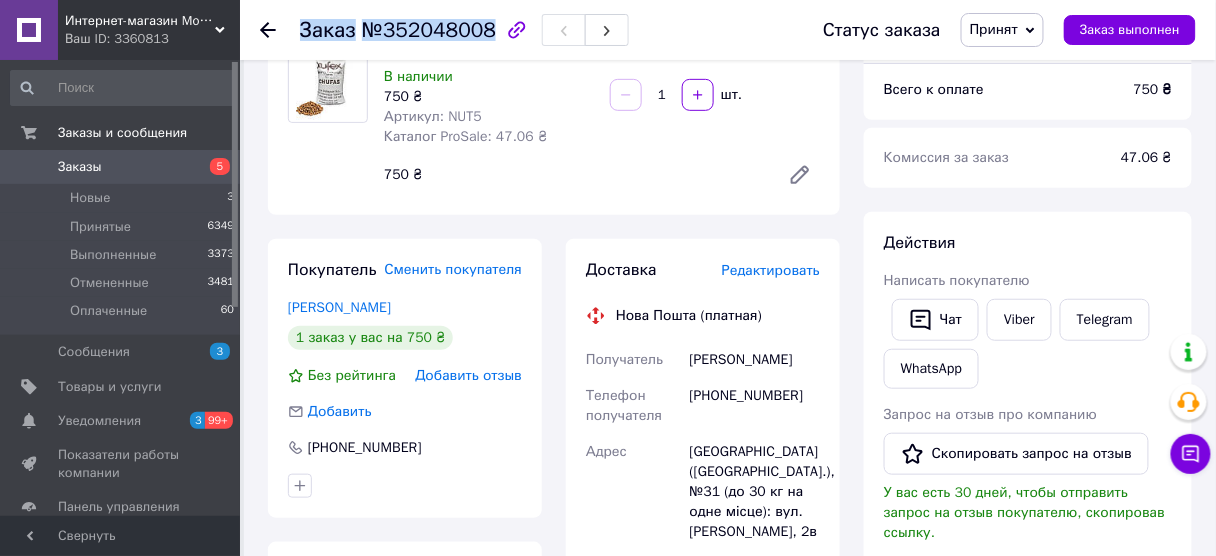 scroll, scrollTop: 320, scrollLeft: 0, axis: vertical 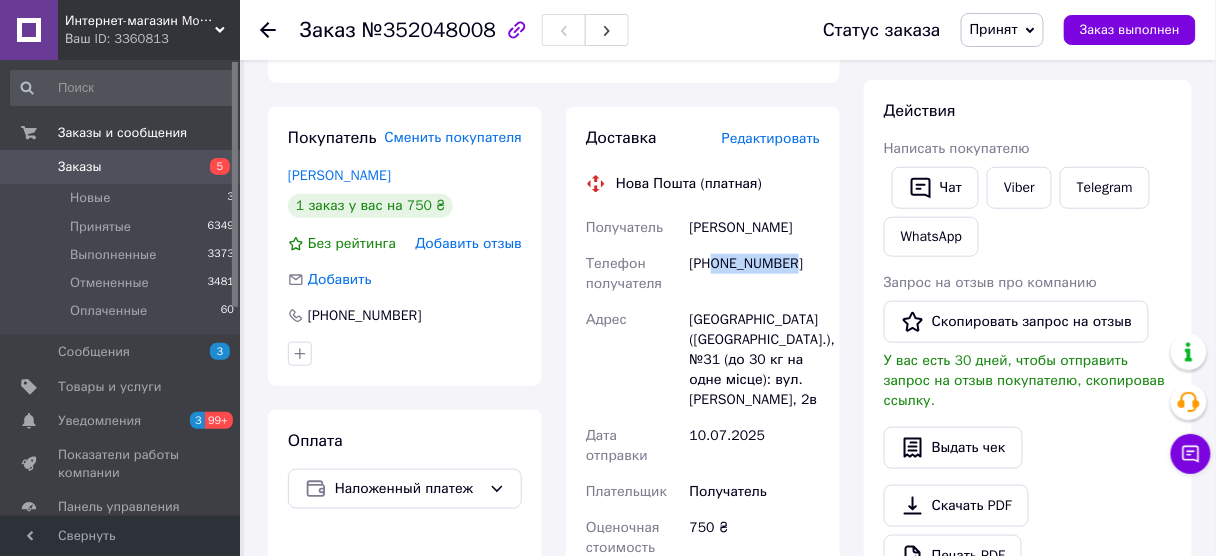 drag, startPoint x: 800, startPoint y: 268, endPoint x: 723, endPoint y: 268, distance: 77 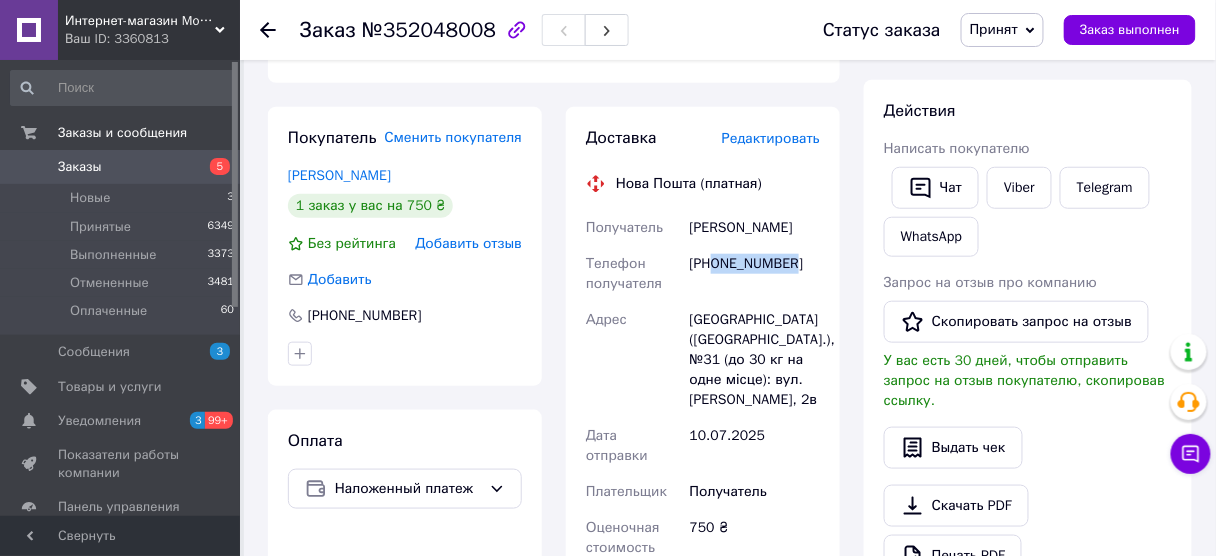 copy on "0990075962" 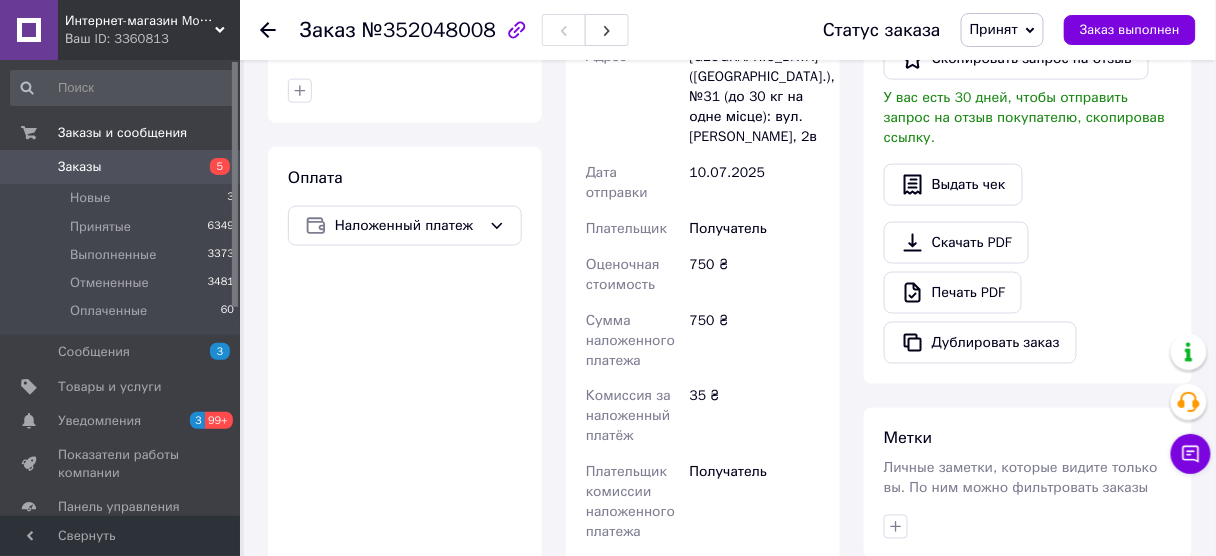 scroll, scrollTop: 720, scrollLeft: 0, axis: vertical 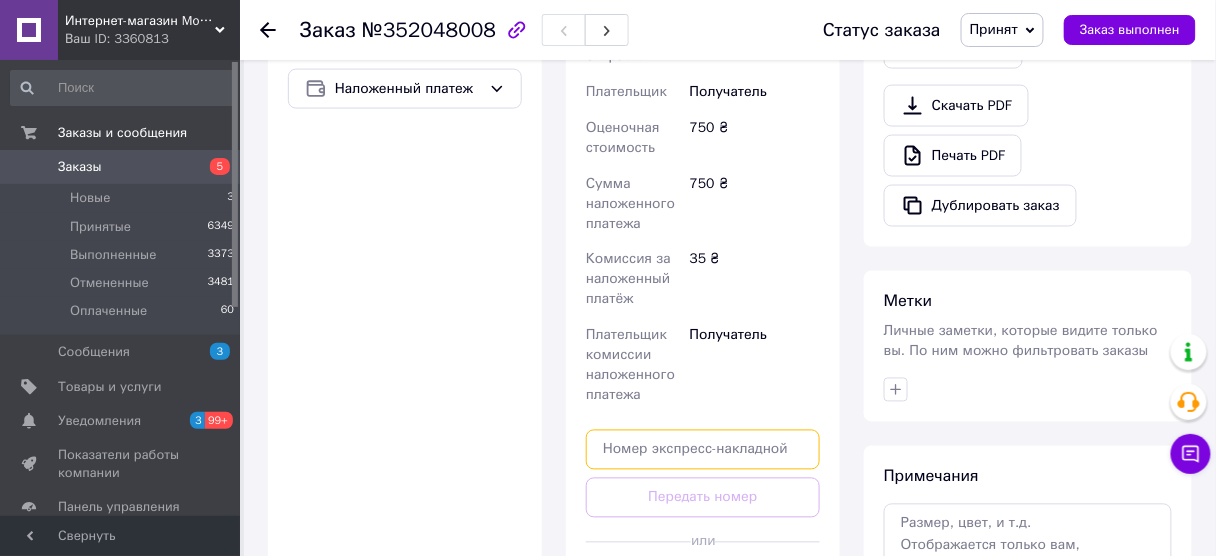 paste on "20451202960372" 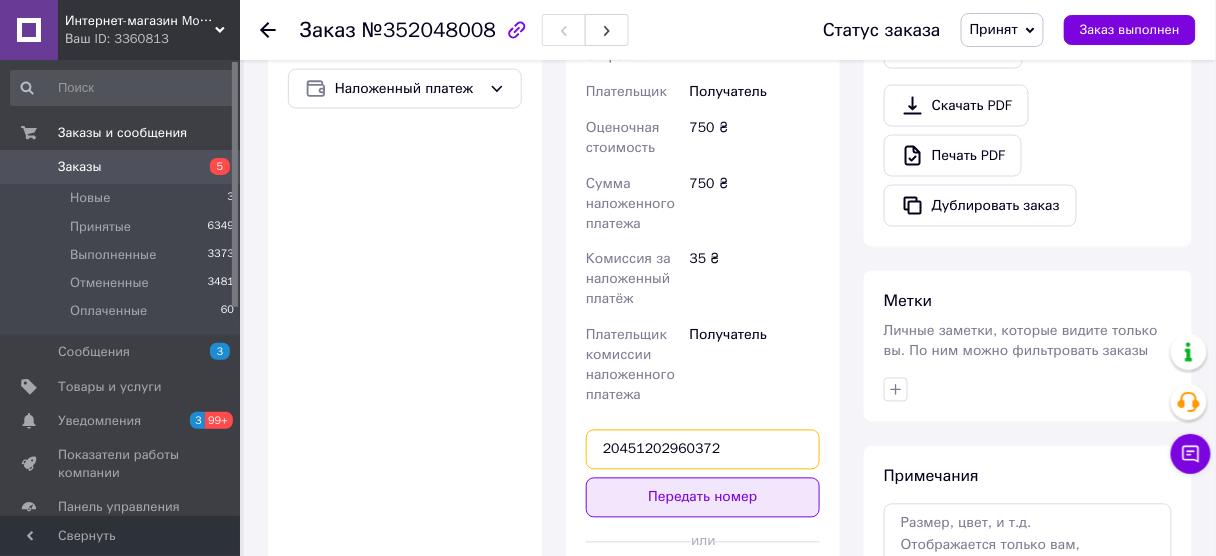 type on "20451202960372" 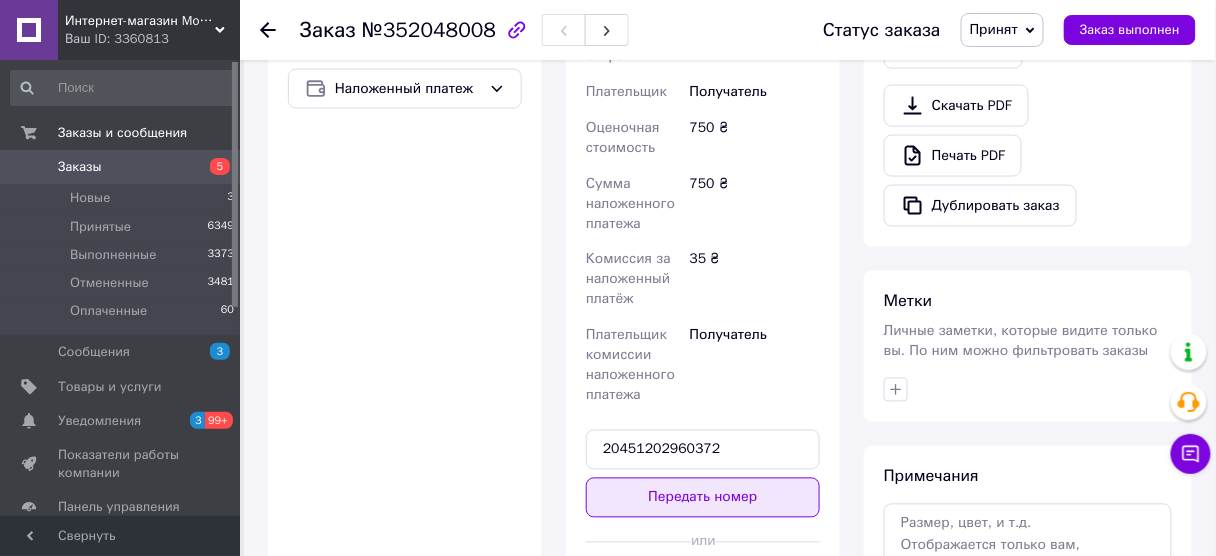 click on "Передать номер" at bounding box center (703, 498) 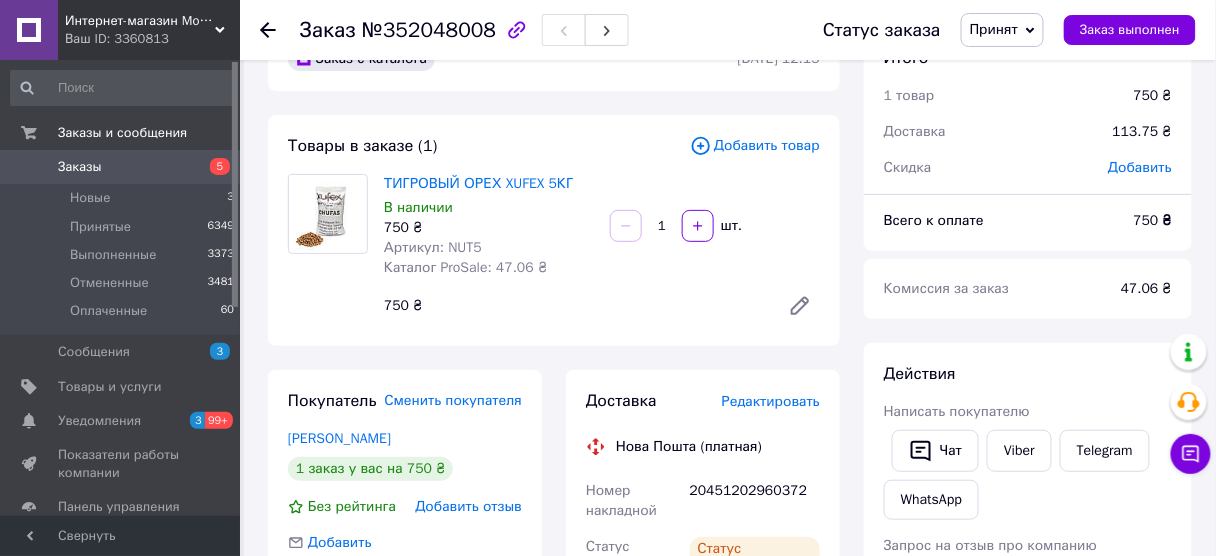 scroll, scrollTop: 0, scrollLeft: 0, axis: both 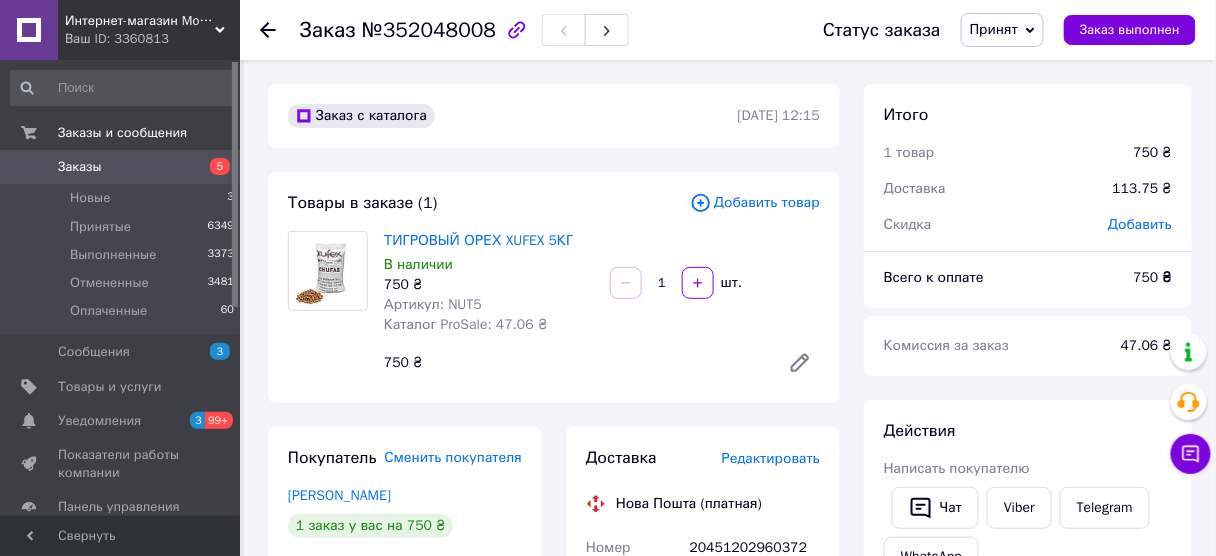 click on "5" at bounding box center (212, 167) 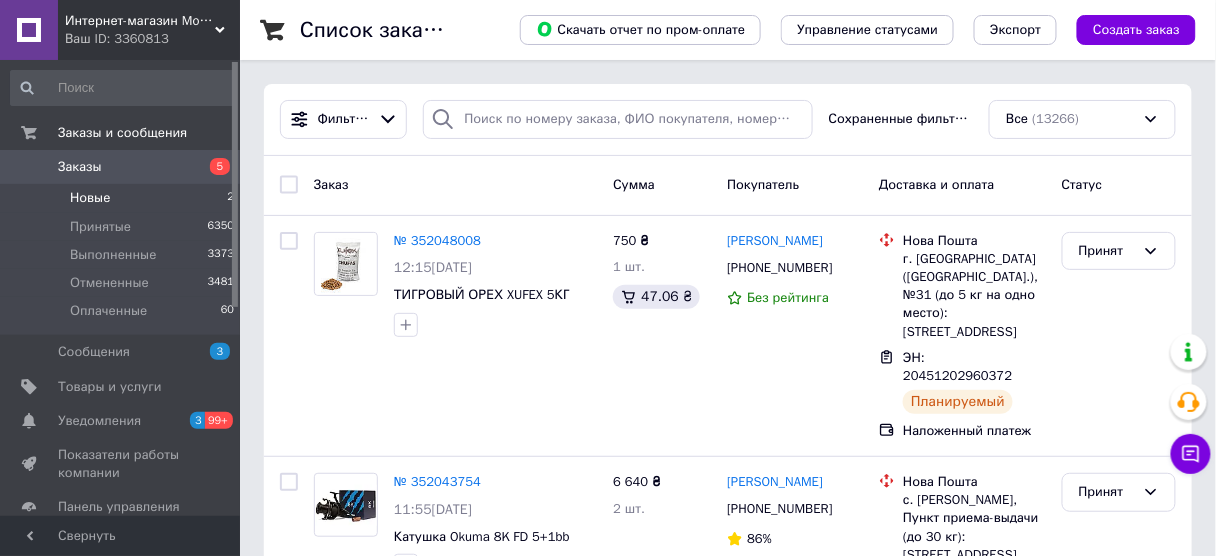 click on "Новые 2" at bounding box center (123, 198) 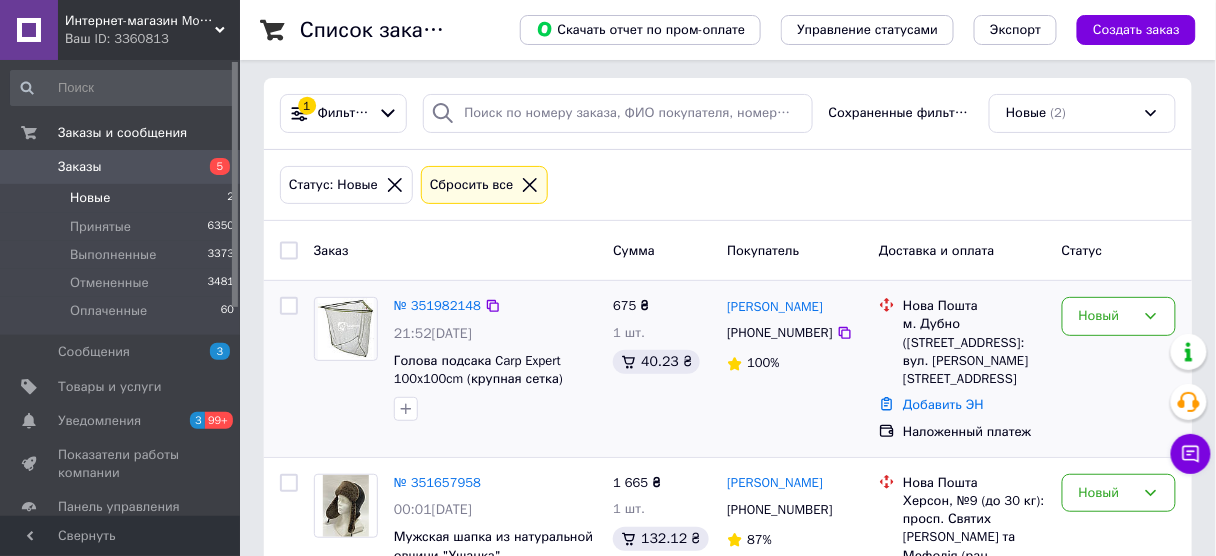 scroll, scrollTop: 0, scrollLeft: 0, axis: both 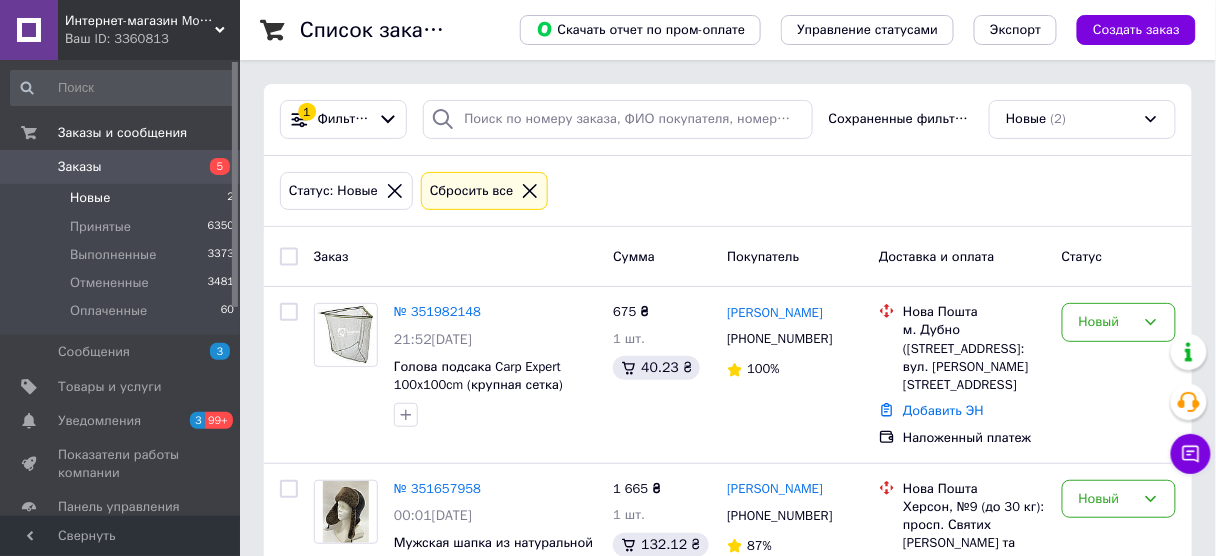 click 